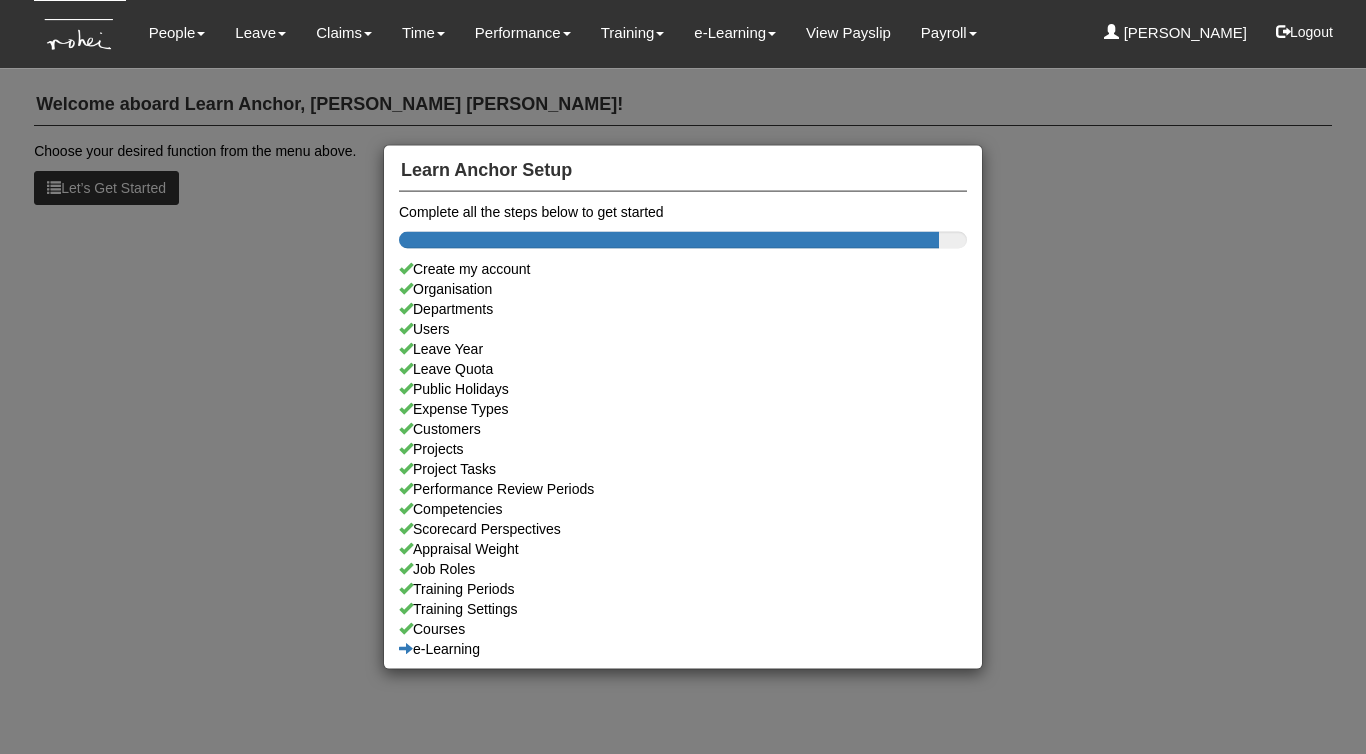 scroll, scrollTop: 0, scrollLeft: 0, axis: both 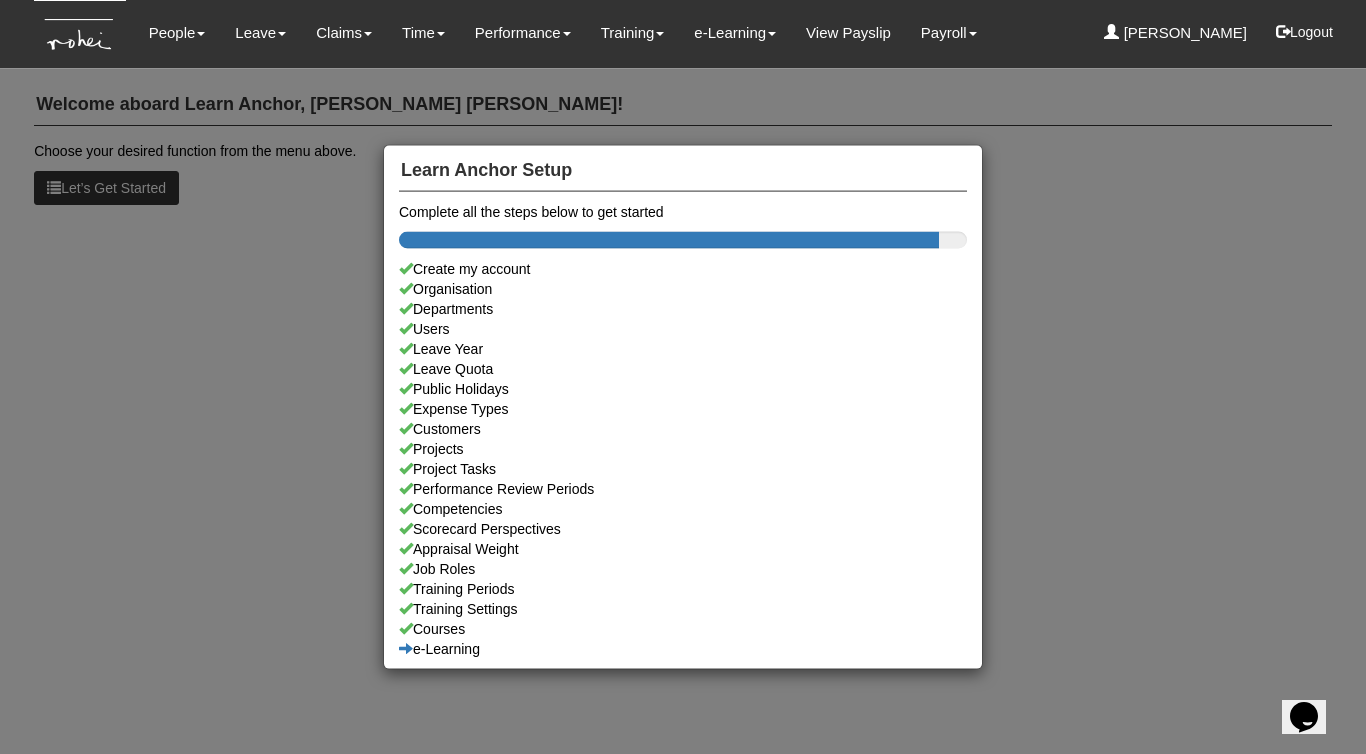 click on "Learn Anchor Setup
Complete all the steps below to get started
Create my account
Organisation
Departments
Users
Leave Year
Leave Quota
Public Holidays
Expense Types
Customers
Projects
Project Tasks
Performance Review Periods
Competencies
Scorecard Perspectives
Appraisal Weight
Job Roles
Training Periods
Training Settings
Courses
e-Learning" at bounding box center (683, 377) 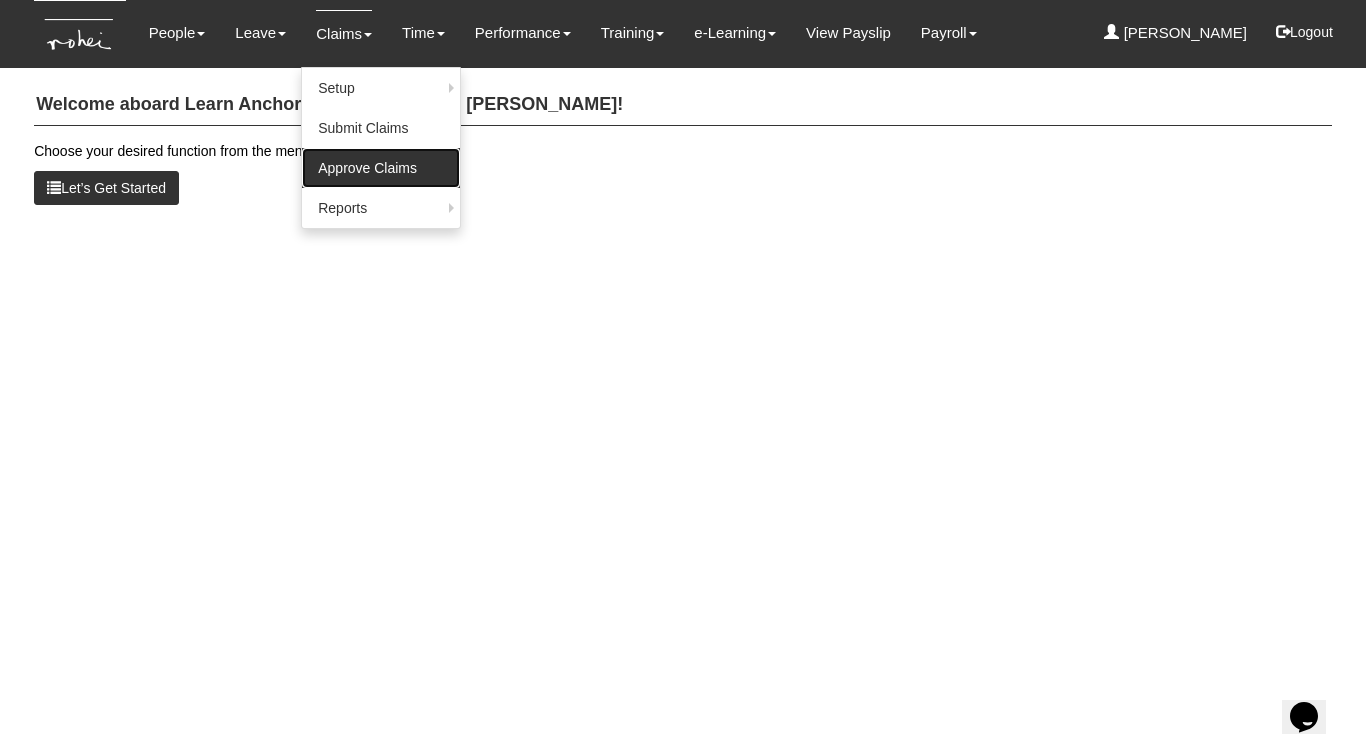click on "Approve Claims" at bounding box center (381, 168) 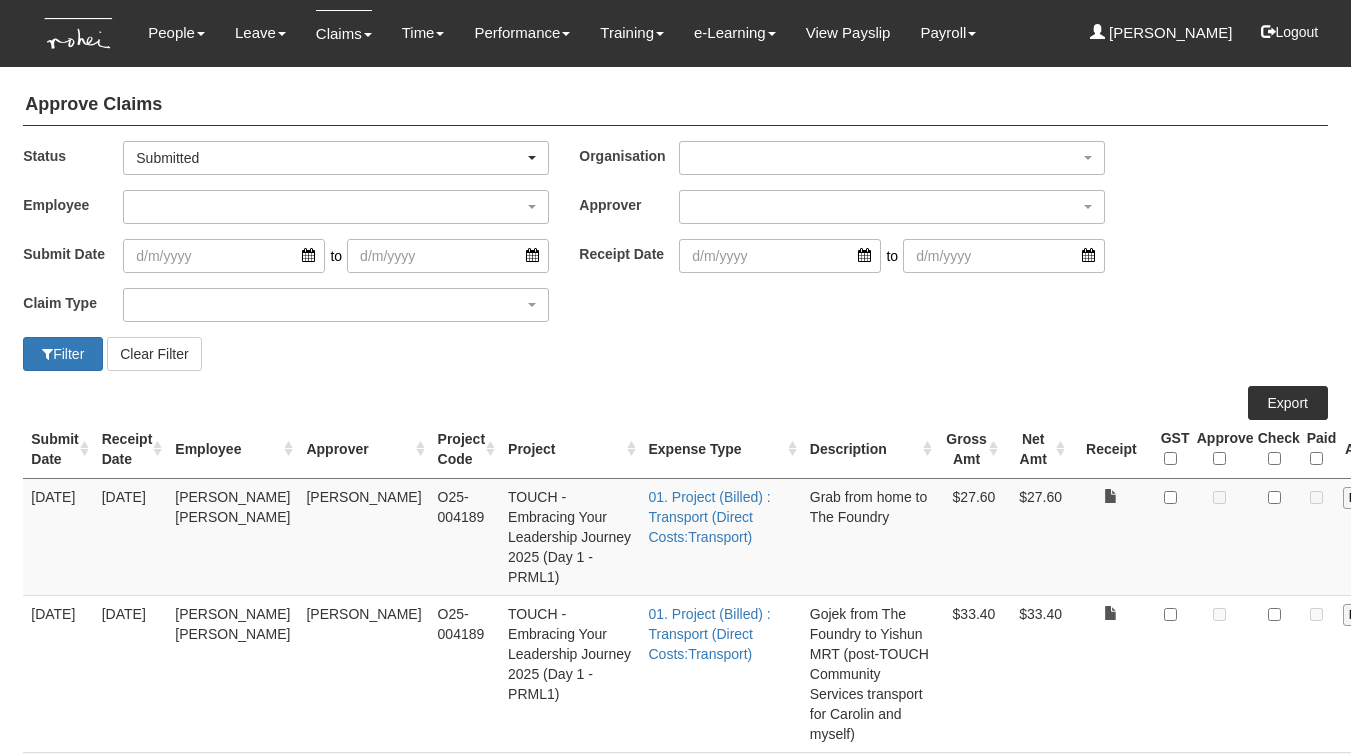 select on "50" 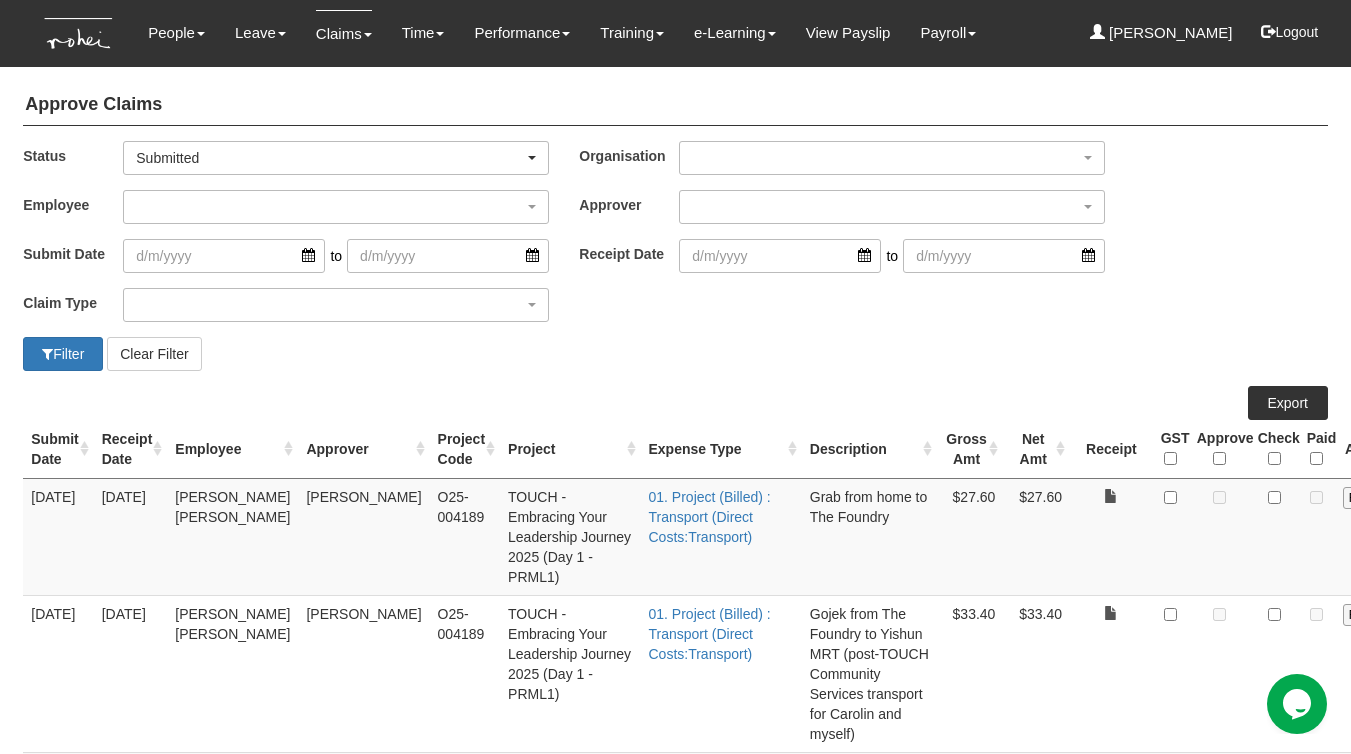 scroll, scrollTop: 0, scrollLeft: 0, axis: both 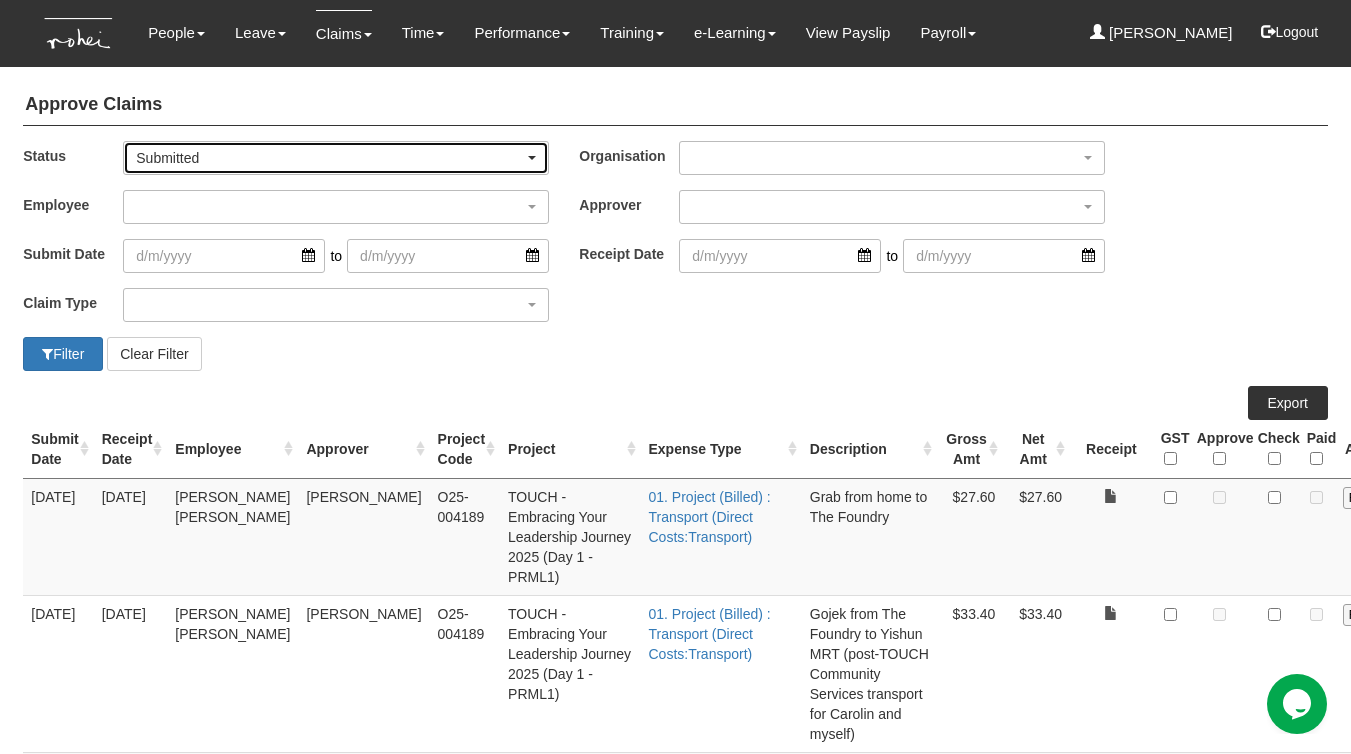 click on "Submitted" at bounding box center [330, 158] 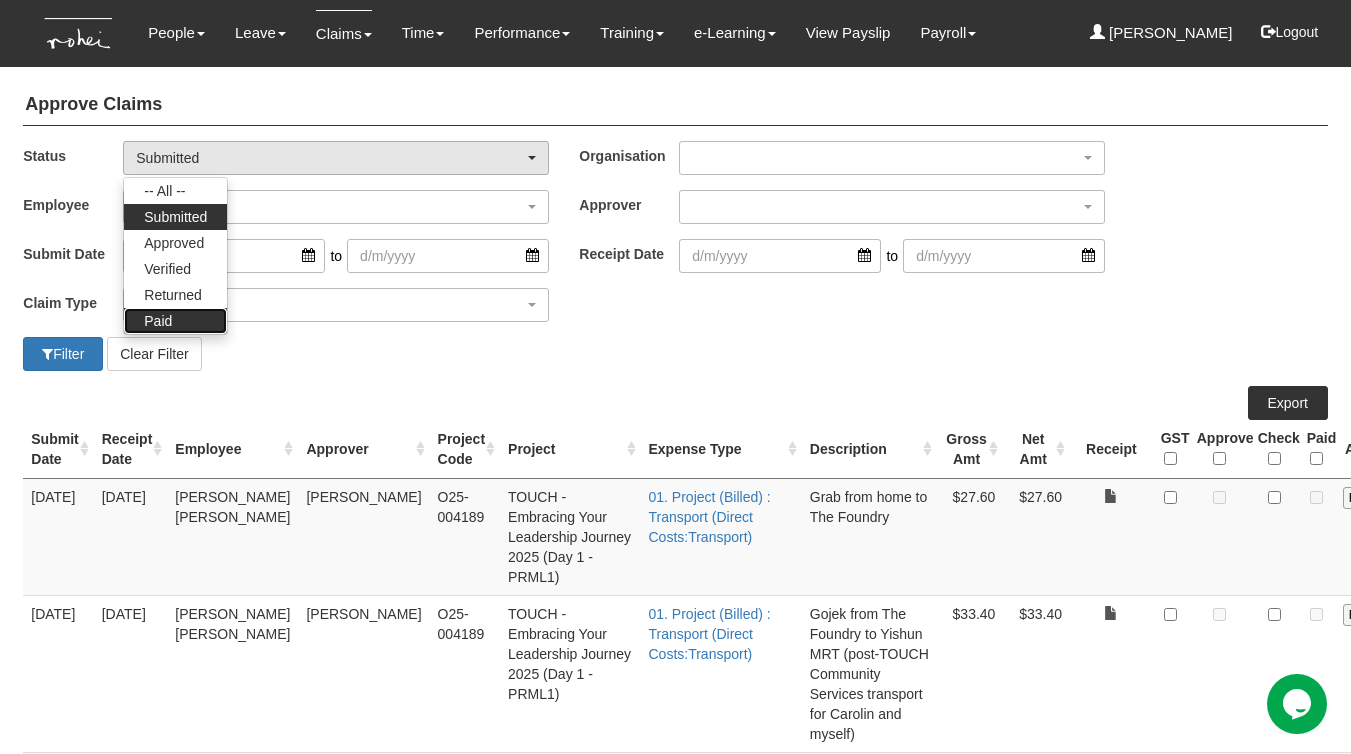 click on "Paid" at bounding box center [158, 321] 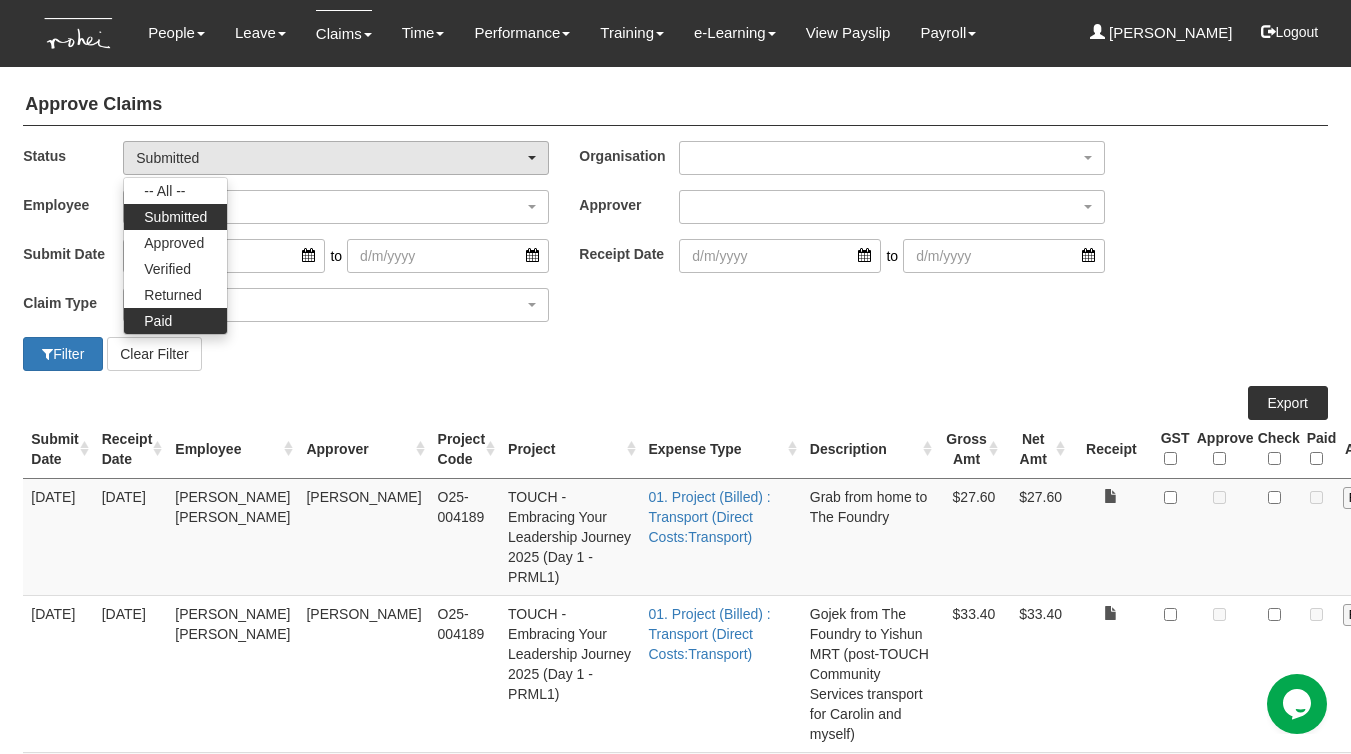 select on "Paid" 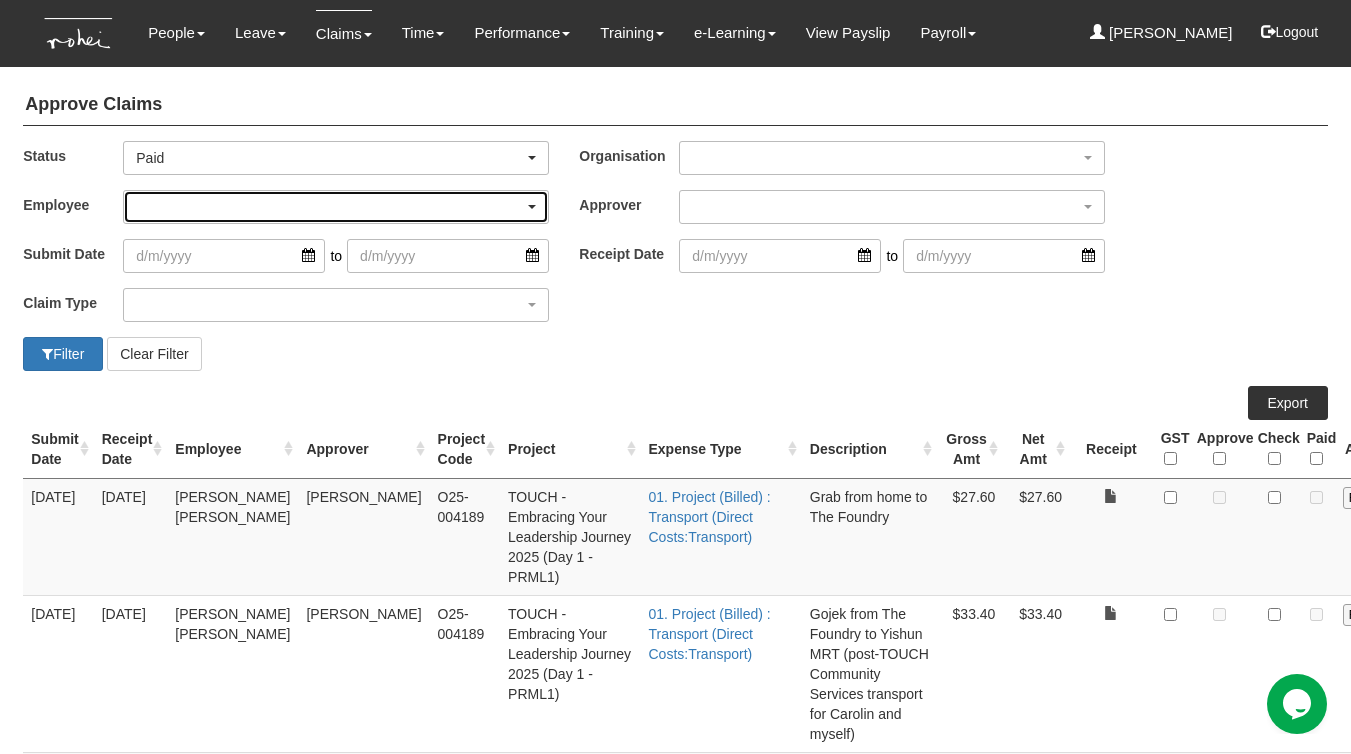 click at bounding box center (336, 207) 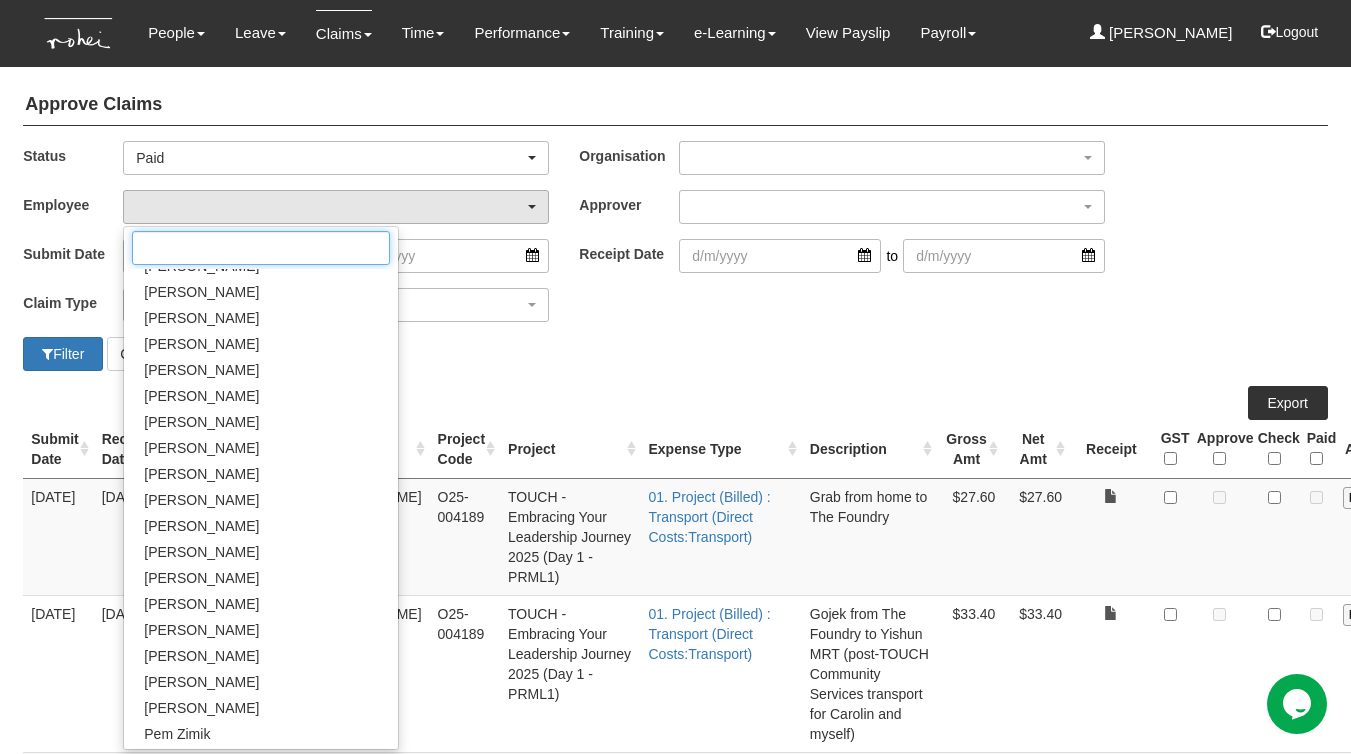 scroll, scrollTop: 772, scrollLeft: 0, axis: vertical 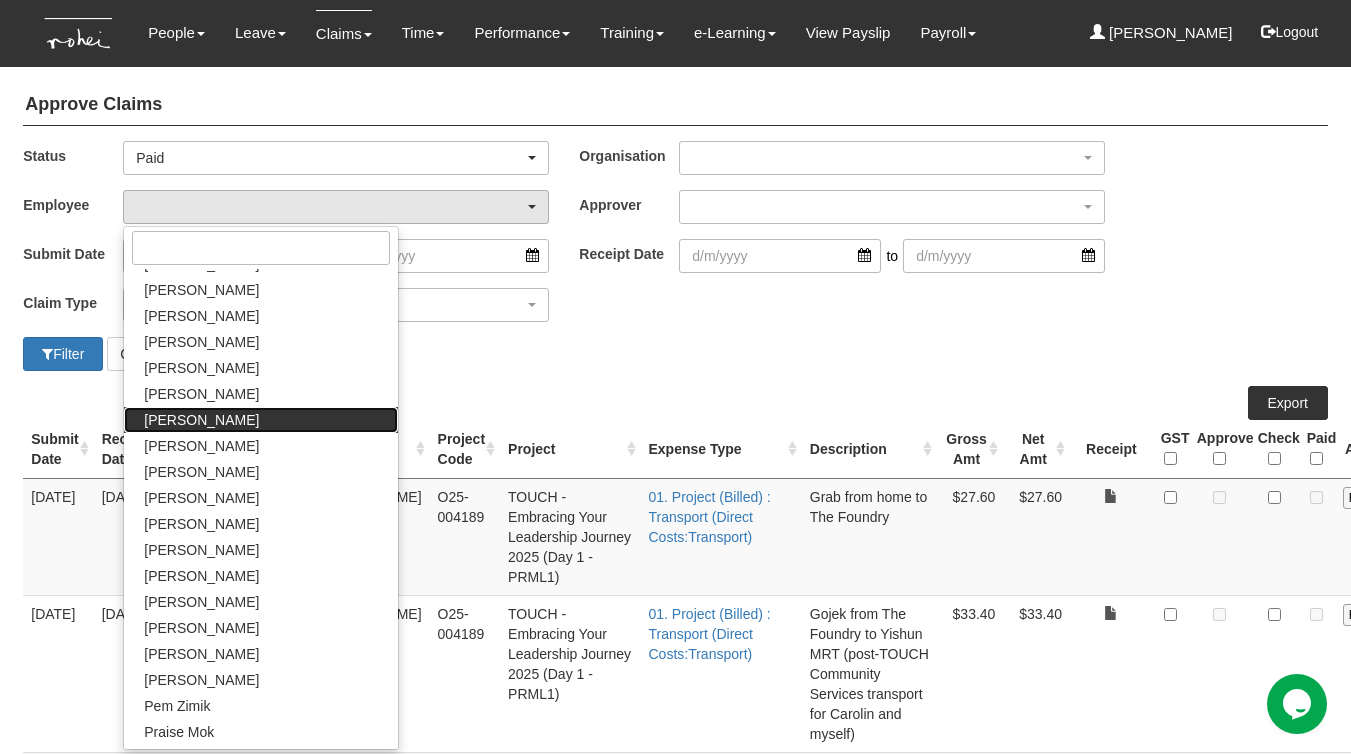 click on "[PERSON_NAME]" at bounding box center [261, 420] 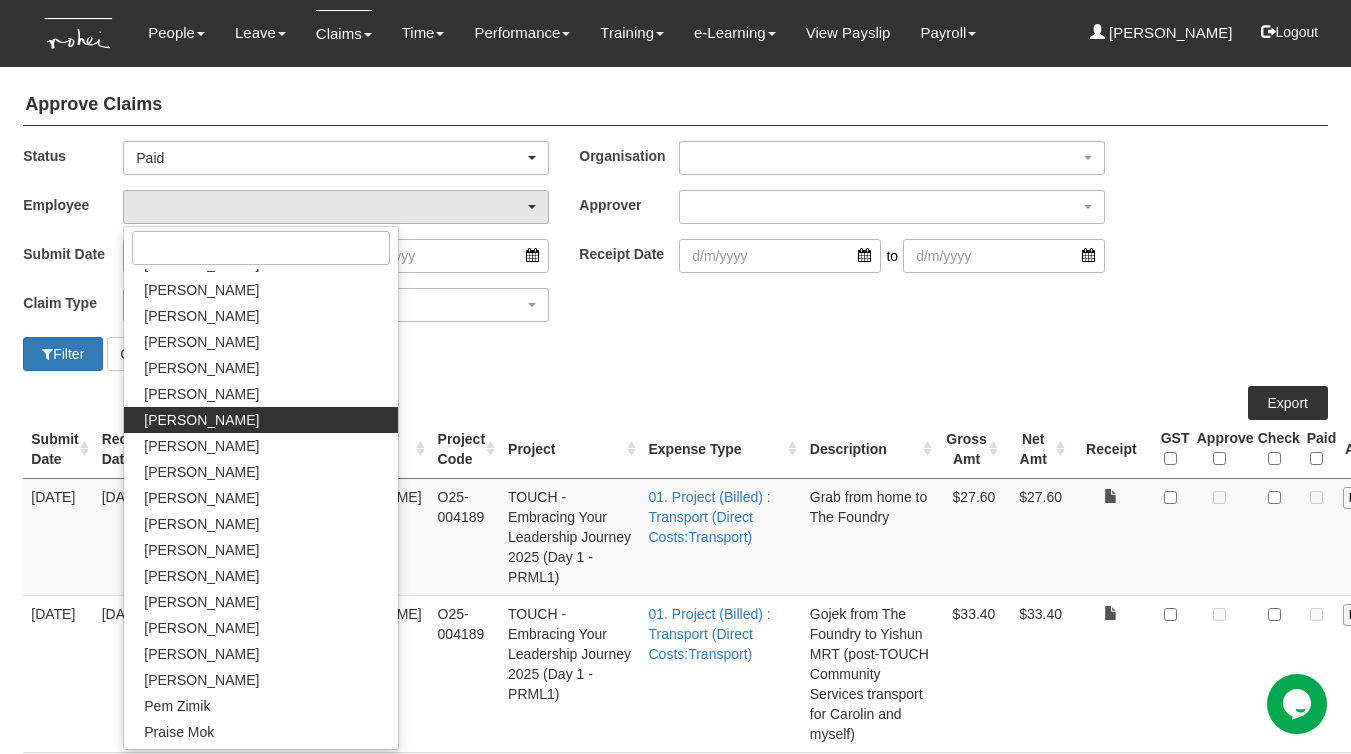 select on "452c819c-f7b0-4532-bae6-02da4ab6f14f" 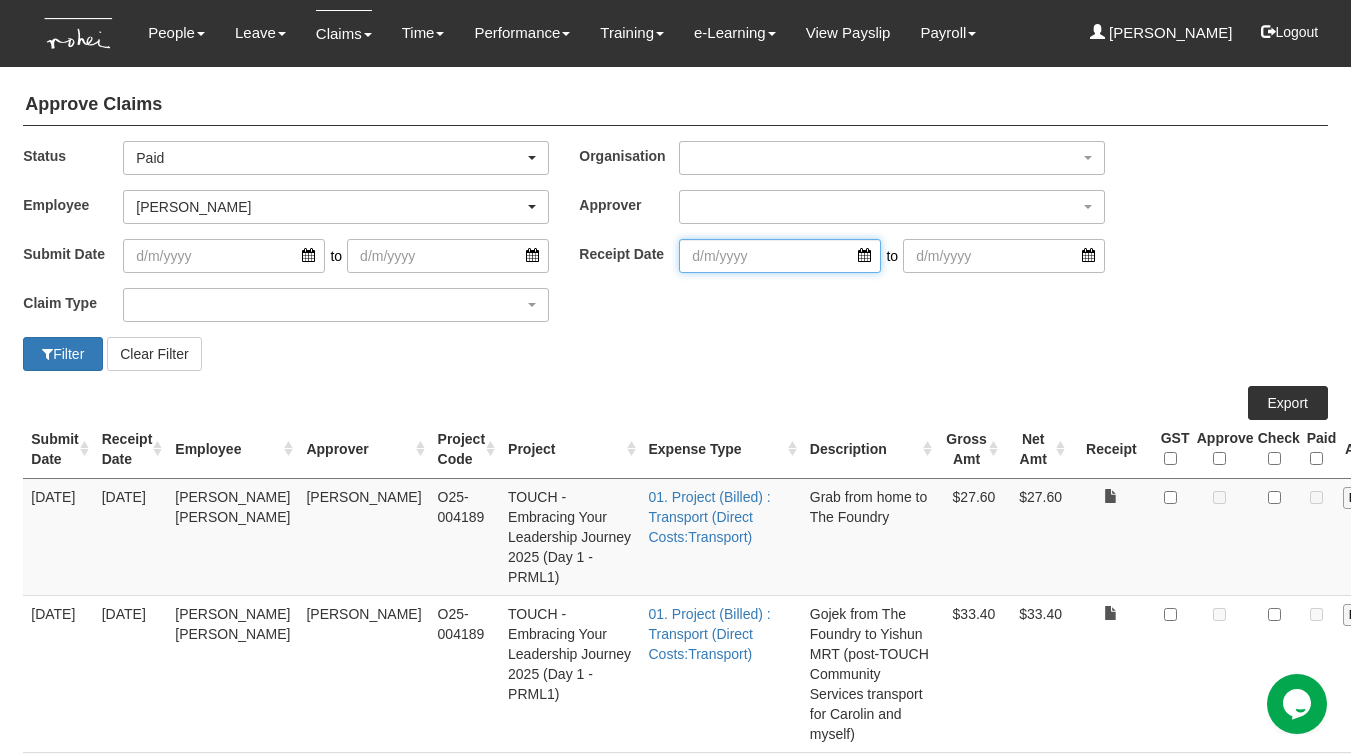 click at bounding box center [780, 256] 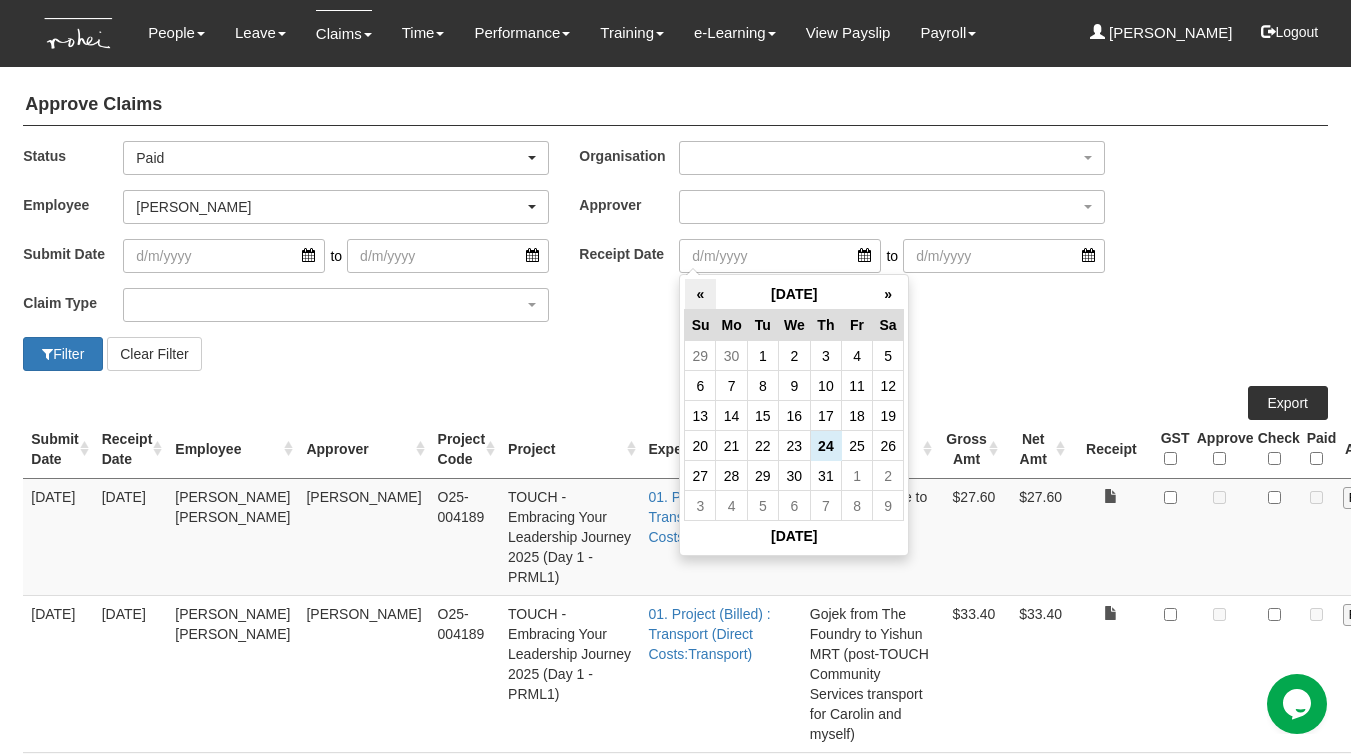 click on "«" at bounding box center (700, 294) 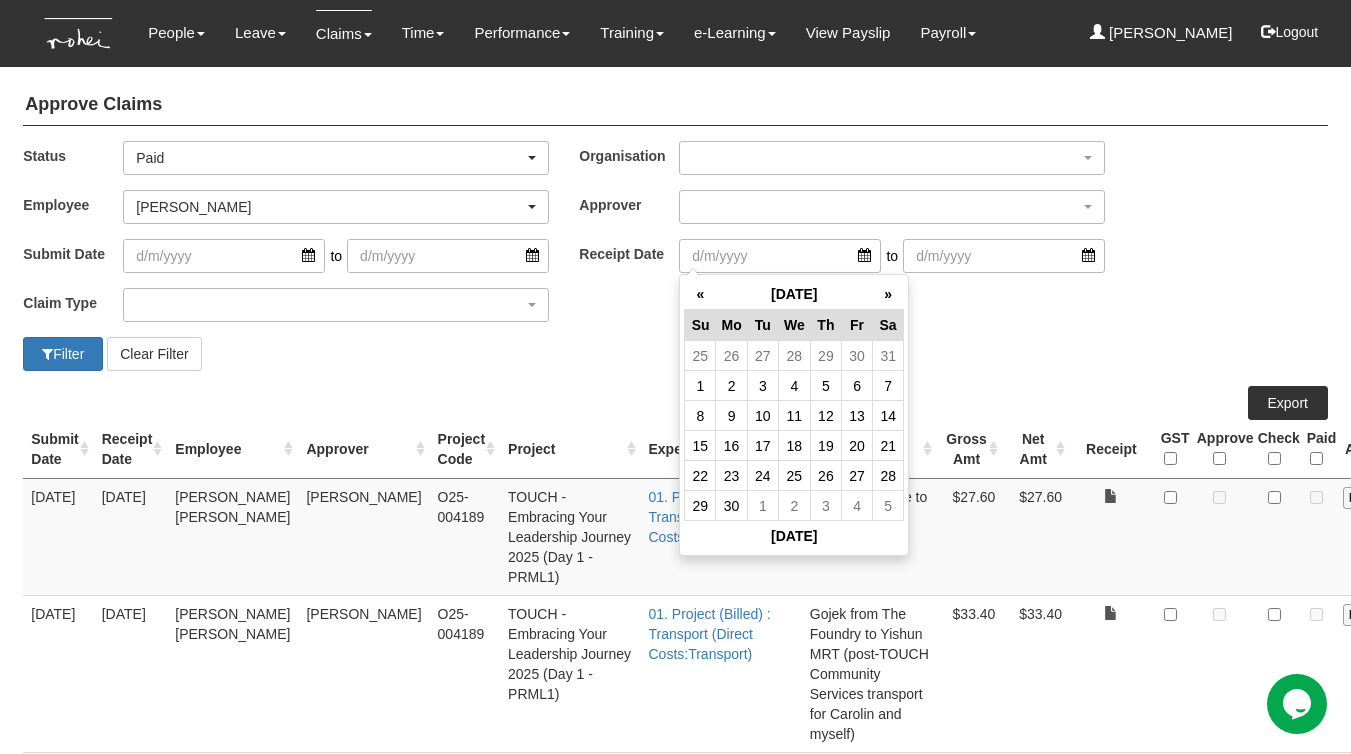 click on "«" at bounding box center (700, 294) 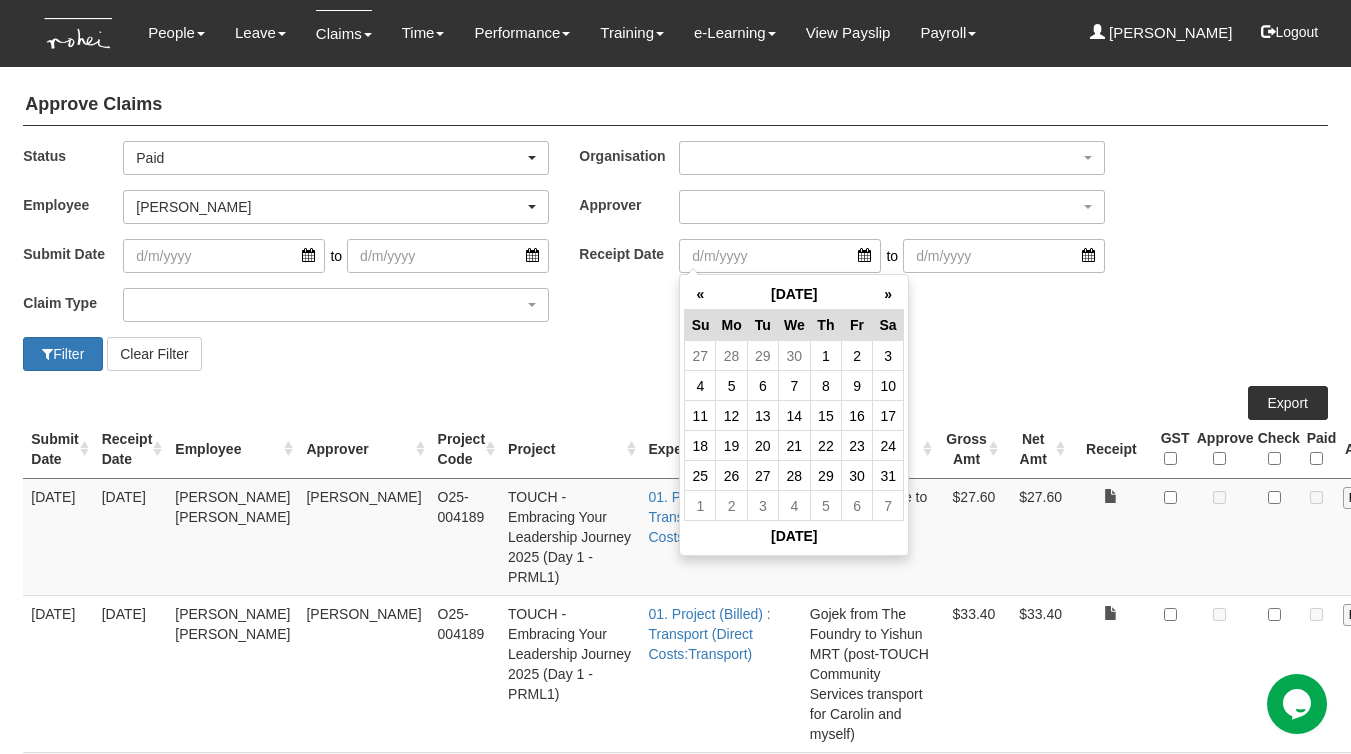click on "«" at bounding box center (700, 294) 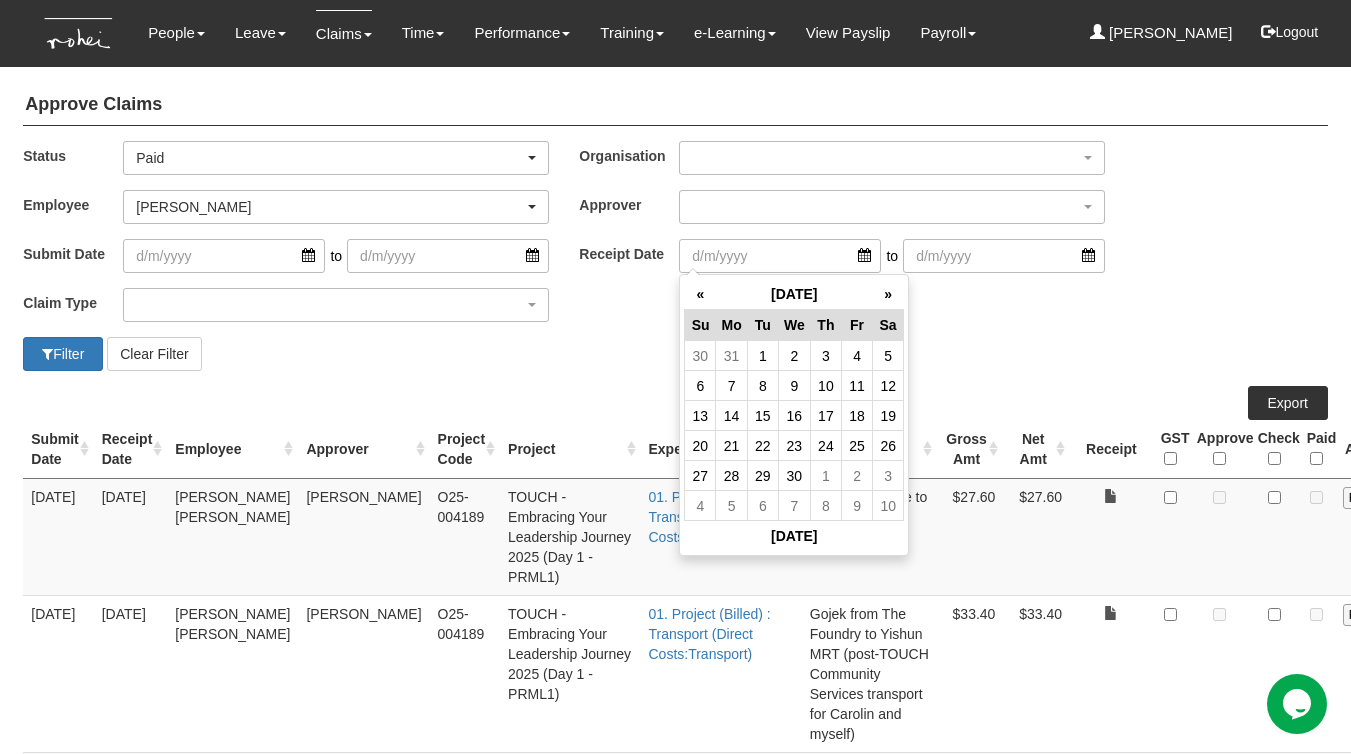 click on "«" at bounding box center (700, 294) 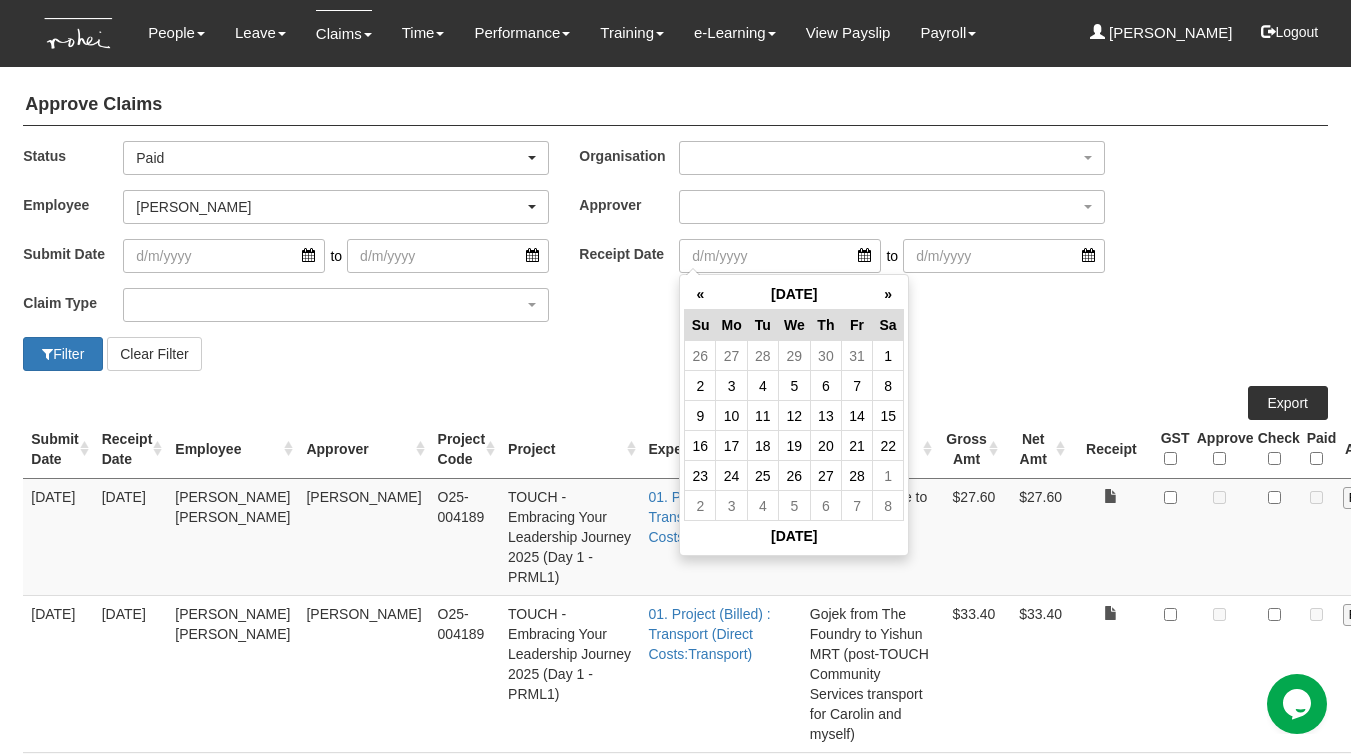 click on "«" at bounding box center (700, 294) 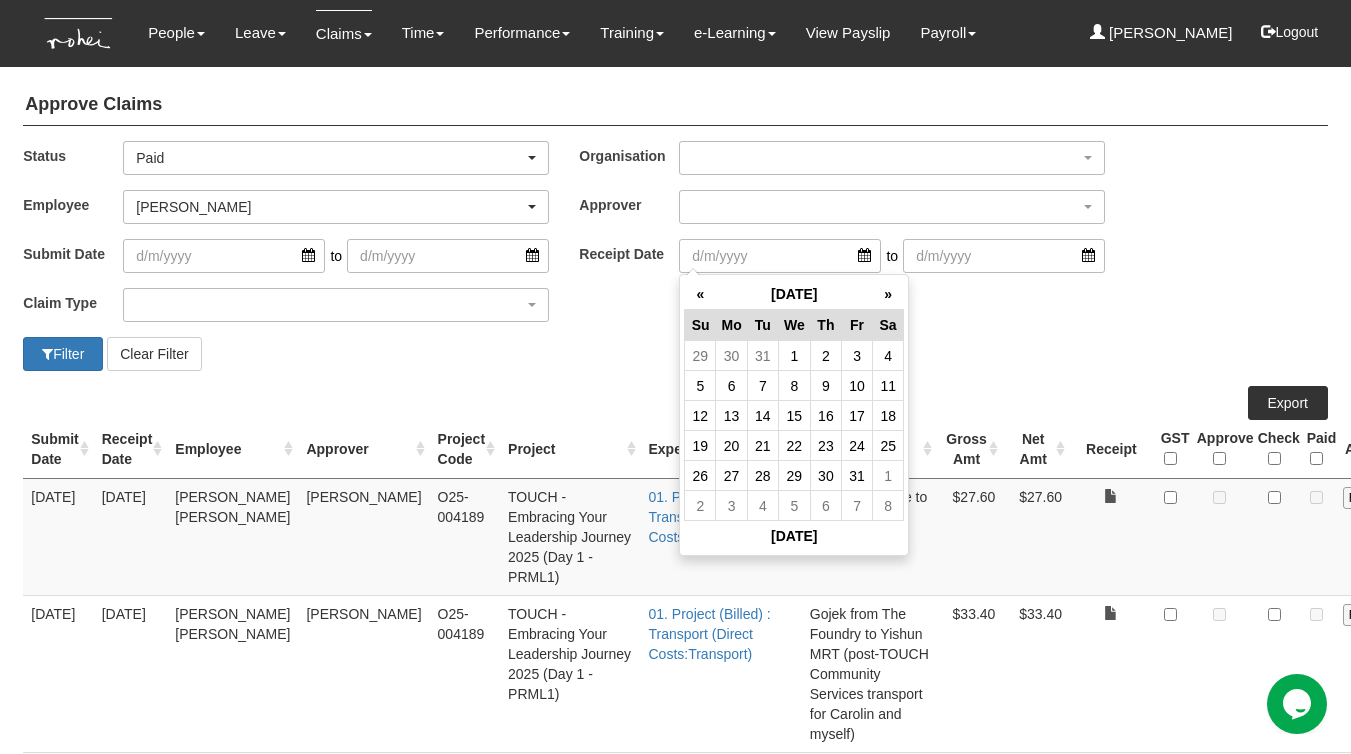 click on "«" at bounding box center [700, 294] 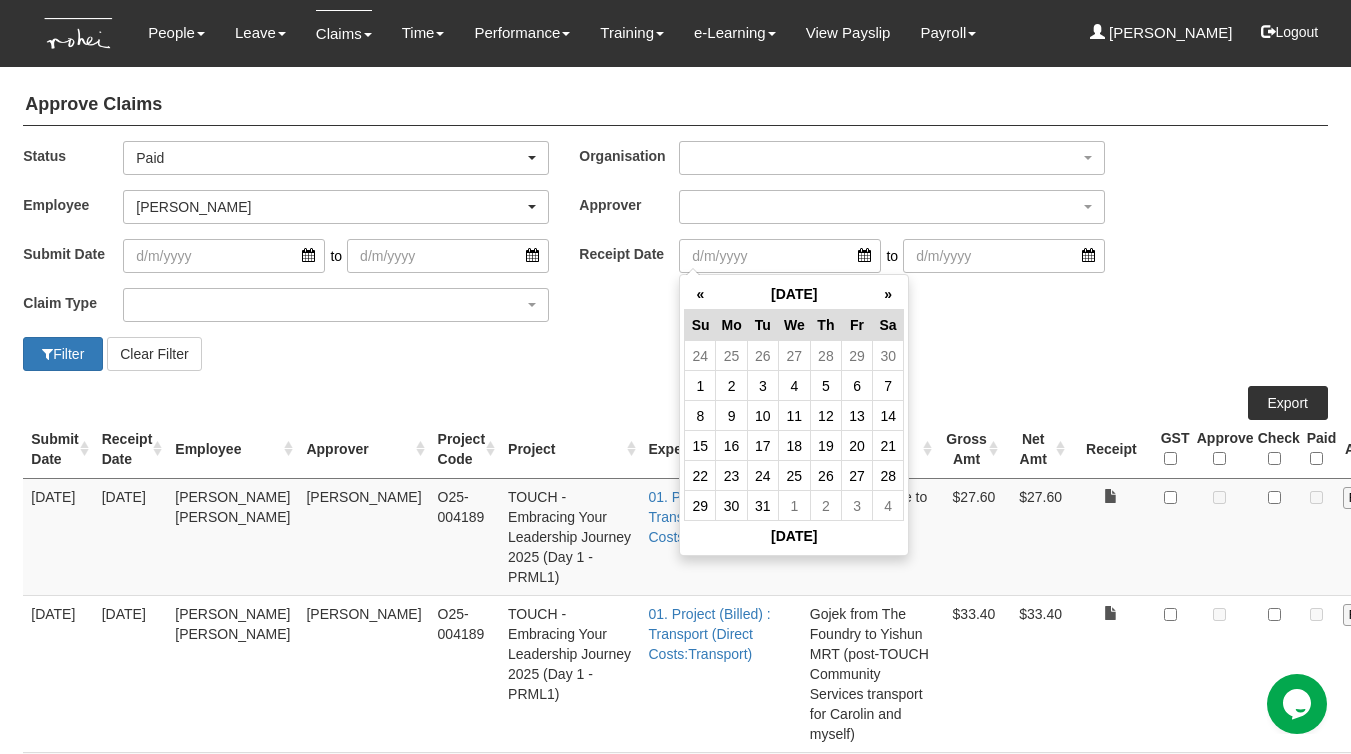 click on "«" at bounding box center (700, 294) 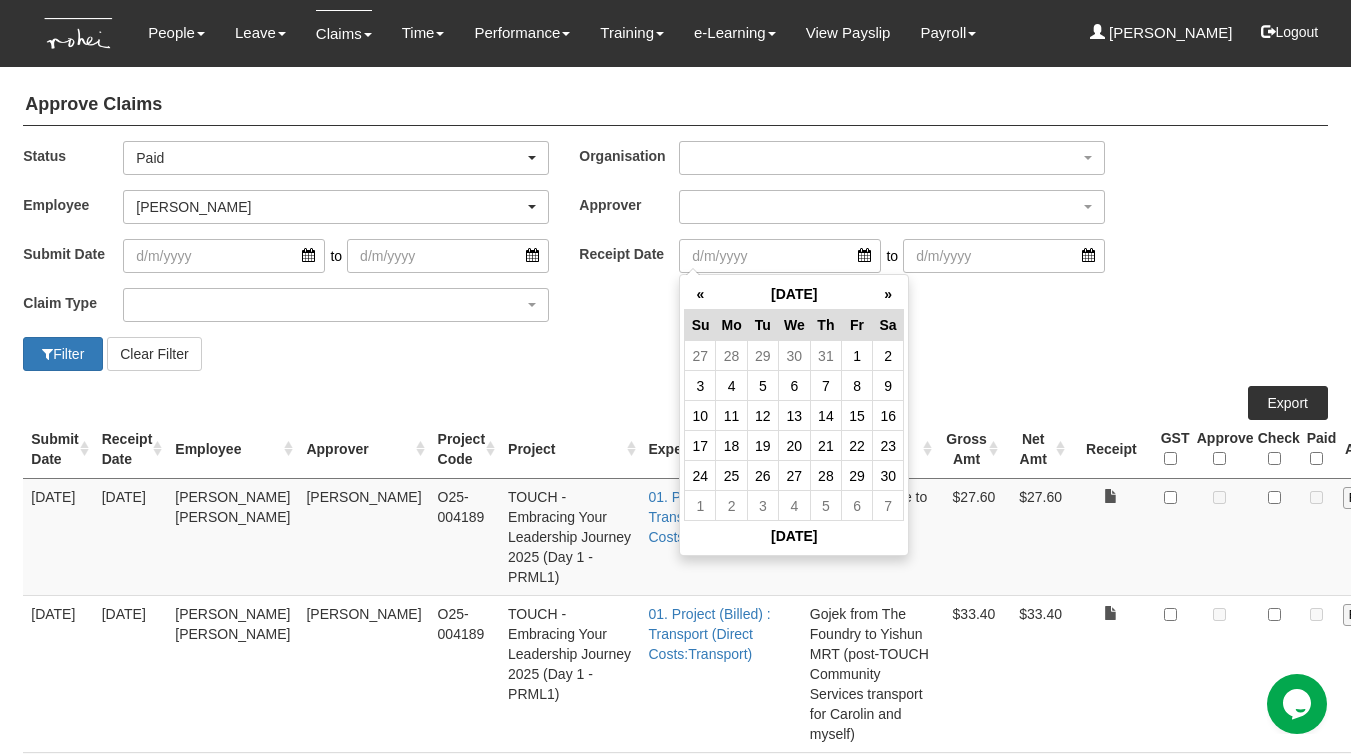 click on "«" at bounding box center [700, 294] 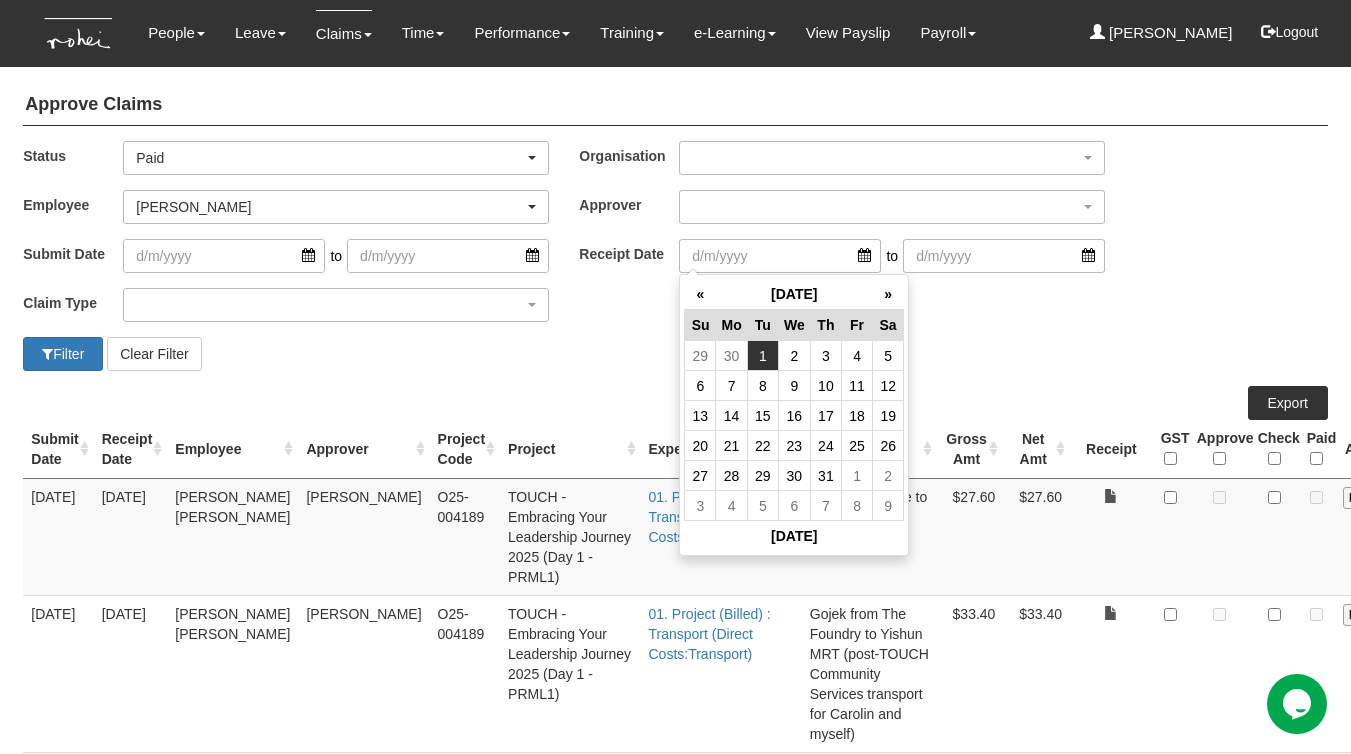 click on "1" at bounding box center [762, 356] 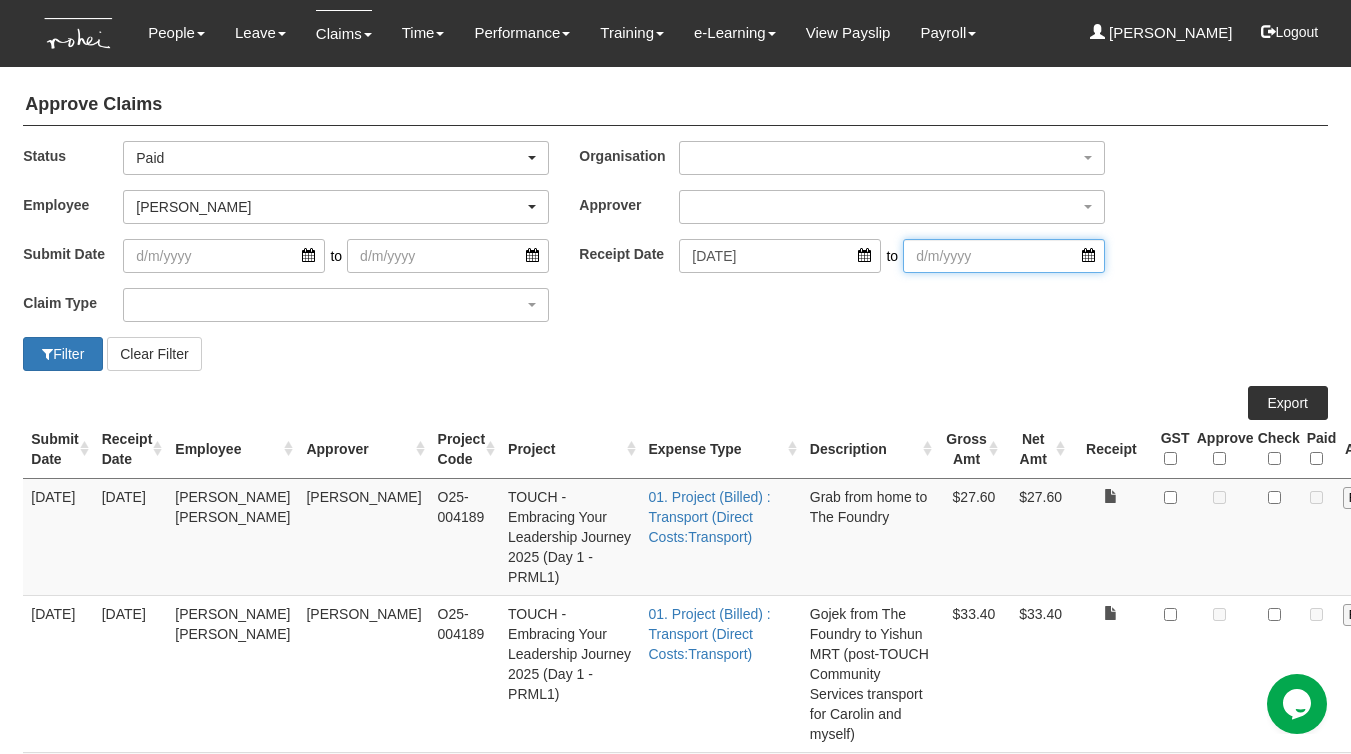 click at bounding box center [1004, 256] 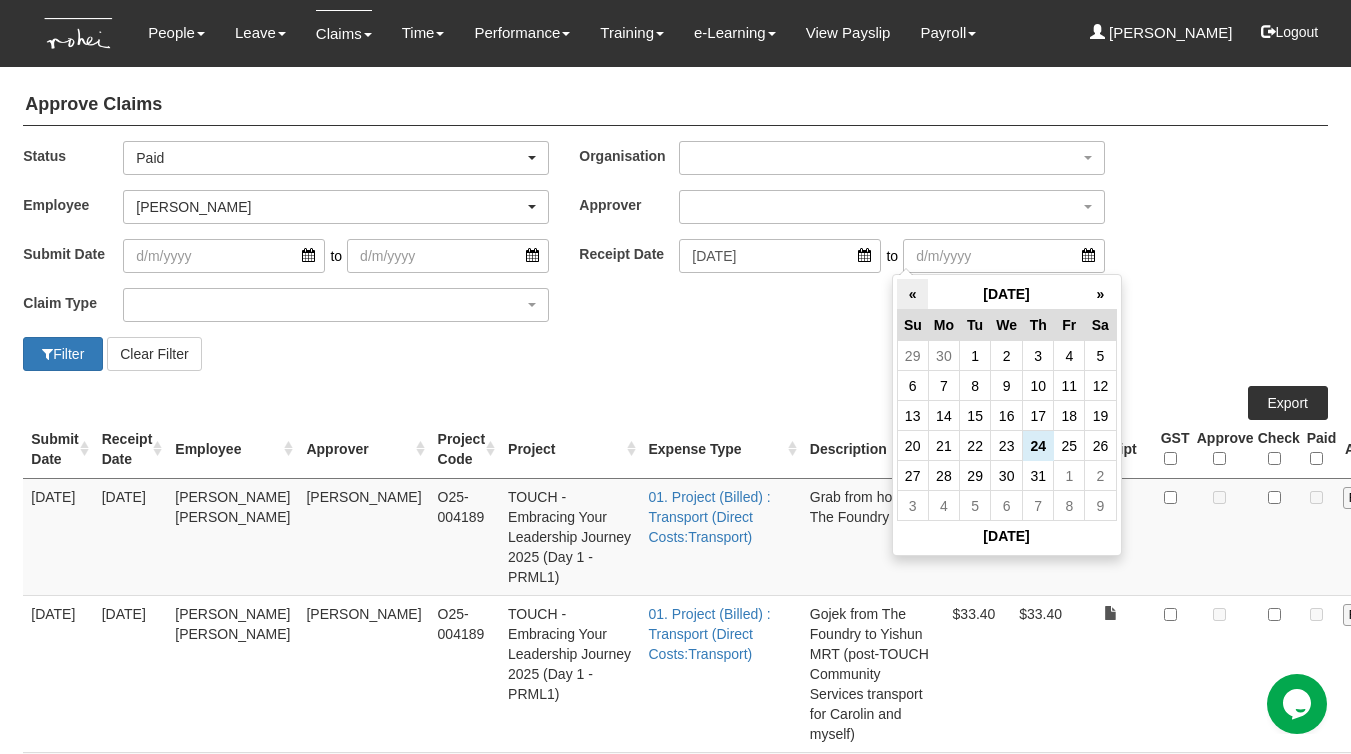 click on "«" at bounding box center (912, 294) 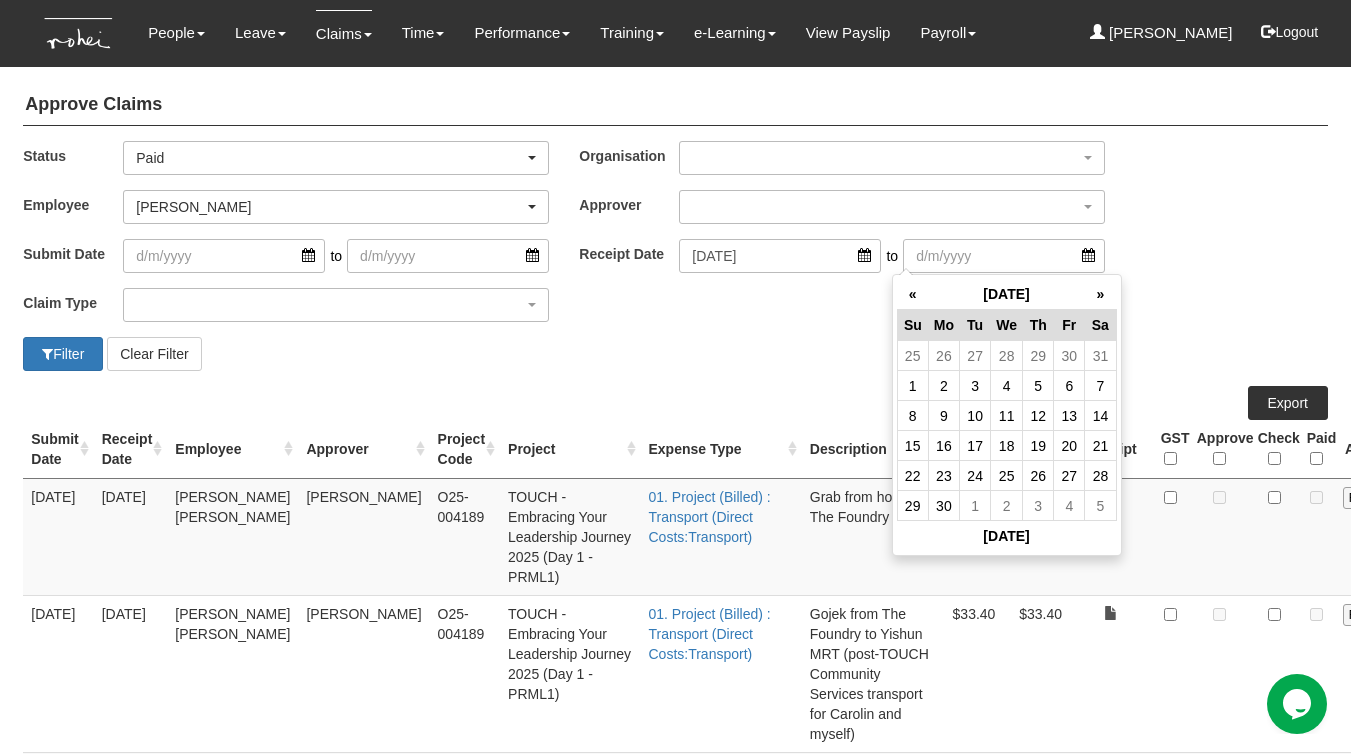 click on "«" at bounding box center (912, 294) 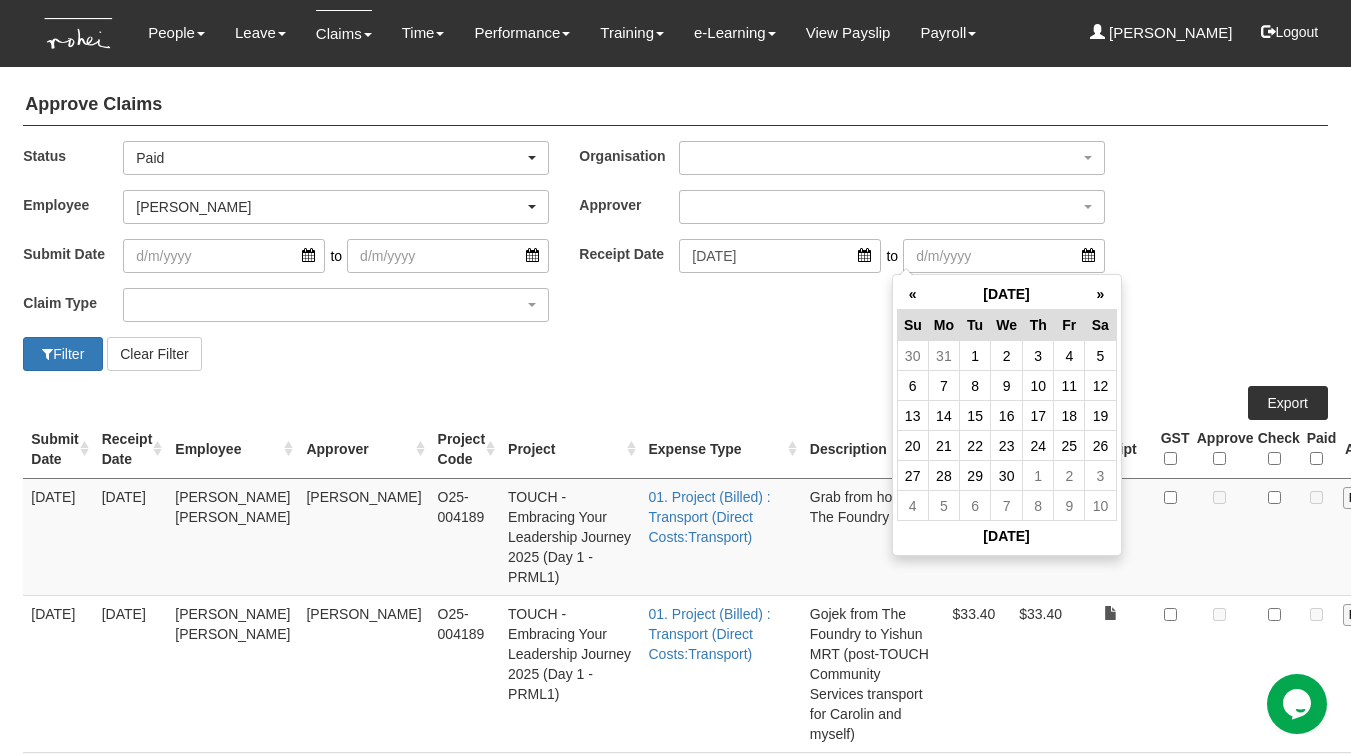 click on "«" at bounding box center (912, 294) 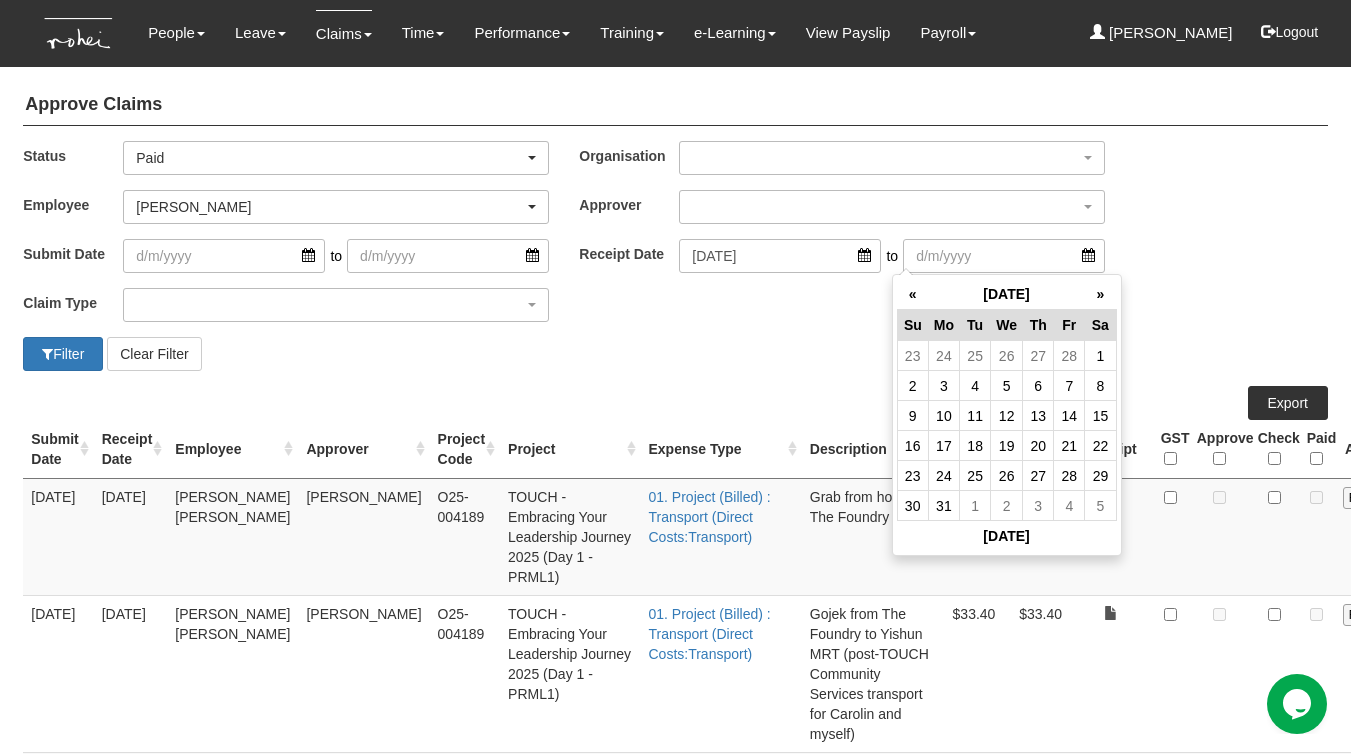 click on "«" at bounding box center [912, 294] 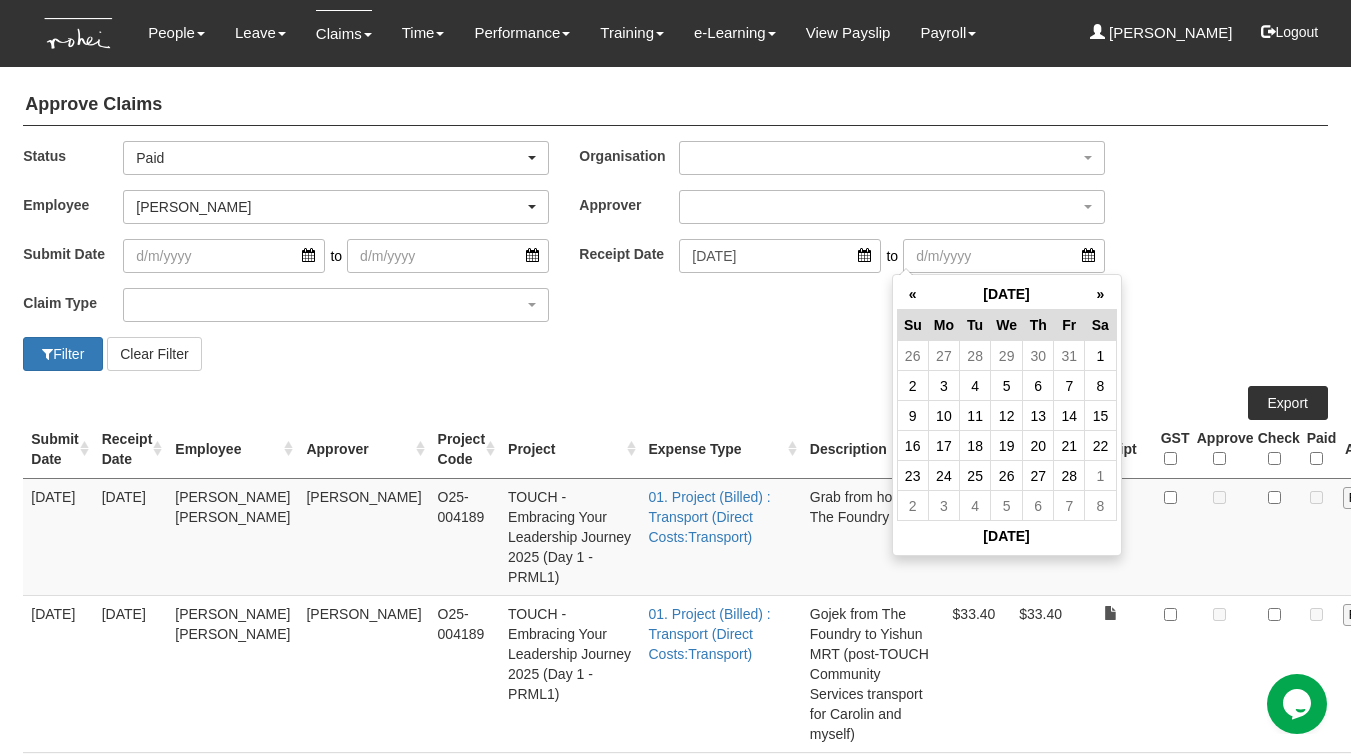 click on "«" at bounding box center (912, 294) 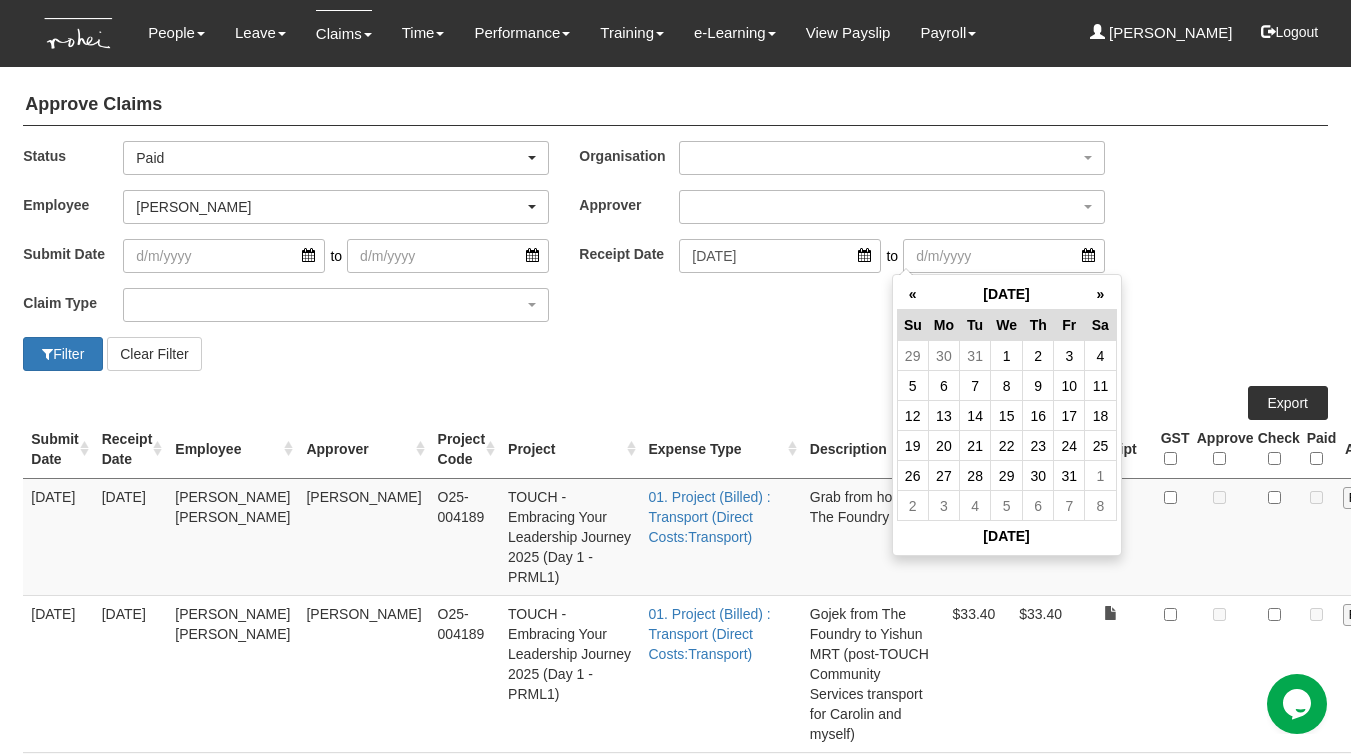 click on "«" at bounding box center (912, 294) 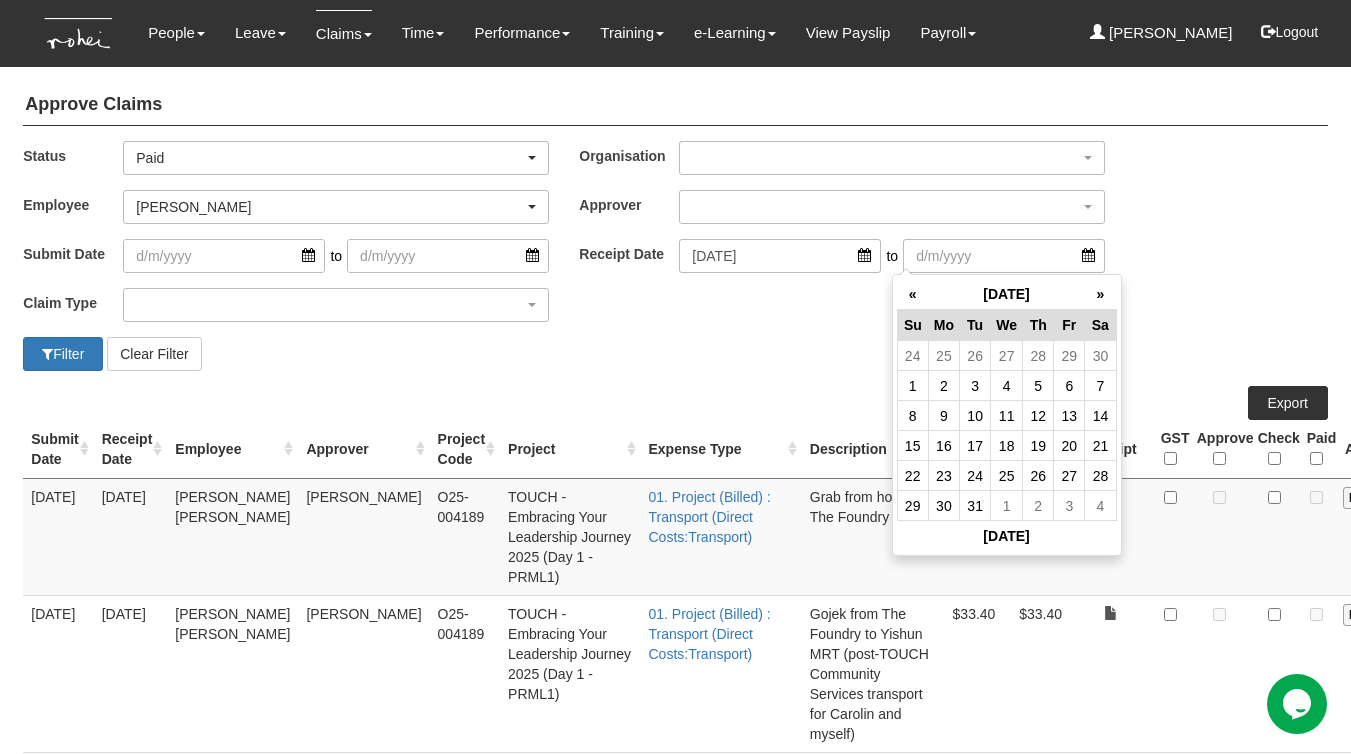 click on "«" at bounding box center [912, 294] 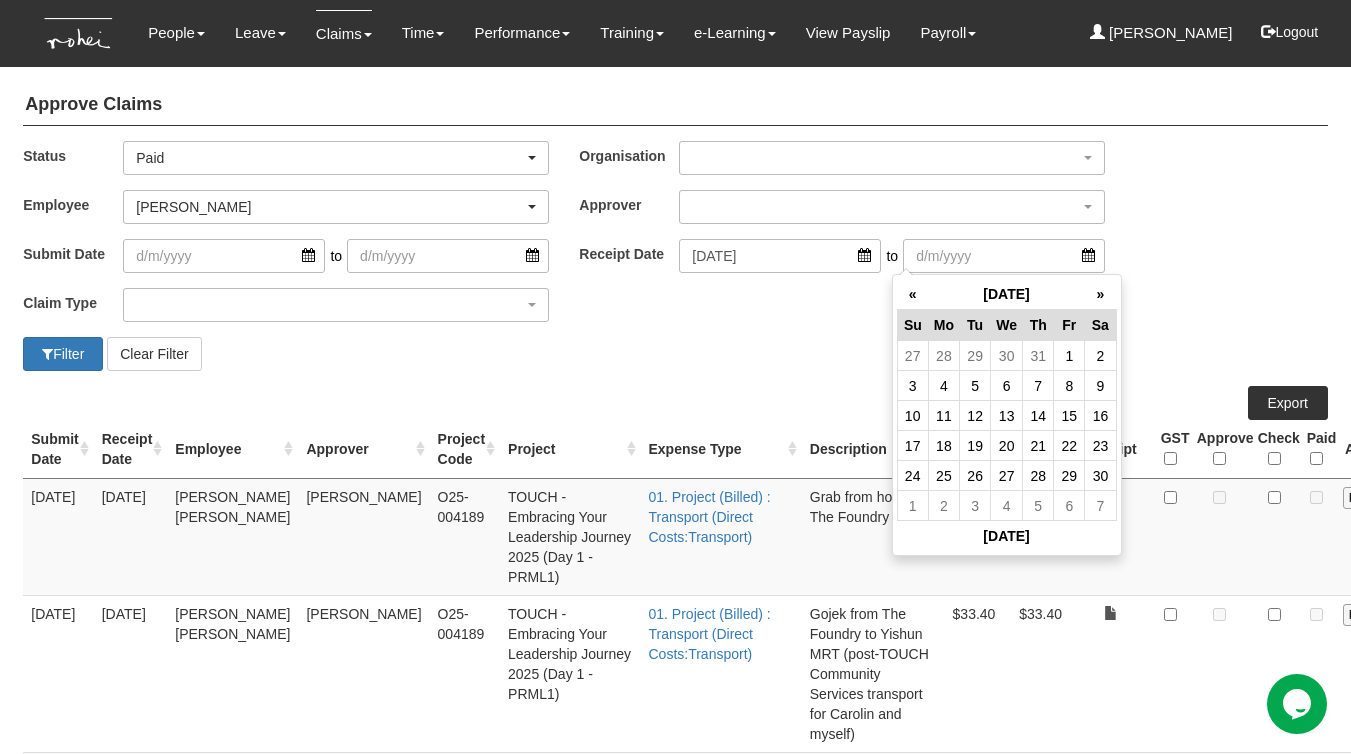 click on "«" at bounding box center (912, 294) 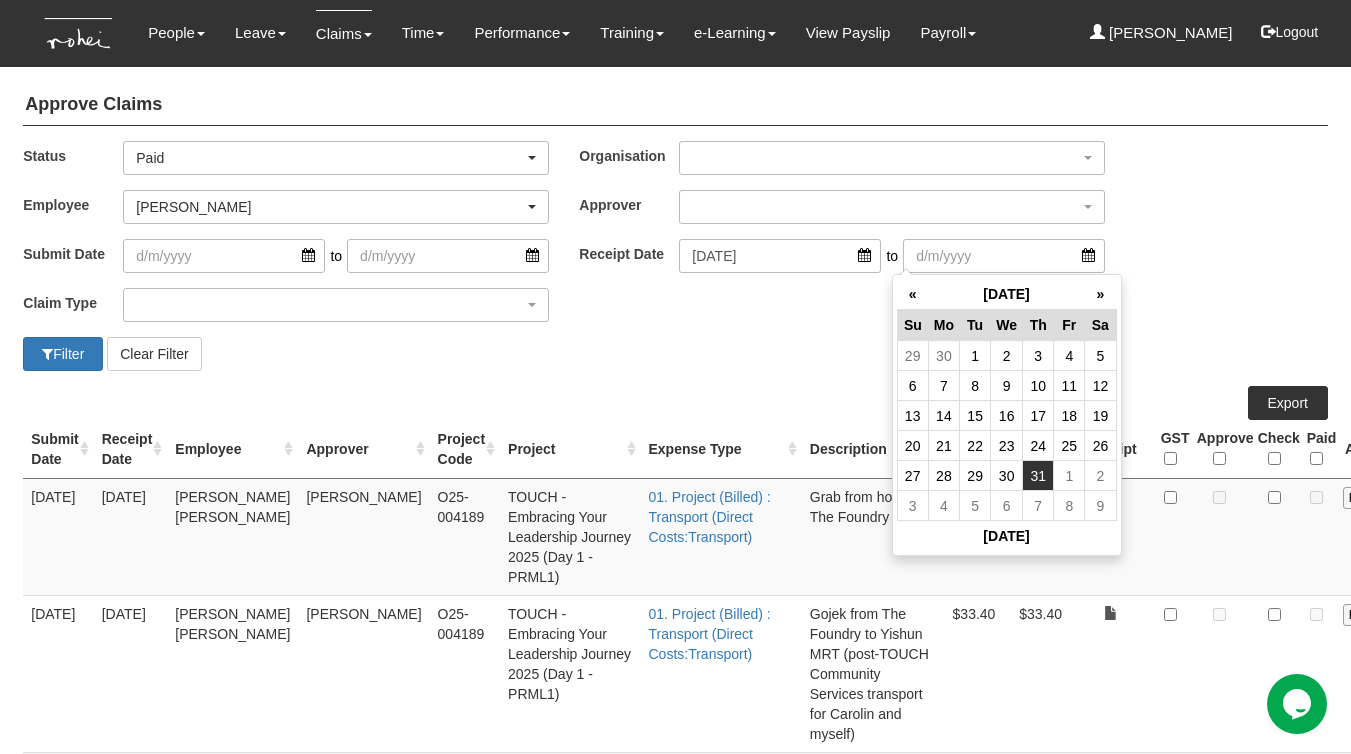 click on "31" at bounding box center (1038, 476) 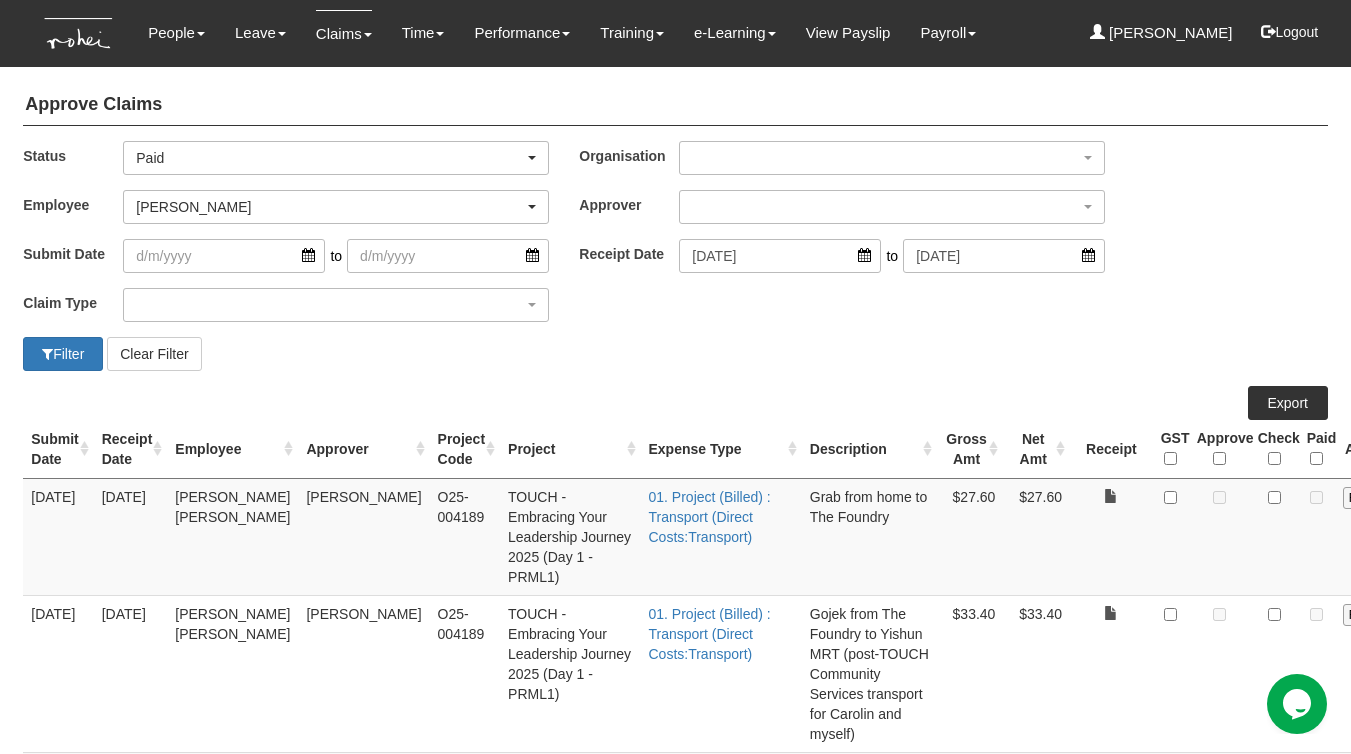 click on "Filter
Clear Filter" at bounding box center (675, 354) 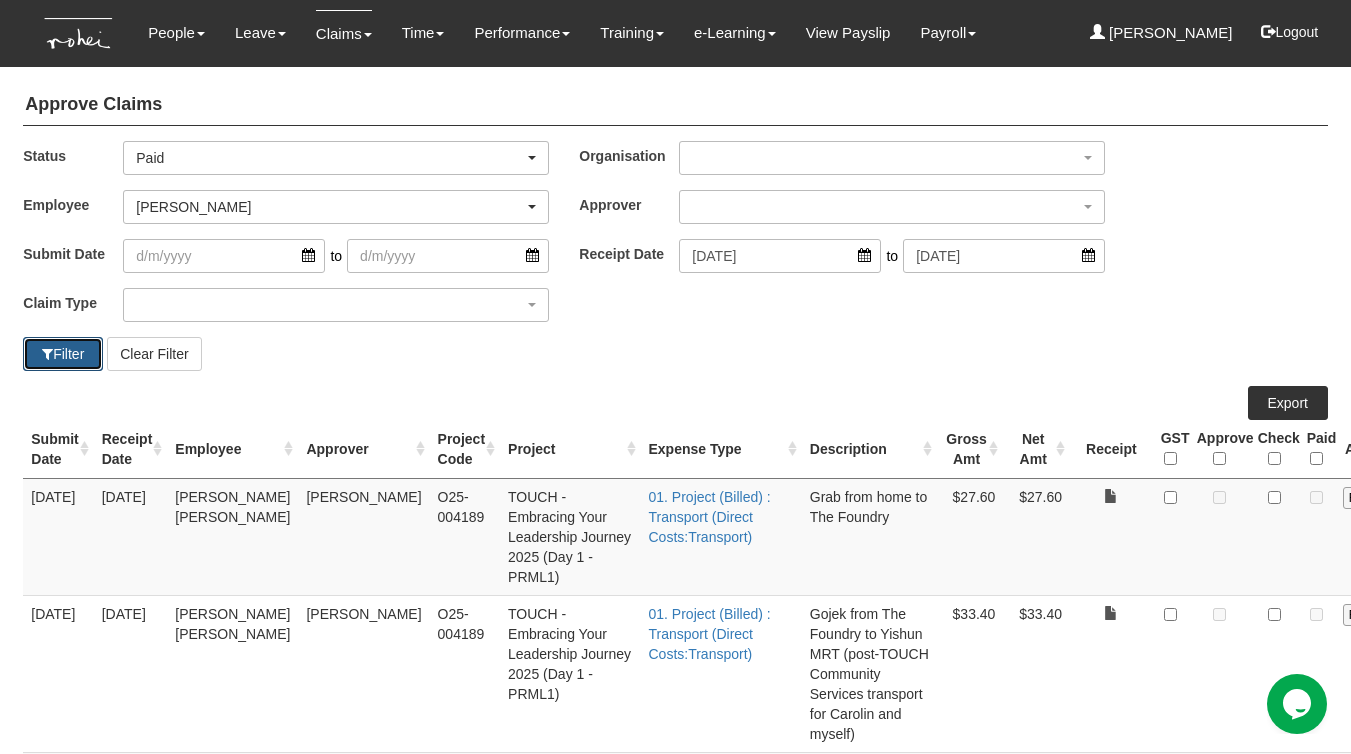 click on "Filter" at bounding box center (63, 354) 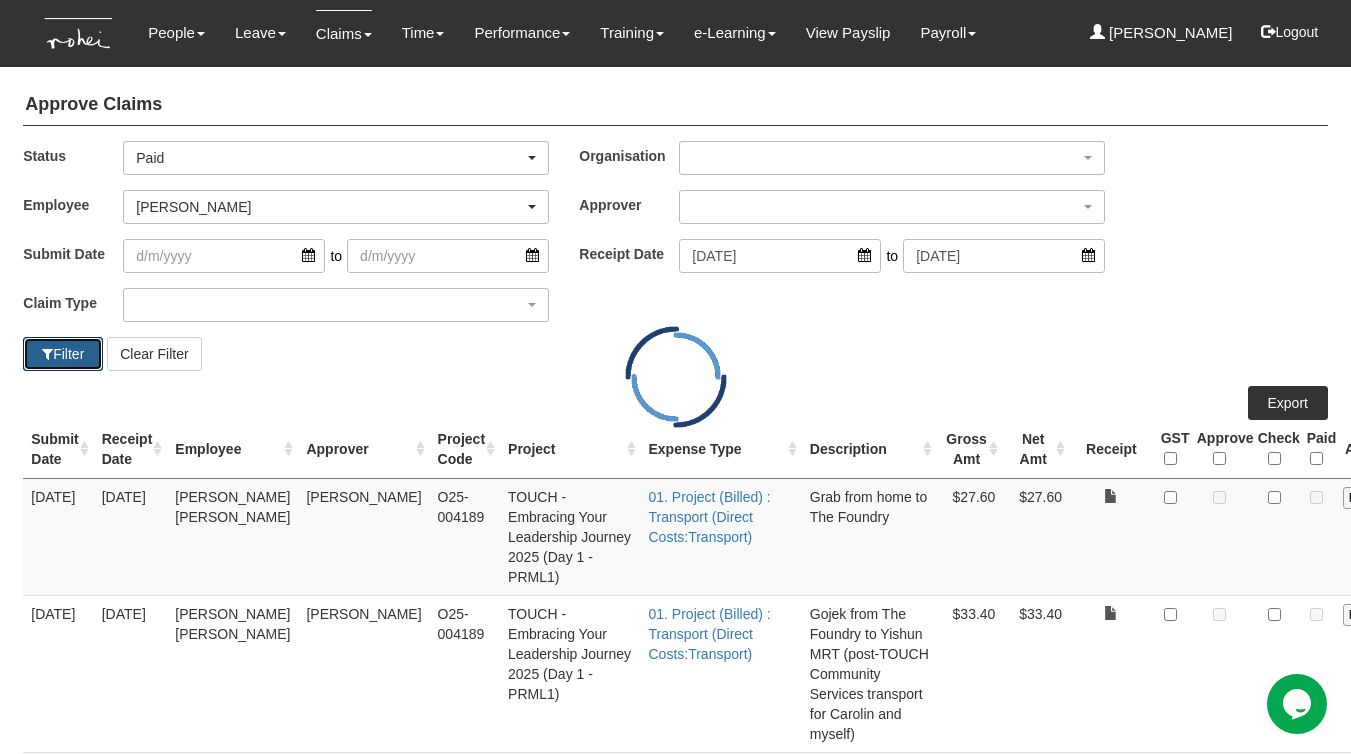 select on "50" 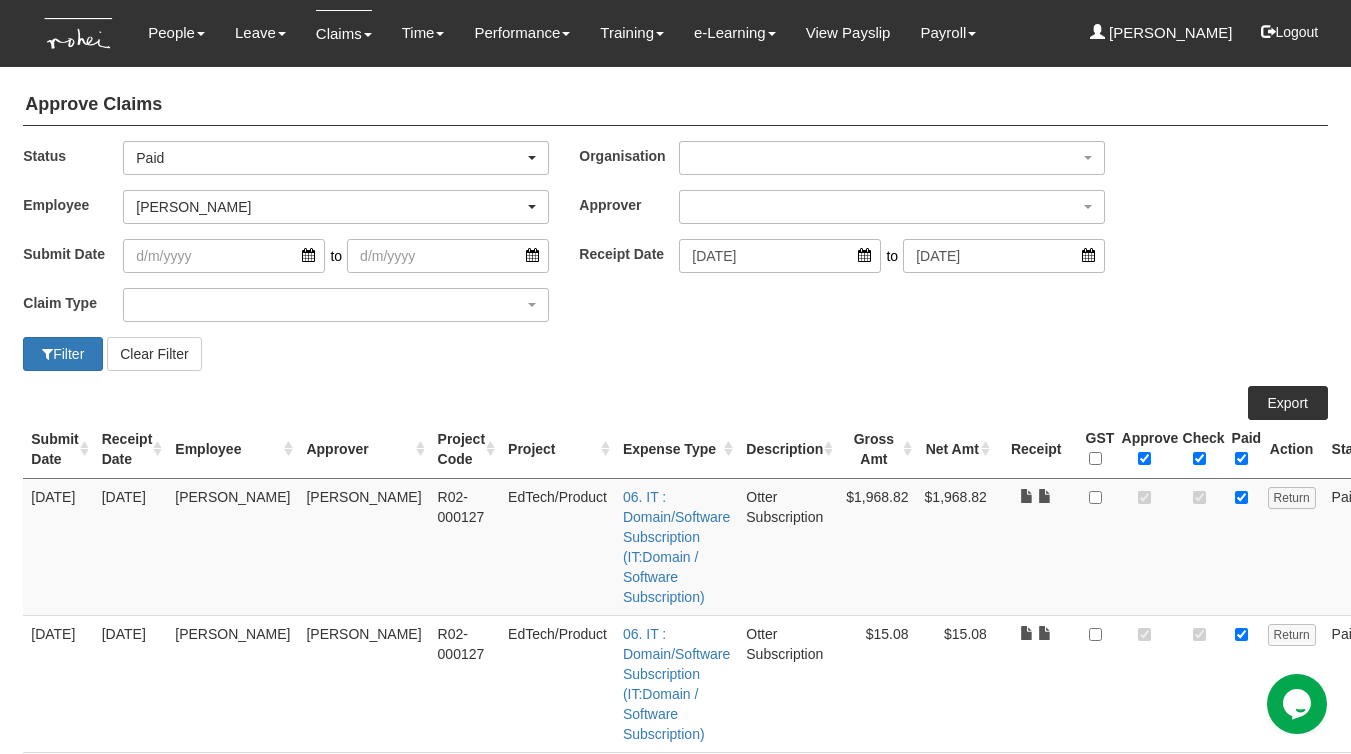 click on "Gross Amt" at bounding box center [877, 449] 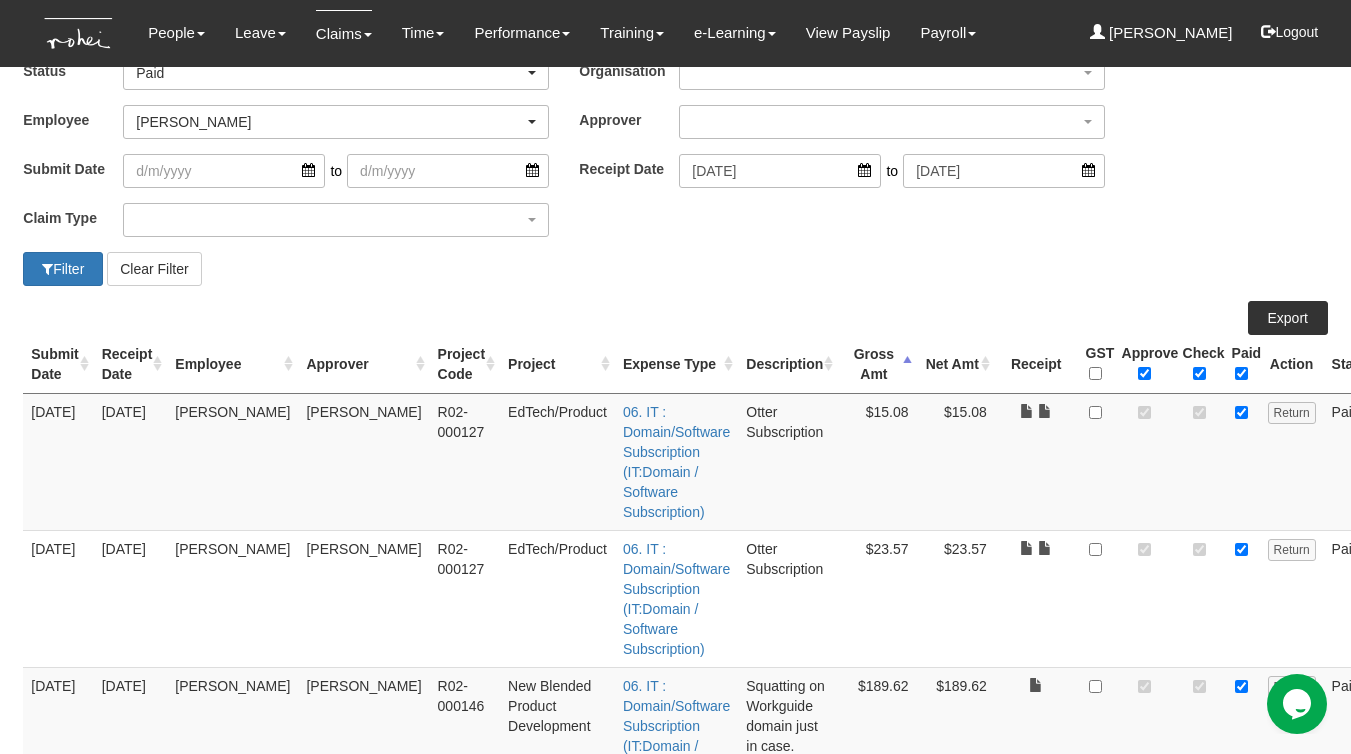 scroll, scrollTop: 0, scrollLeft: 0, axis: both 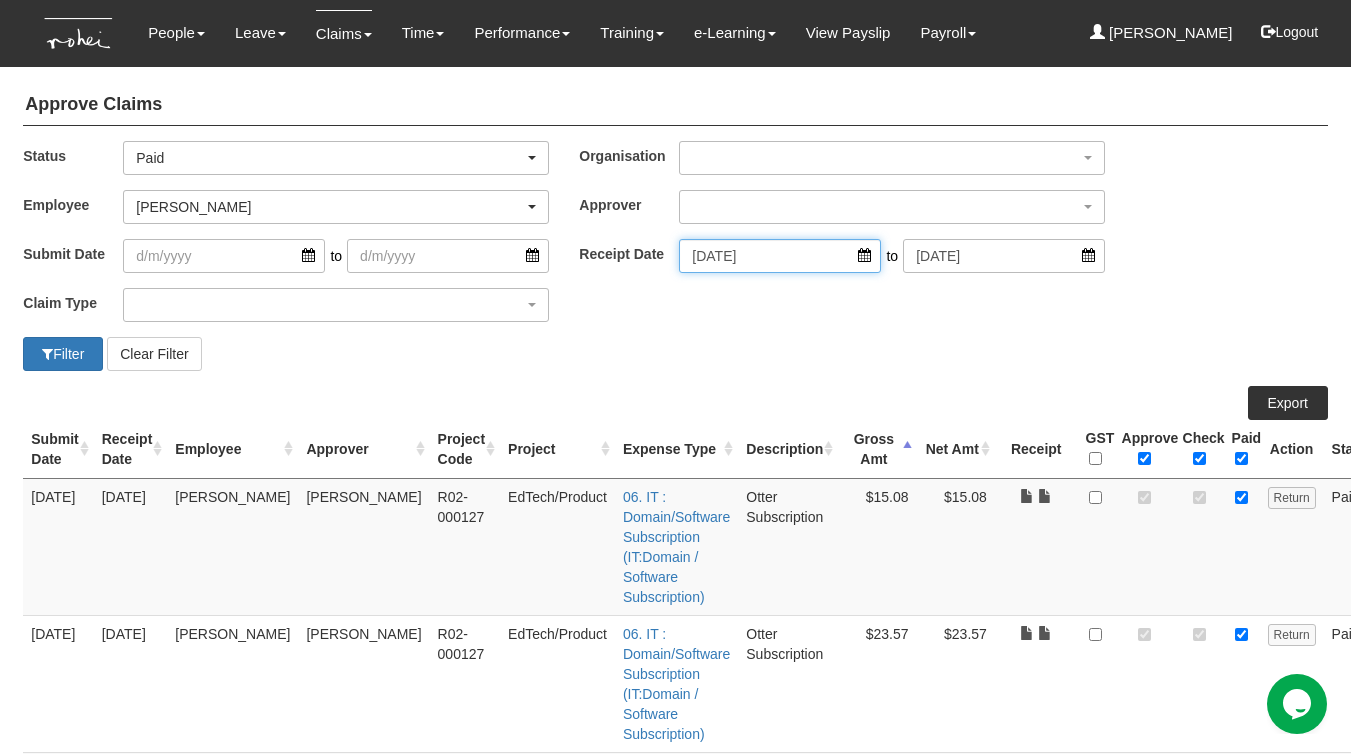 click on "[DATE]" at bounding box center [780, 256] 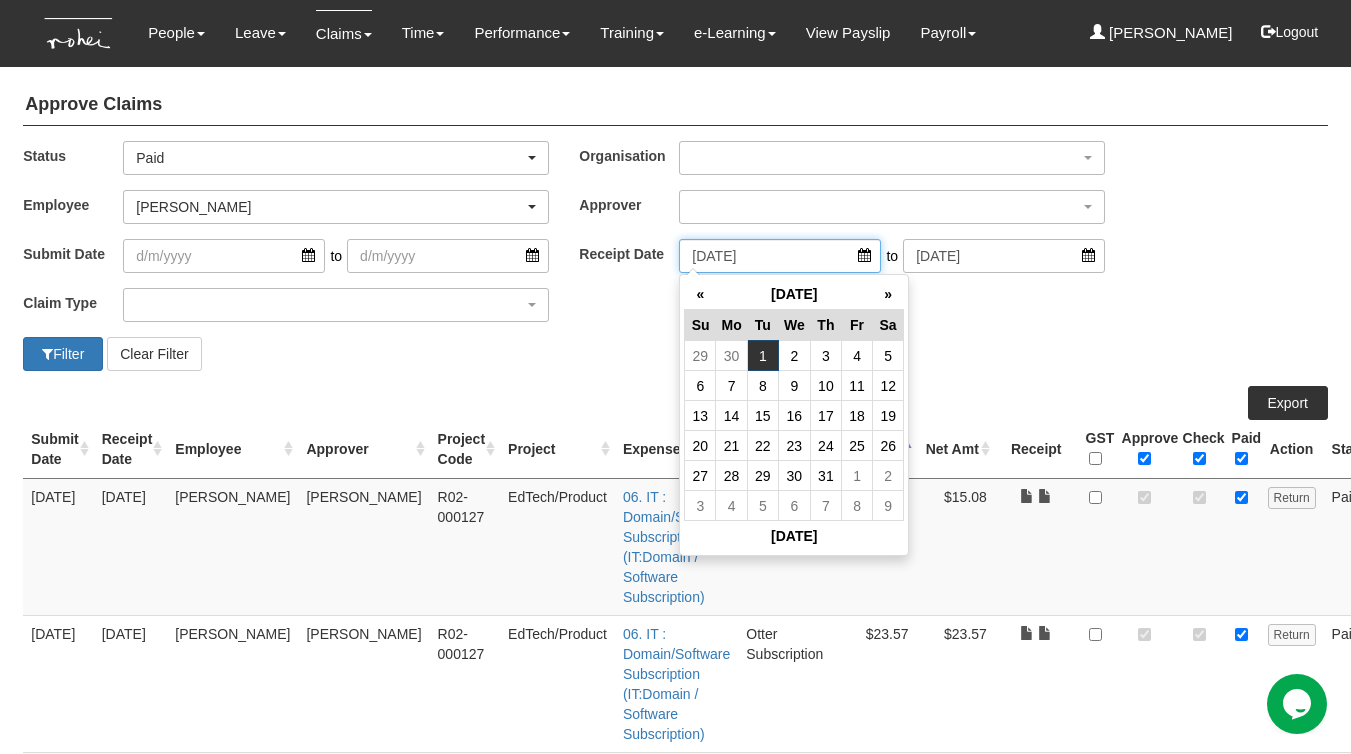 drag, startPoint x: 811, startPoint y: 262, endPoint x: 616, endPoint y: 227, distance: 198.11613 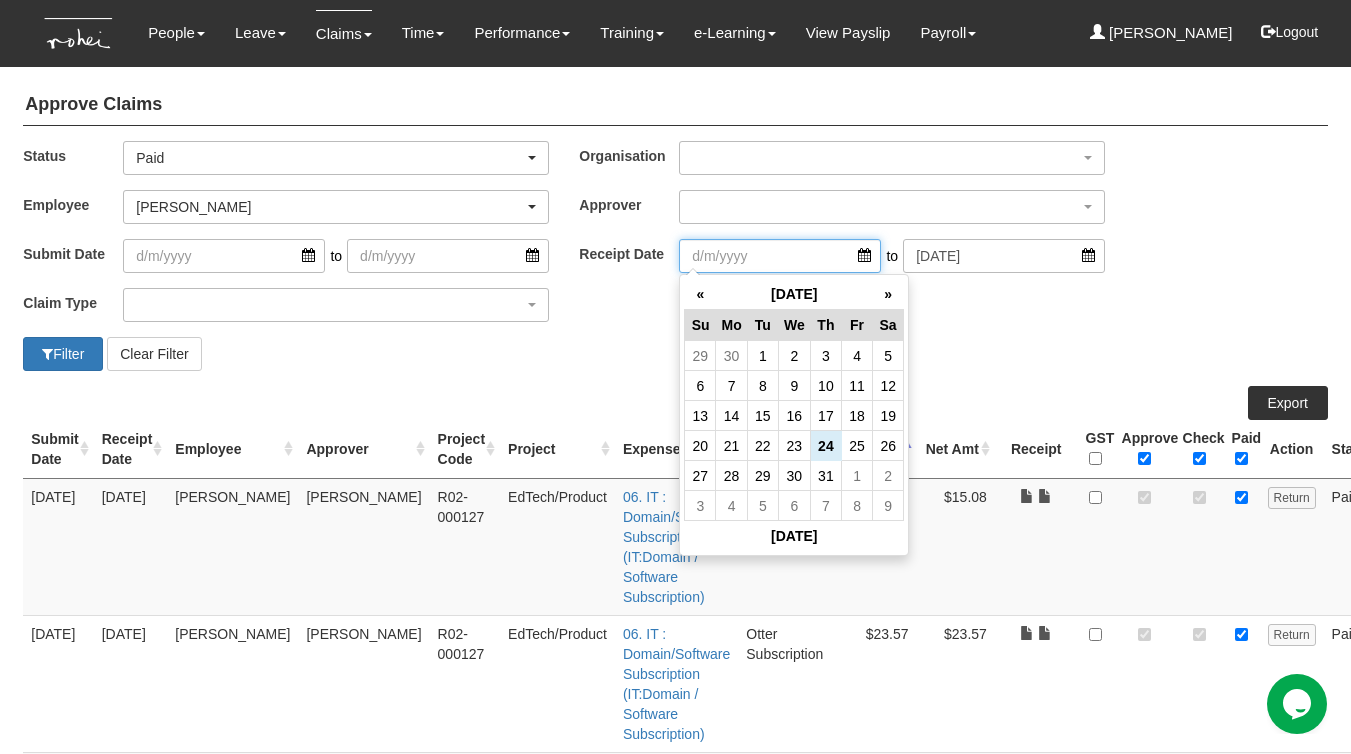 type 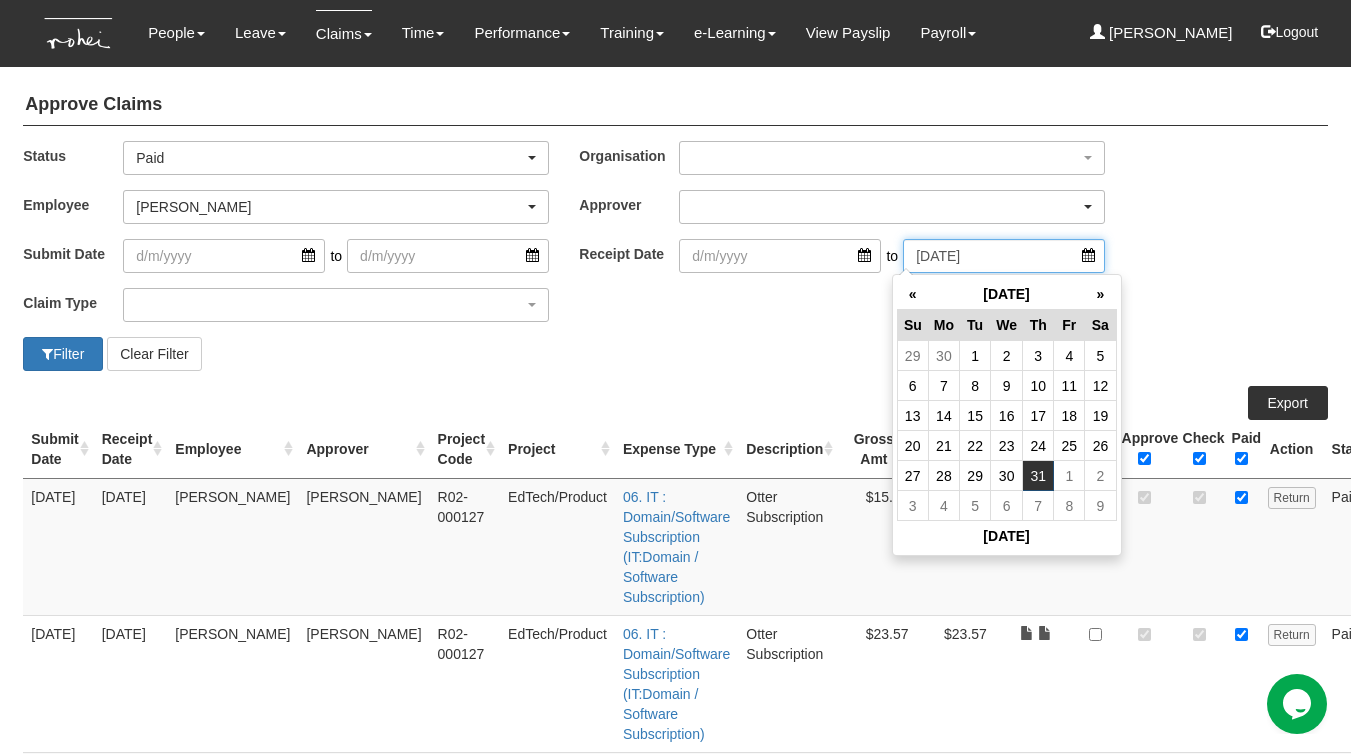 drag, startPoint x: 994, startPoint y: 251, endPoint x: 815, endPoint y: 222, distance: 181.33394 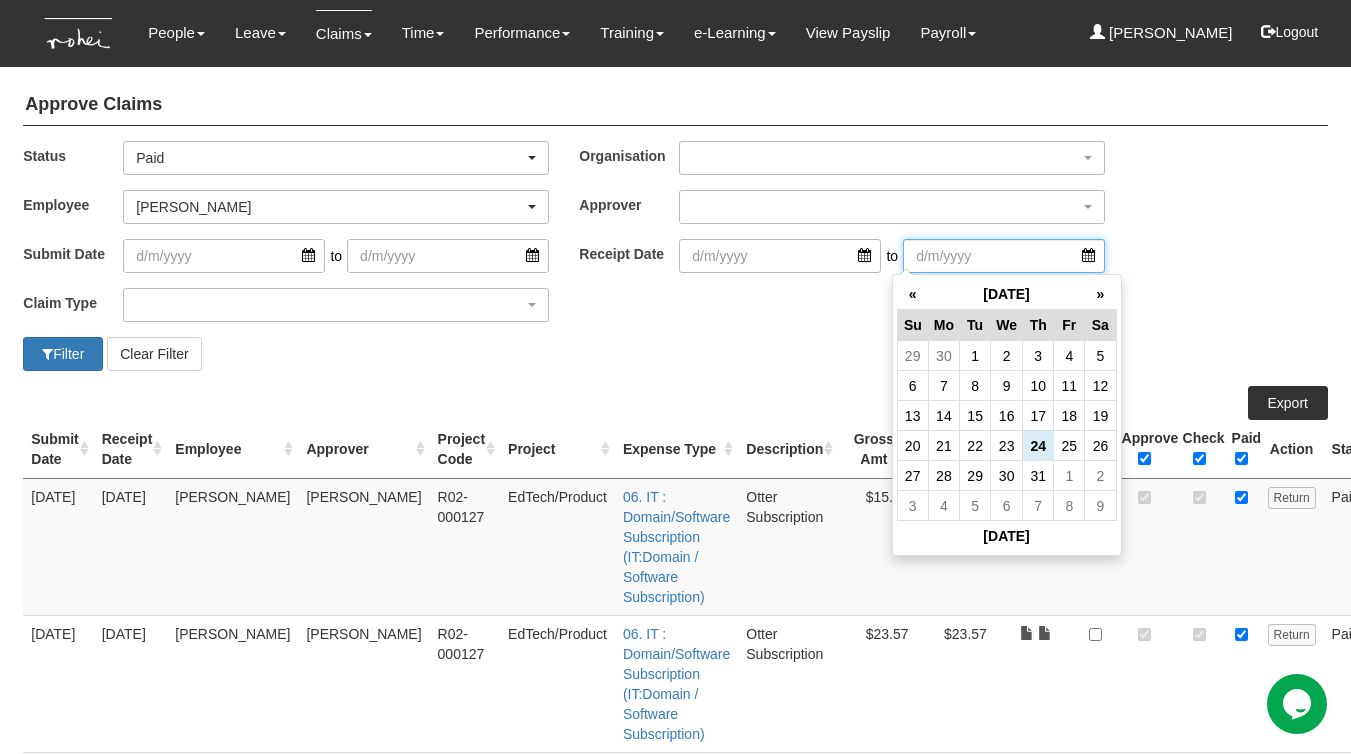 type 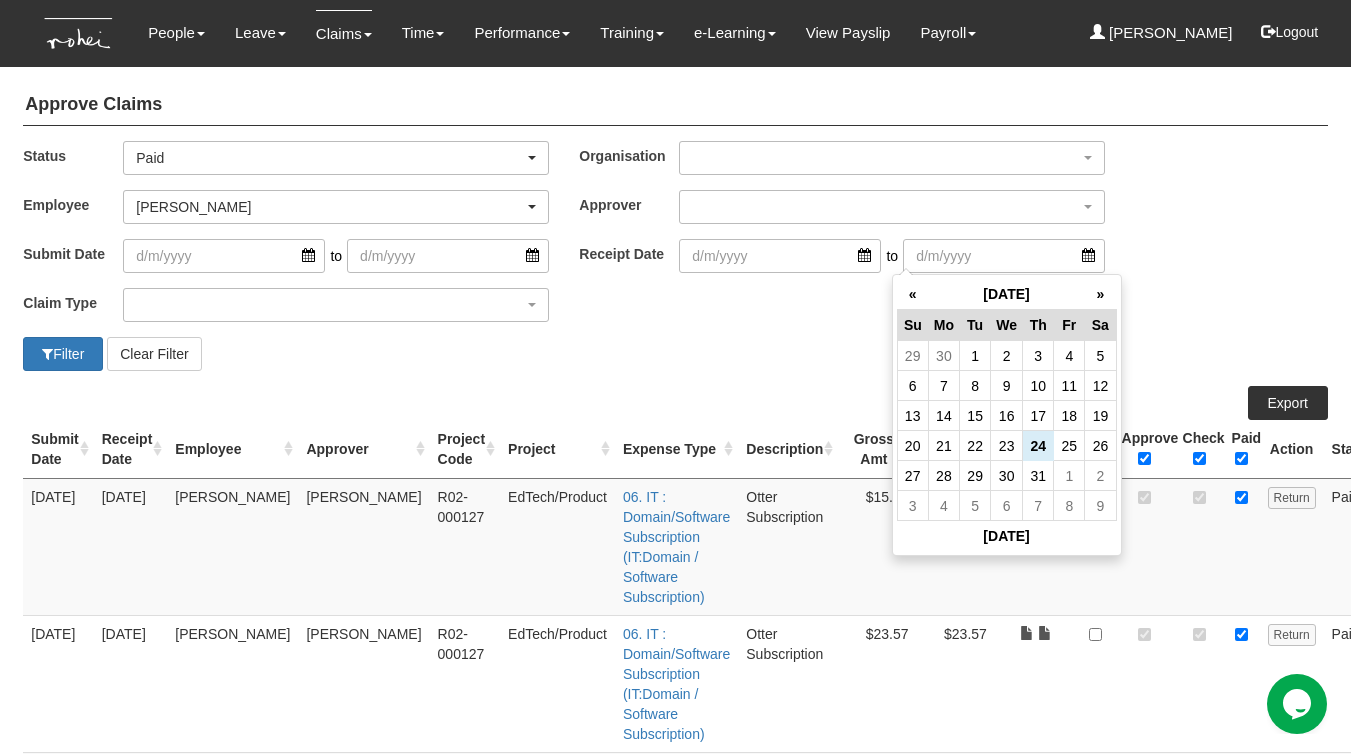 click on "Filter
Clear Filter" at bounding box center [675, 354] 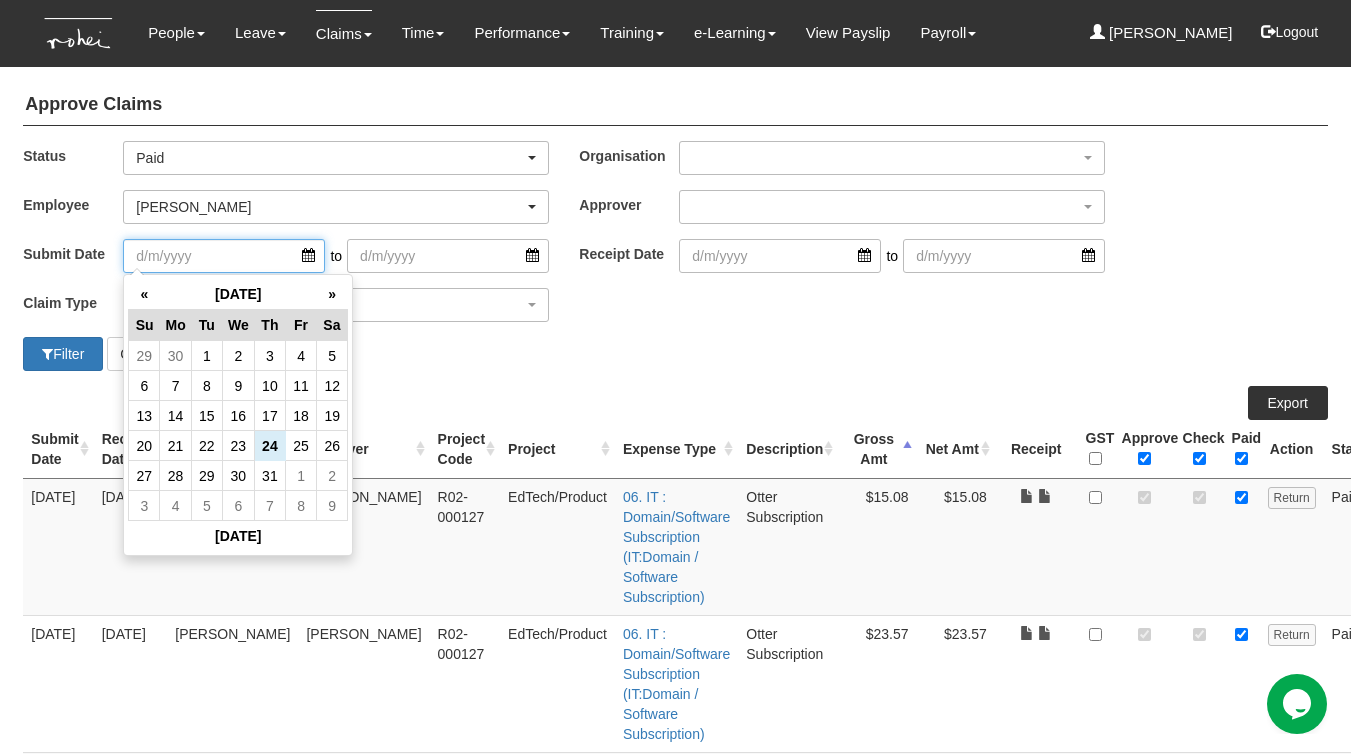 click at bounding box center (224, 256) 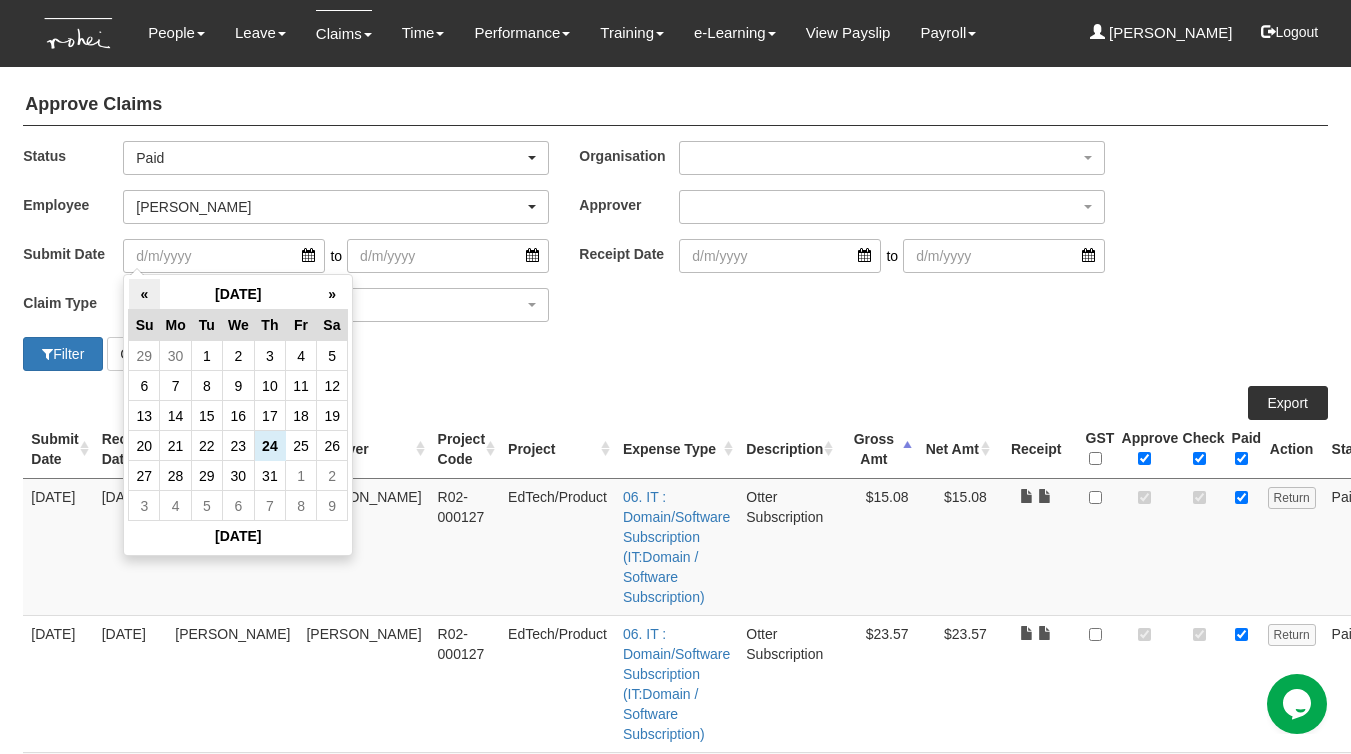 click on "«" at bounding box center [144, 294] 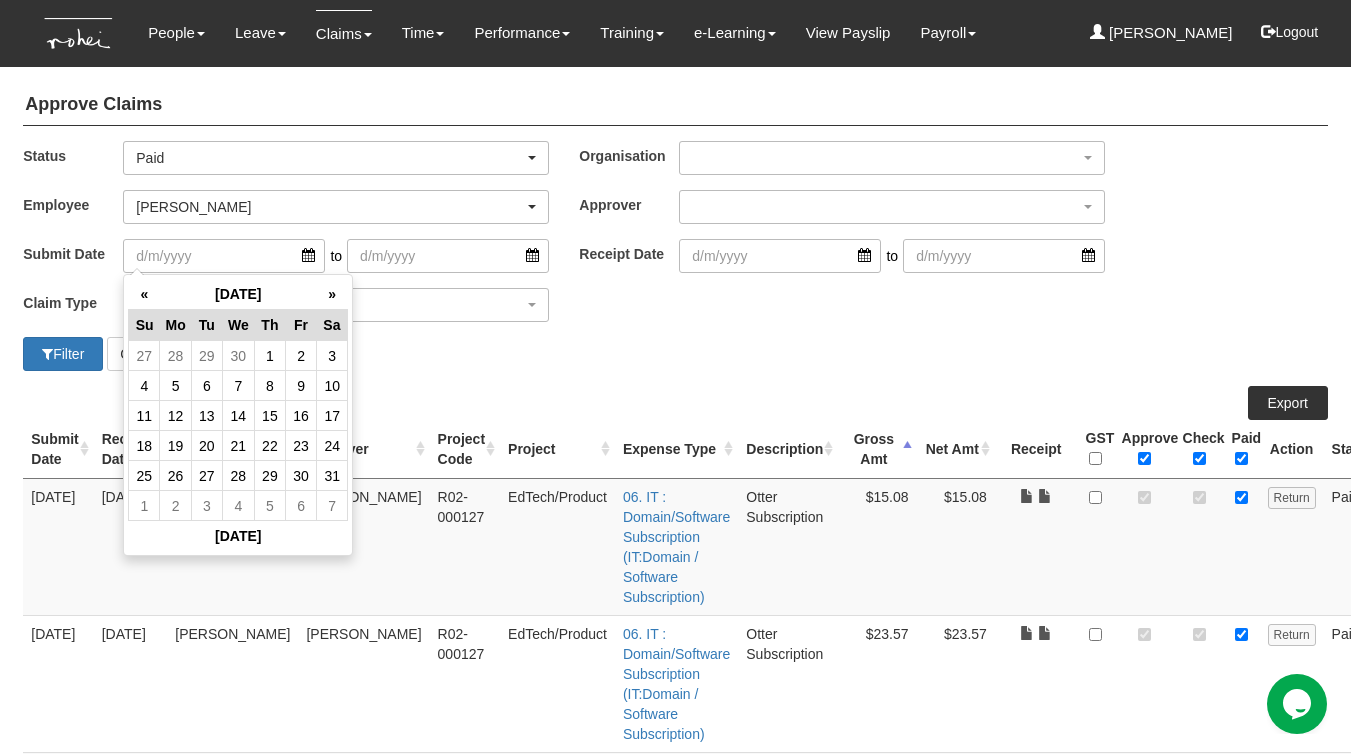 click on "«" at bounding box center (144, 294) 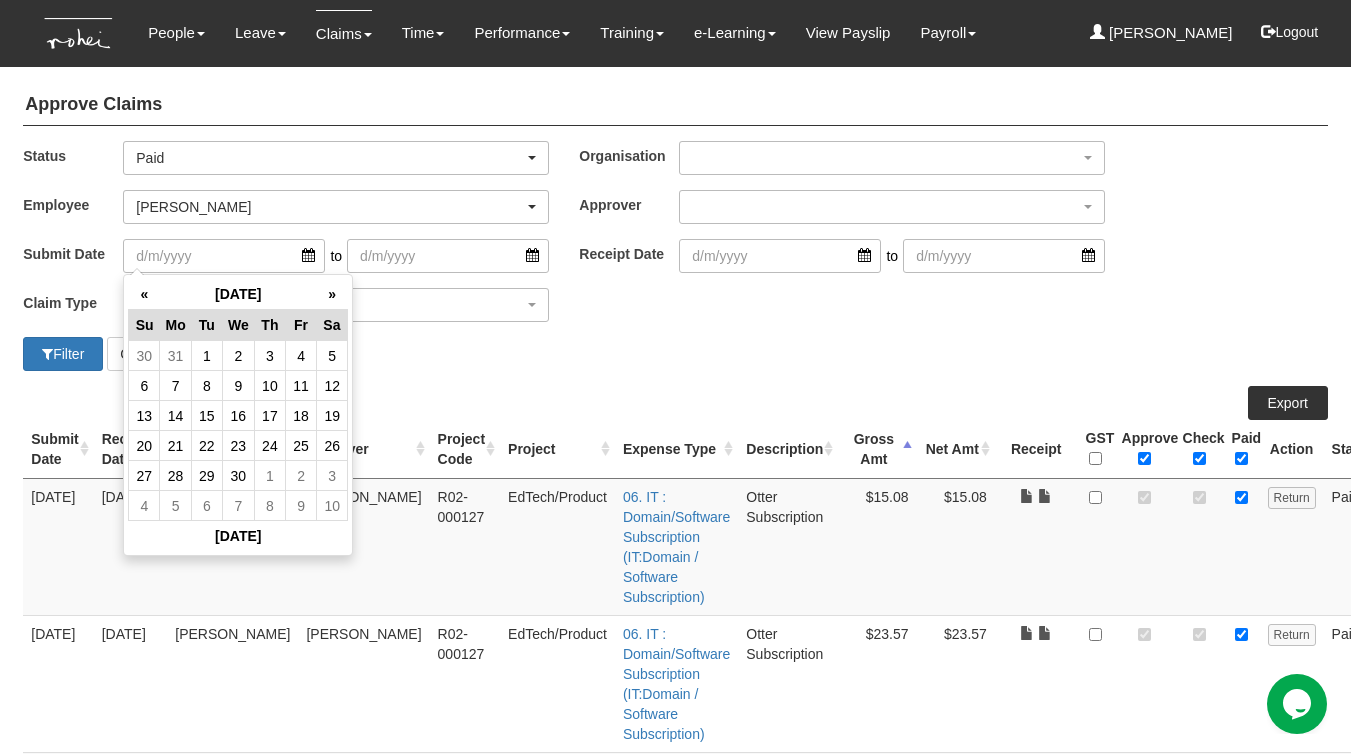 click on "«" at bounding box center (144, 294) 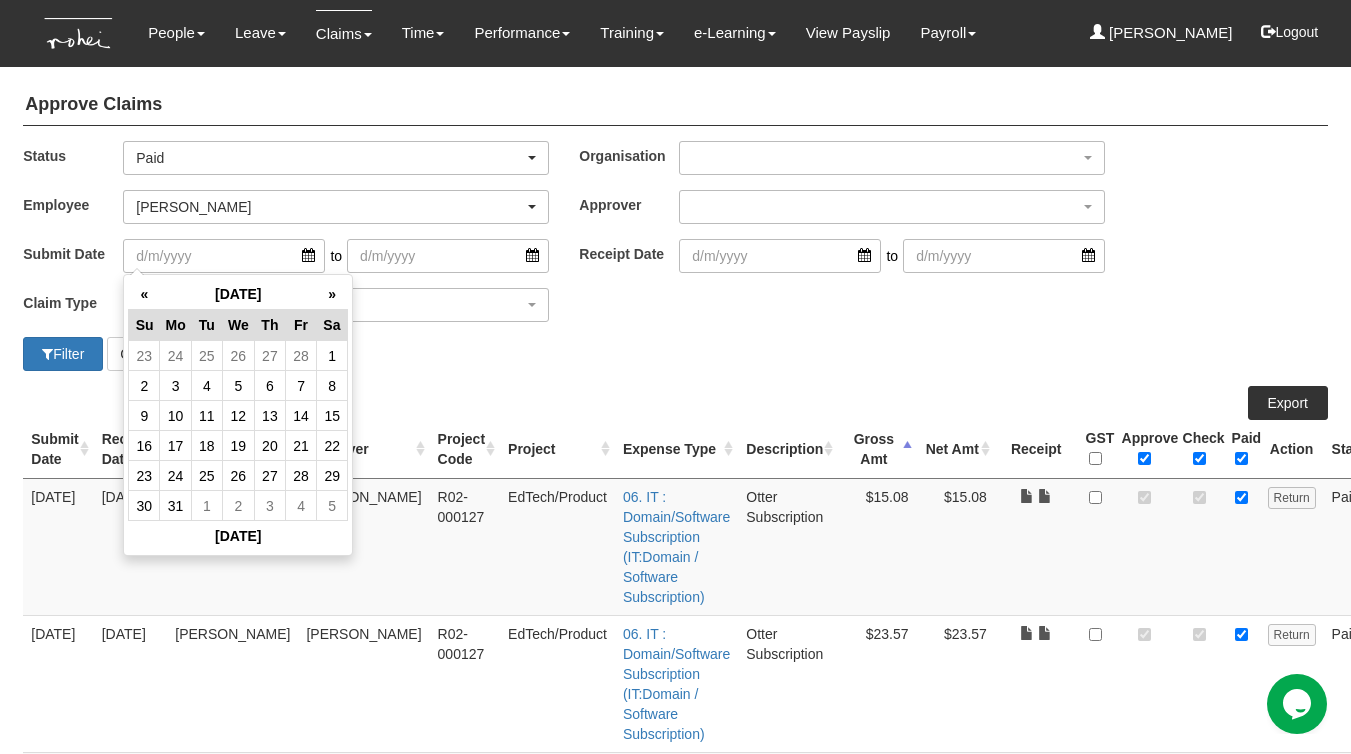 click on "«" at bounding box center [144, 294] 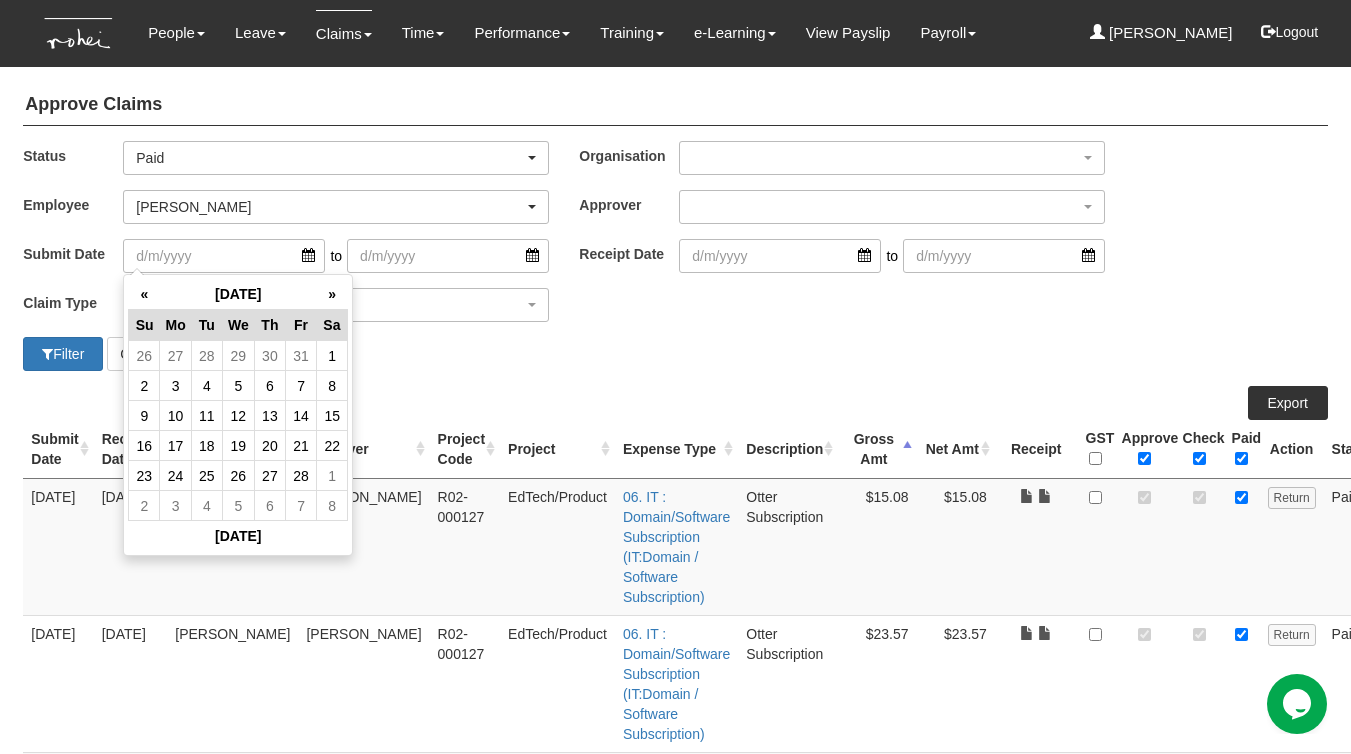 click on "«" at bounding box center [144, 294] 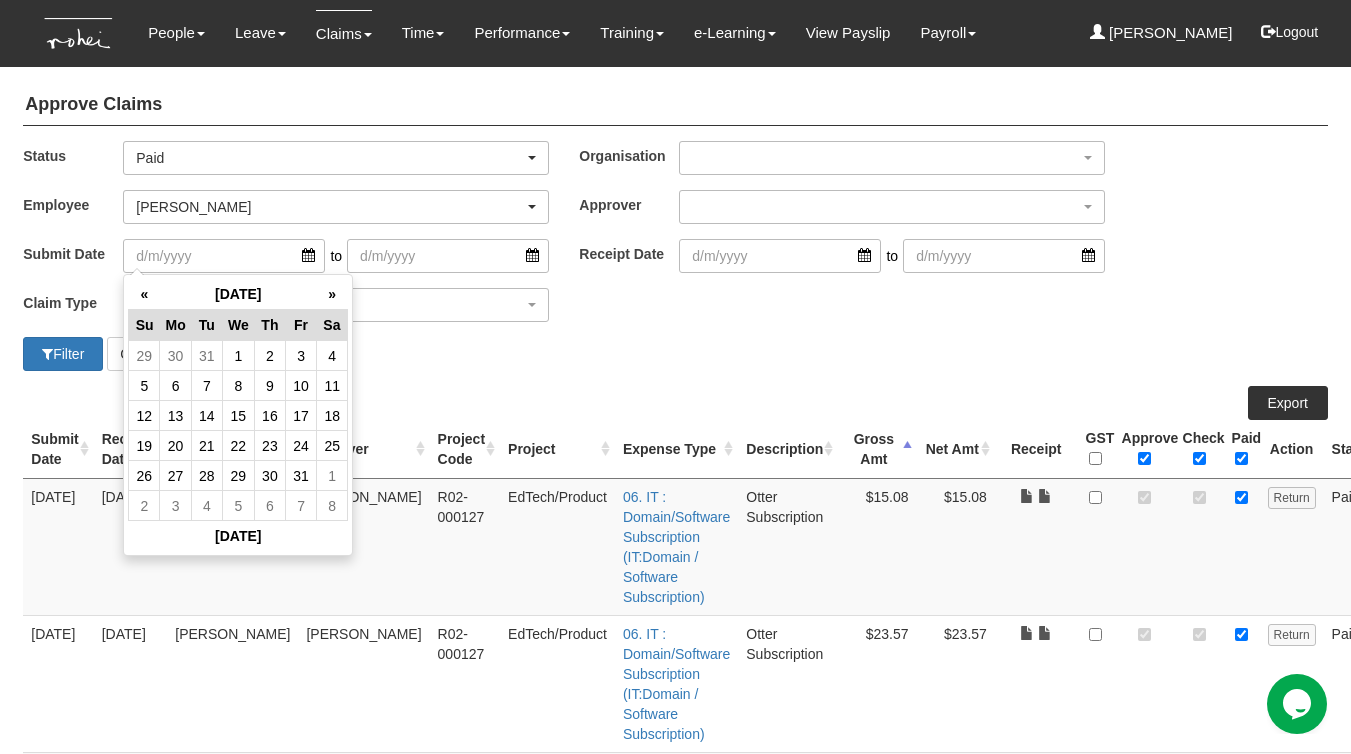 click on "«" at bounding box center [144, 294] 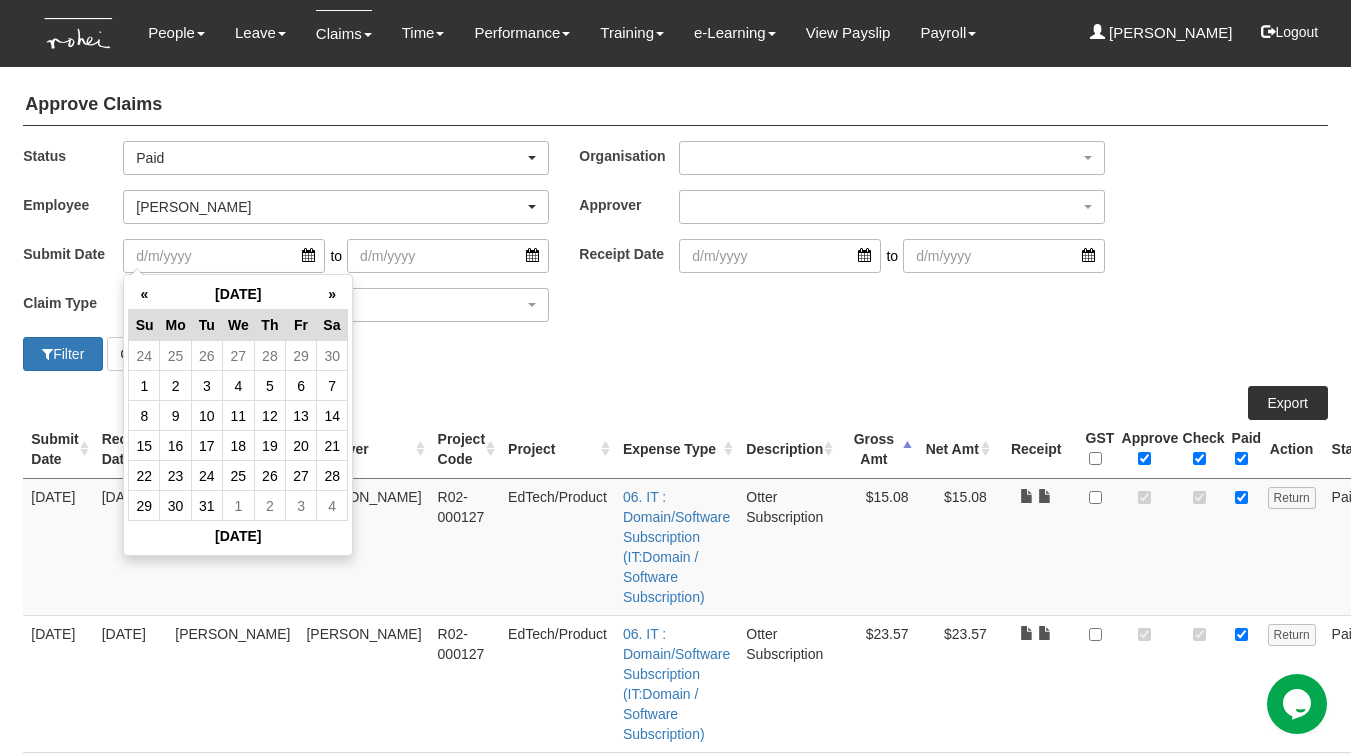 click on "«" at bounding box center (144, 294) 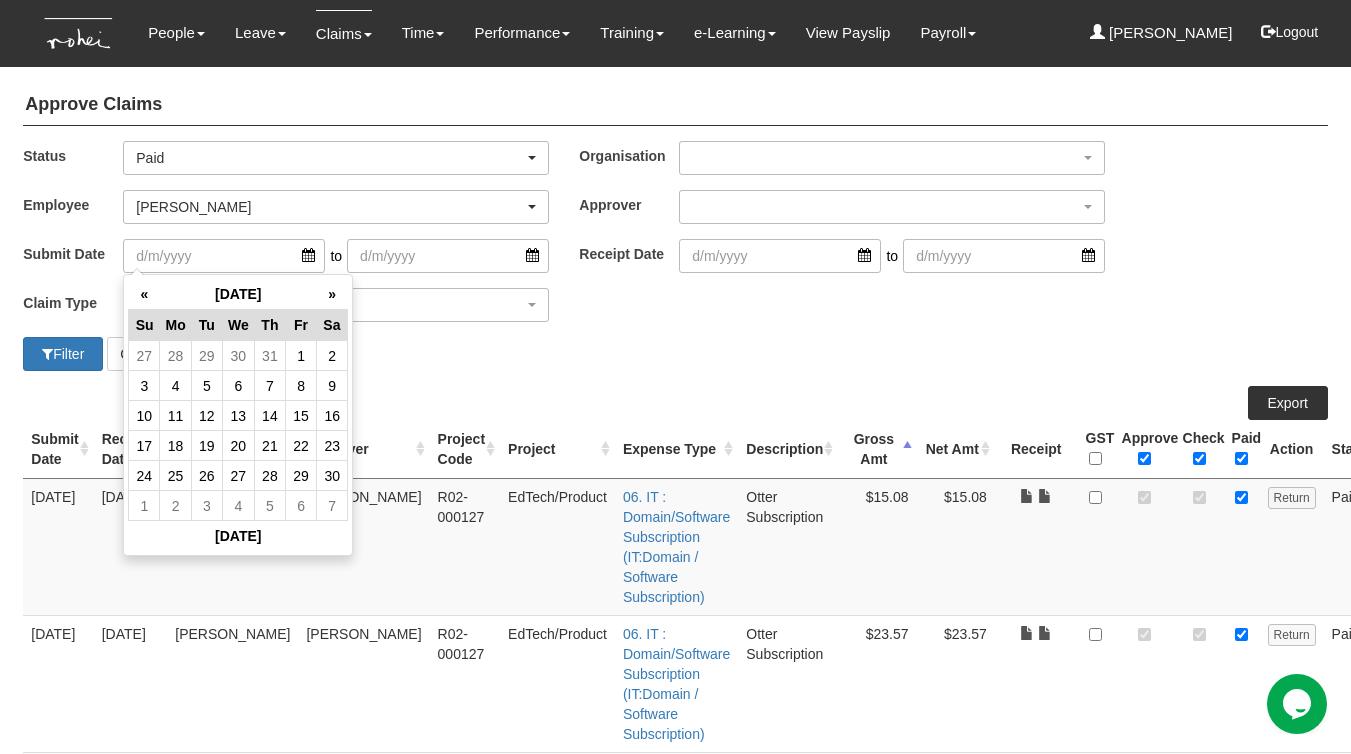 click on "«" at bounding box center (144, 294) 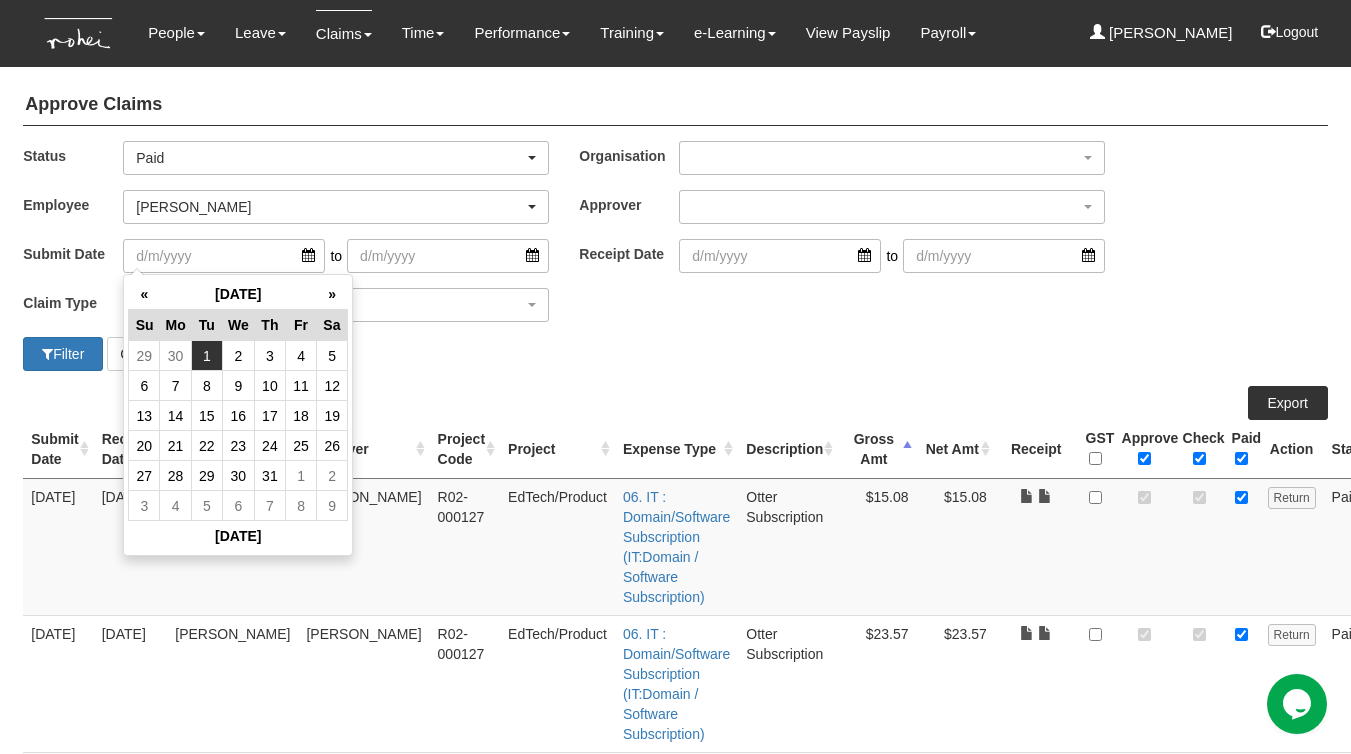 click on "1" at bounding box center [206, 356] 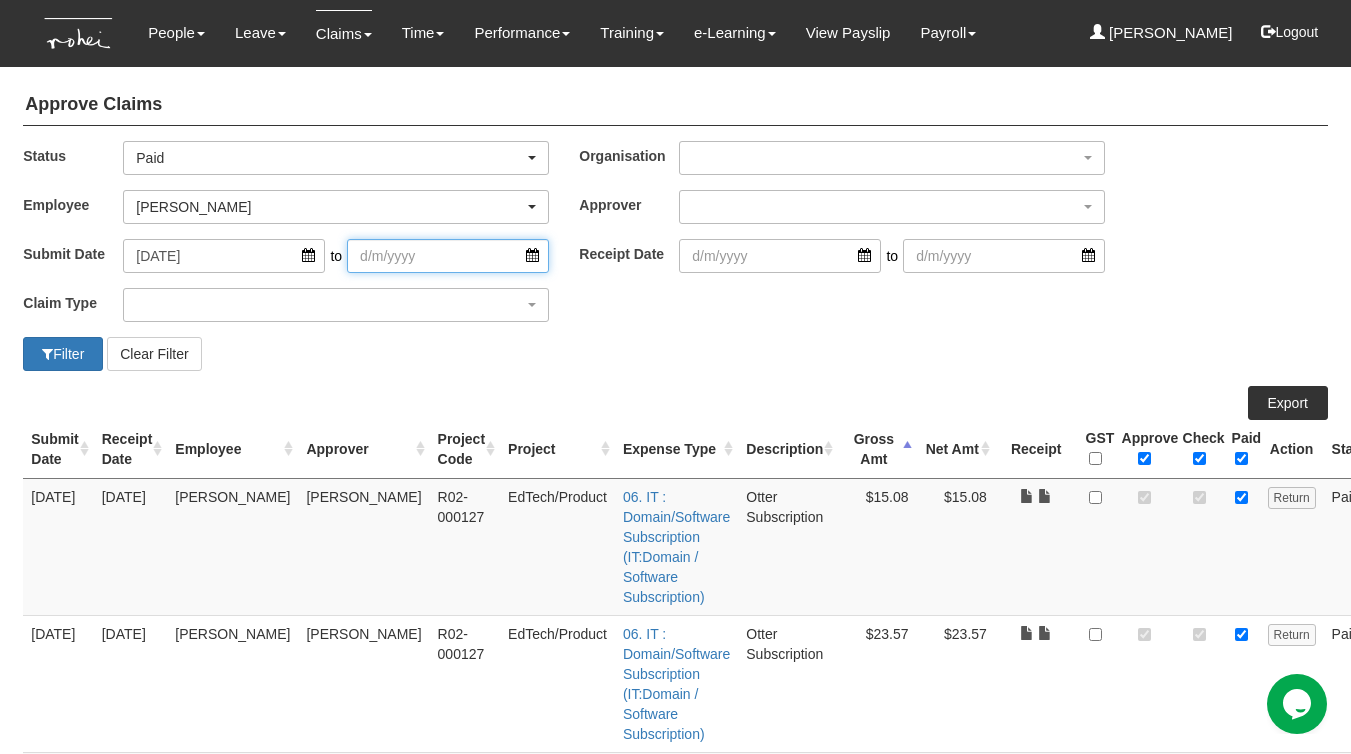 click at bounding box center (448, 256) 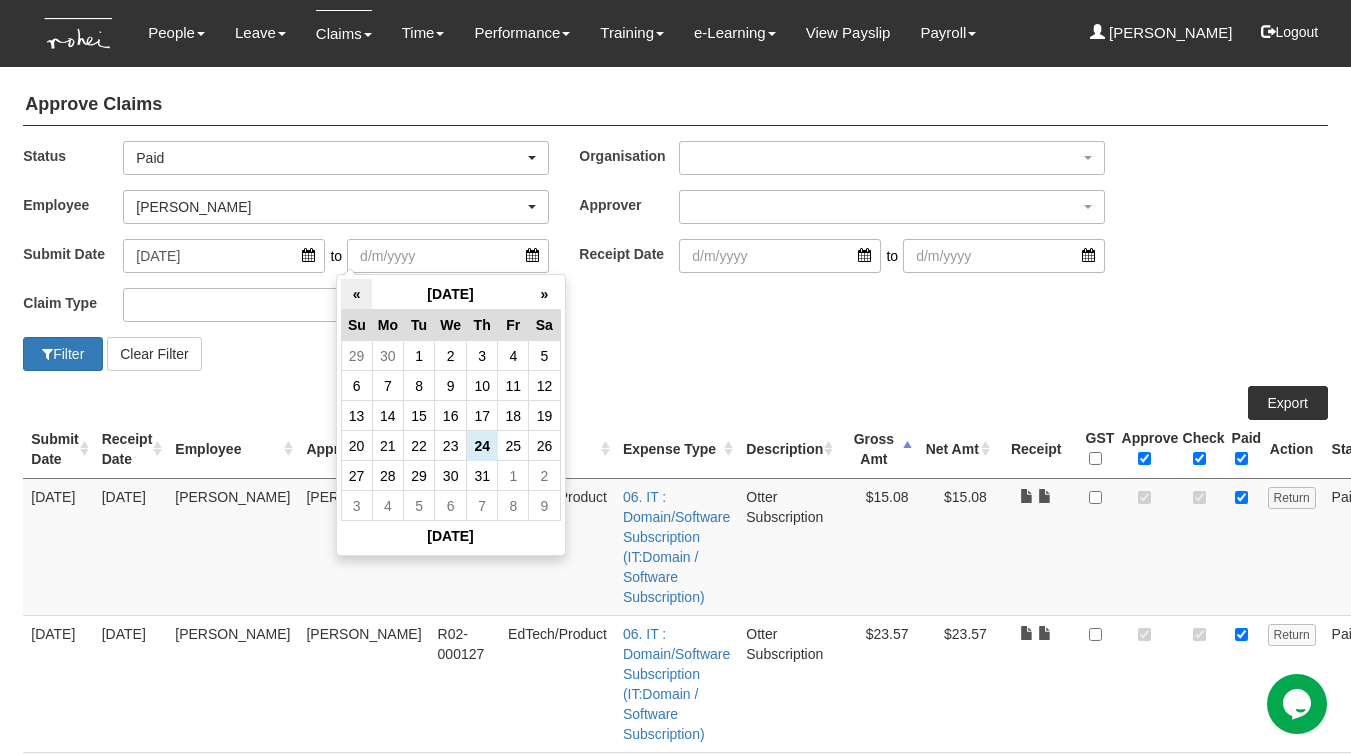 click on "«" at bounding box center [356, 294] 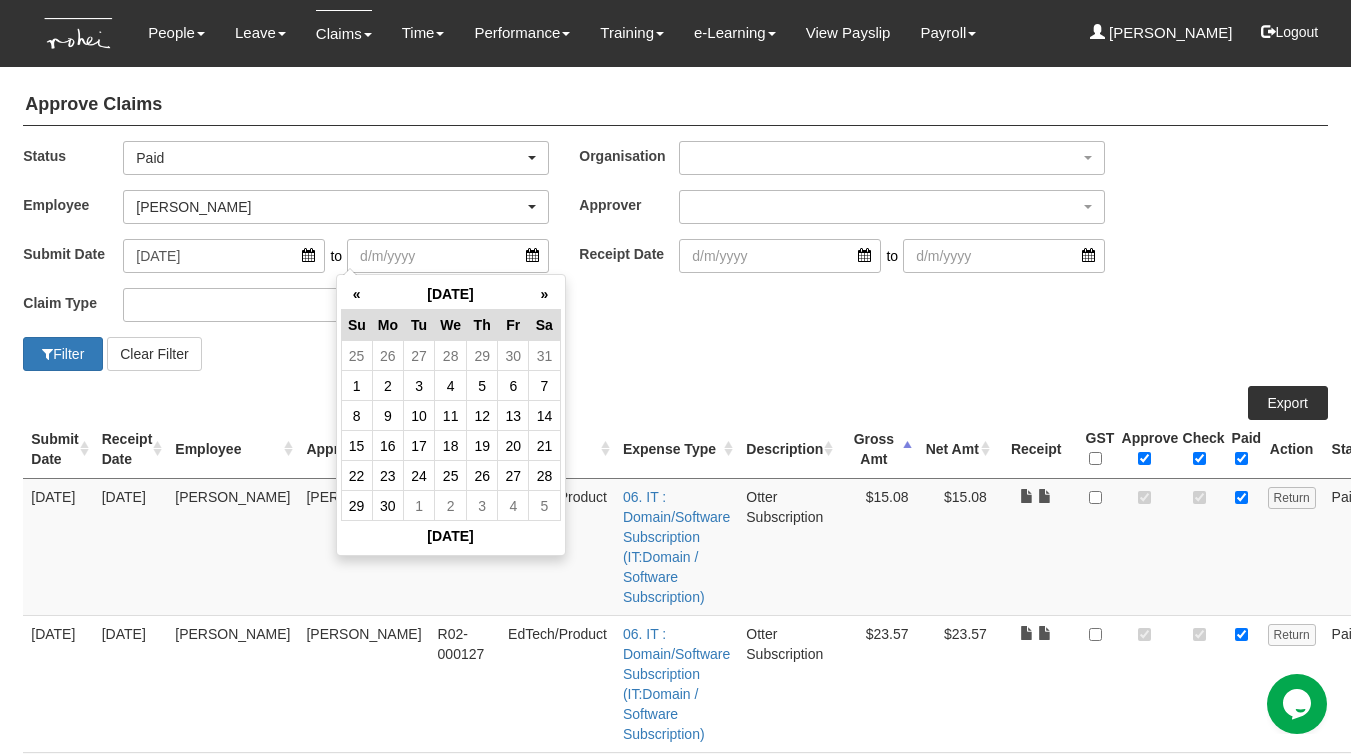 click on "«" at bounding box center (356, 294) 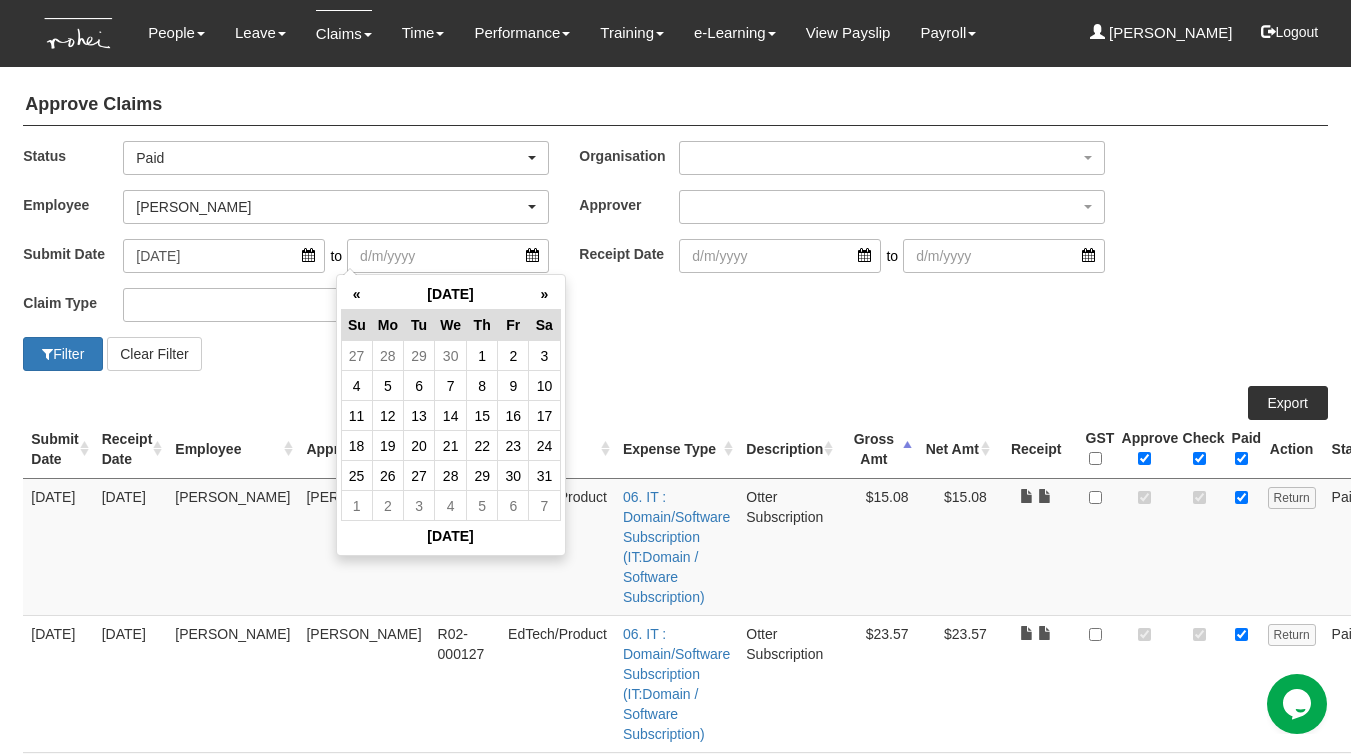 click on "«" at bounding box center [356, 294] 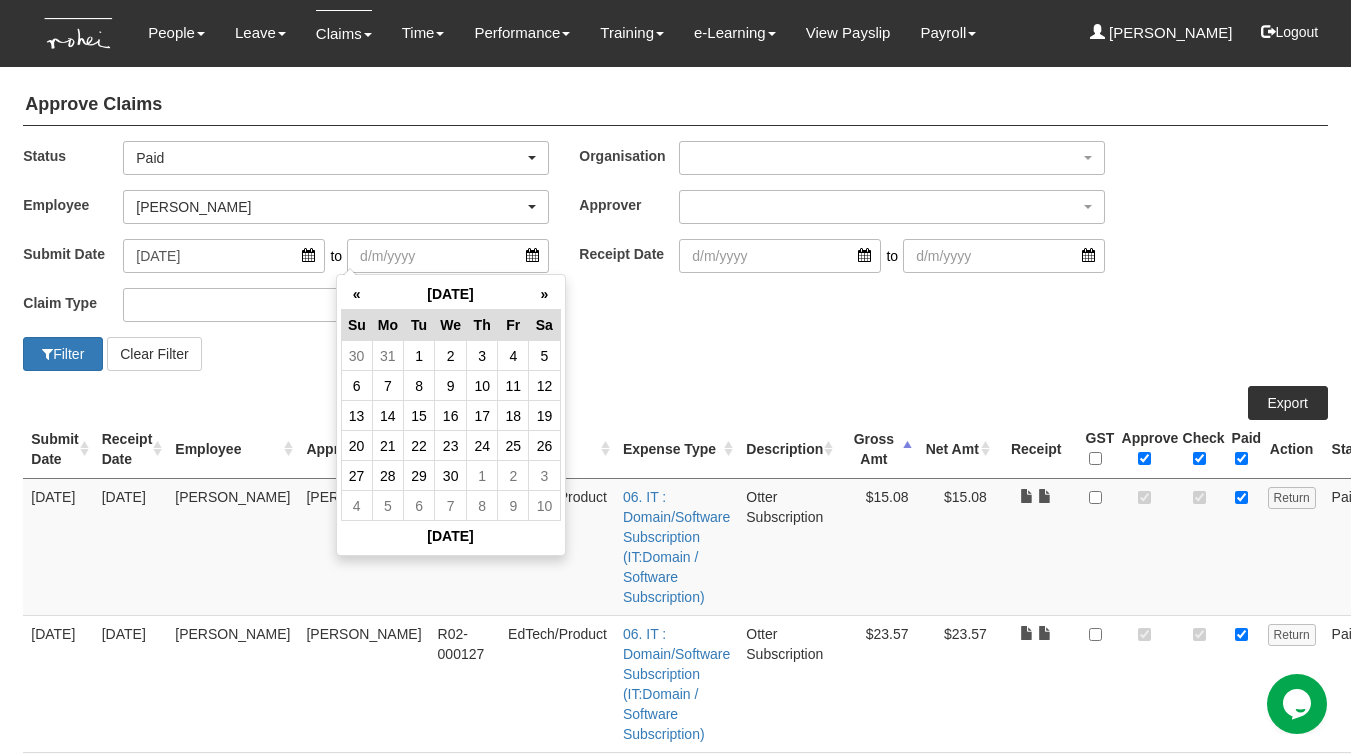 click on "«" at bounding box center [356, 294] 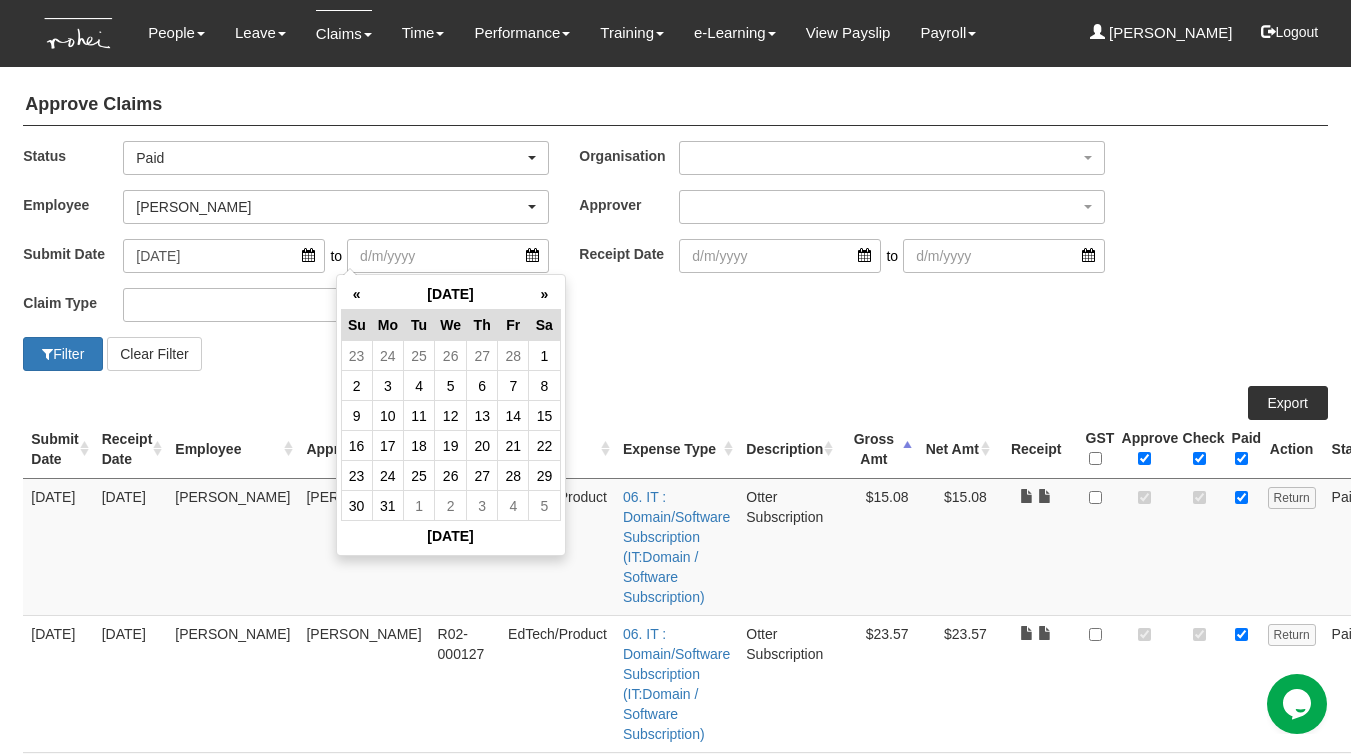 click on "«" at bounding box center [356, 294] 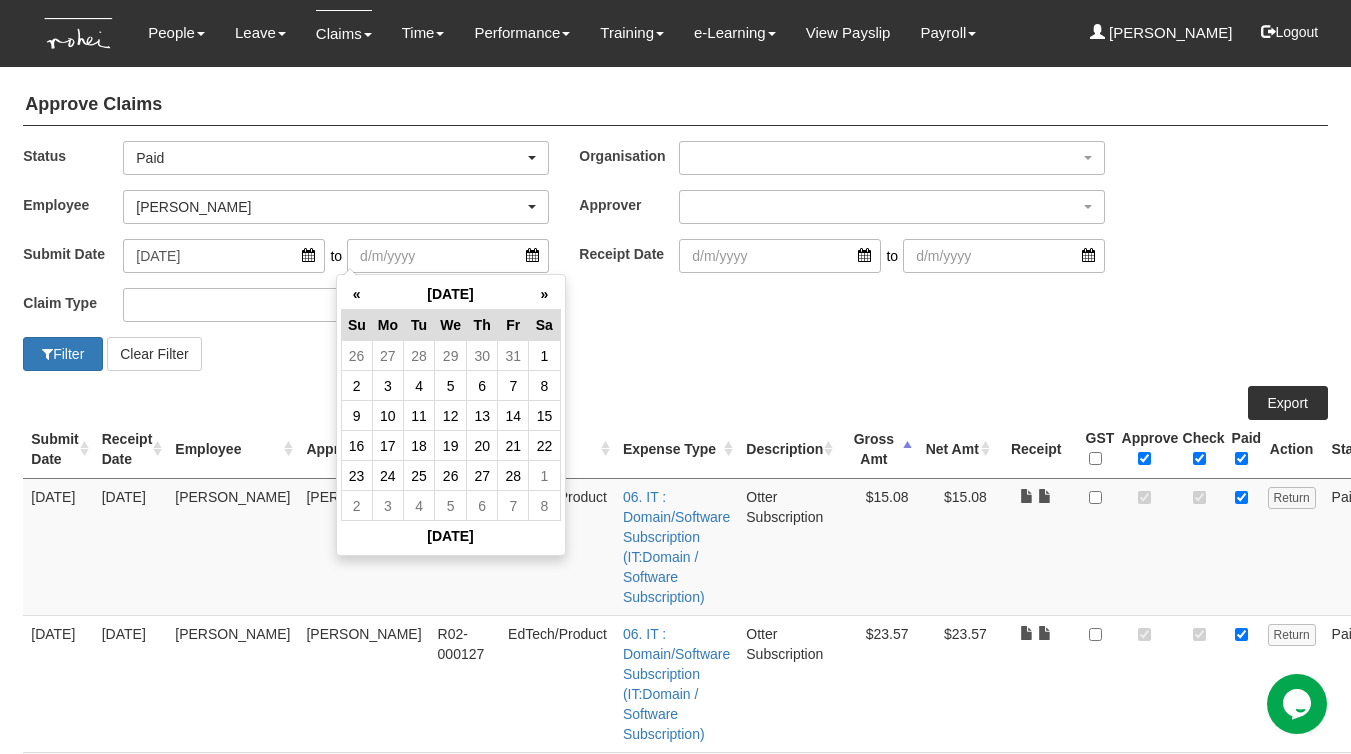 click on "«" at bounding box center [356, 294] 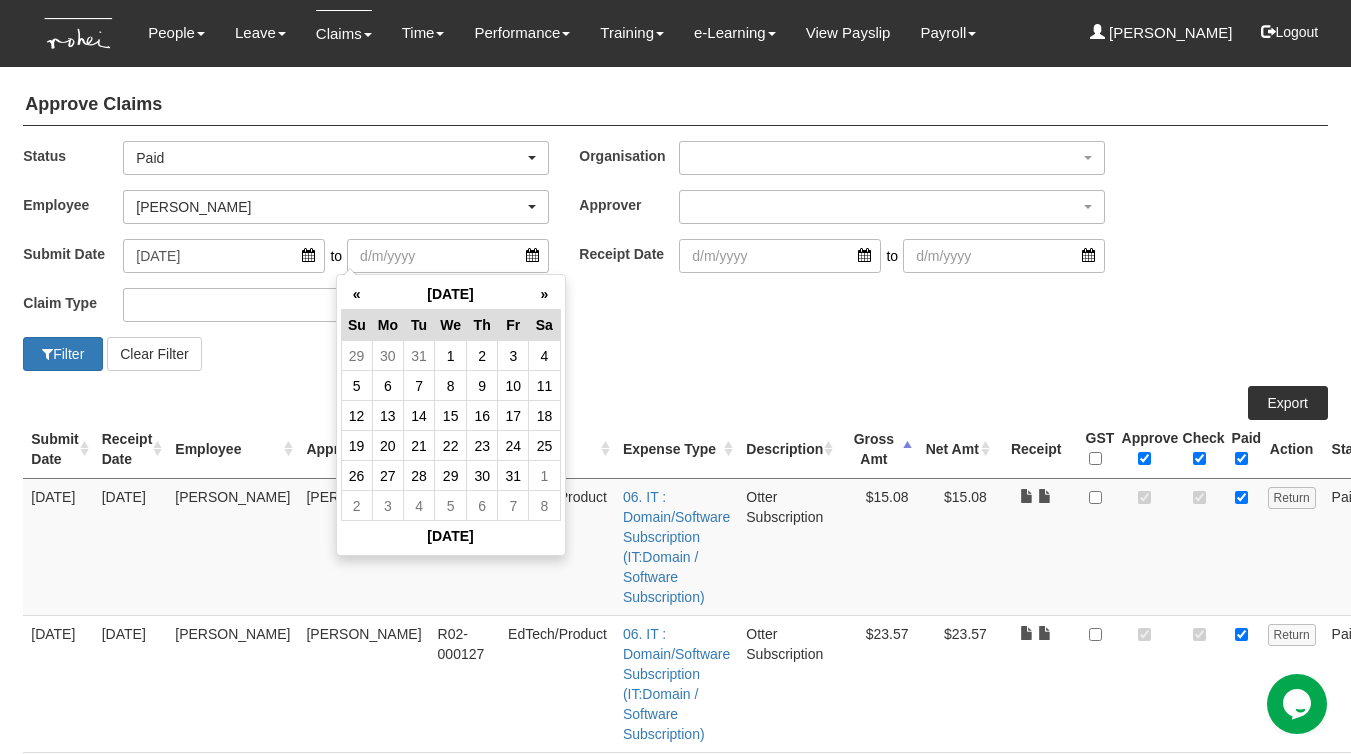 click on "«" at bounding box center (356, 294) 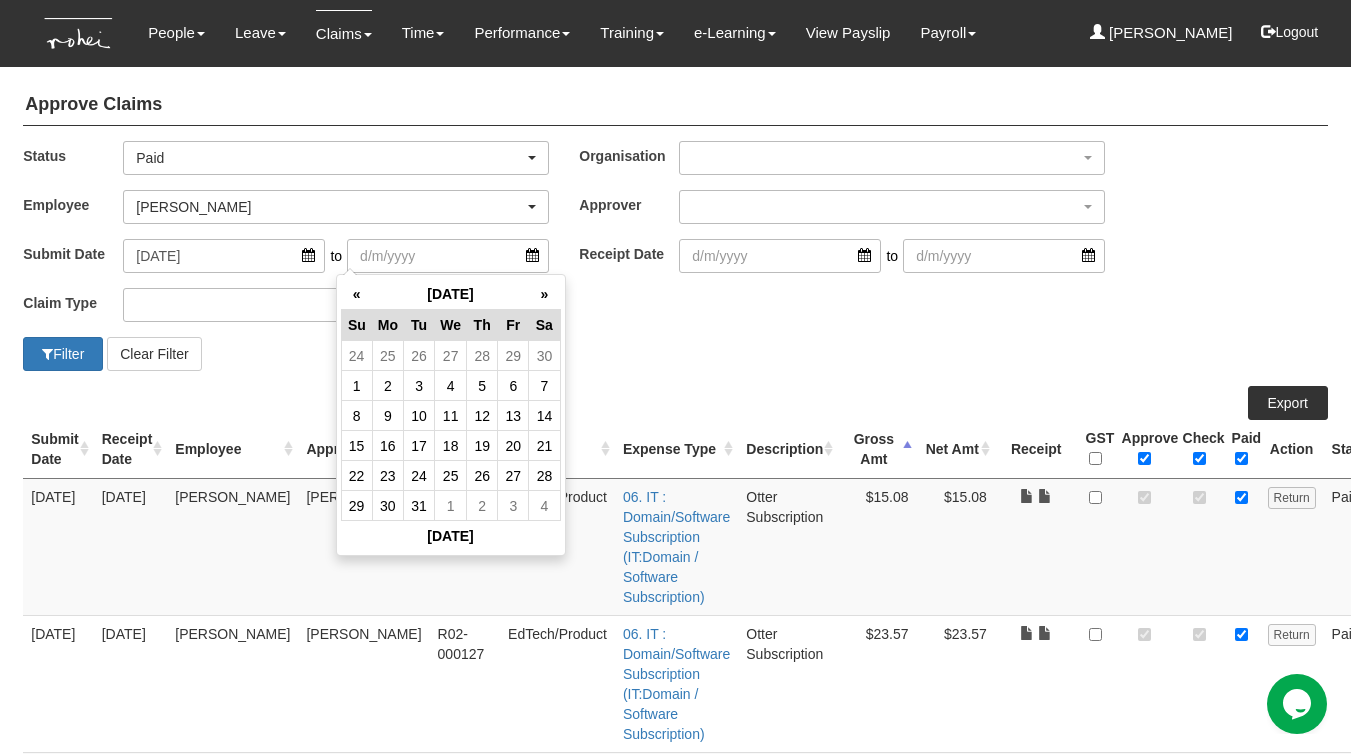 click on "«" at bounding box center [356, 294] 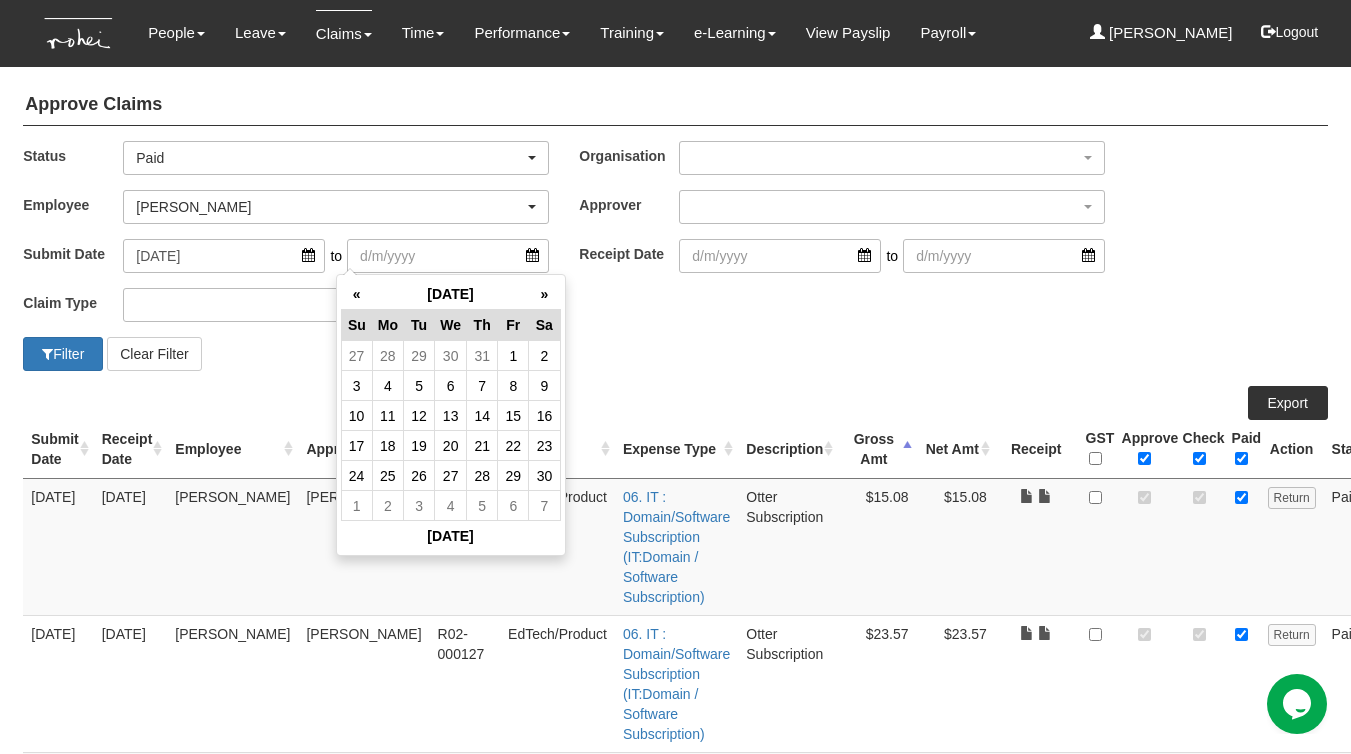 click on "«" at bounding box center [356, 294] 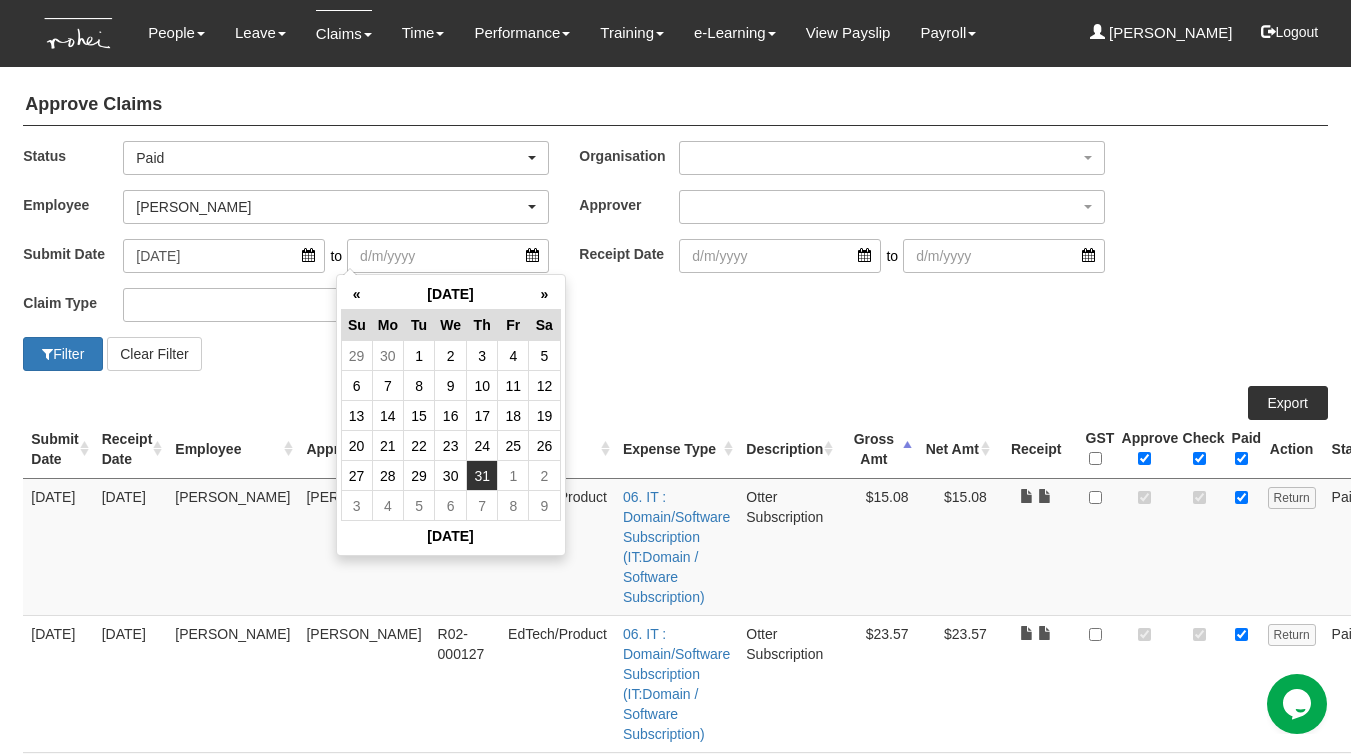 click on "31" at bounding box center [482, 476] 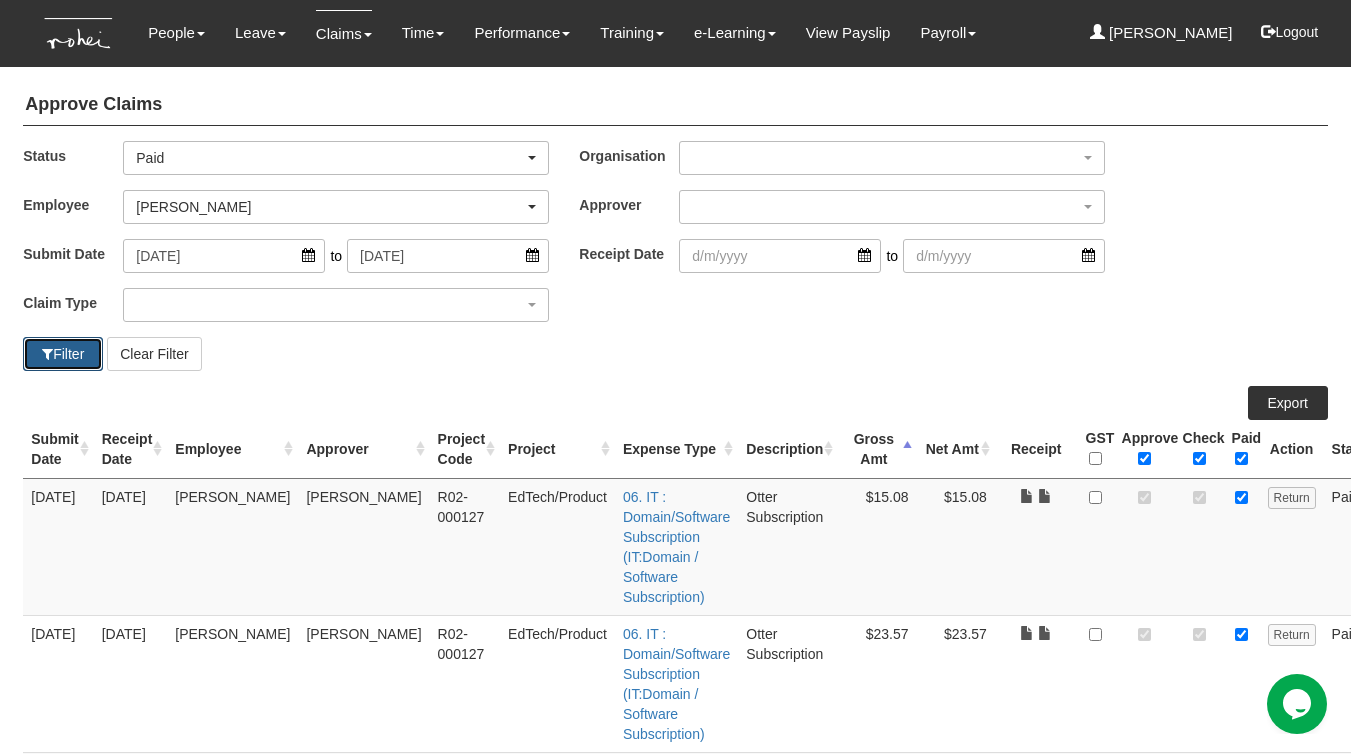 click on "Filter" at bounding box center [63, 354] 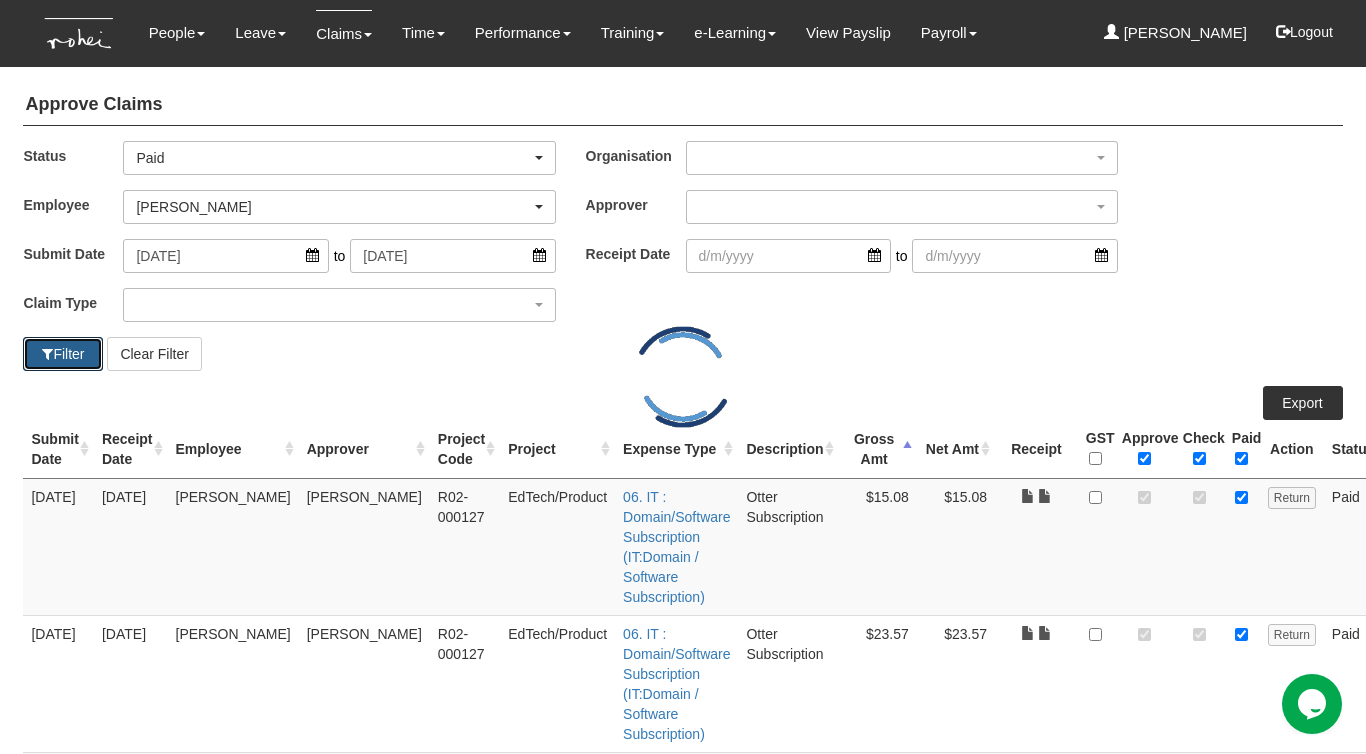 select on "50" 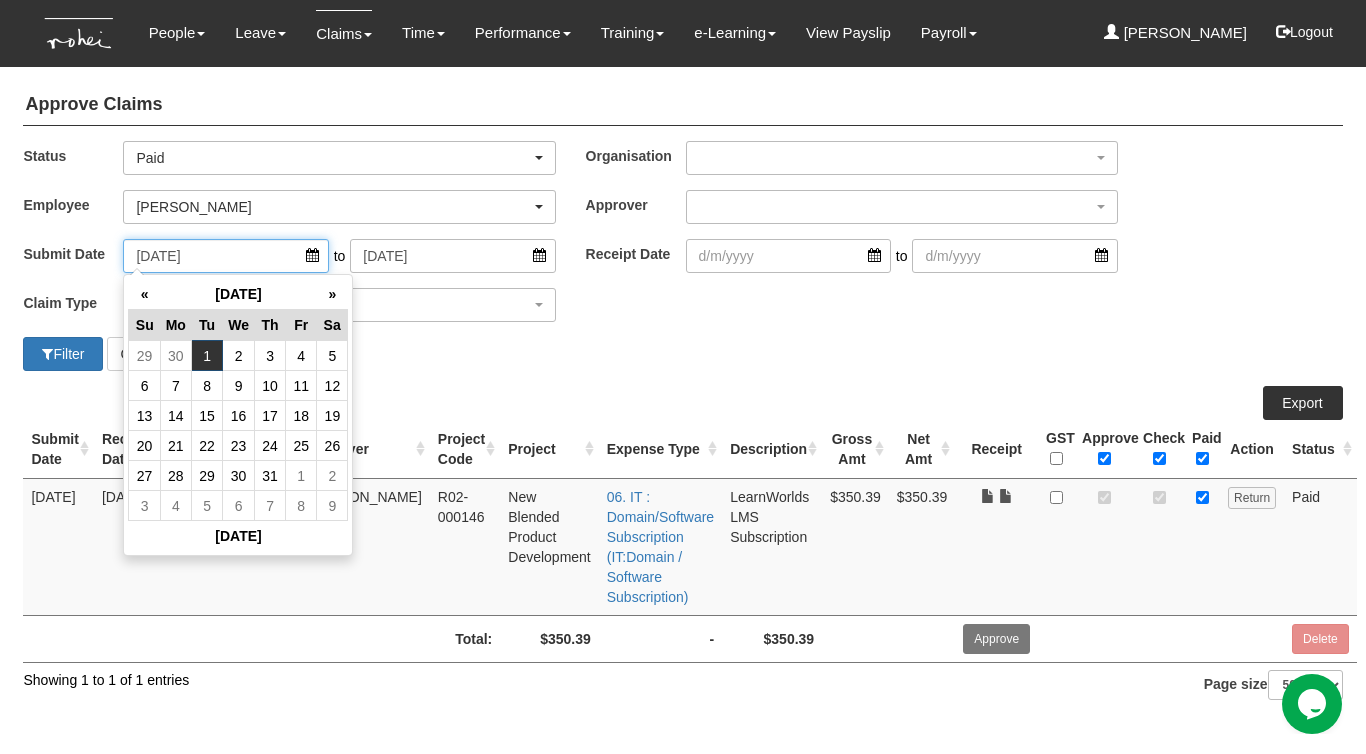 click on "[DATE]" at bounding box center [225, 256] 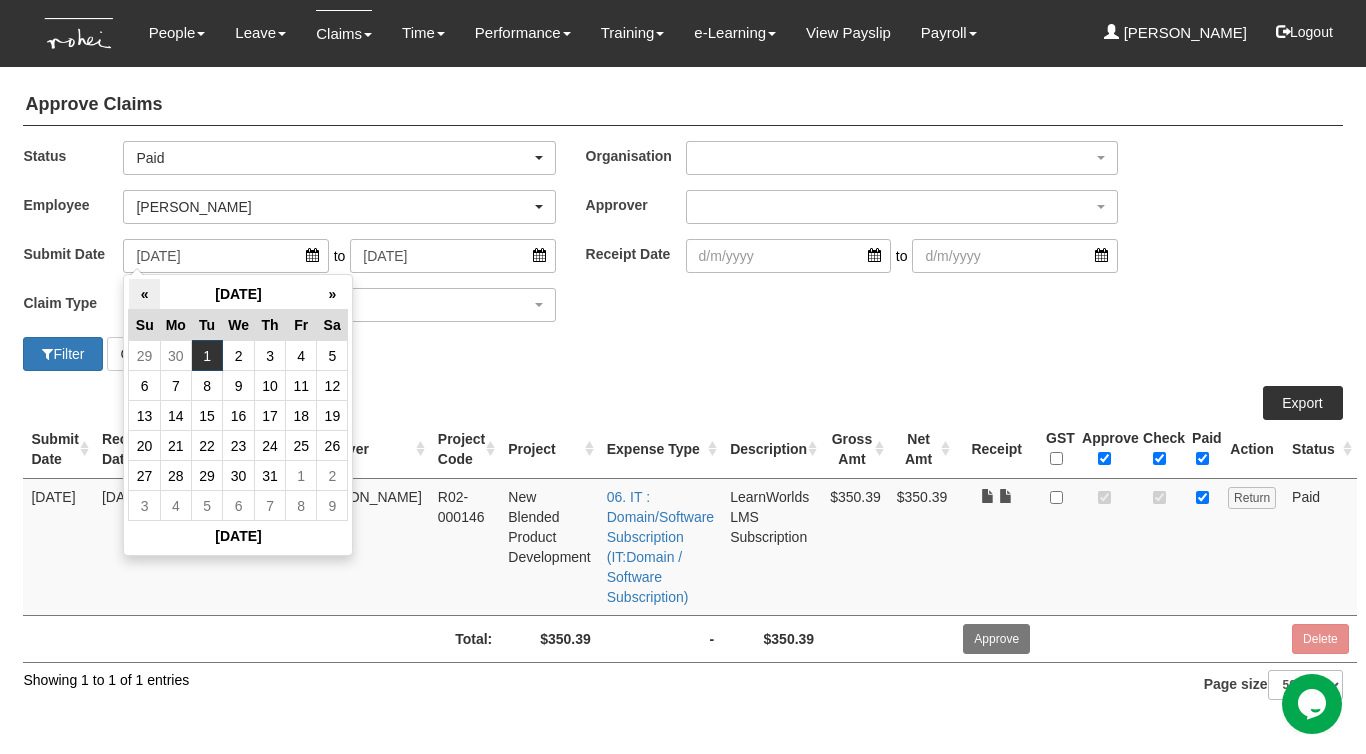 click on "«" at bounding box center [144, 294] 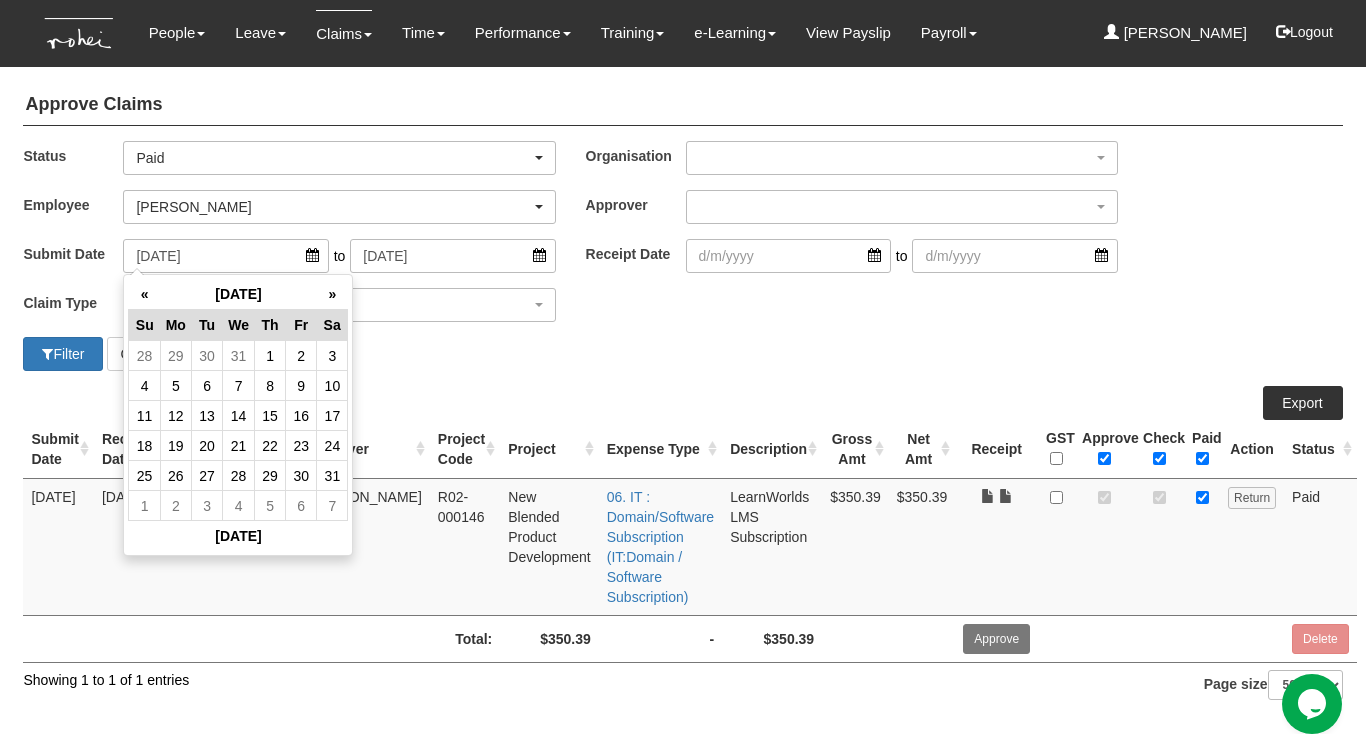click on "«" at bounding box center (144, 294) 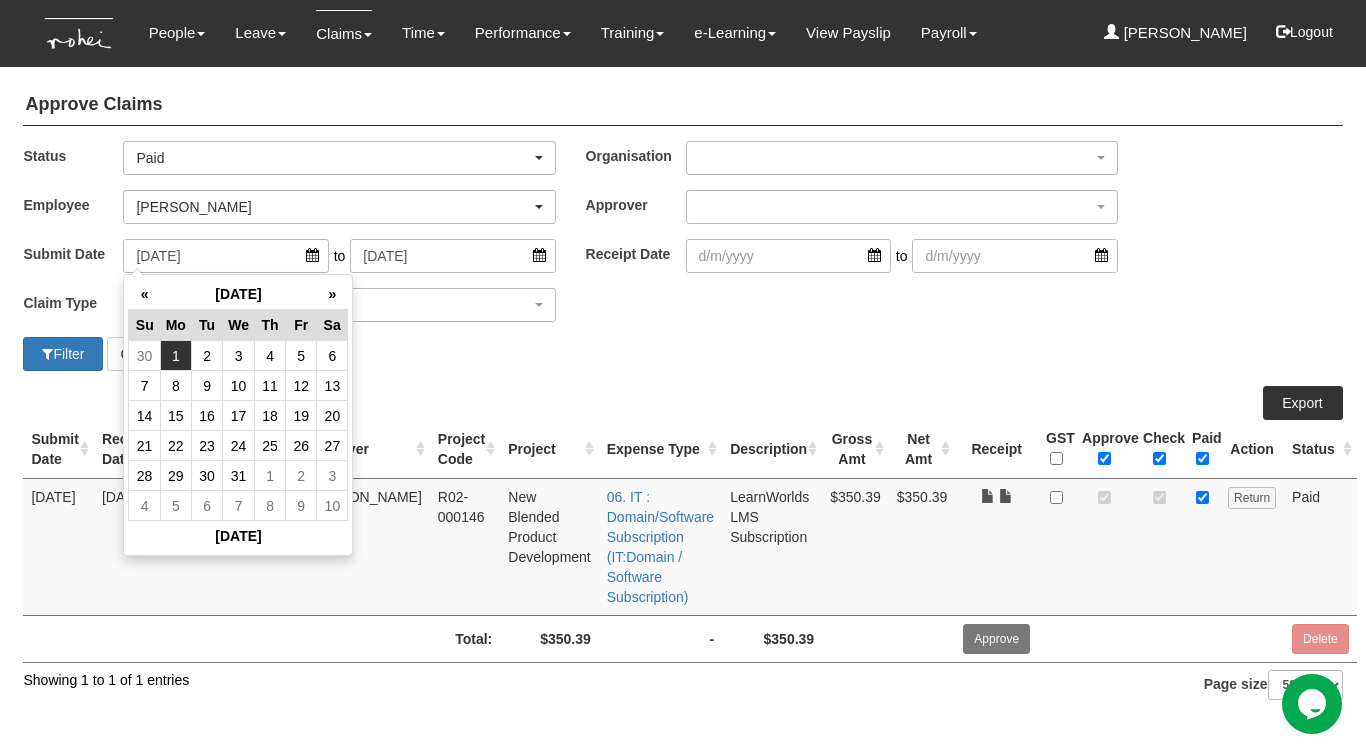 click on "1" at bounding box center [175, 356] 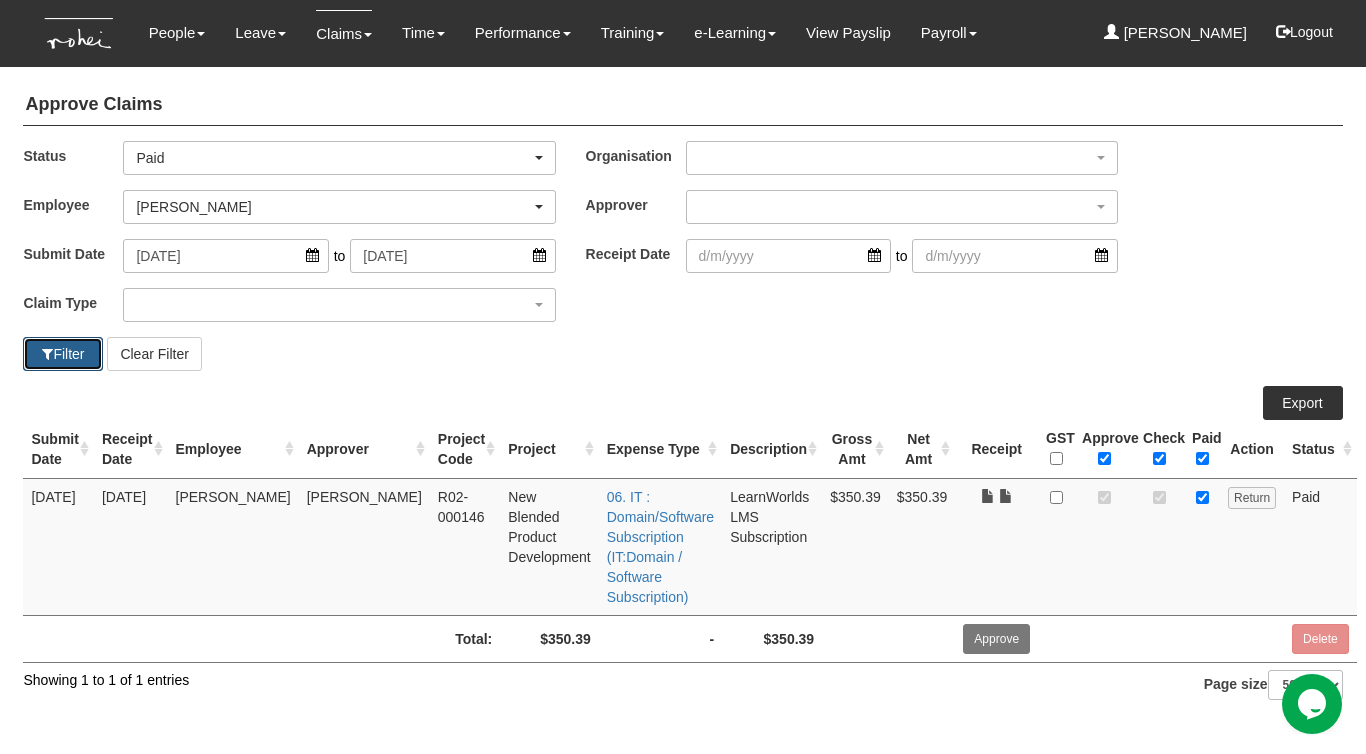 click on "Filter" at bounding box center (63, 354) 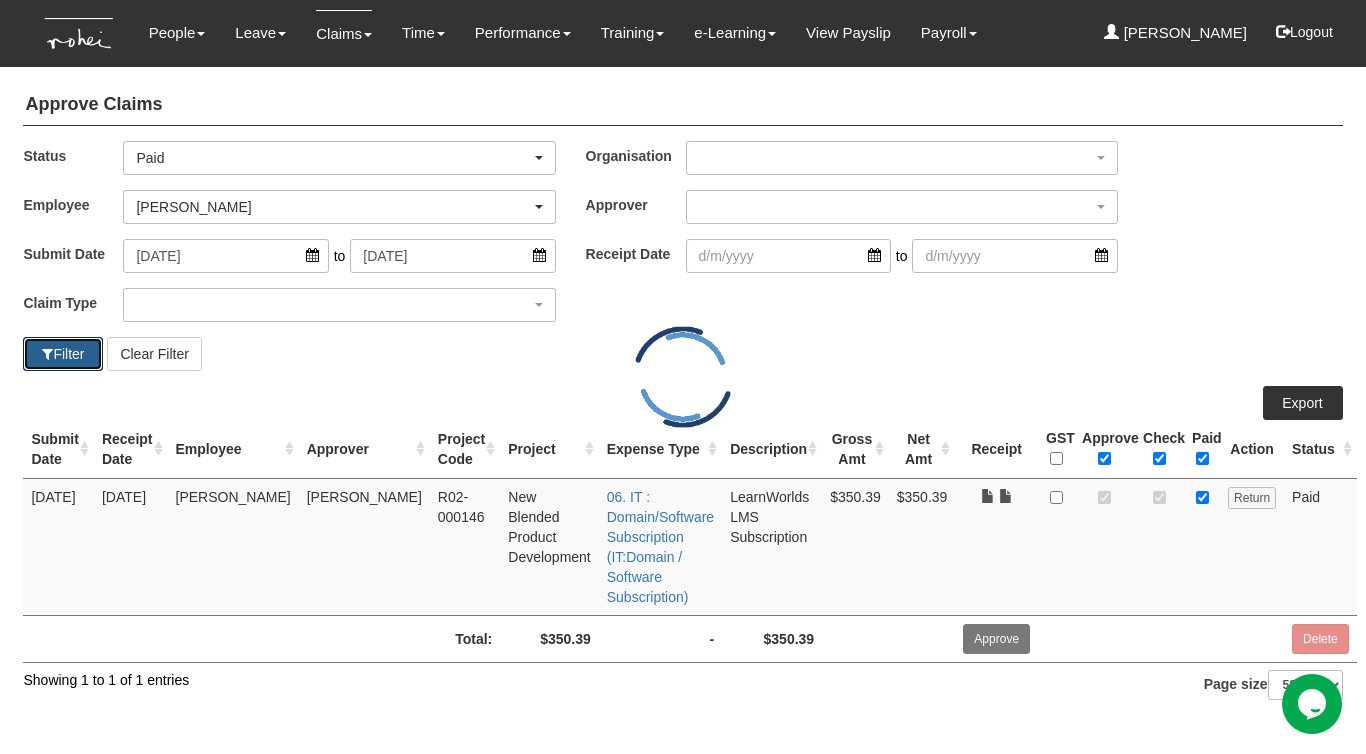 select on "50" 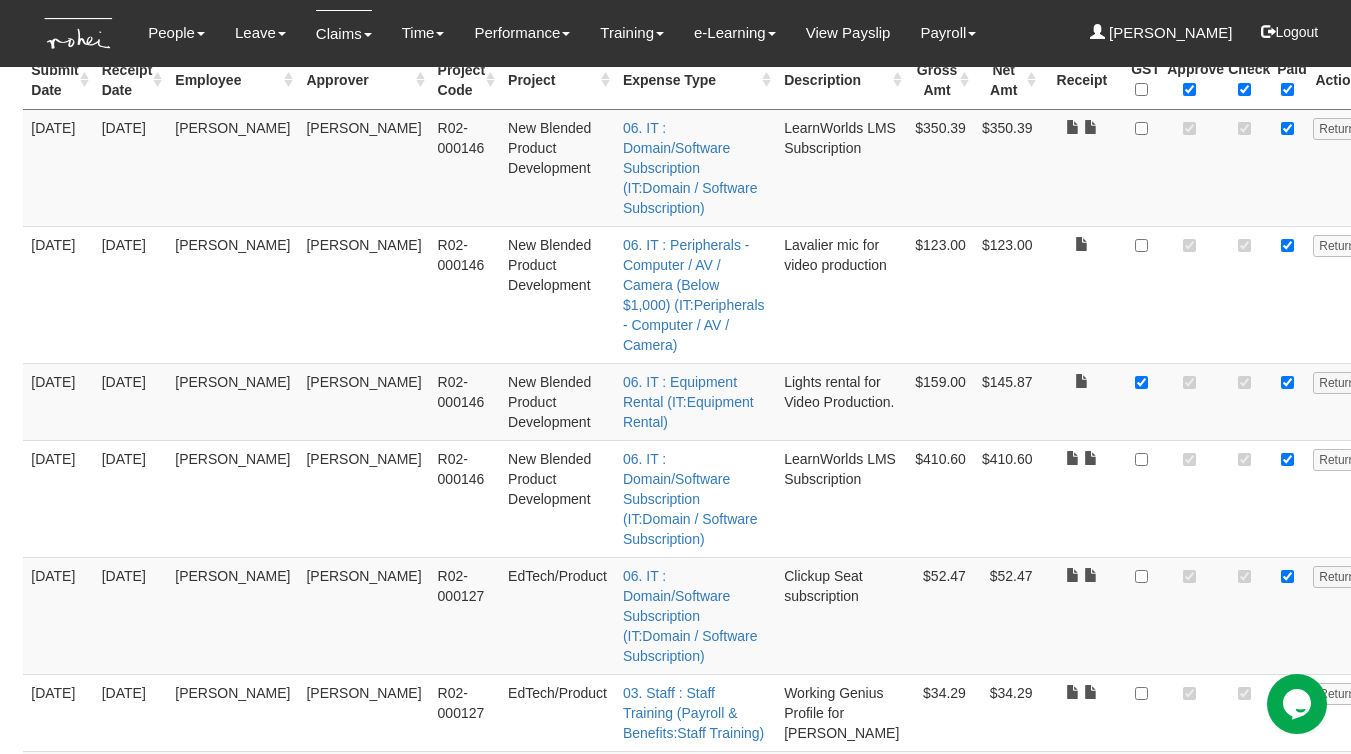 scroll, scrollTop: 0, scrollLeft: 0, axis: both 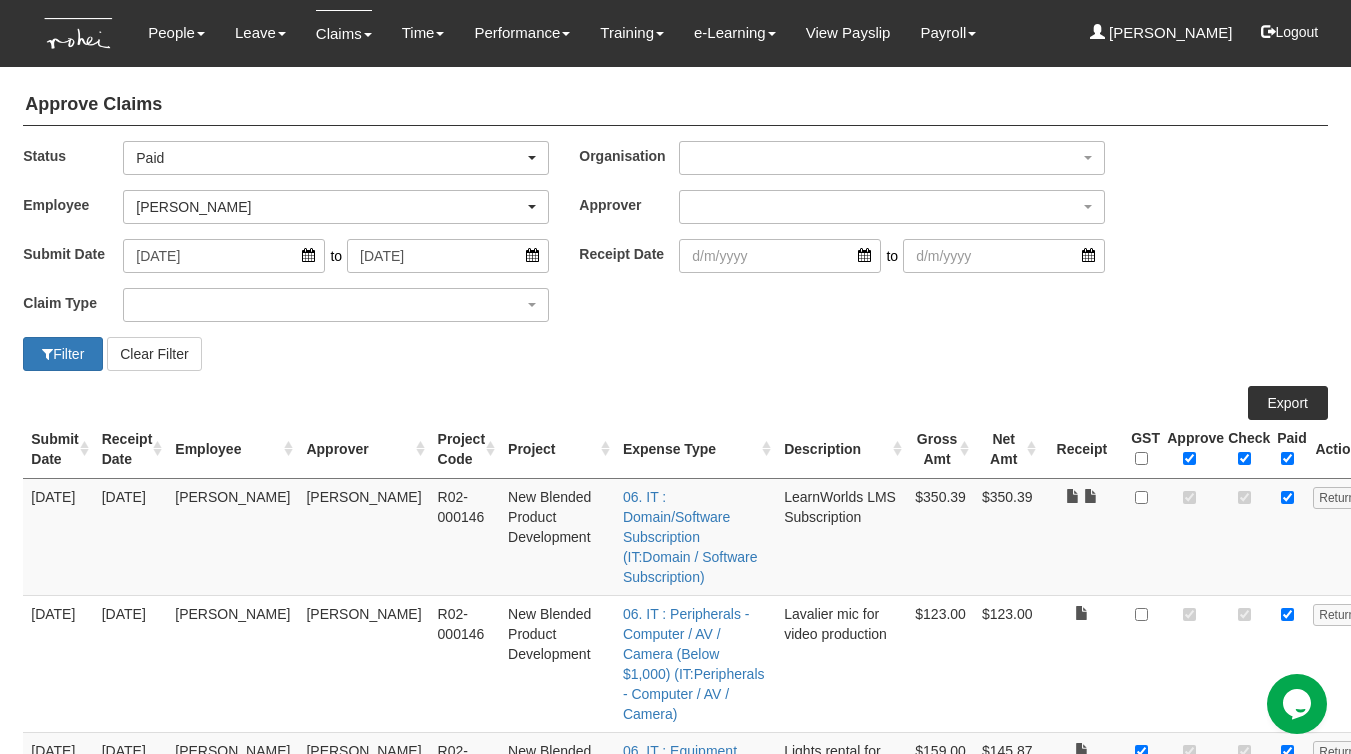 click on "Gross Amt" at bounding box center (940, 449) 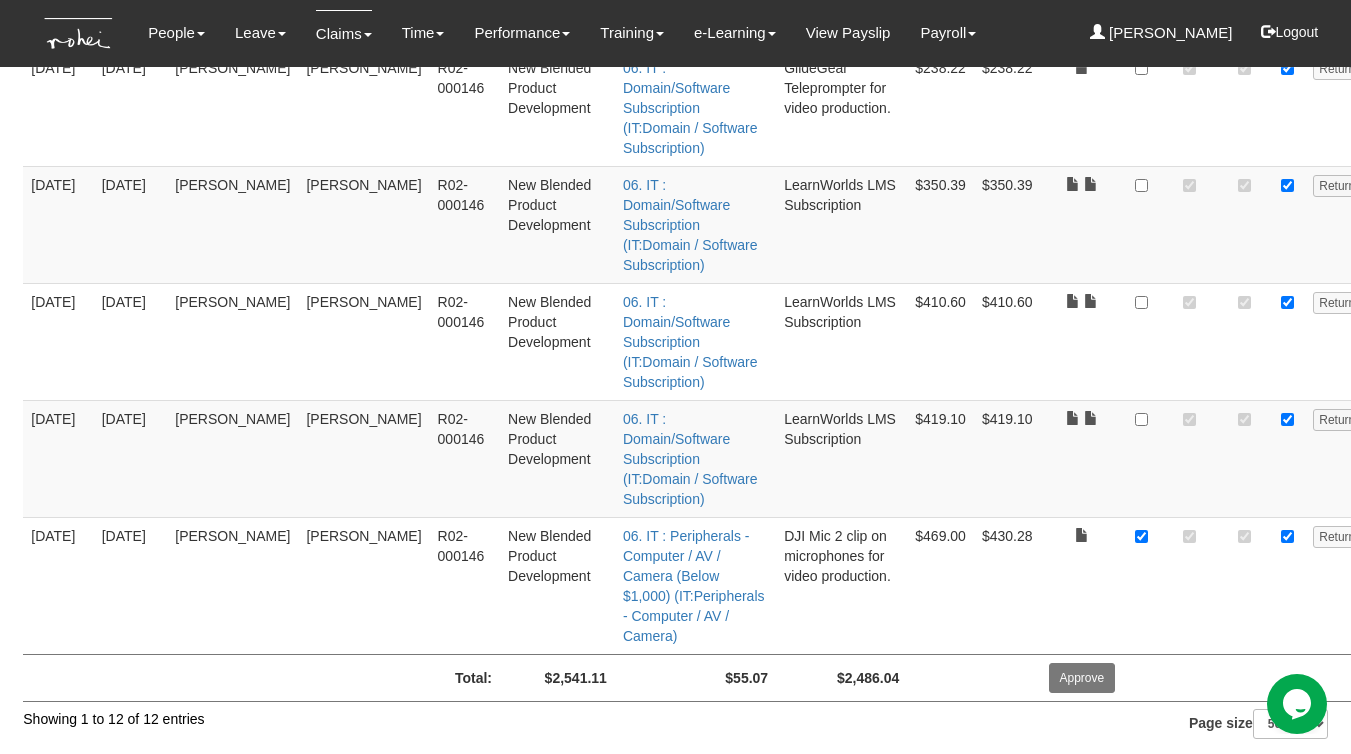 scroll, scrollTop: 1250, scrollLeft: 0, axis: vertical 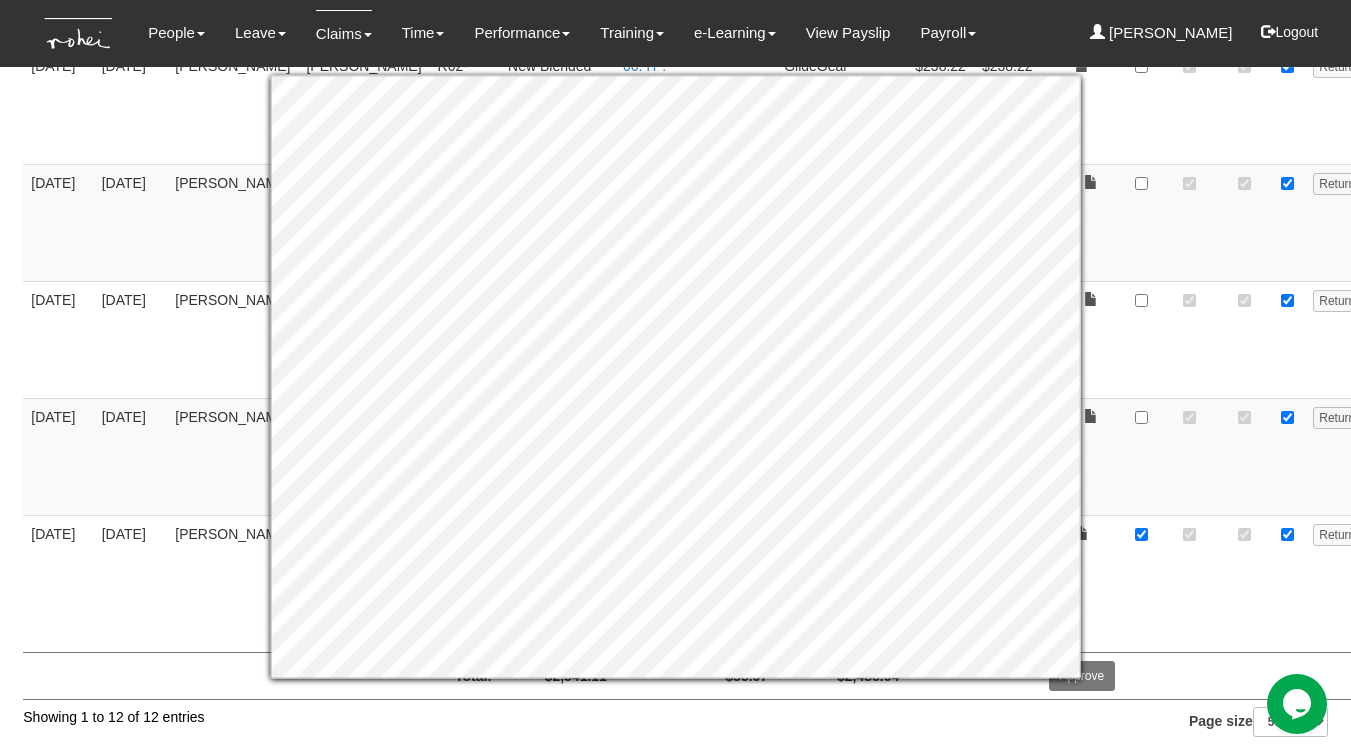 click at bounding box center (1244, 583) 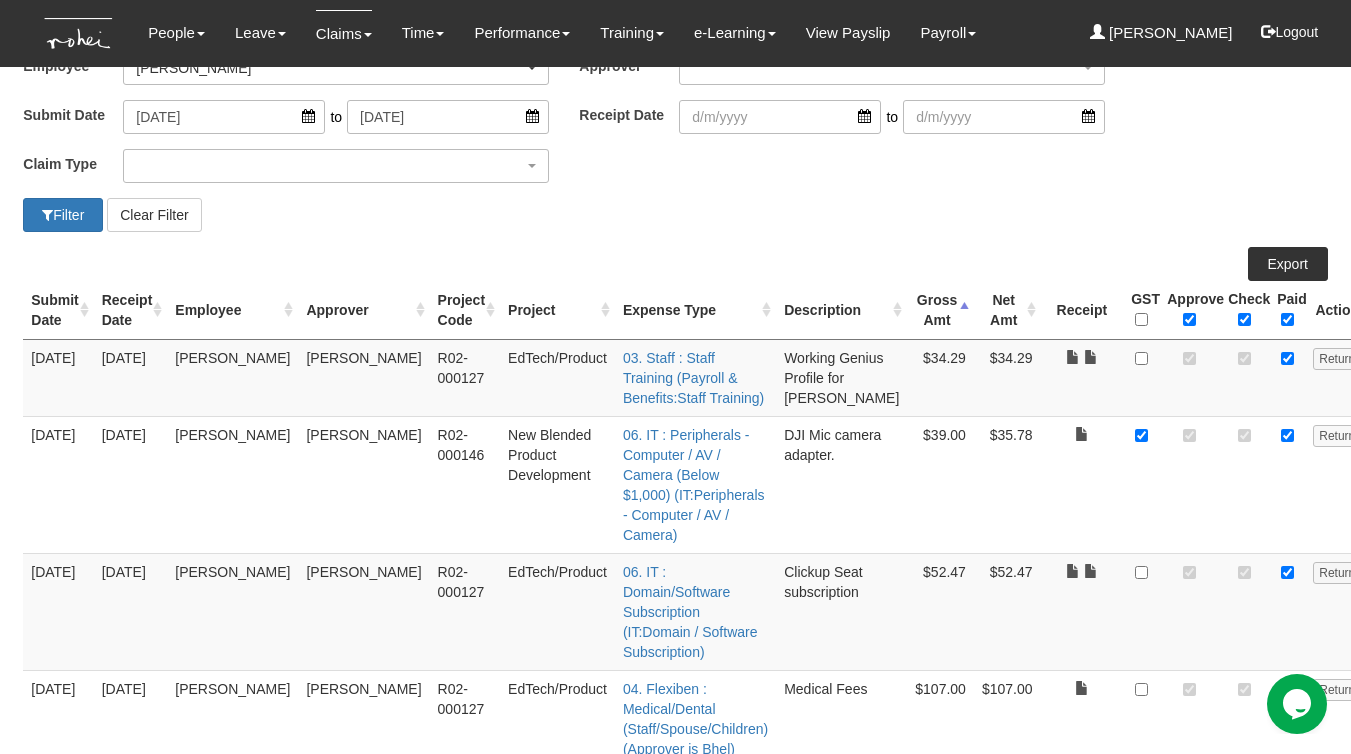 scroll, scrollTop: 0, scrollLeft: 0, axis: both 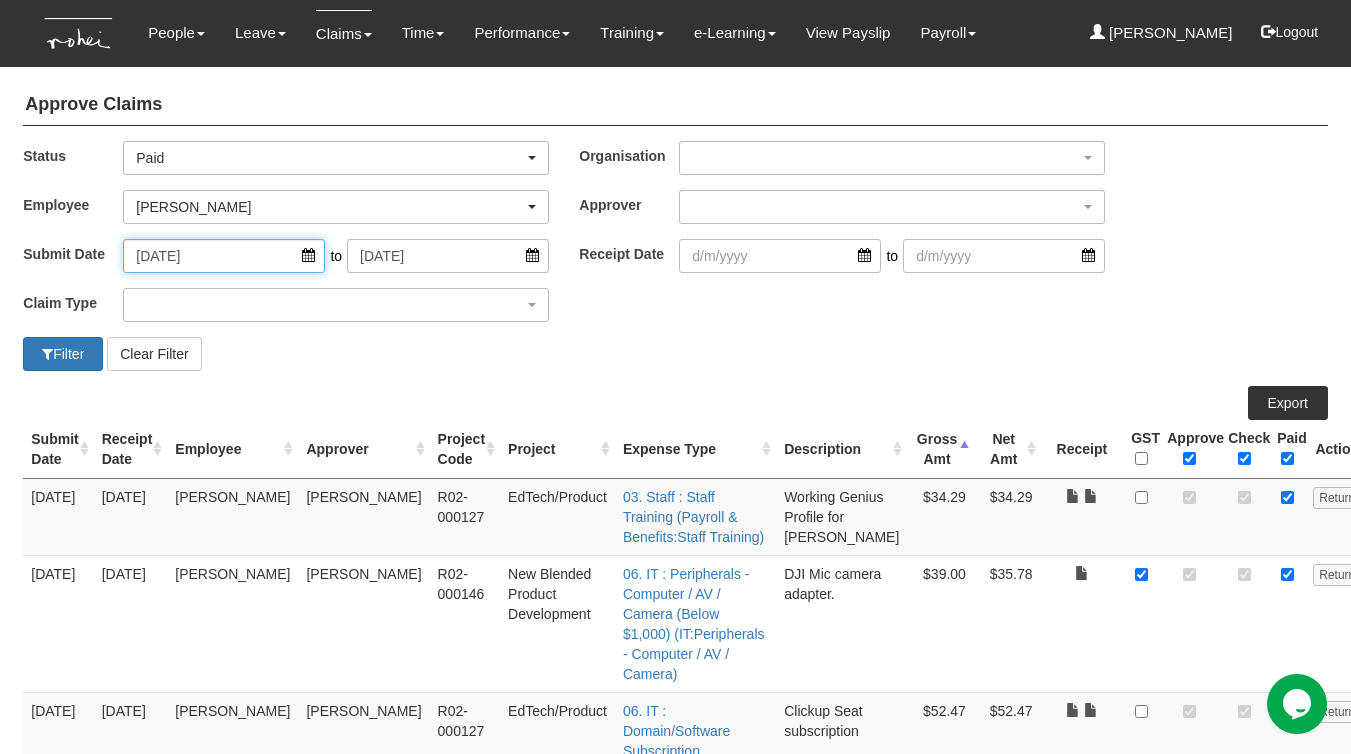 click on "[DATE]" at bounding box center (224, 256) 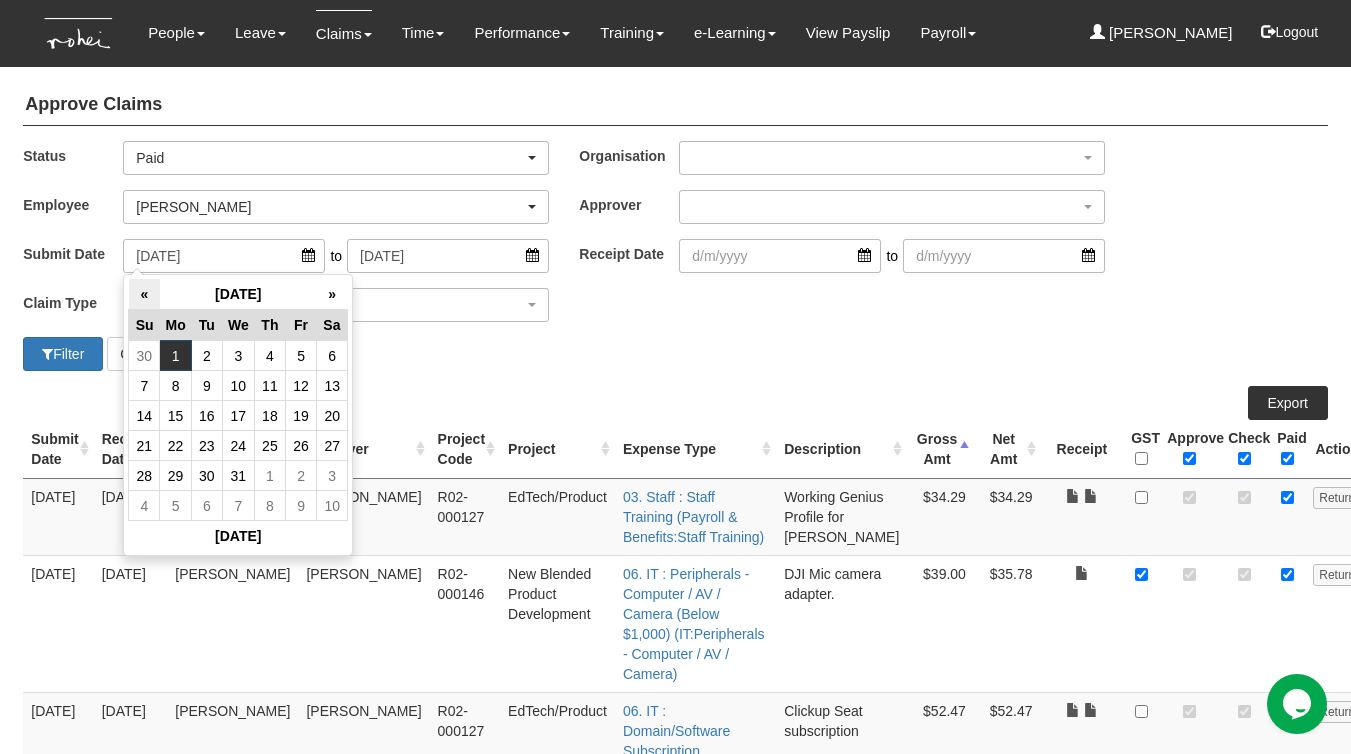 click on "«" at bounding box center (144, 294) 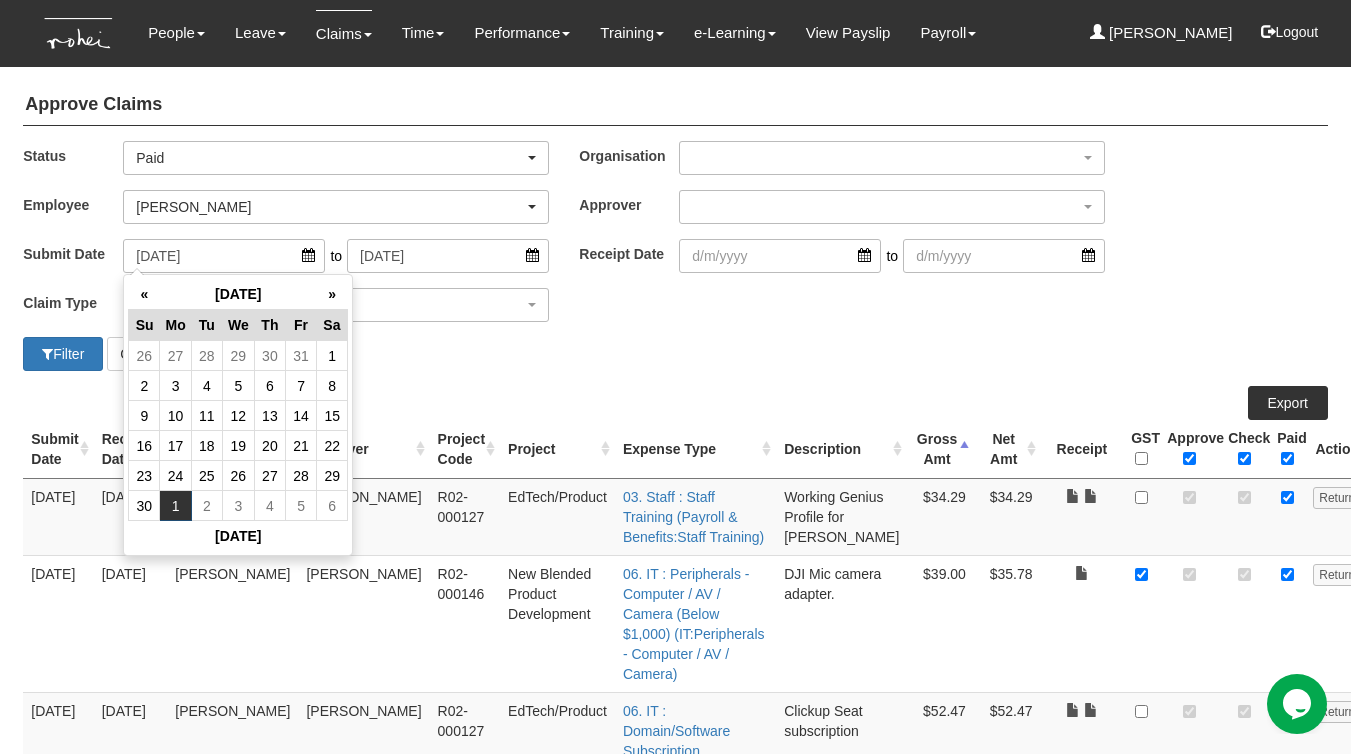 click on "«" at bounding box center (144, 294) 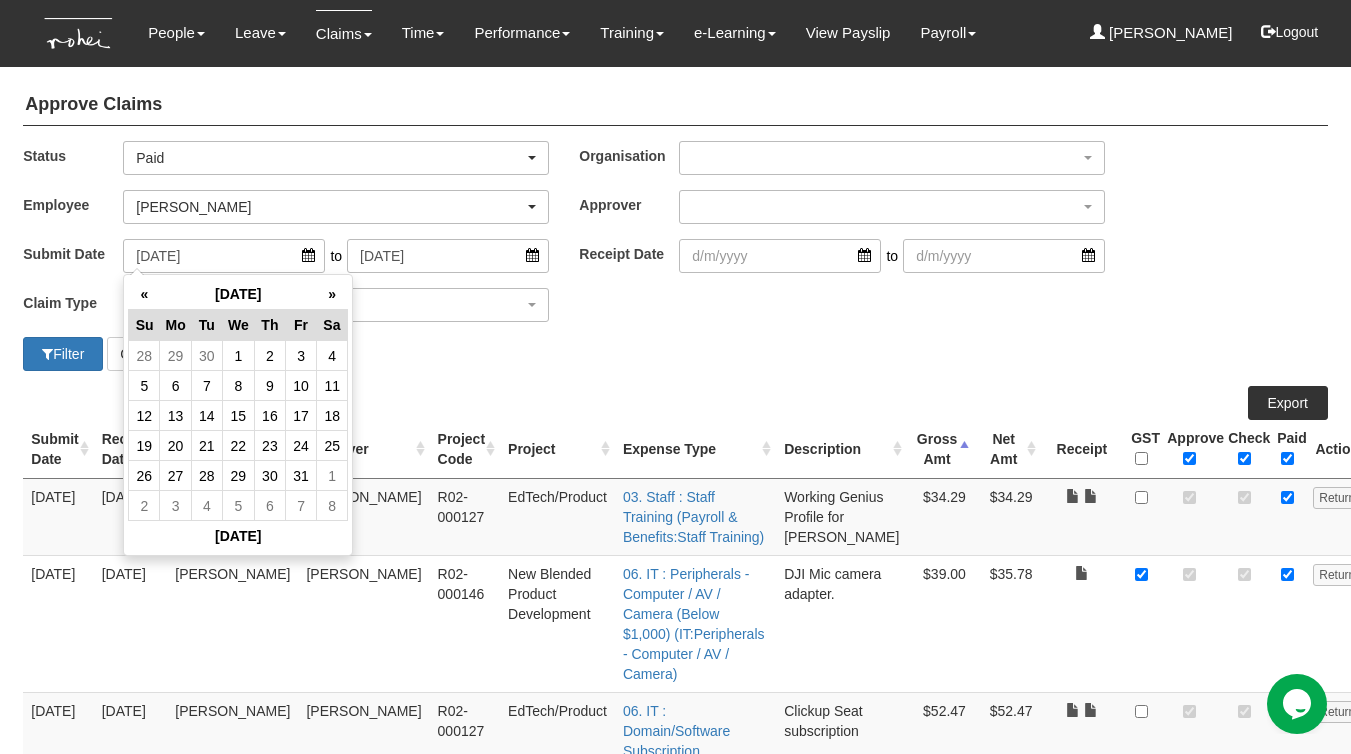 click on "«" at bounding box center [144, 294] 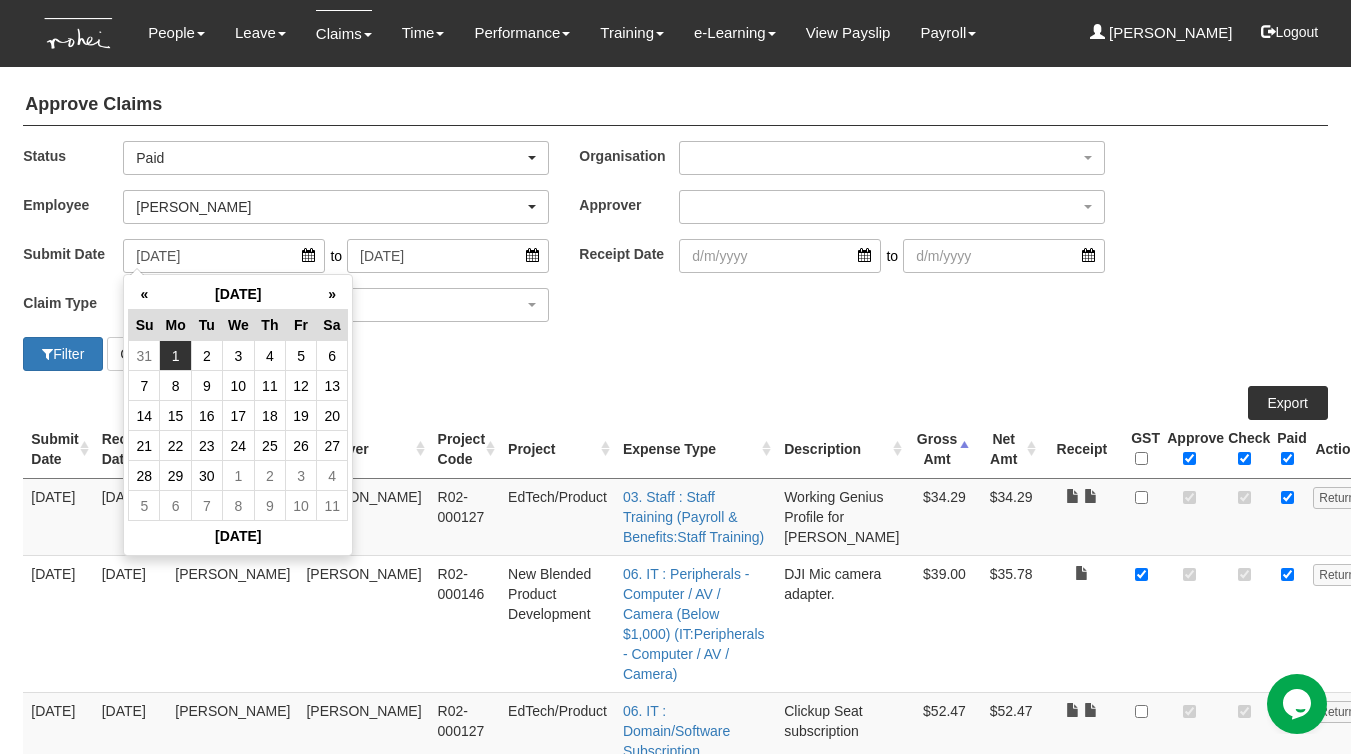click on "1" at bounding box center [175, 356] 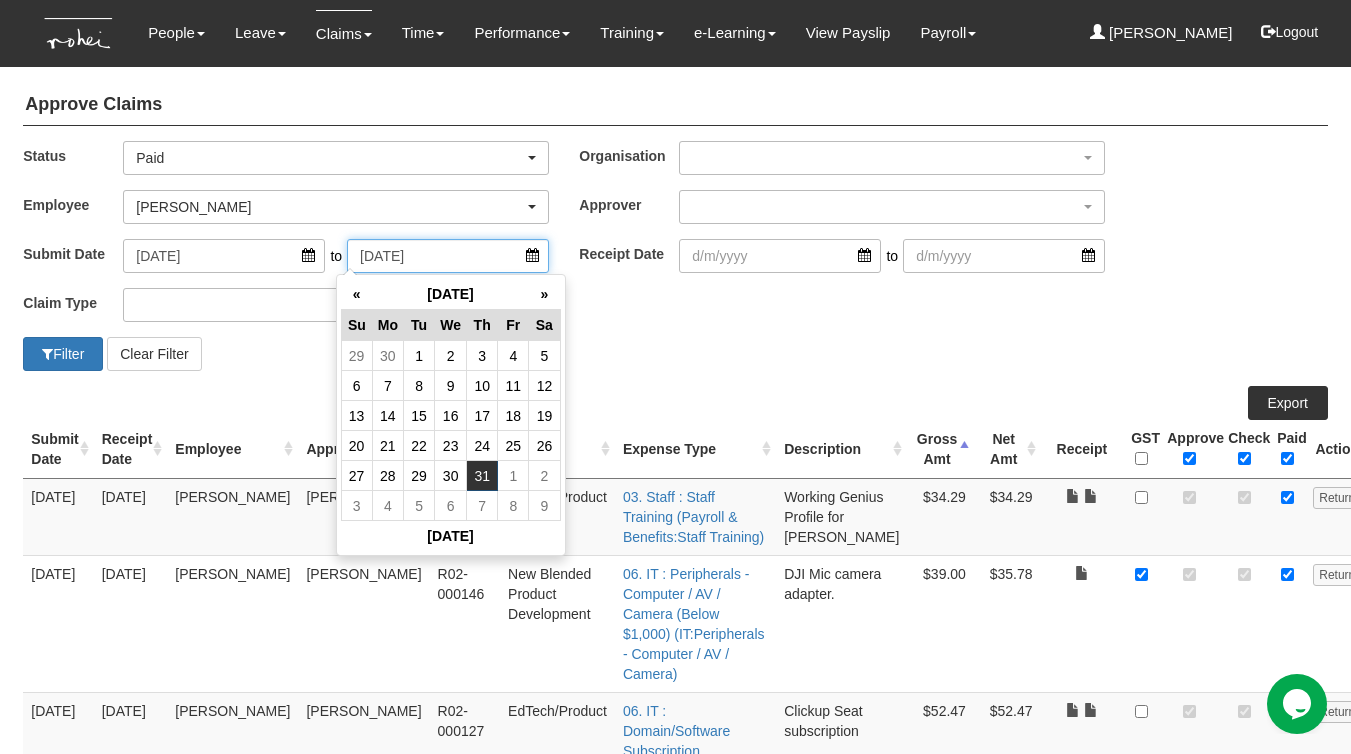 click on "[DATE]" at bounding box center (448, 256) 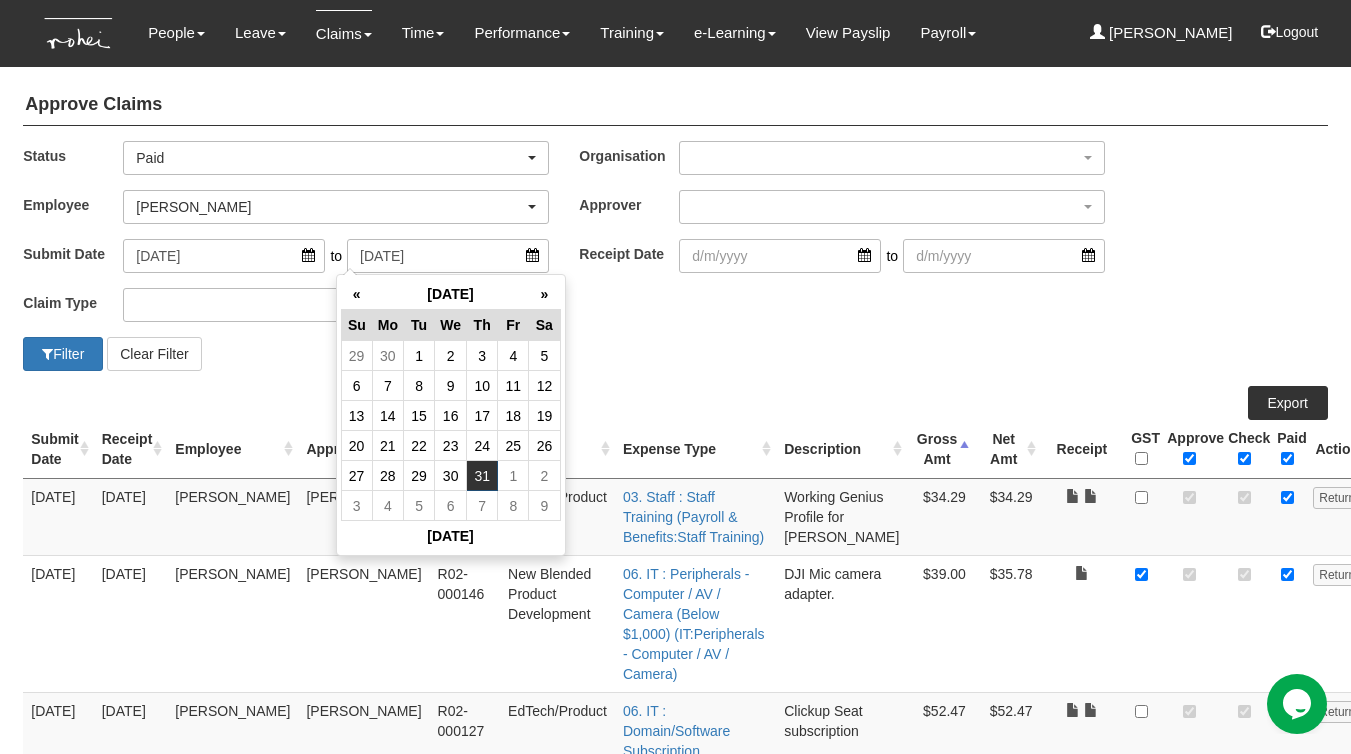 click on "Claim Type
(01) Personal Reimbursement
(02) Advance Disbursement
(03) [PERSON_NAME]'s Credit Card
(04) [PERSON_NAME] Credit Card
(05) [PERSON_NAME]'s Credit Card
(06) [PERSON_NAME]'s Credit Card" at bounding box center [675, 312] 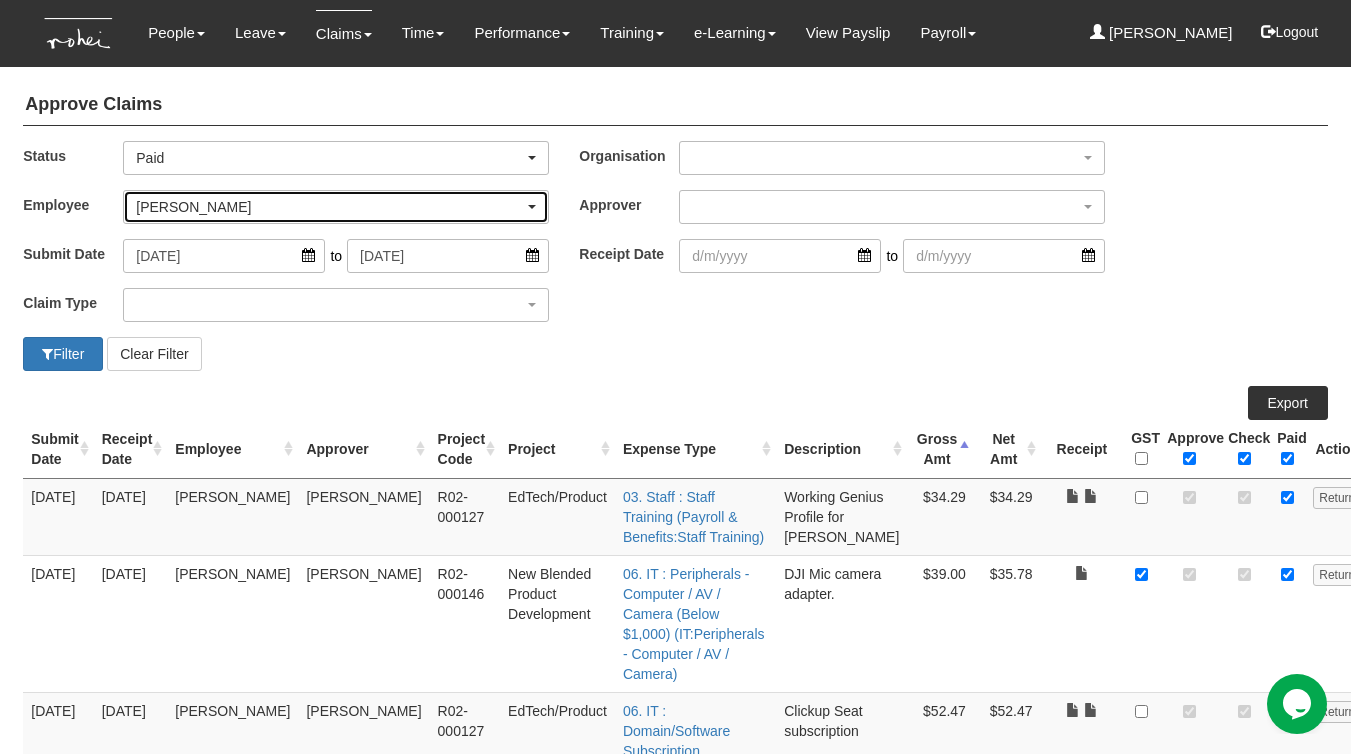 click on "[PERSON_NAME]" at bounding box center [330, 207] 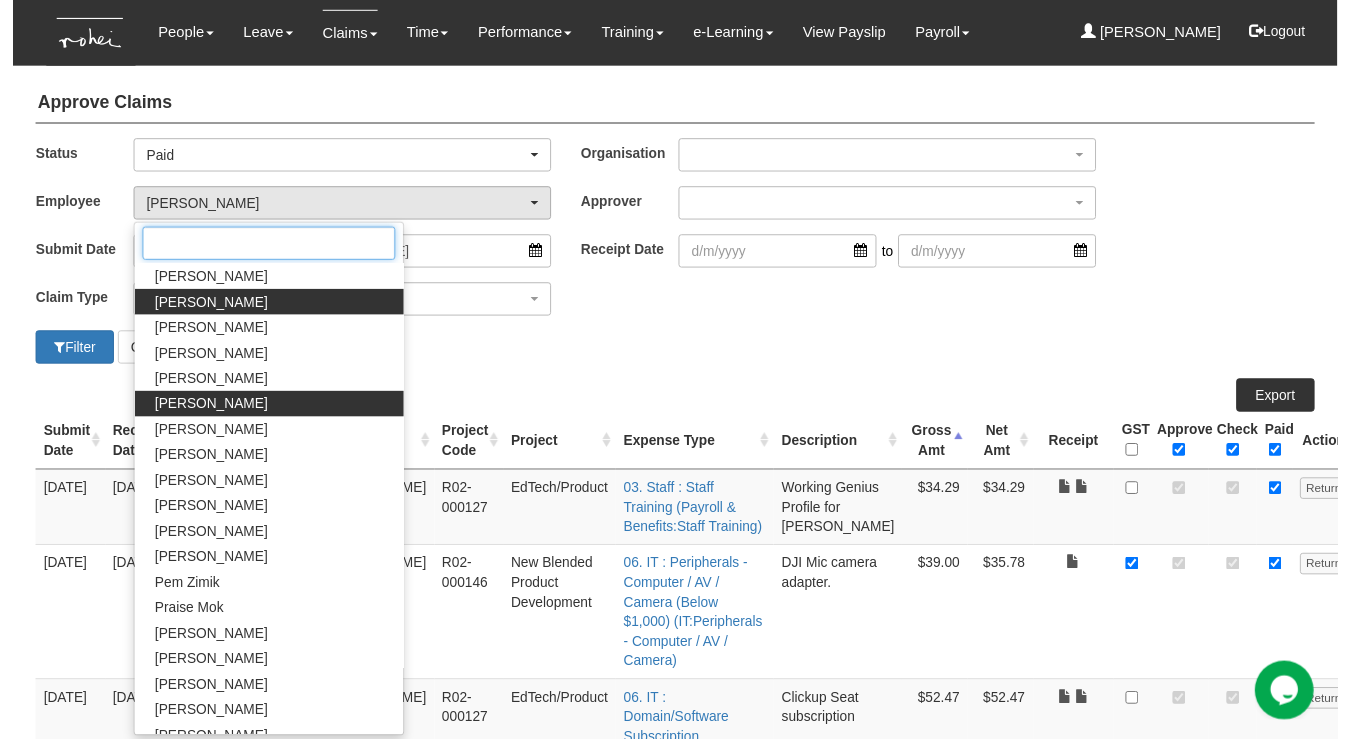 scroll, scrollTop: 971, scrollLeft: 0, axis: vertical 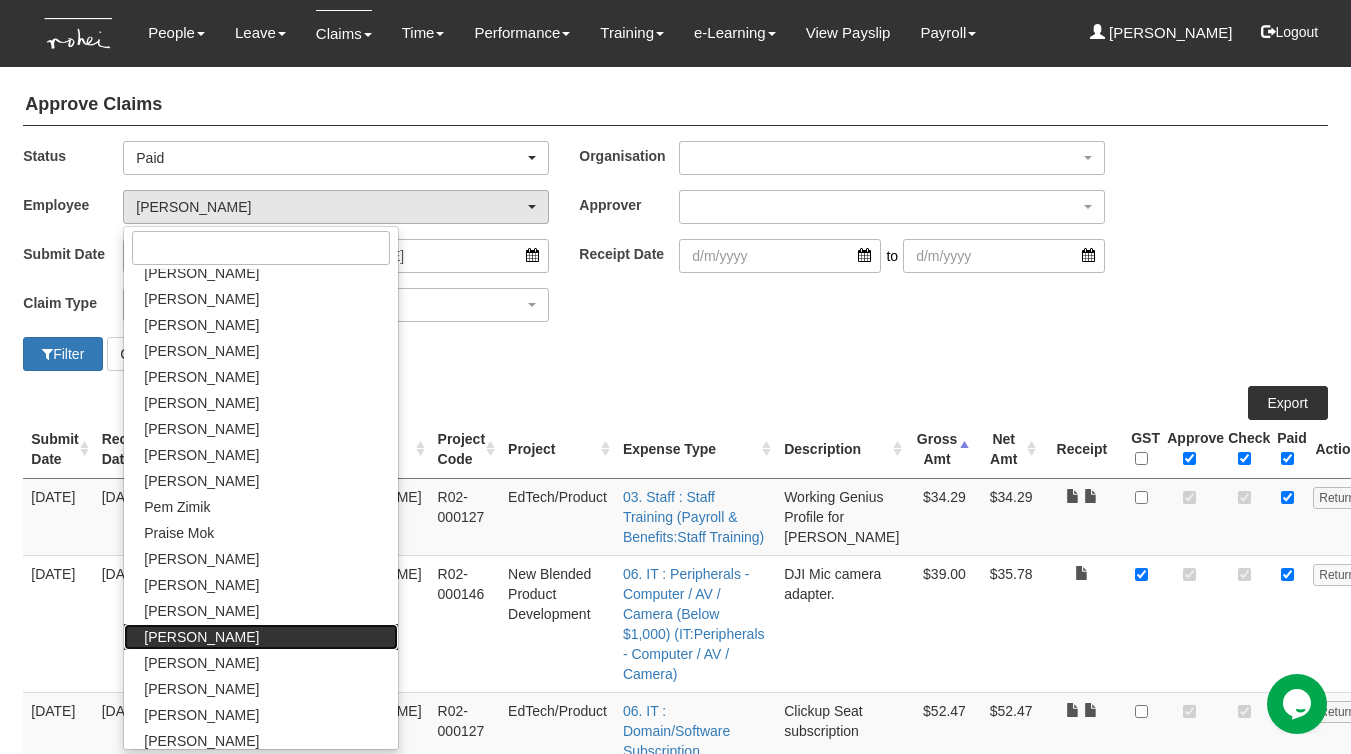 click on "[PERSON_NAME]" at bounding box center [201, 637] 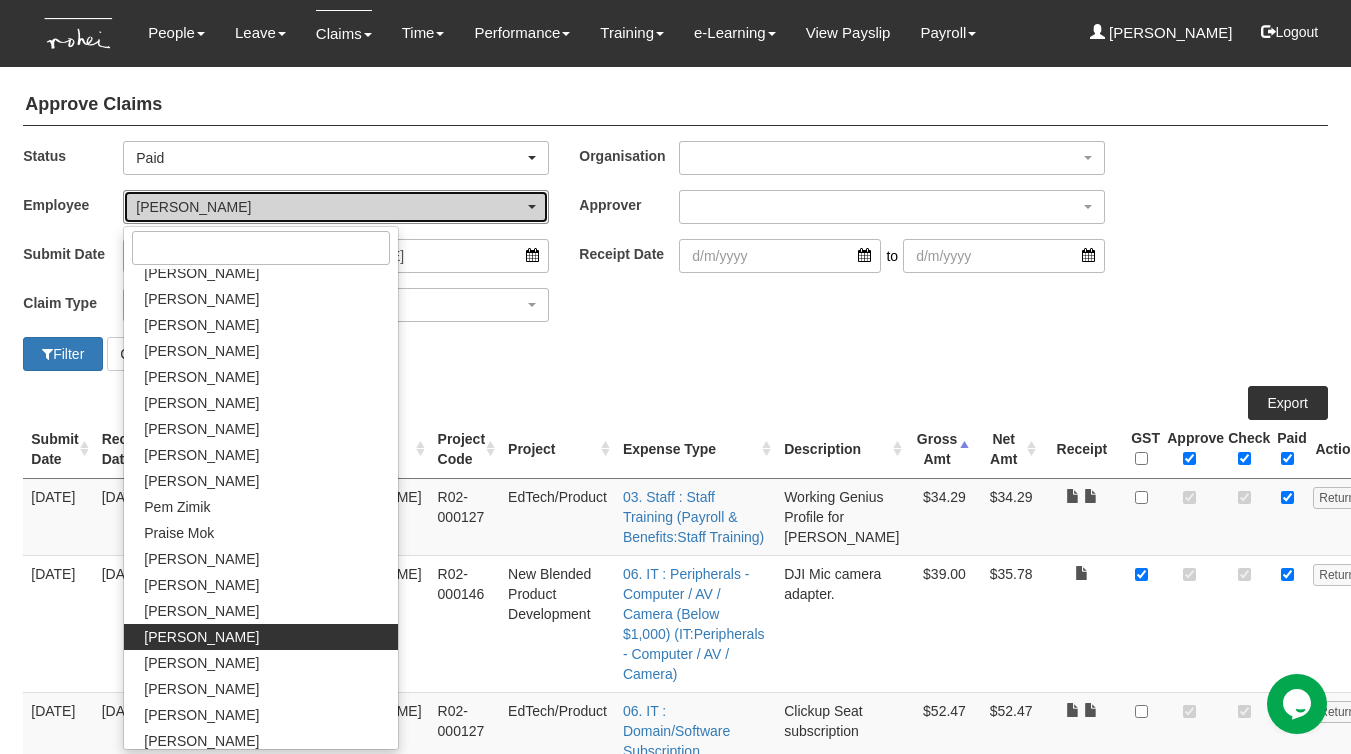 select on "5a253378-523a-4c52-9c83-550f69dab0df" 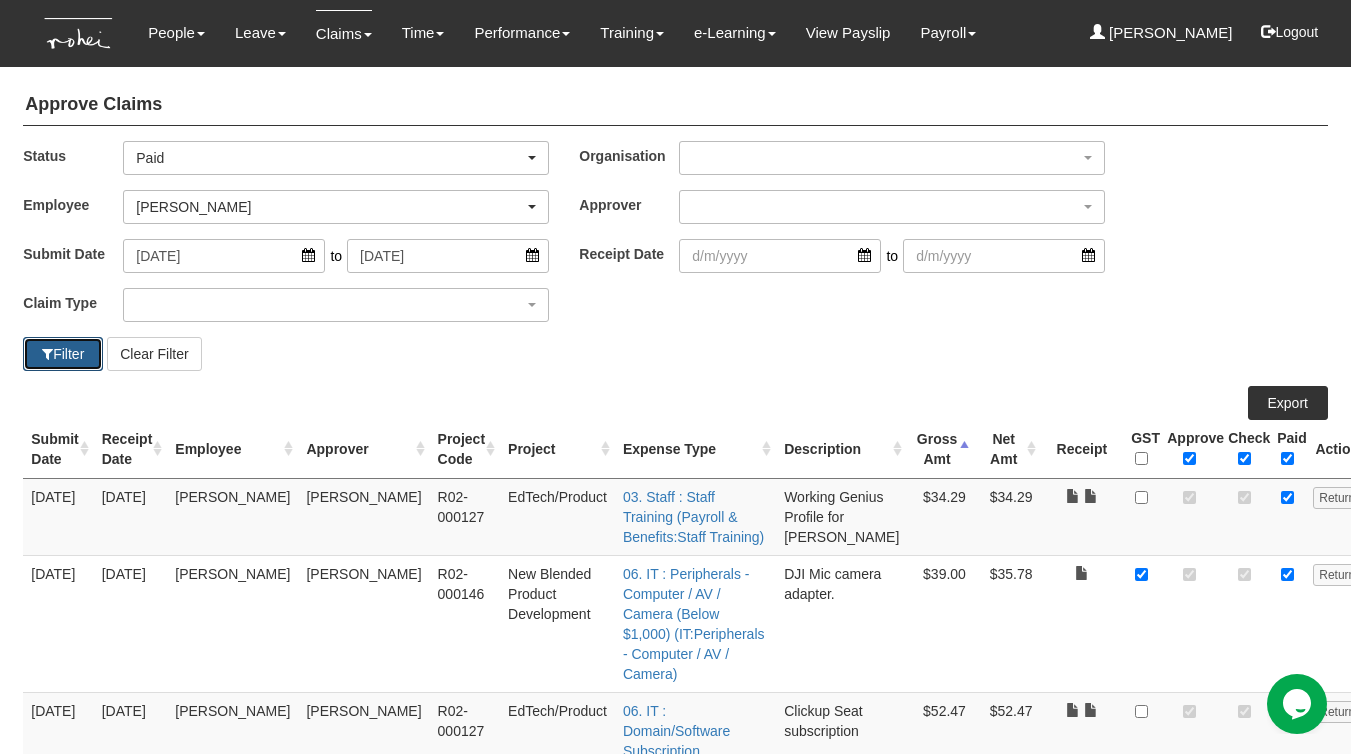 click on "Filter" at bounding box center [63, 354] 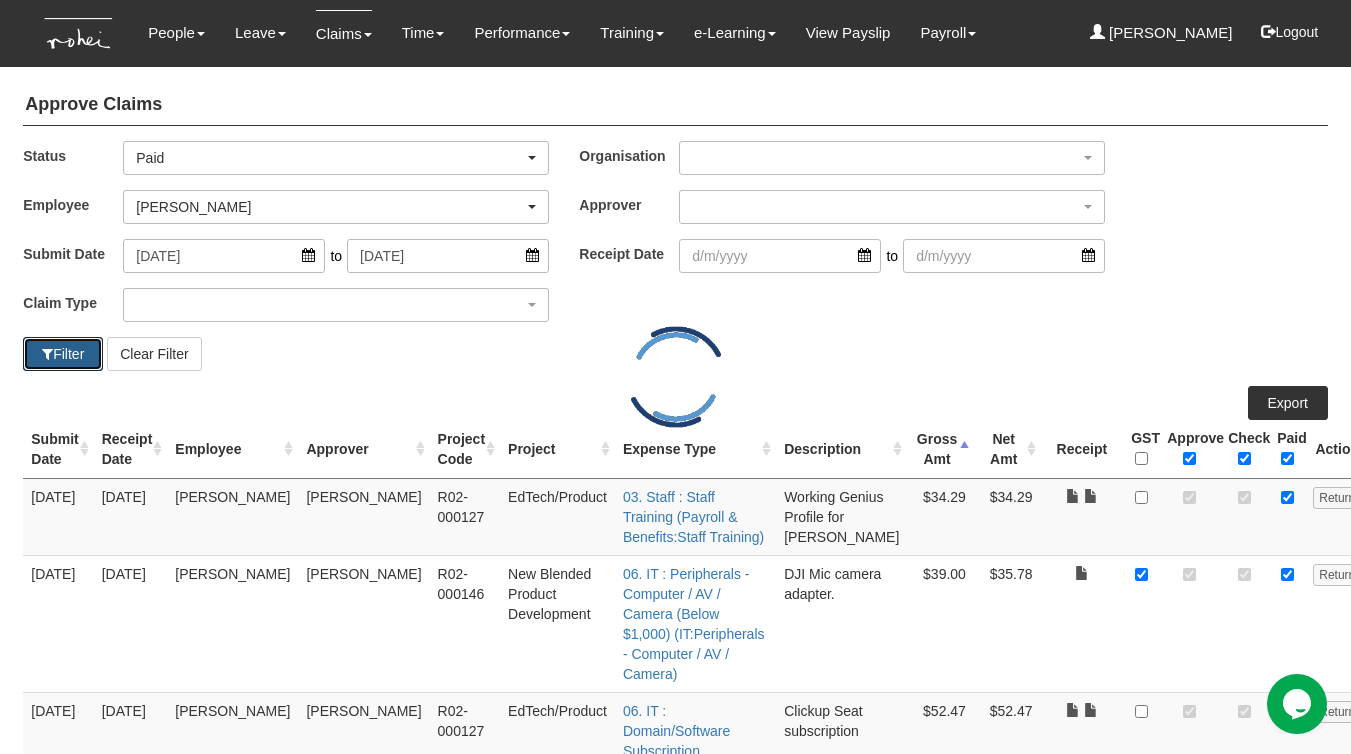 select on "50" 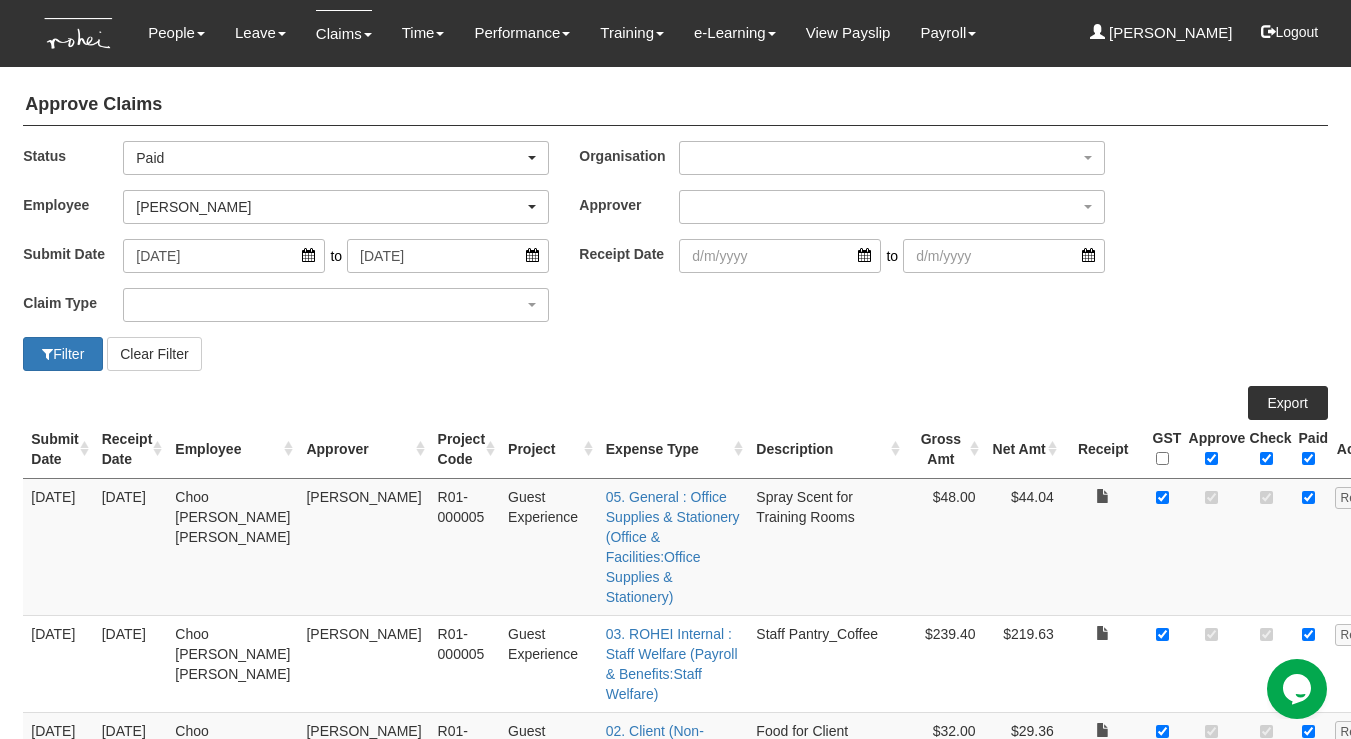 click on "Gross Amt" at bounding box center [944, 449] 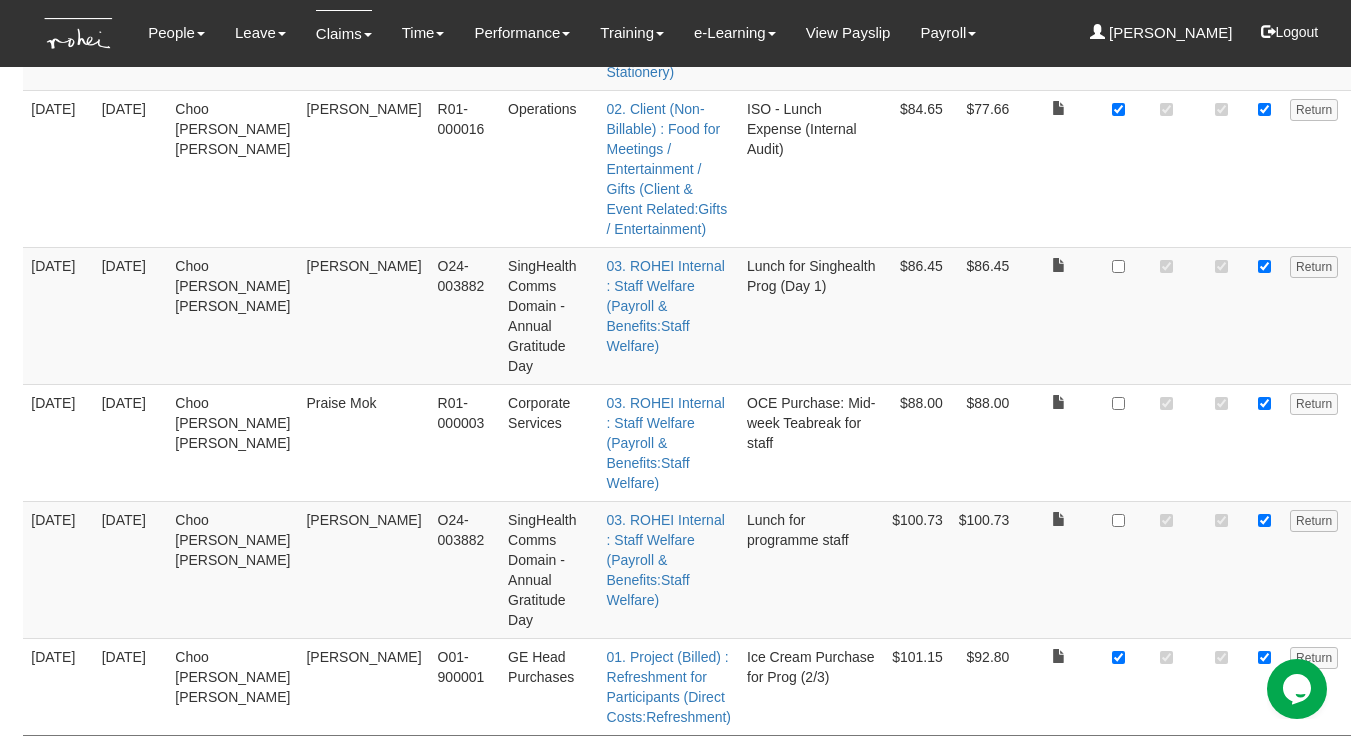 scroll, scrollTop: 5689, scrollLeft: 0, axis: vertical 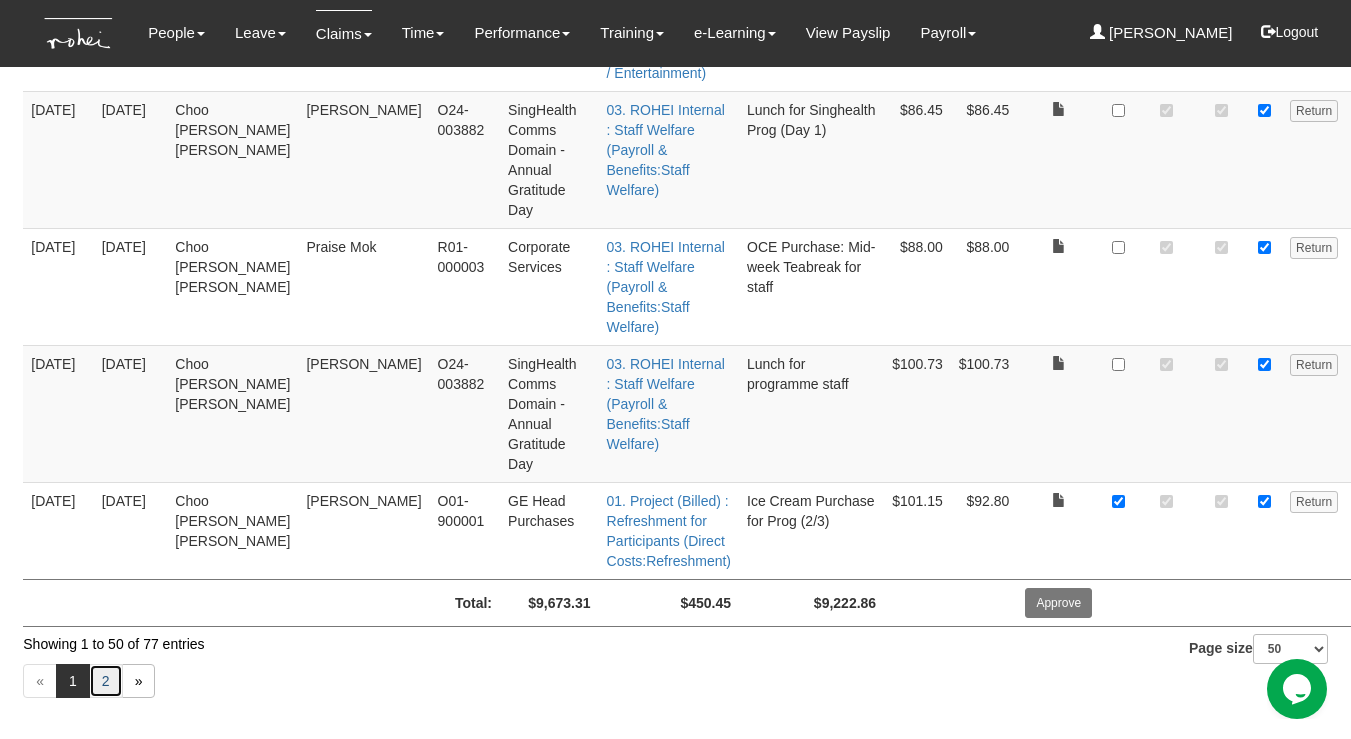 click on "2" at bounding box center (106, 681) 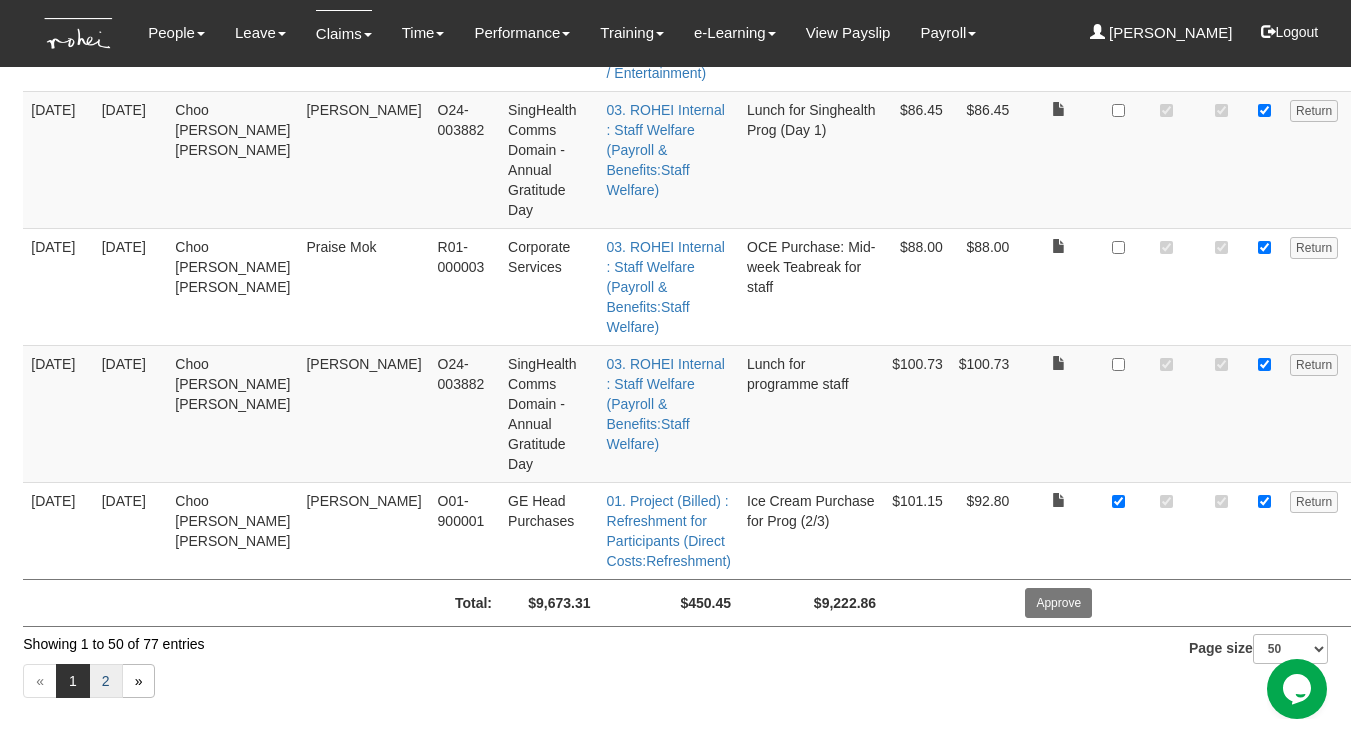 scroll, scrollTop: 2890, scrollLeft: 0, axis: vertical 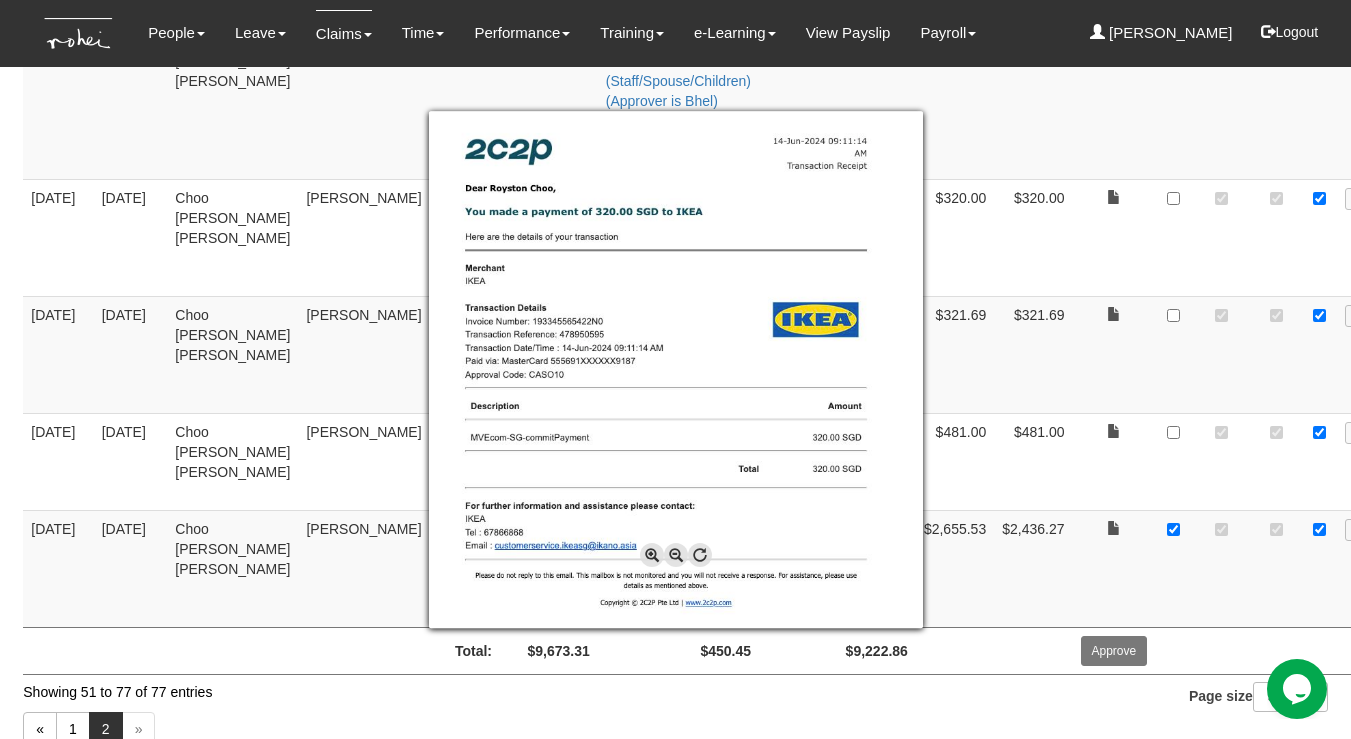click at bounding box center (675, 369) 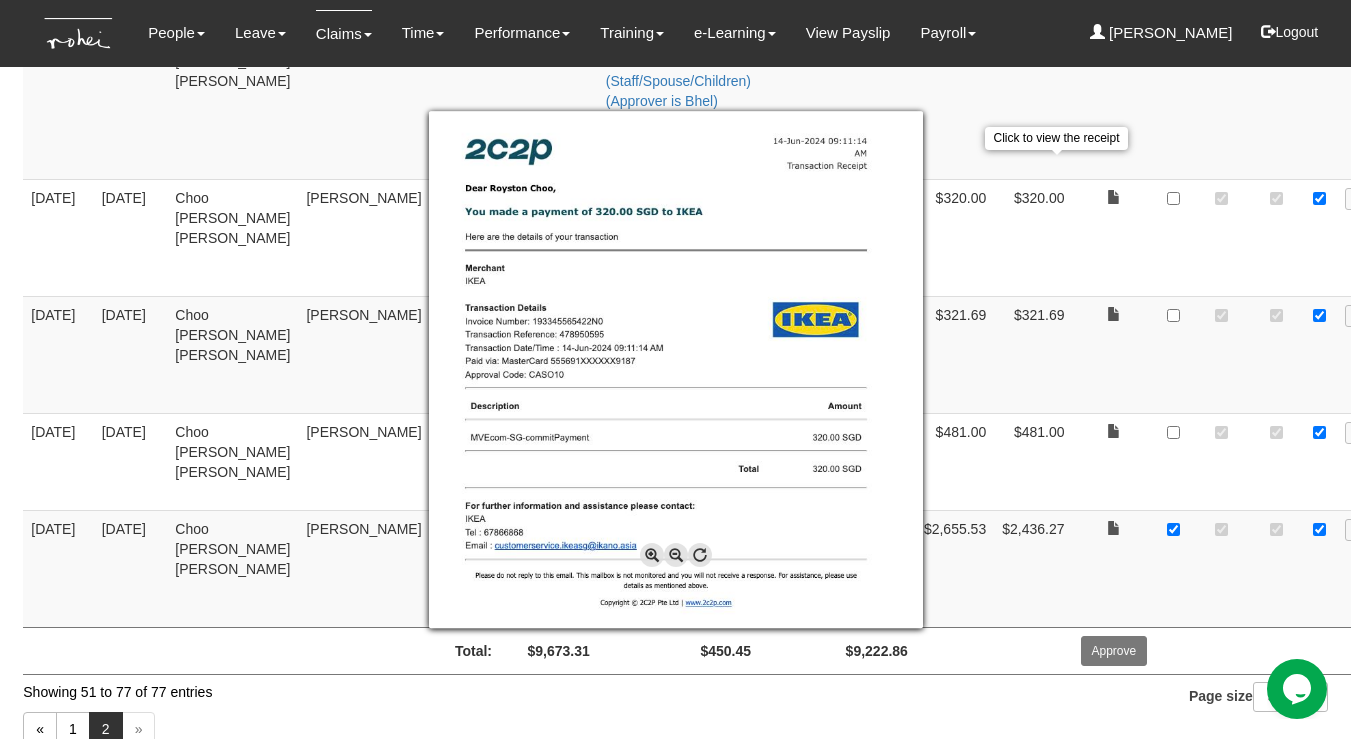 click at bounding box center (675, 369) 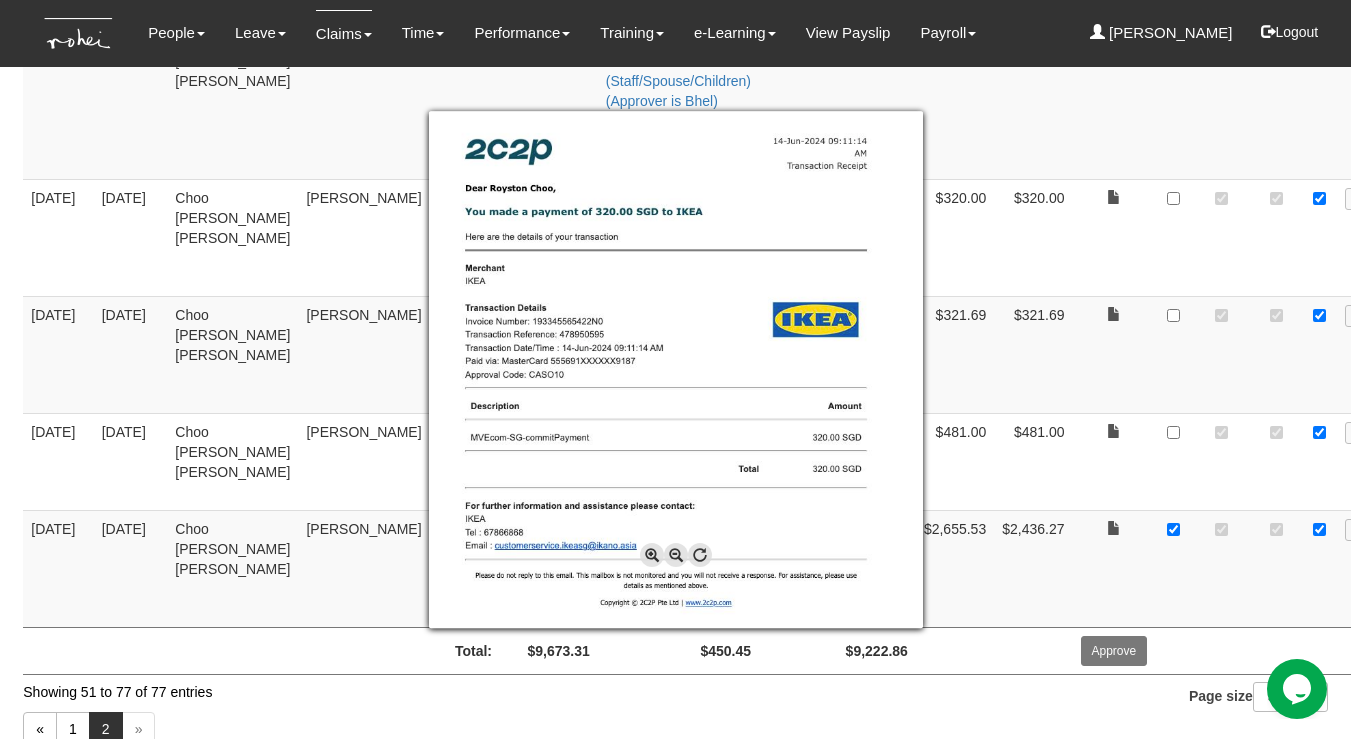 click at bounding box center [675, 369] 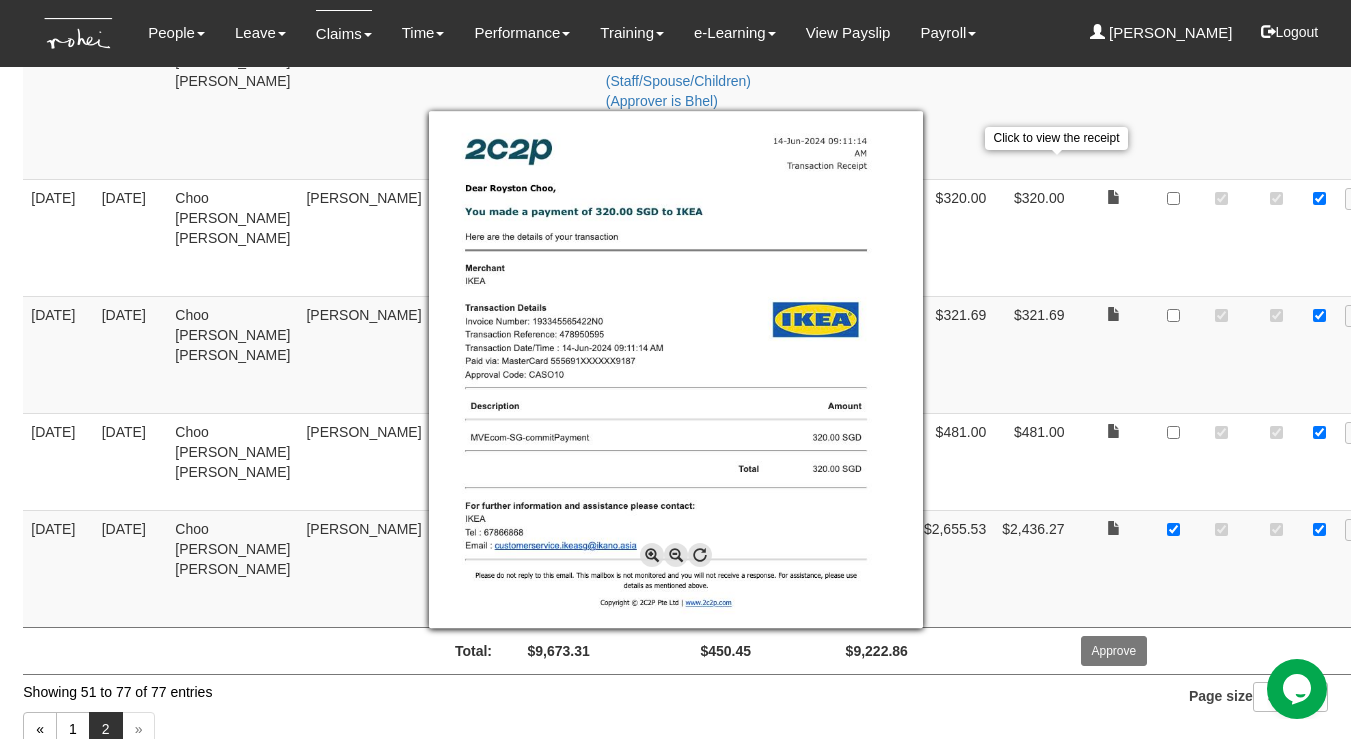 click at bounding box center (675, 369) 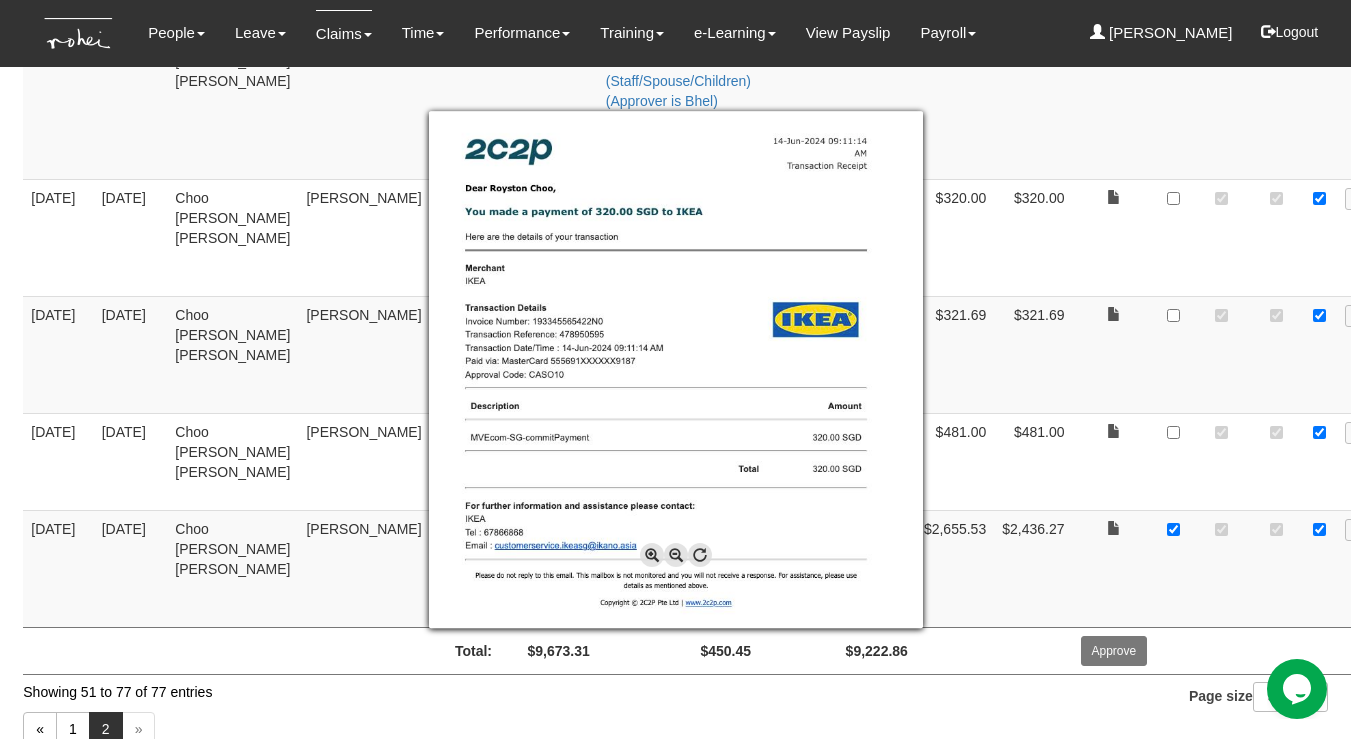 click at bounding box center [675, 369] 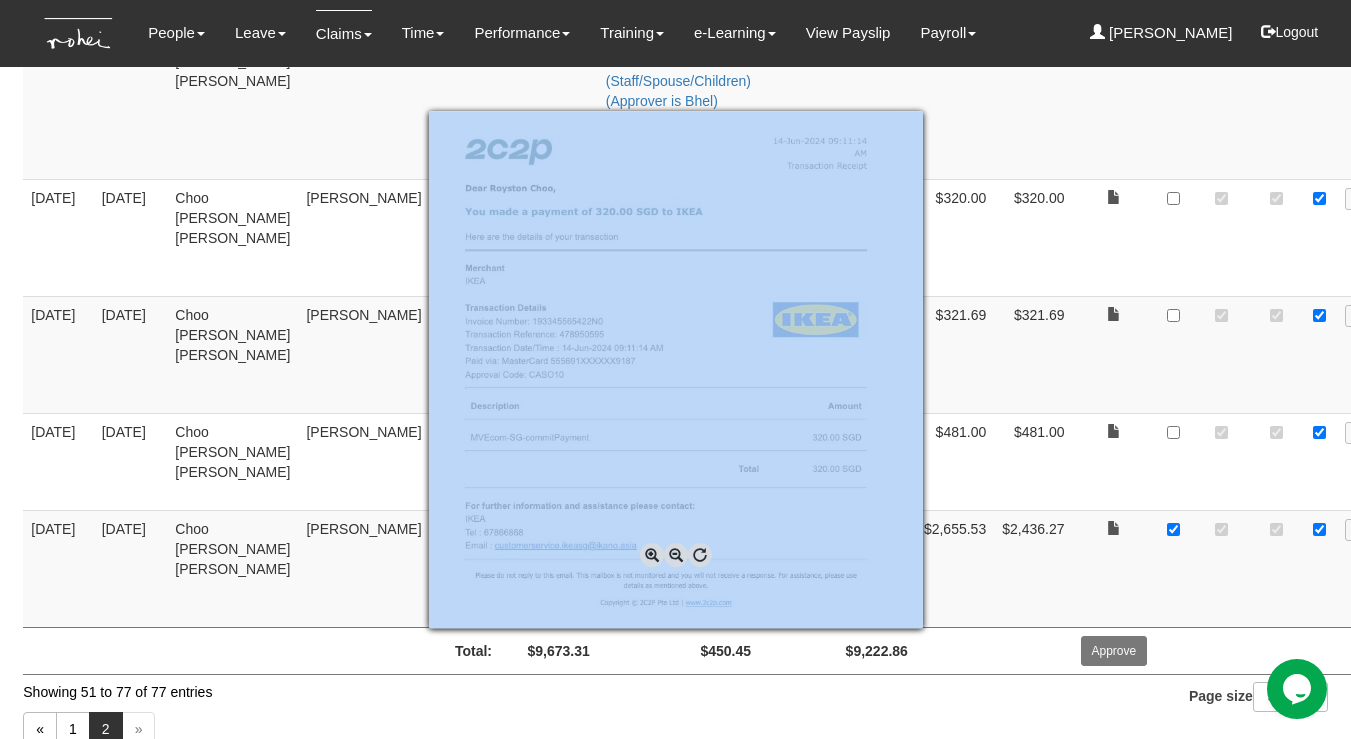 click at bounding box center (675, 369) 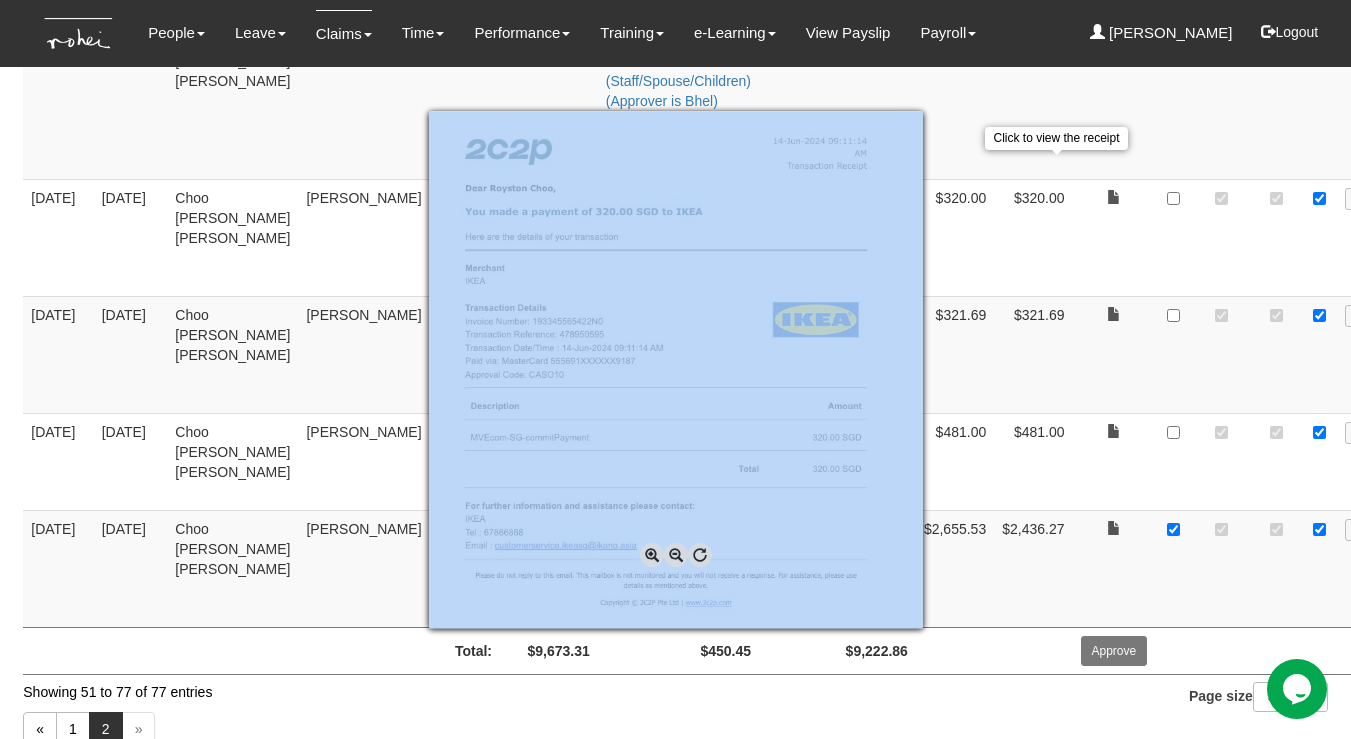 click at bounding box center [675, 369] 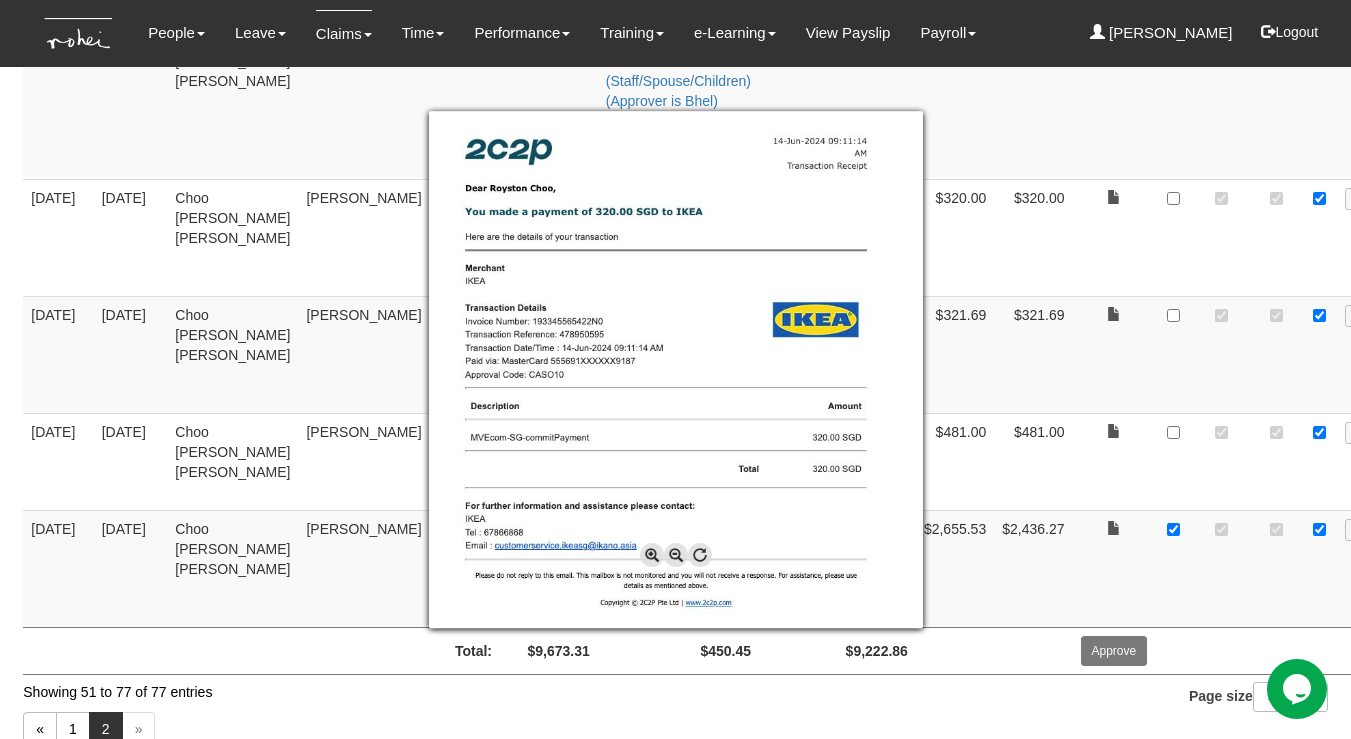 click at bounding box center [675, 369] 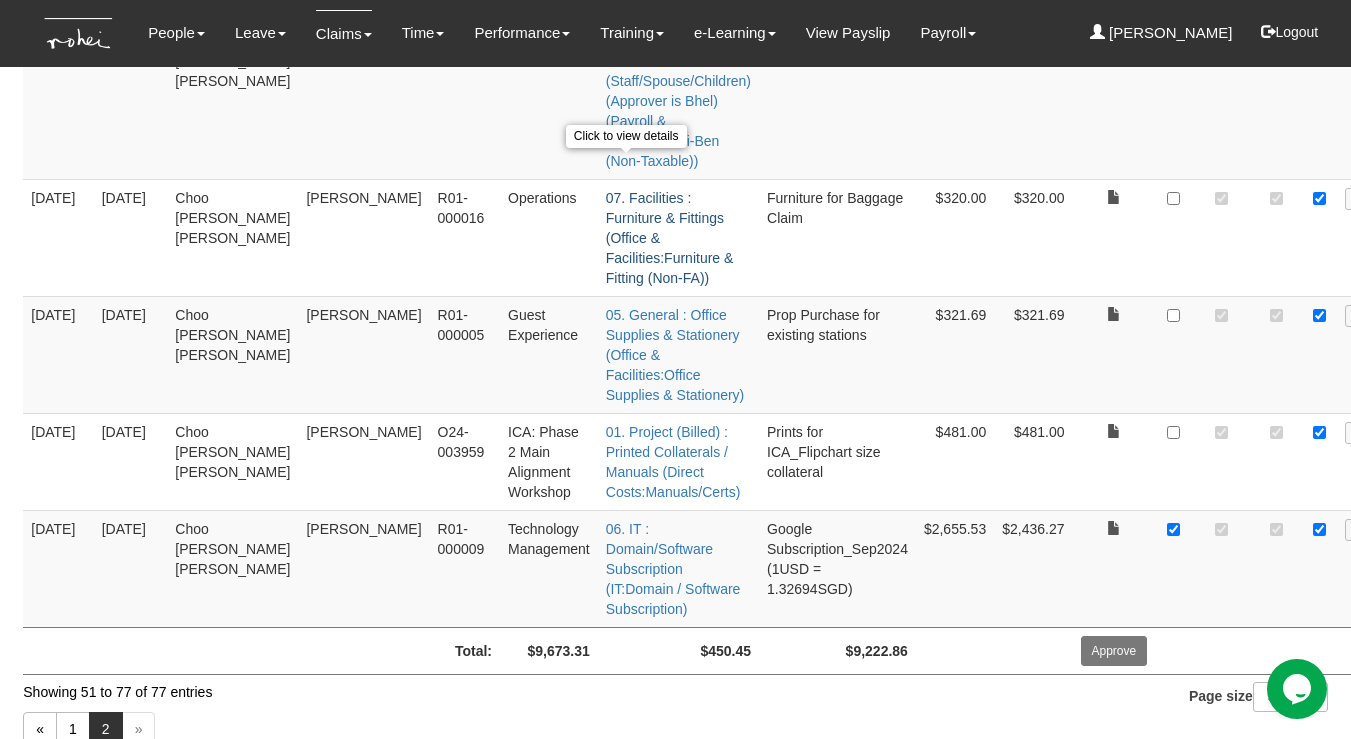 click on "07. Facilities : Furniture & Fittings (Office & Facilities:Furniture & Fitting (Non-FA))" at bounding box center [670, 238] 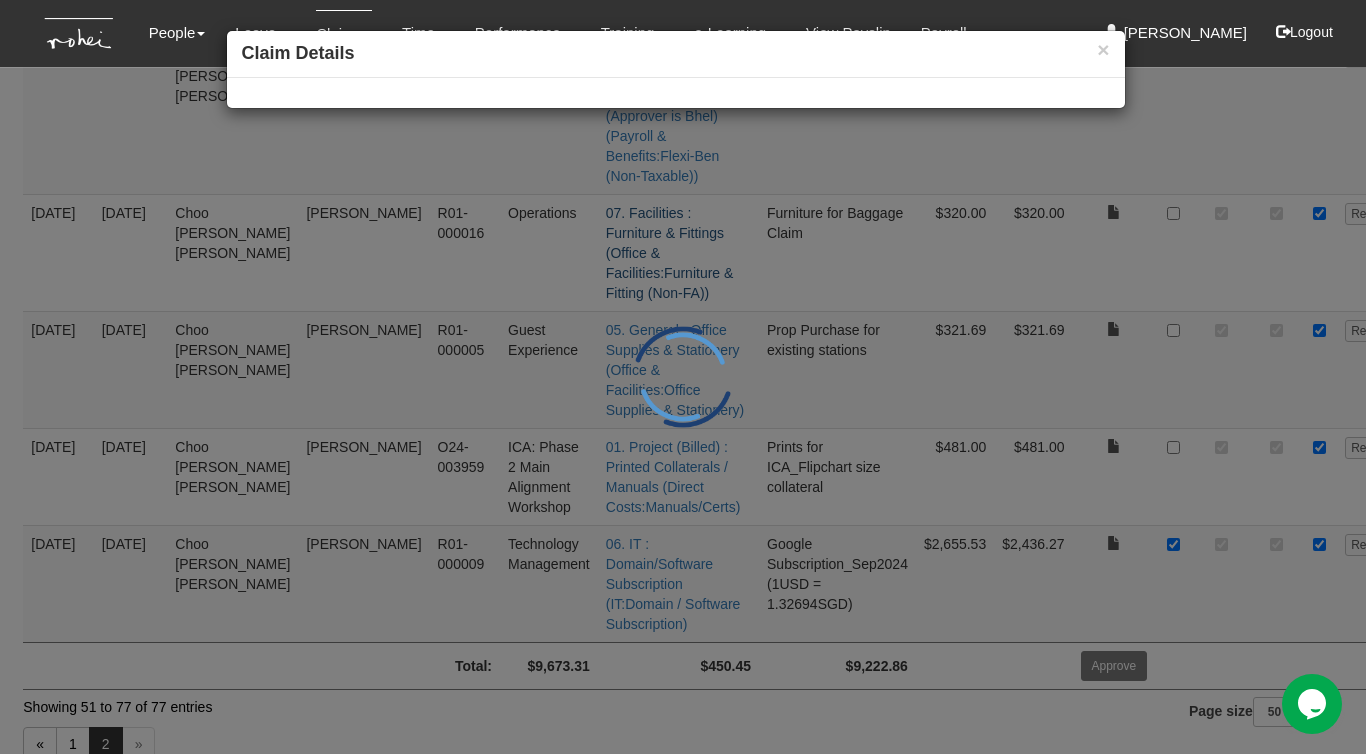 scroll, scrollTop: 2735, scrollLeft: 0, axis: vertical 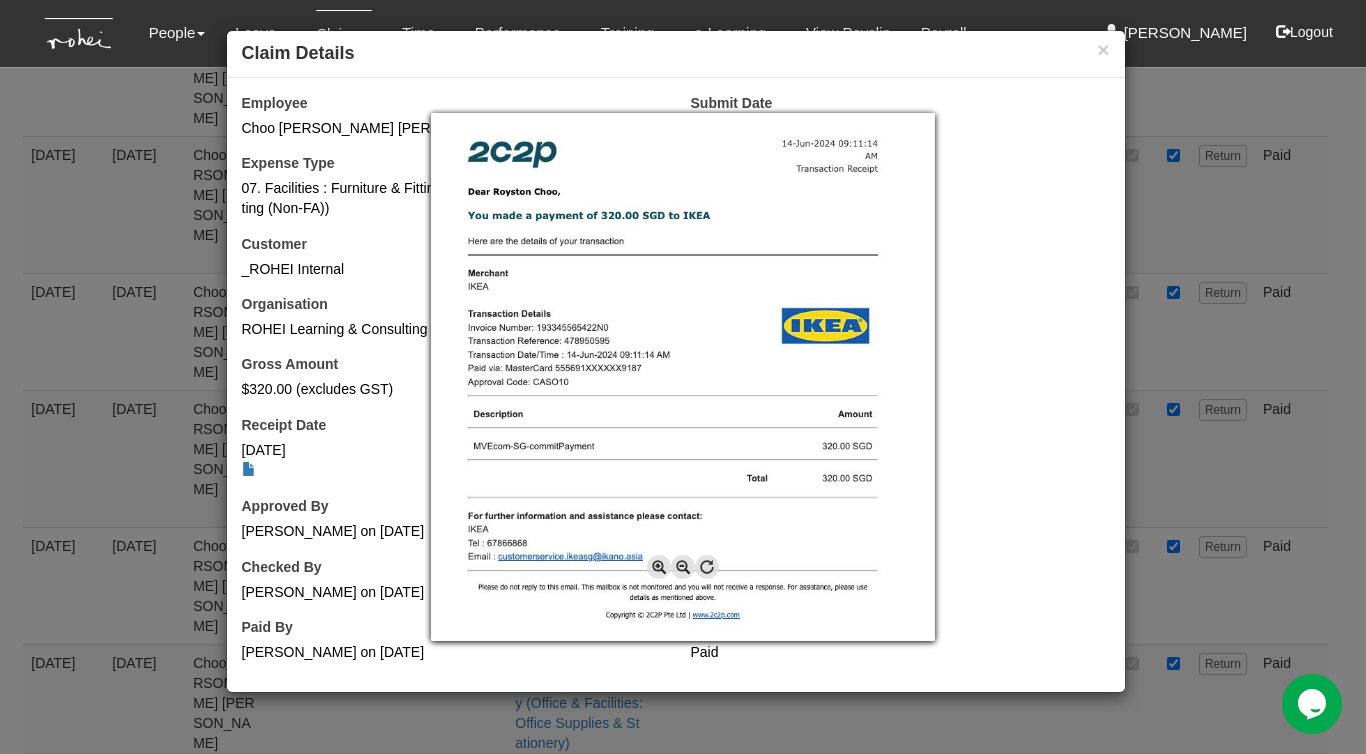 click at bounding box center [683, 377] 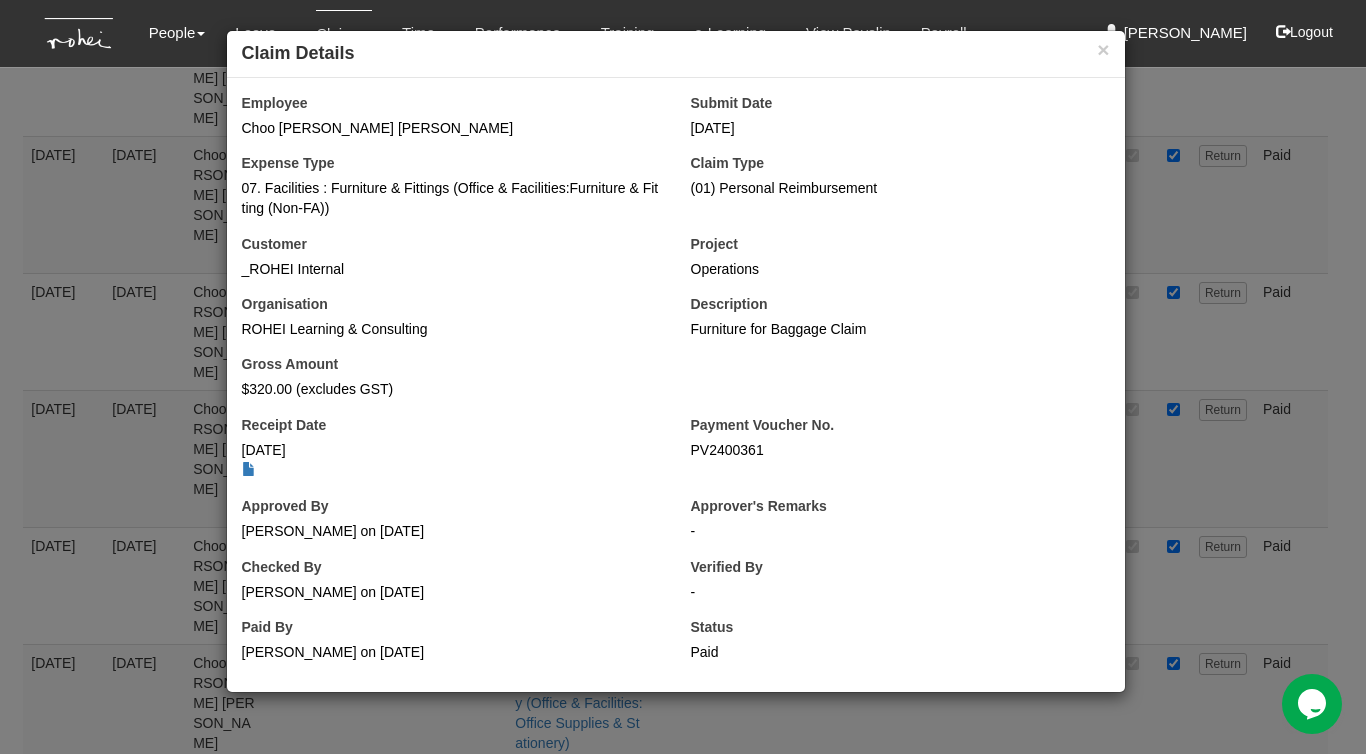 click on "Employee
Choo [PERSON_NAME] [PERSON_NAME]
Submit Date
[DATE]
Expense Type
07. Facilities : Furniture & Fittings (Office & Facilities:Furniture & Fitting (Non-FA))
Claim Type
(01) Personal Reimbursement
Customer
_ROHEI Internal
Project
Operations
Organisation
ROHEI Learning & Consulting
Description
Furniture for Baggage Claim
Gross Amount
$320.00 (excludes GST)
Receipt Date
[DATE]" at bounding box center [676, 385] 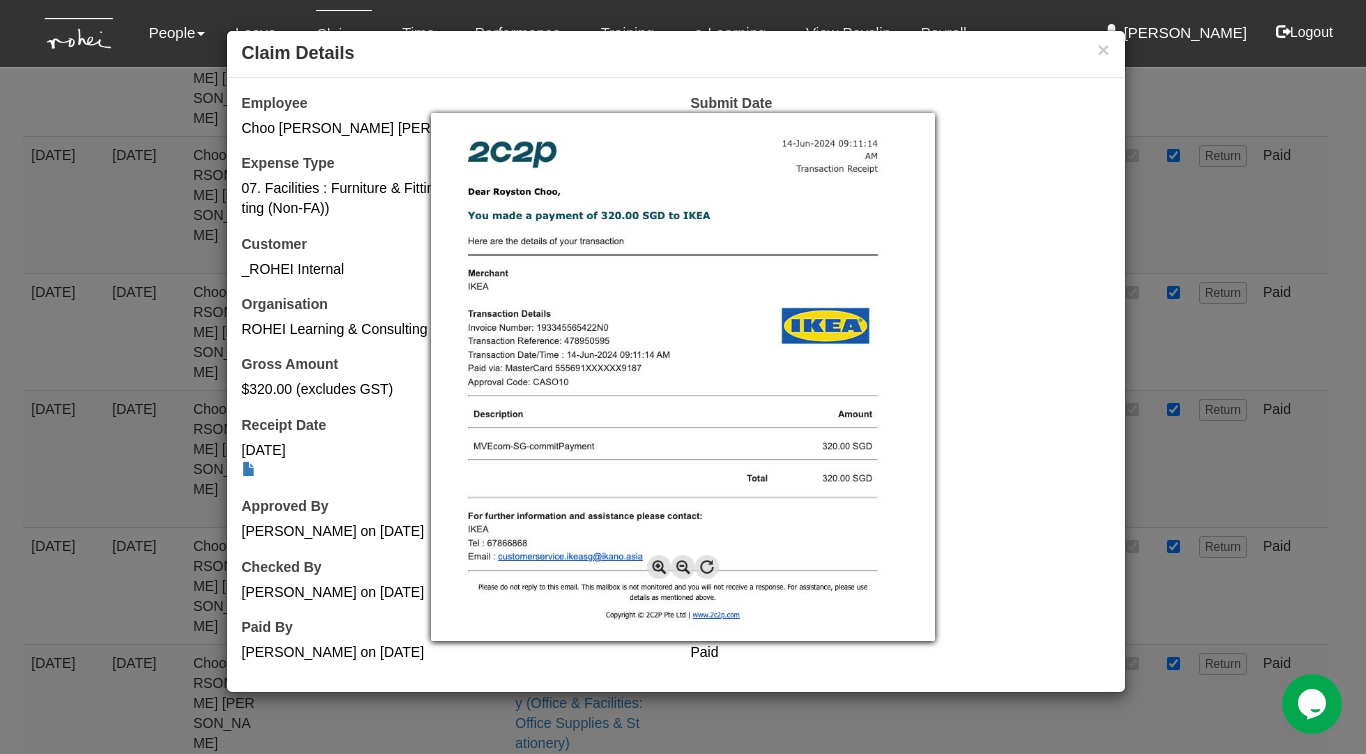click at bounding box center [683, 377] 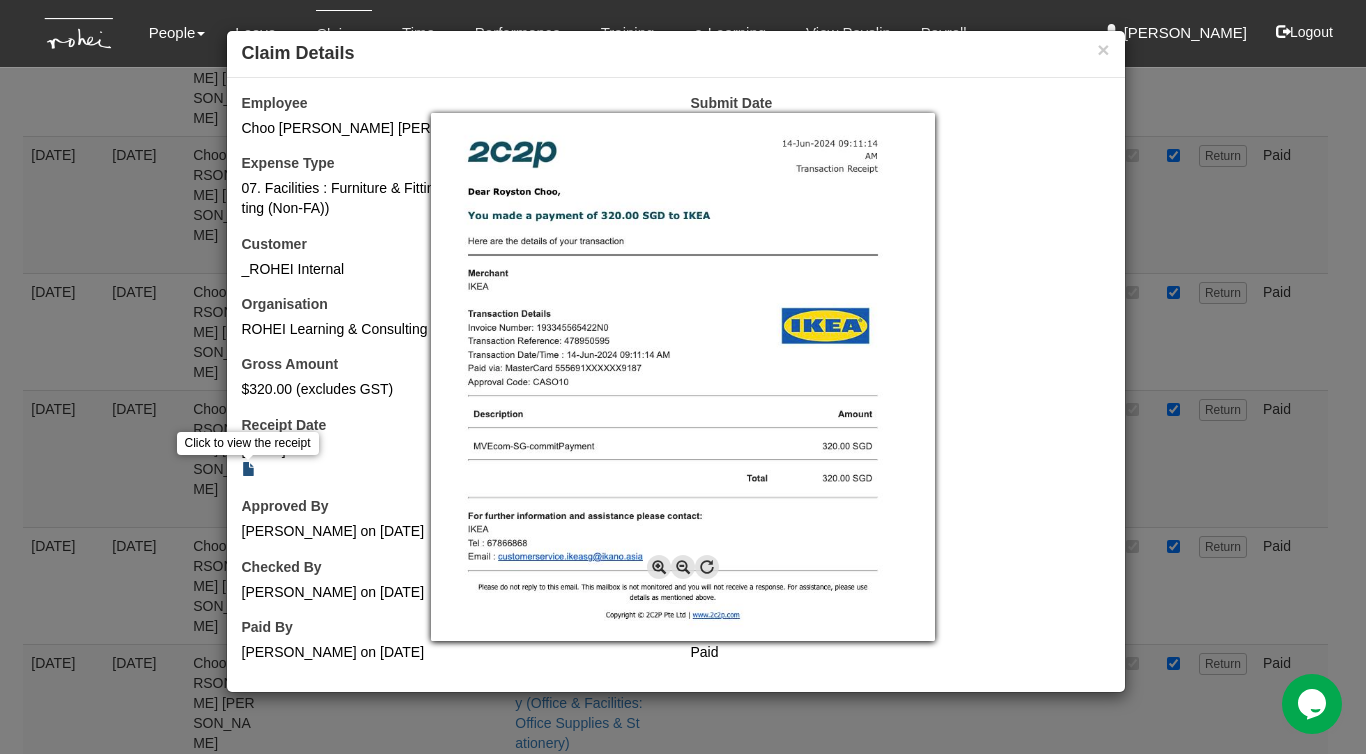 click at bounding box center [683, 377] 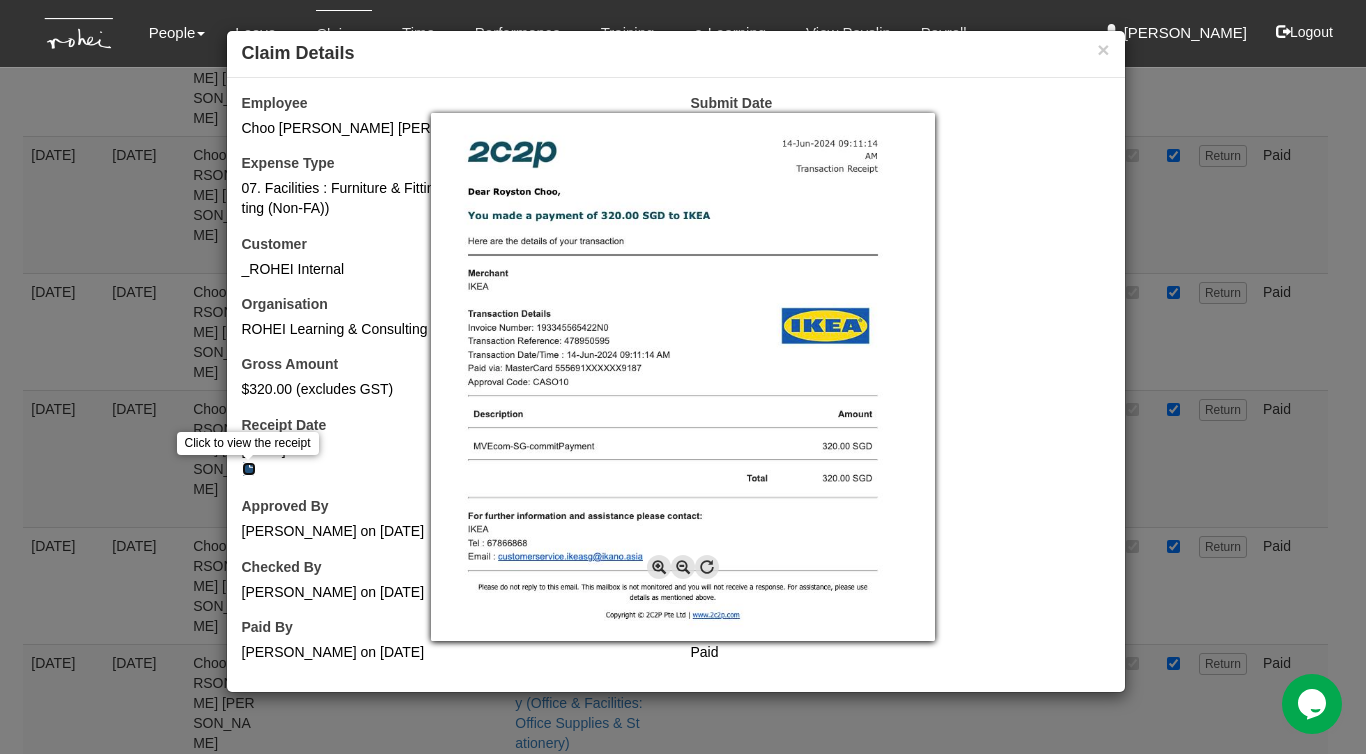 click on "Toggle navigation
People
Setup
Users
Departments
Organisations
Modules
Manage People" at bounding box center (683, -796) 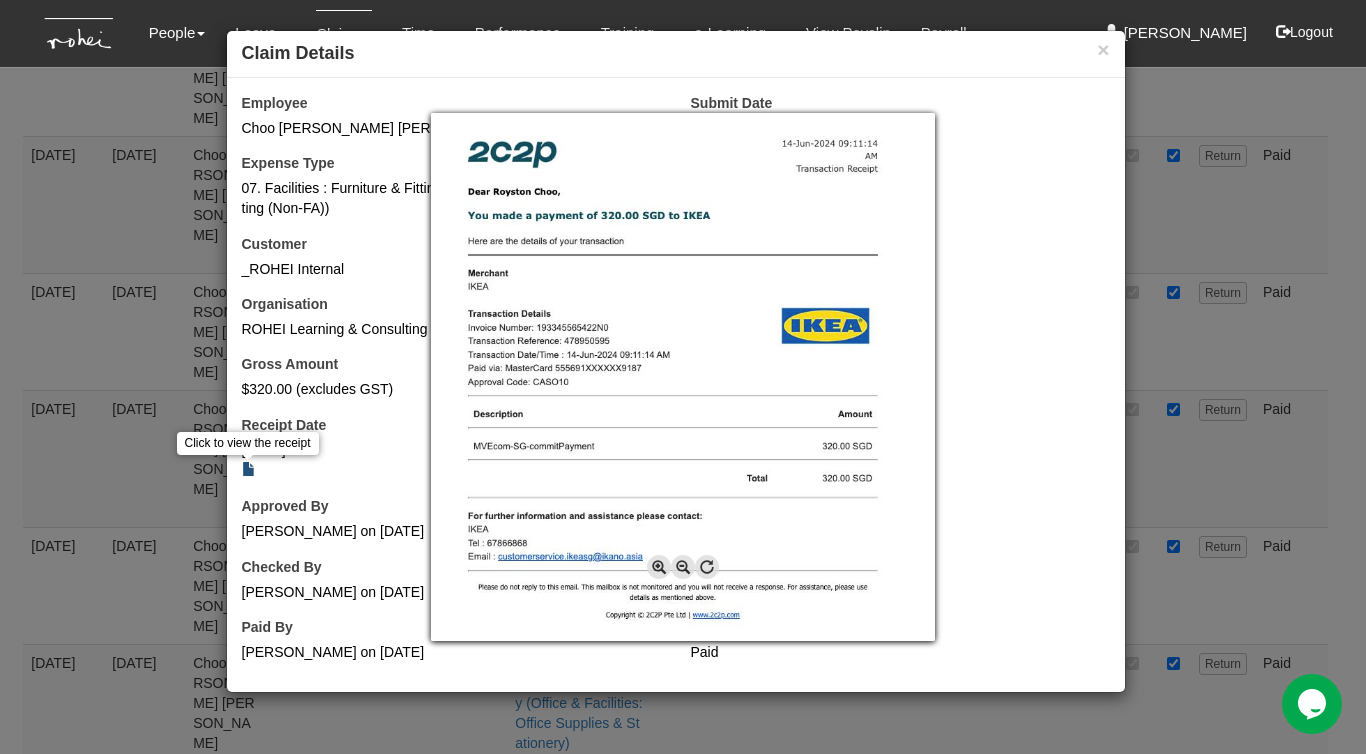 click at bounding box center [683, 377] 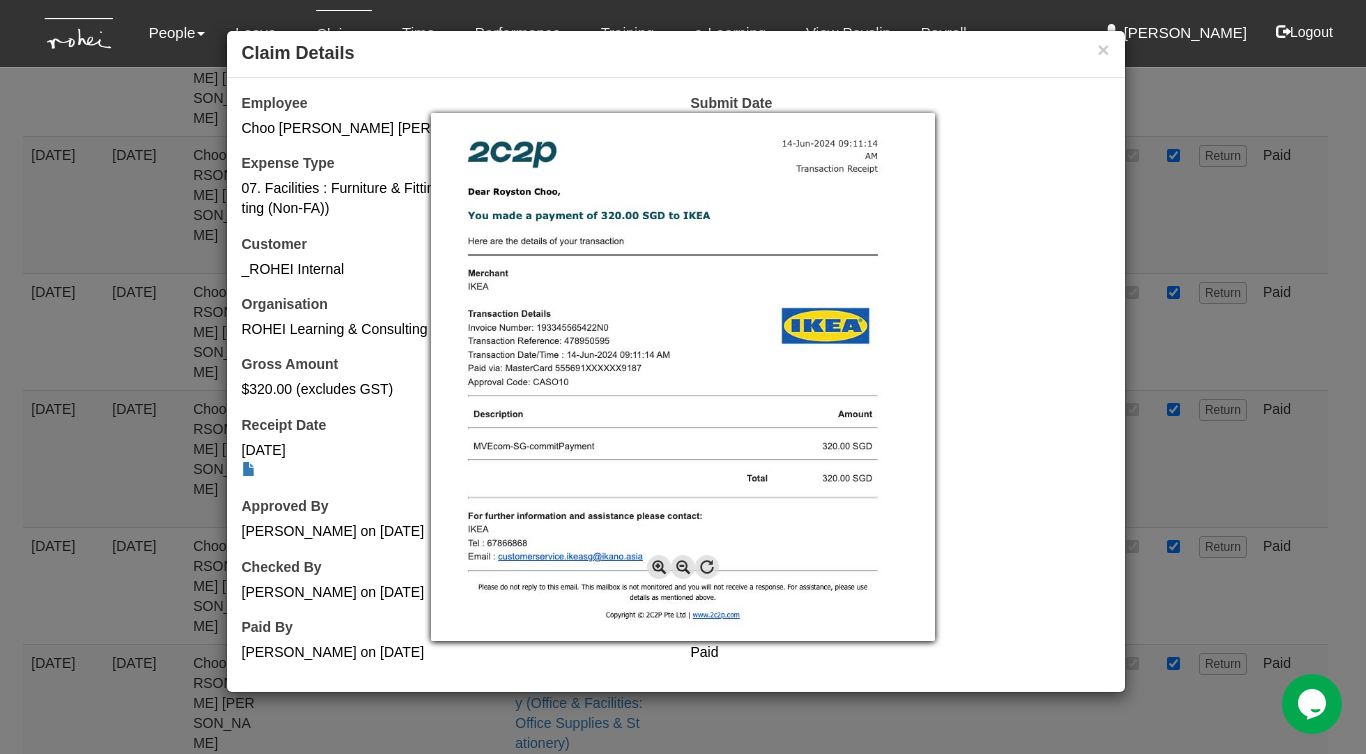 click at bounding box center [683, 377] 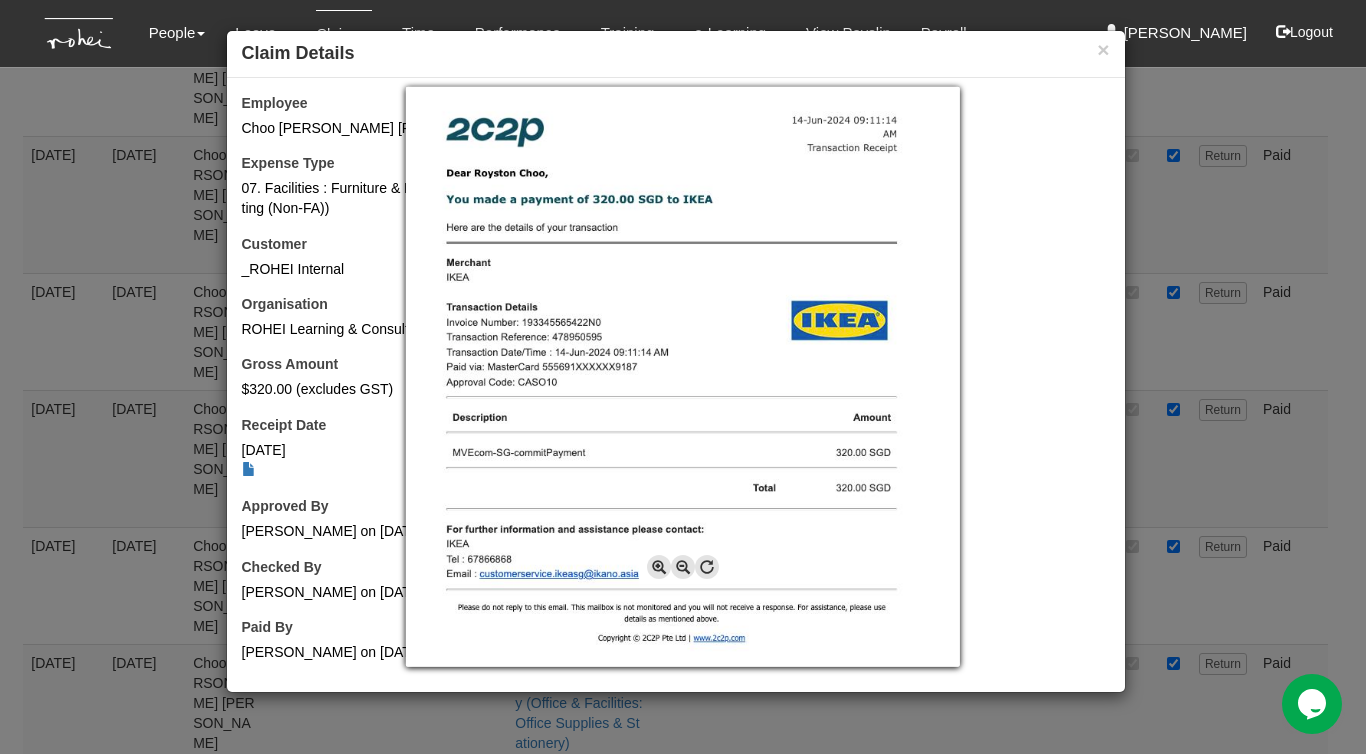 click at bounding box center (659, 567) 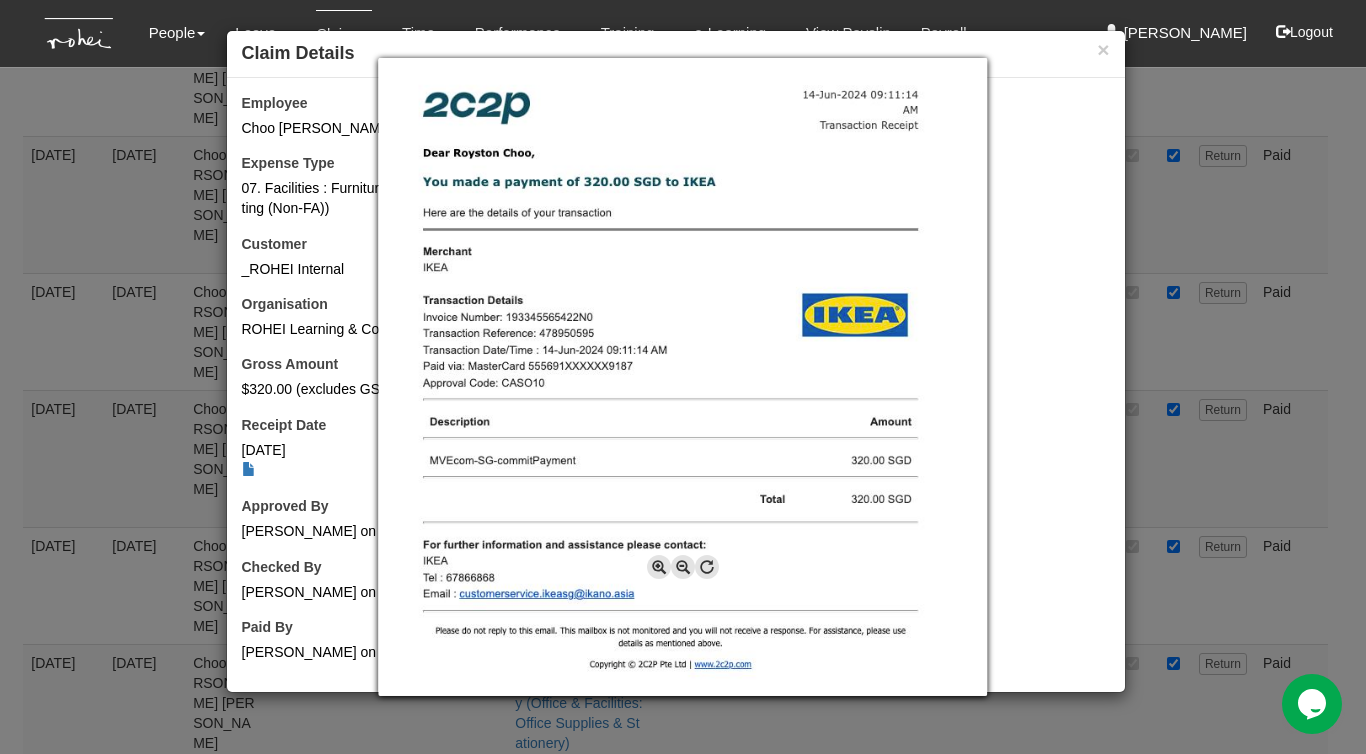 click at bounding box center [659, 567] 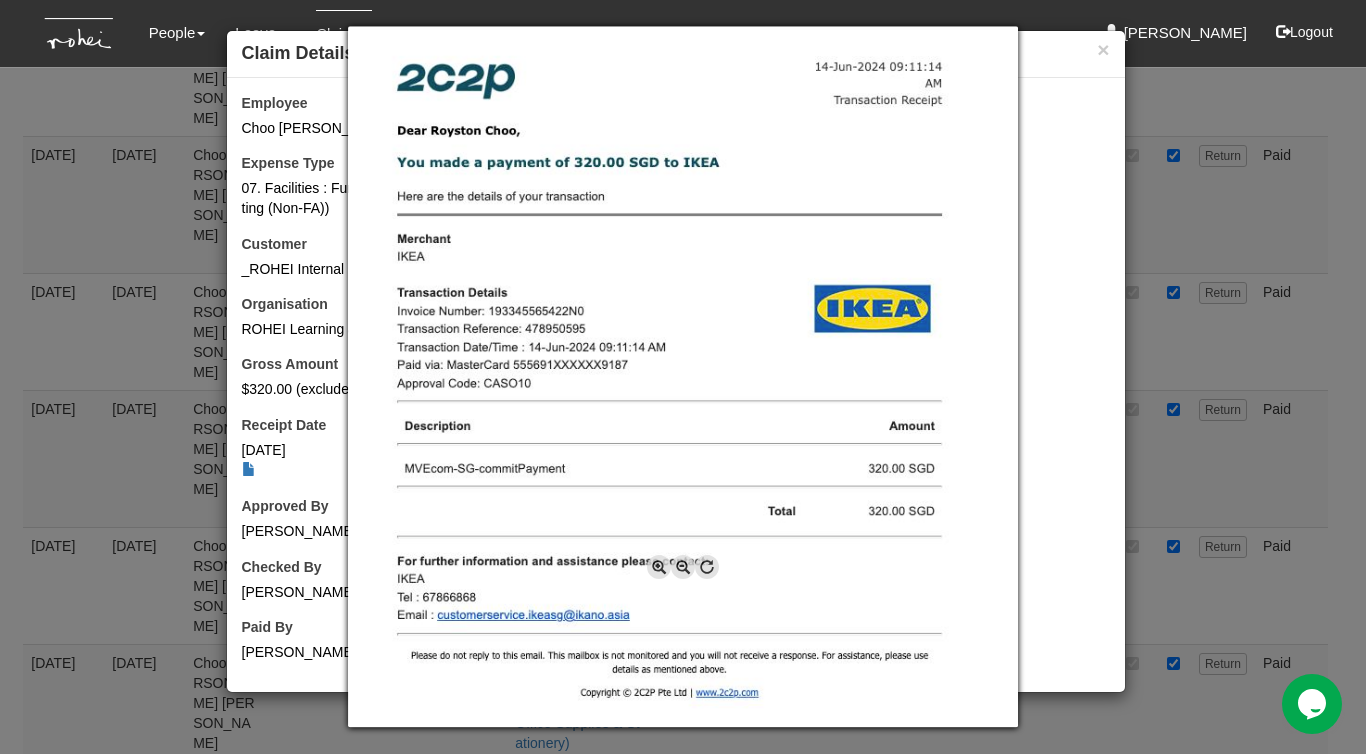 click at bounding box center [659, 567] 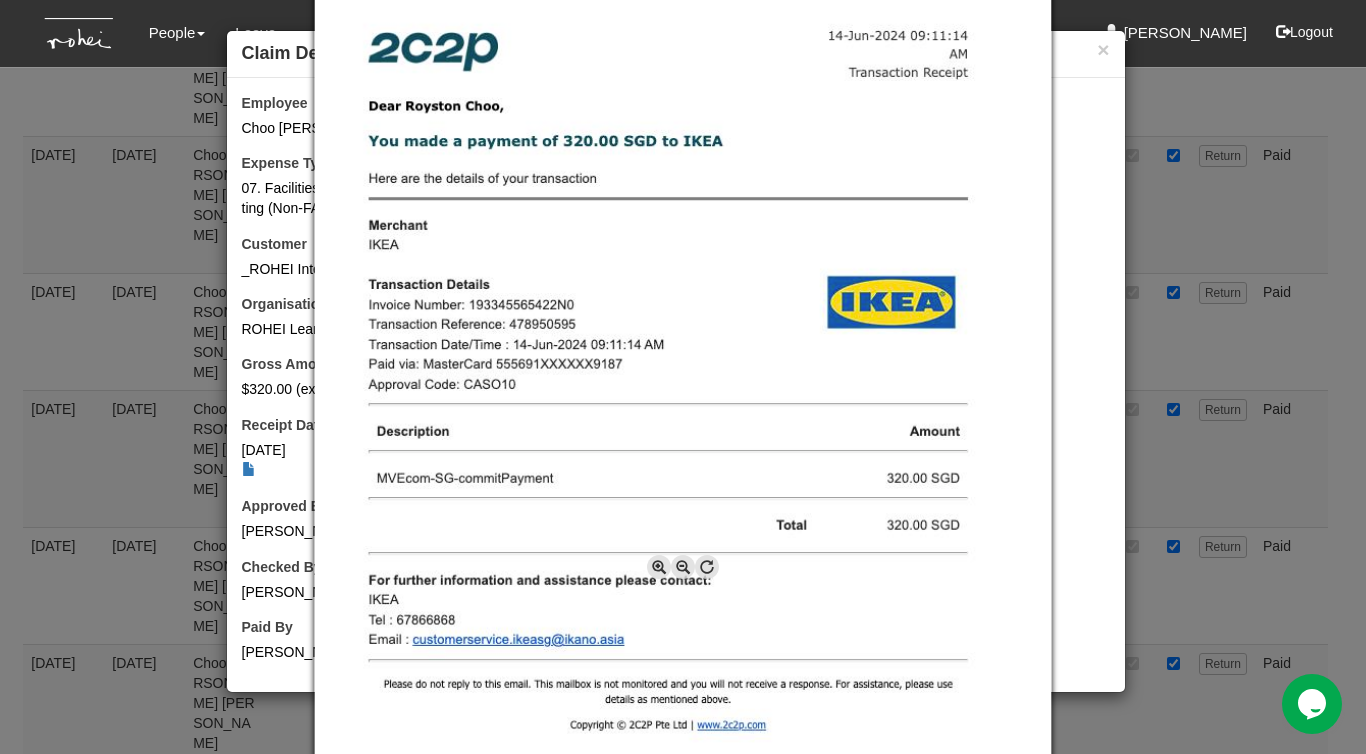 click at bounding box center [683, 567] 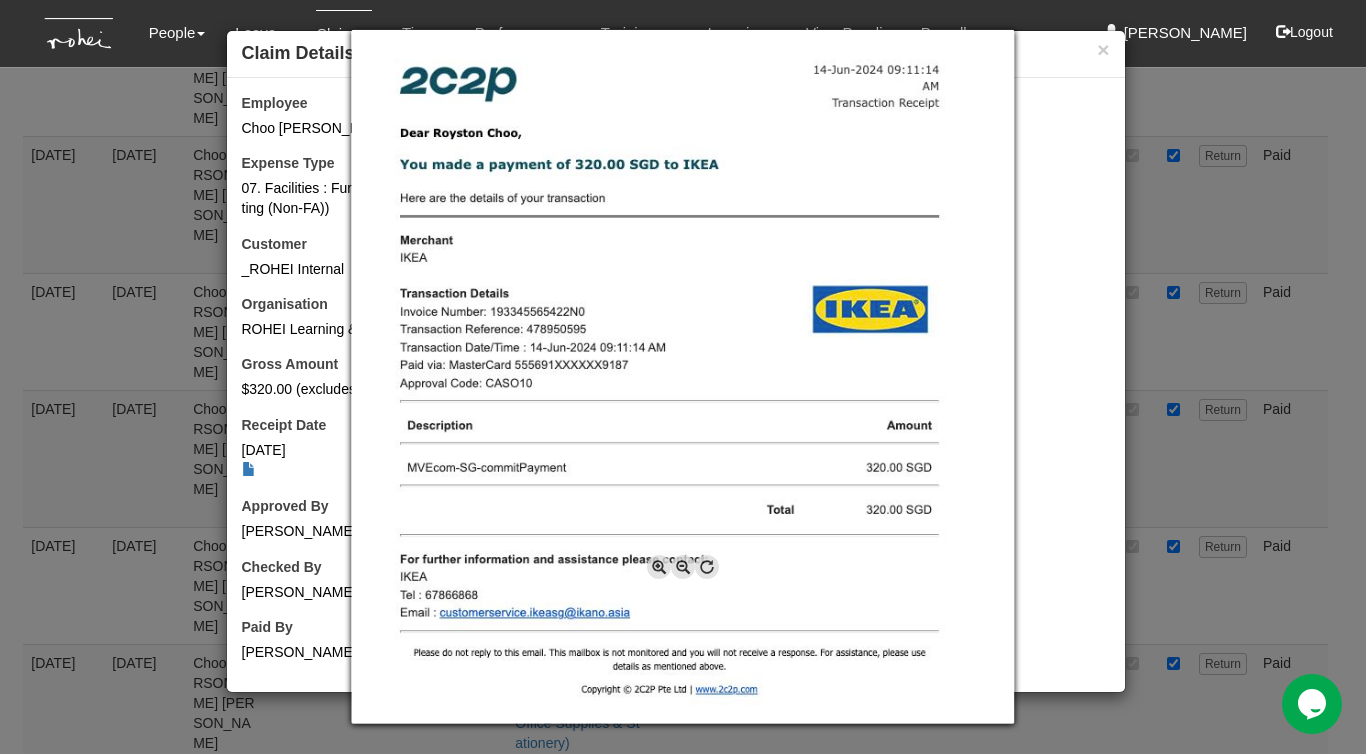 click at bounding box center (682, 377) 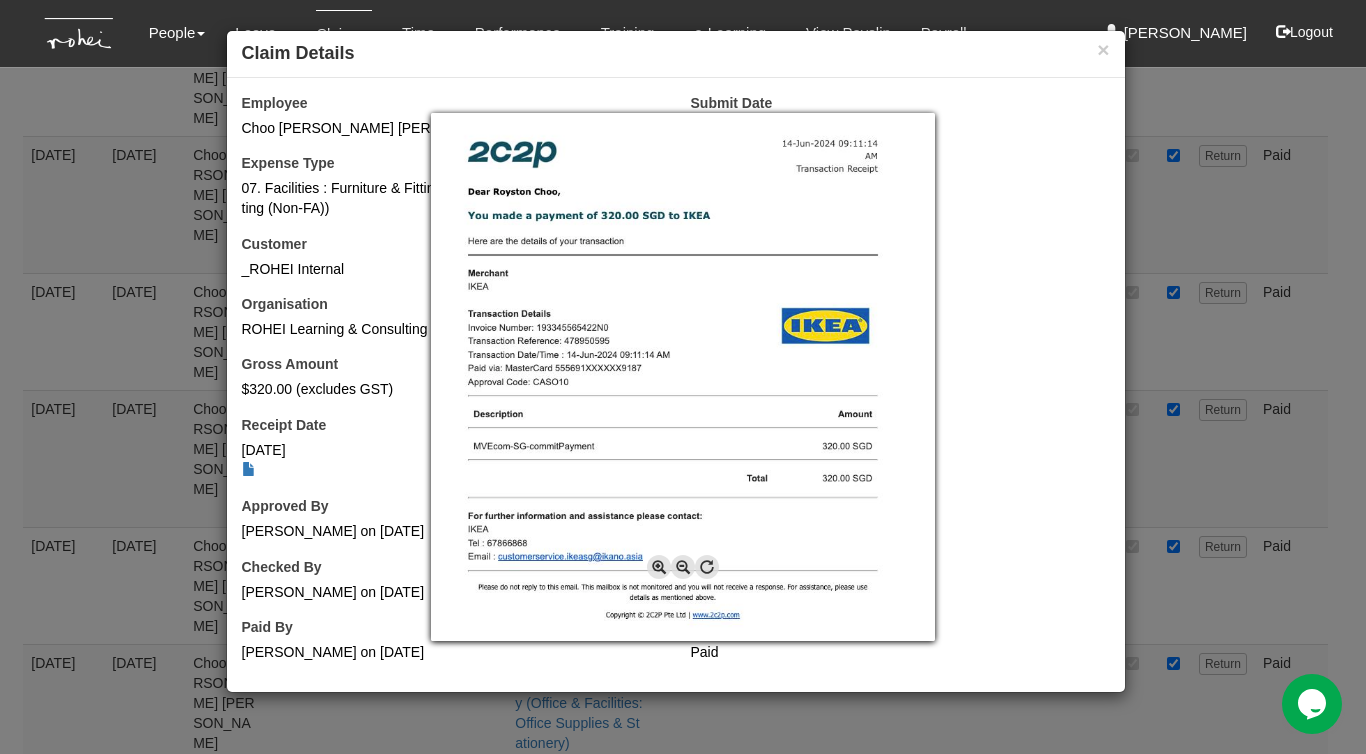 click at bounding box center (683, 377) 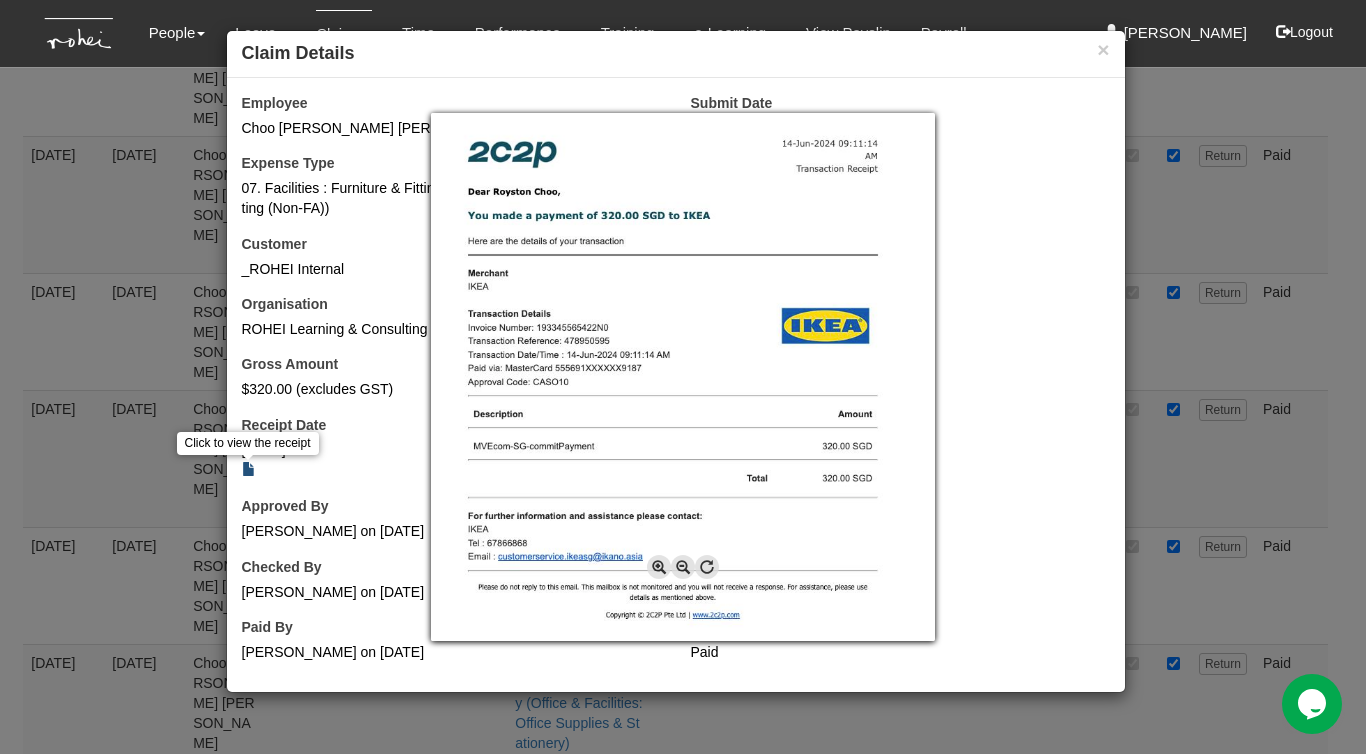click at bounding box center (683, 377) 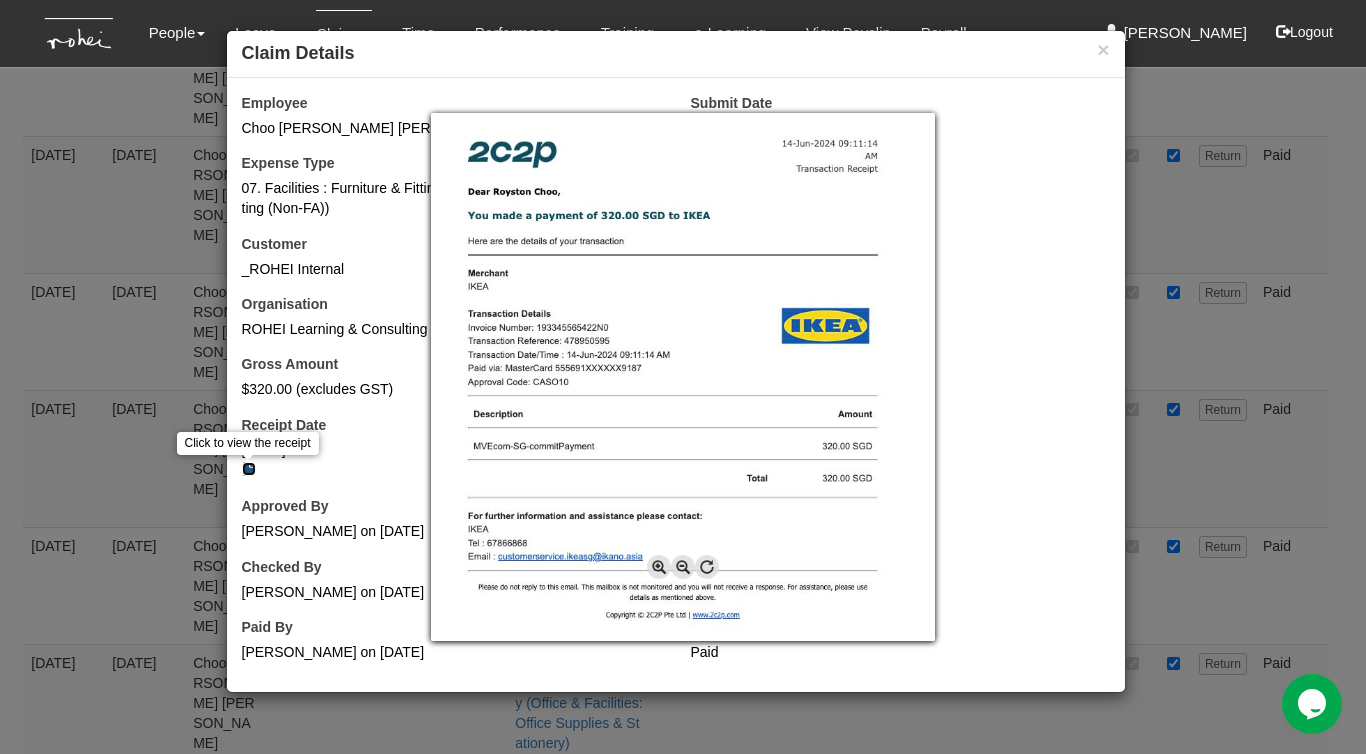 click on "Toggle navigation
People
Setup
Users
Departments
Organisations
Modules
Manage People" at bounding box center (683, -796) 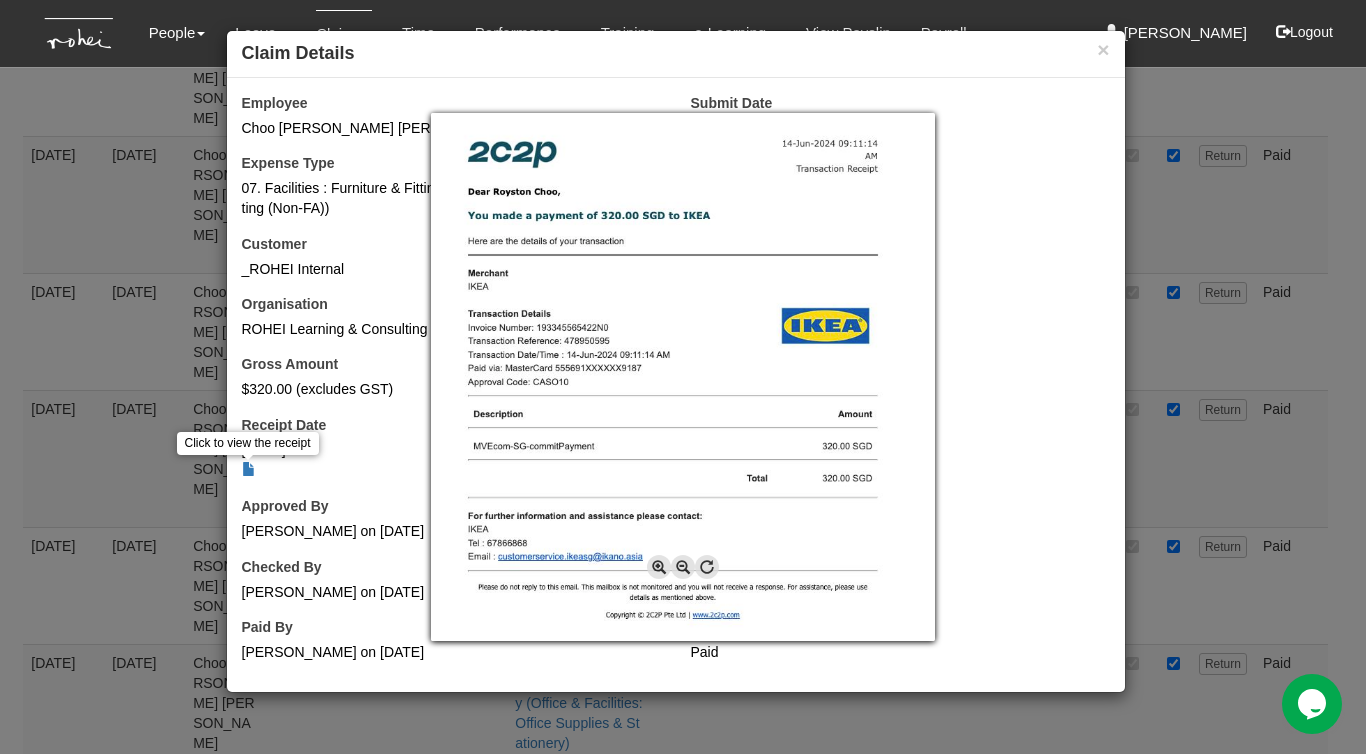 click at bounding box center [683, 377] 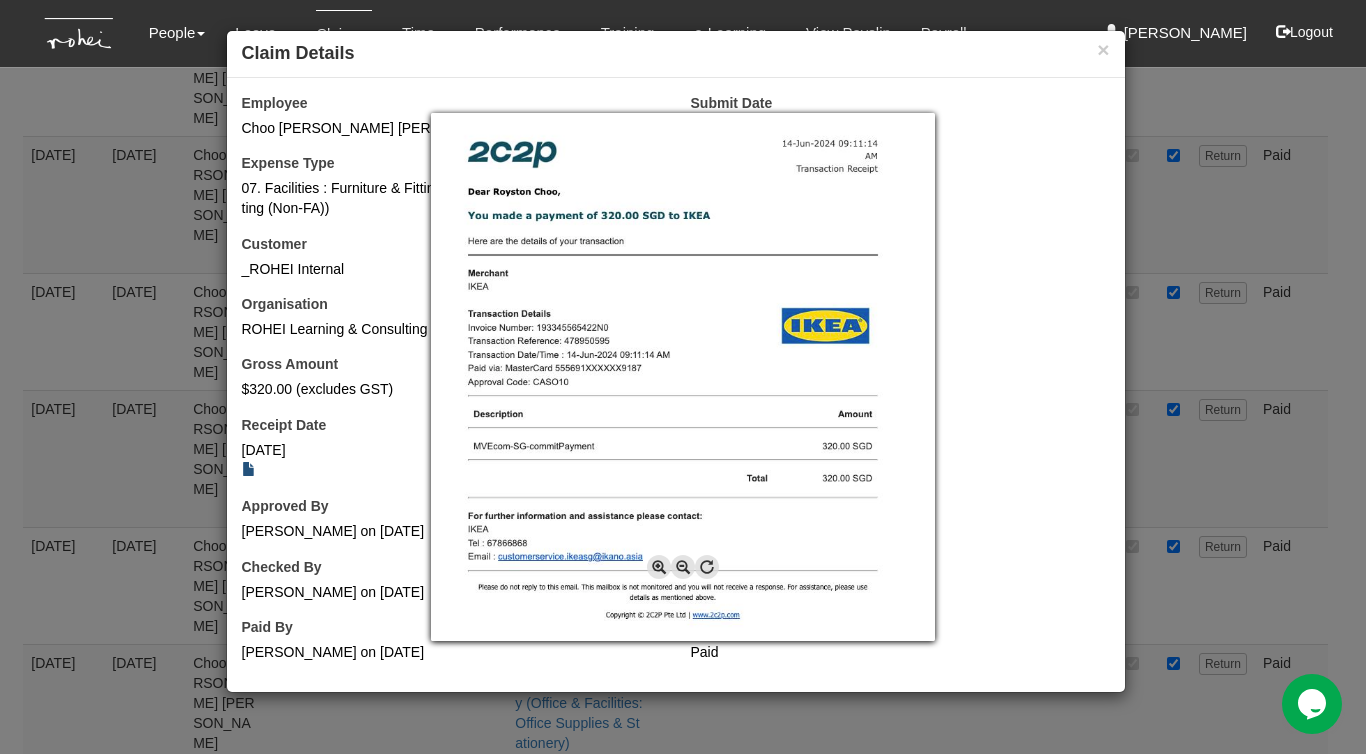 click at bounding box center (683, 377) 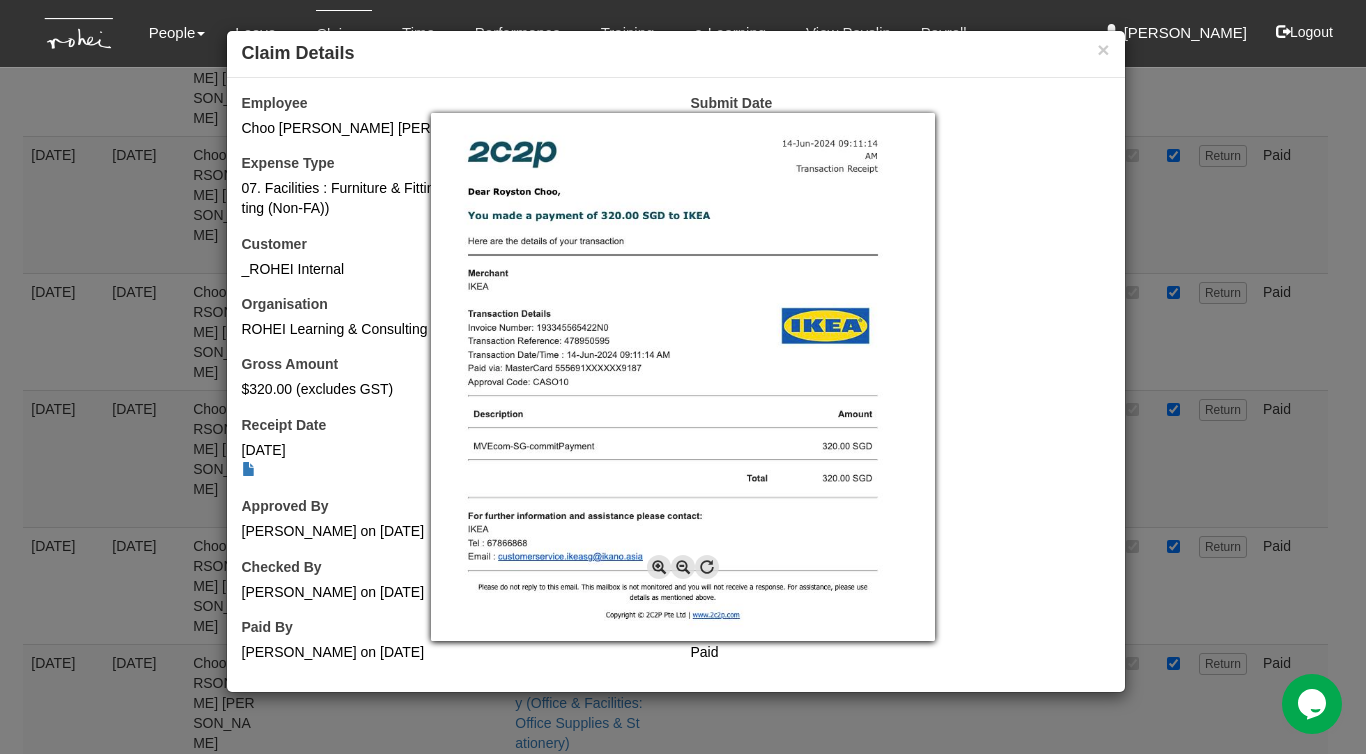 click at bounding box center [683, 377] 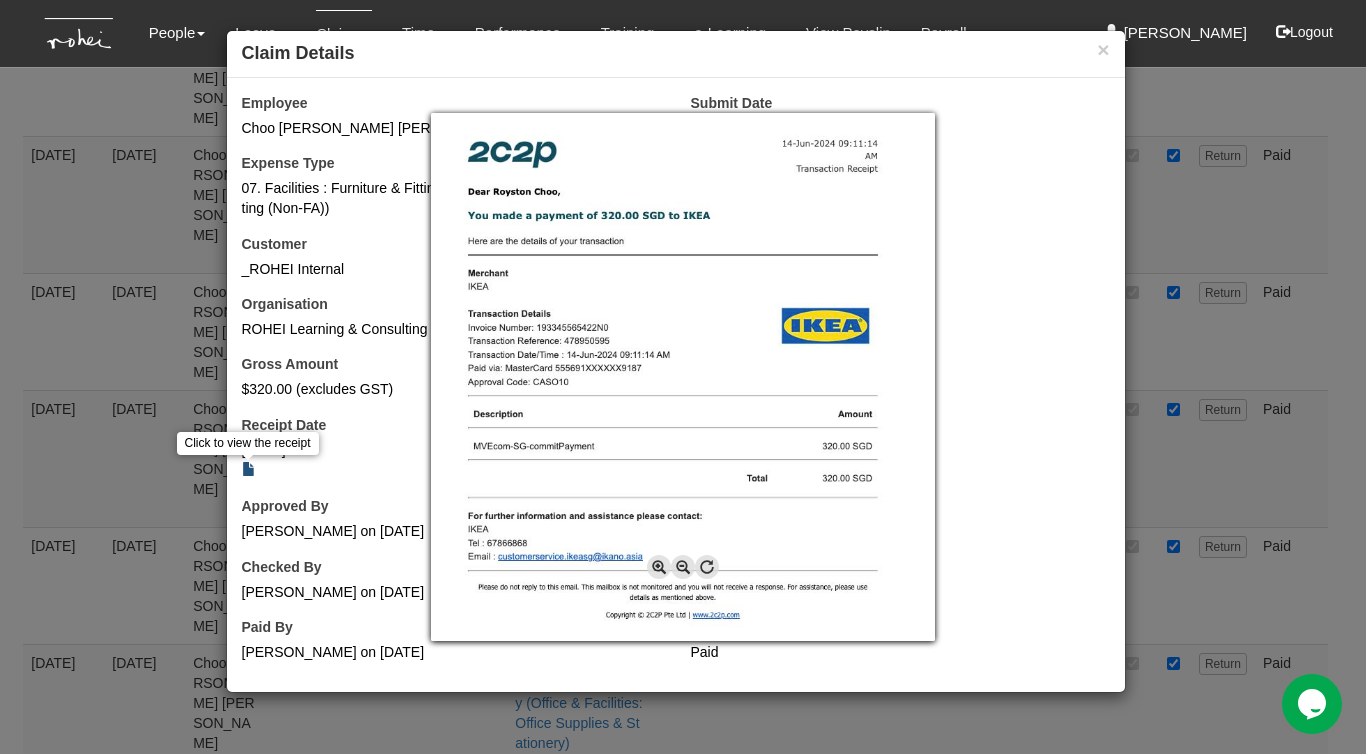 click at bounding box center [683, 377] 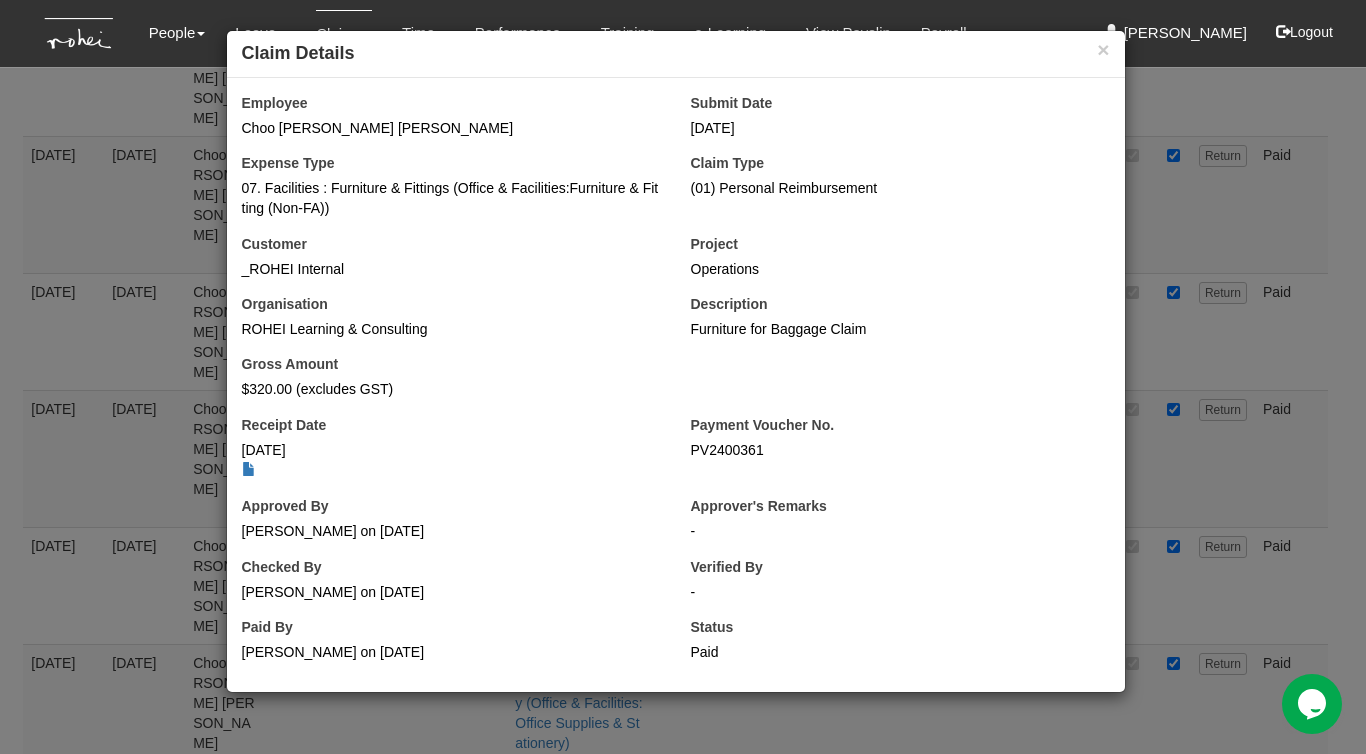 click on "Employee
Choo [PERSON_NAME] [PERSON_NAME]
Submit Date
[DATE]
Expense Type
07. Facilities : Furniture & Fittings (Office & Facilities:Furniture & Fitting (Non-FA))
Claim Type
(01) Personal Reimbursement
Customer
_ROHEI Internal
Project
Operations
Organisation
ROHEI Learning & Consulting
Description
Furniture for Baggage Claim
Gross Amount
$320.00 (excludes GST)
Receipt Date
[DATE]" at bounding box center [676, 385] 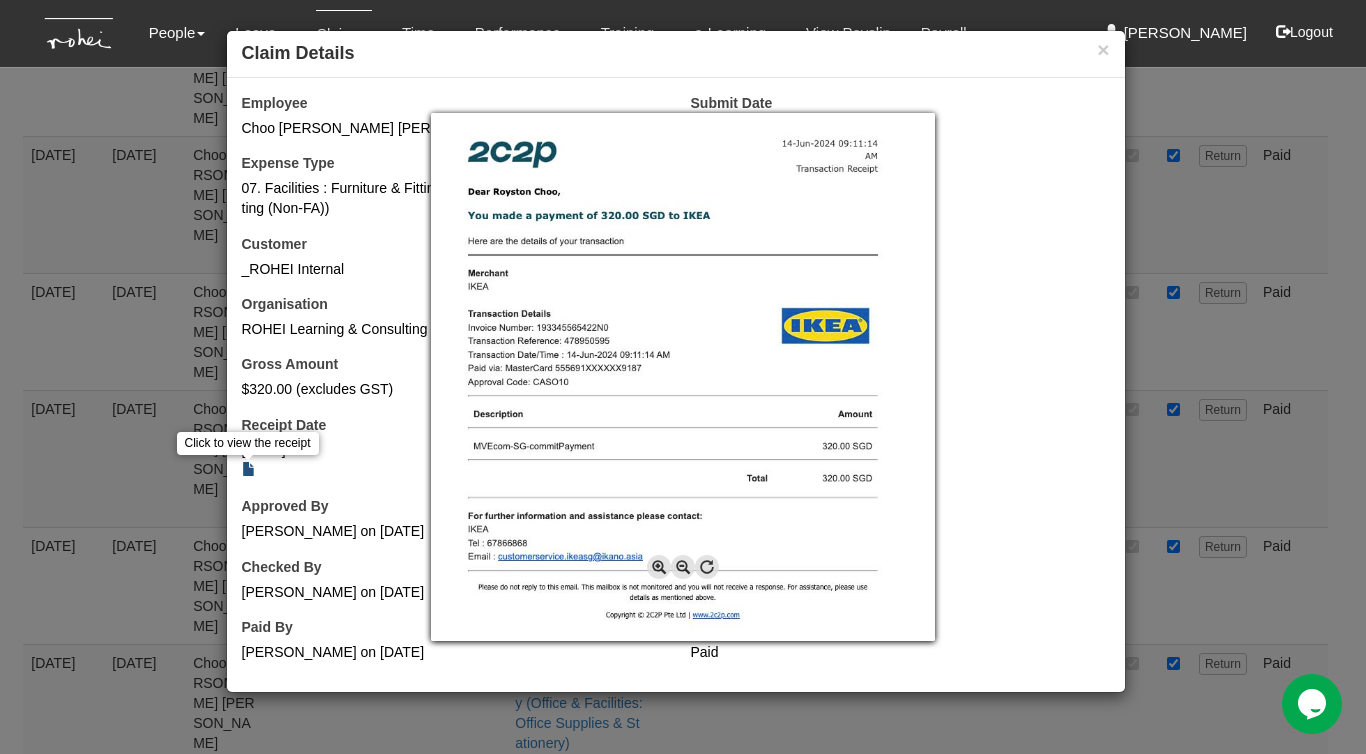 click at bounding box center [683, 377] 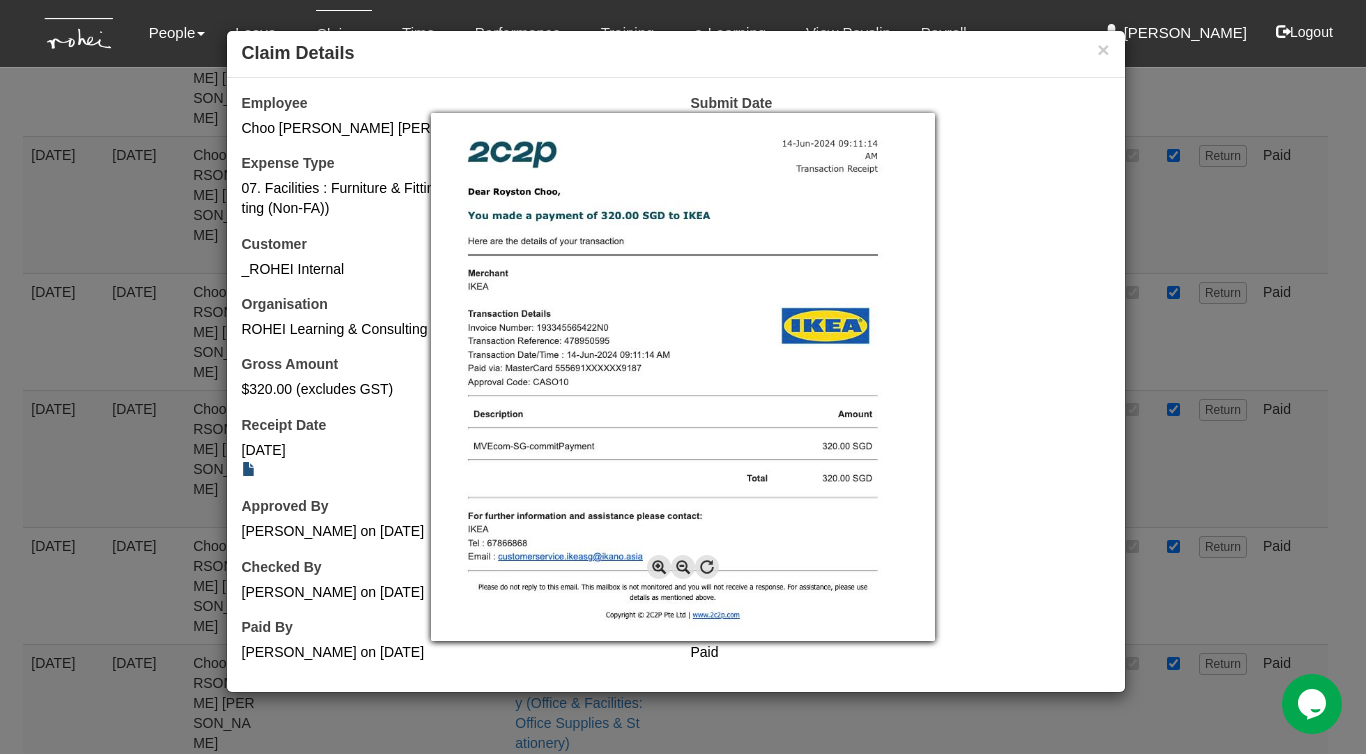 click at bounding box center [683, 377] 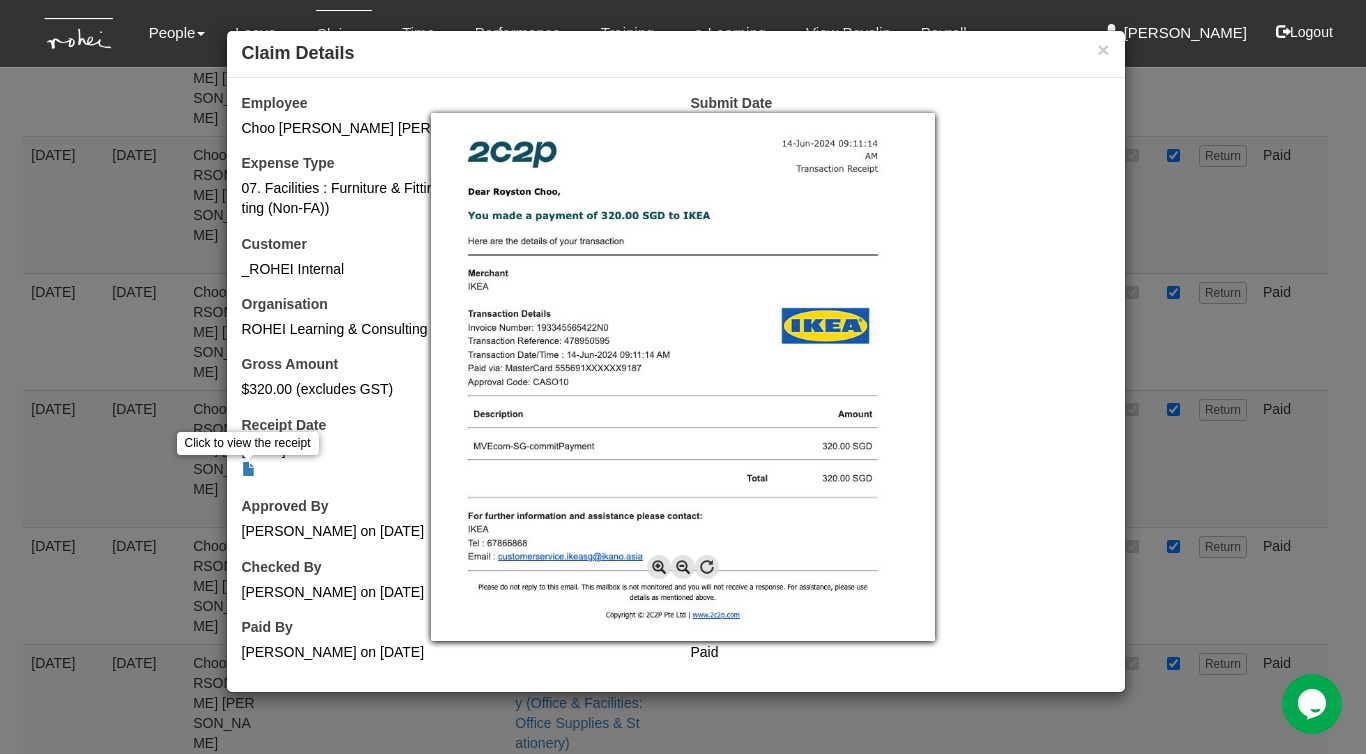 click at bounding box center [683, 377] 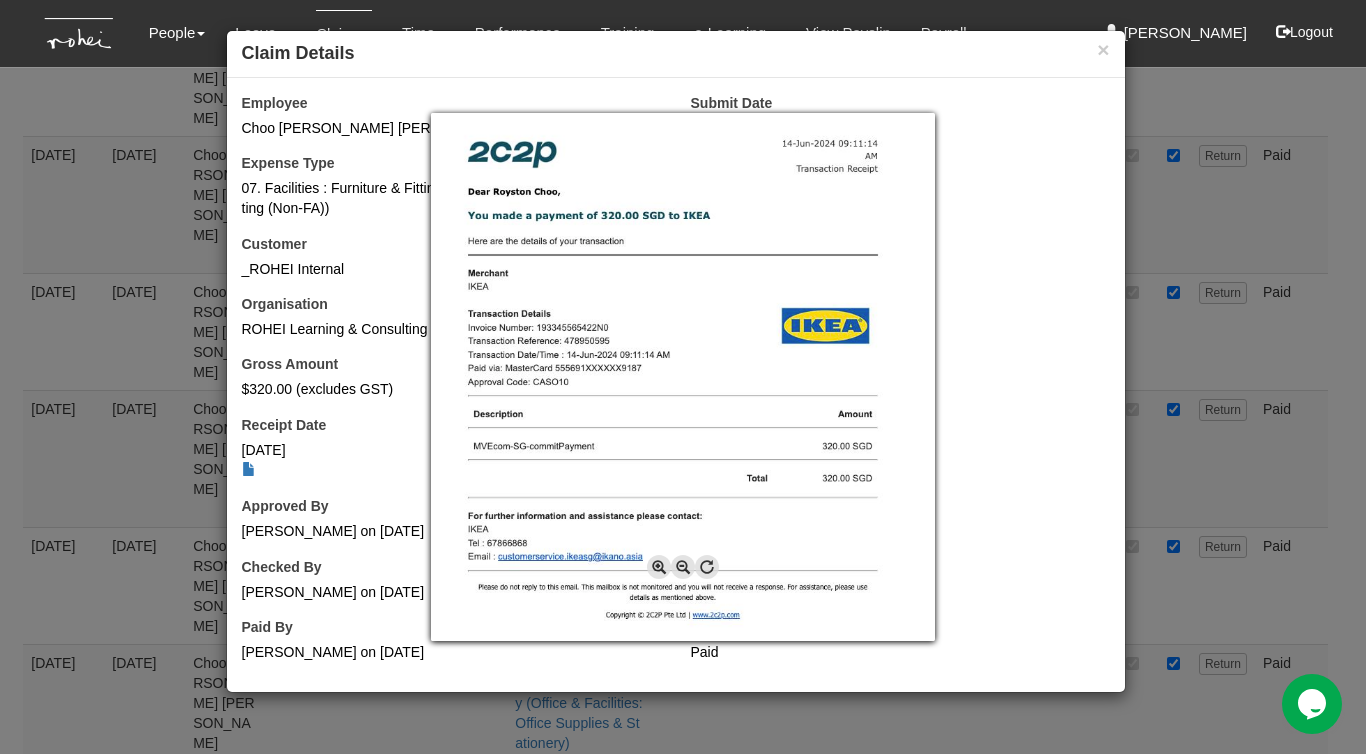 click at bounding box center (683, 377) 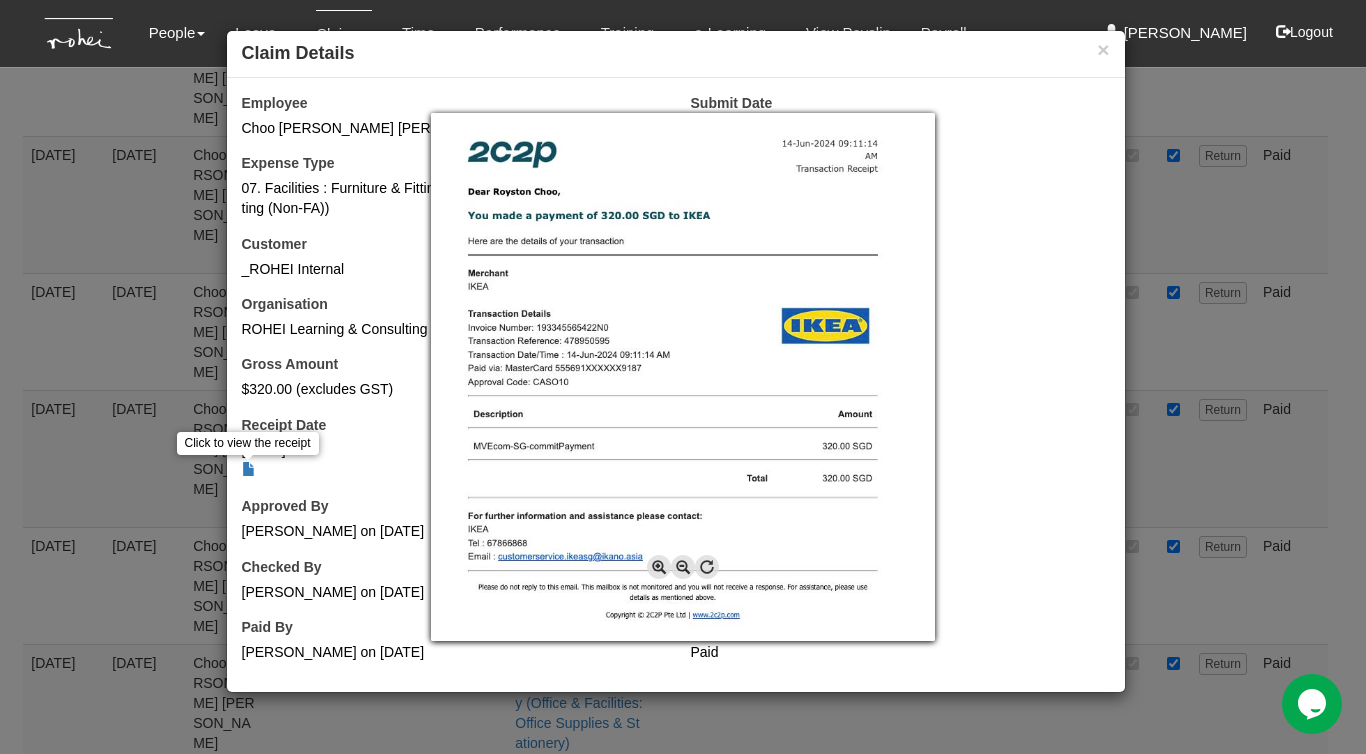 click at bounding box center (683, 377) 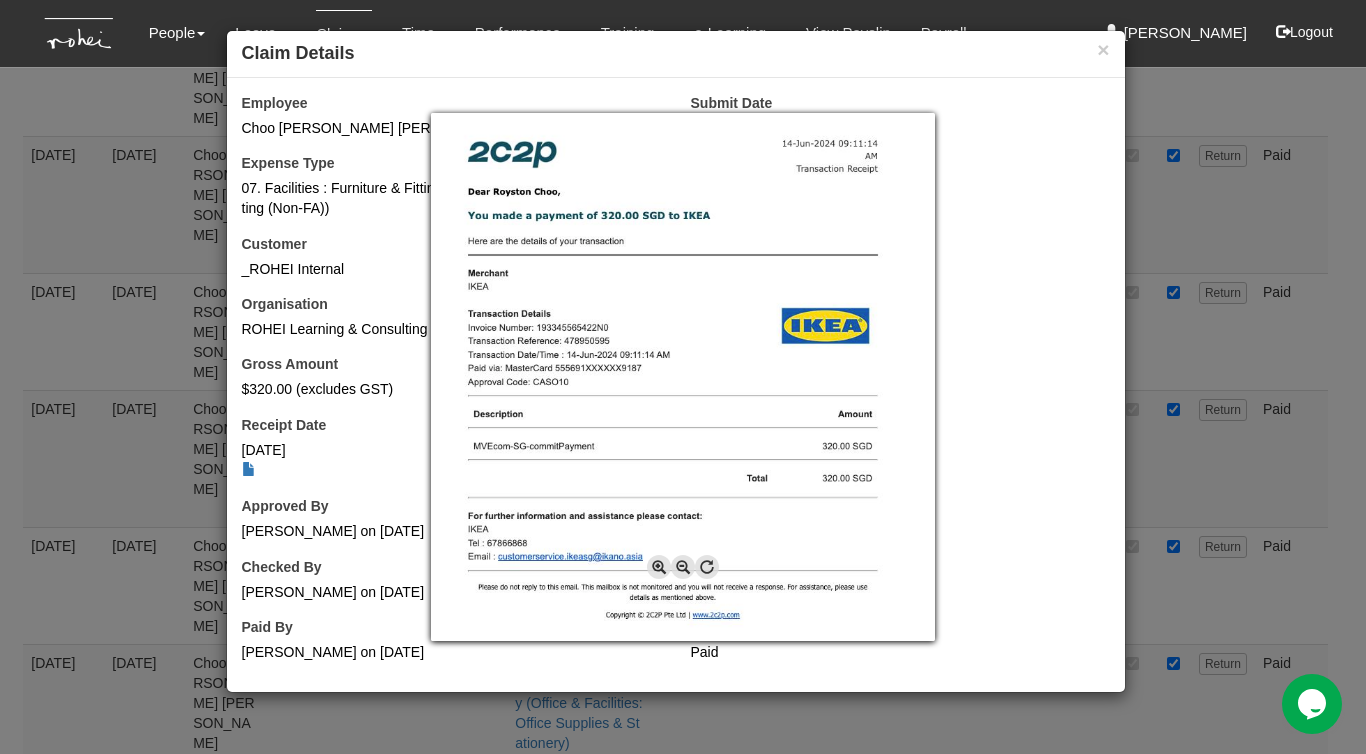 click at bounding box center (683, 377) 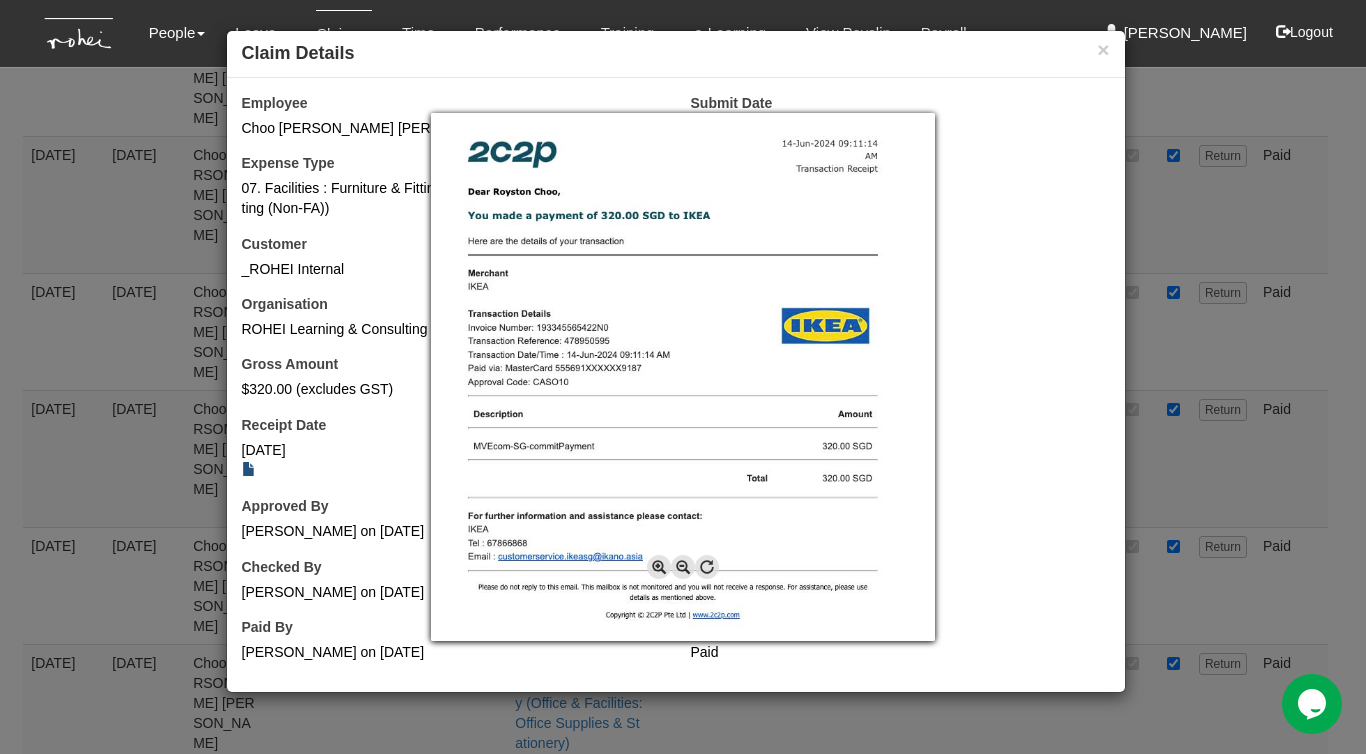 click at bounding box center (683, 377) 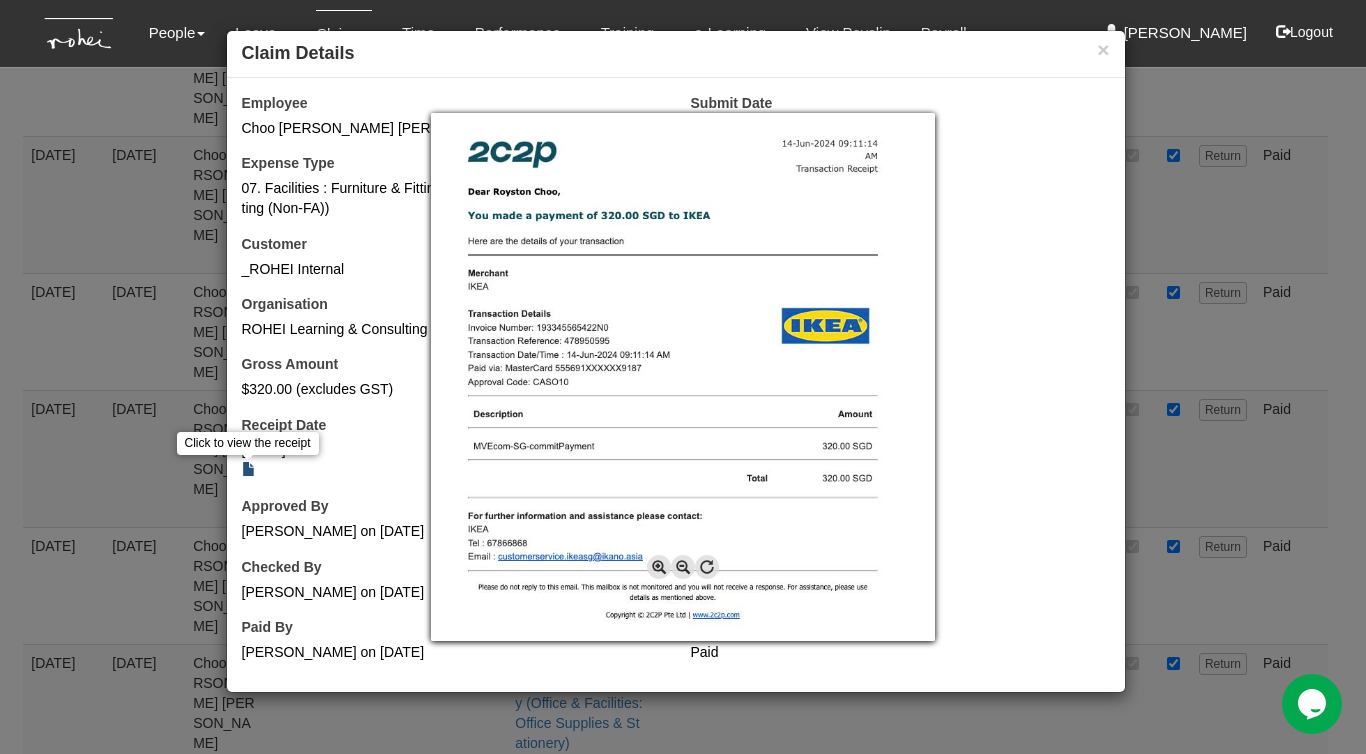 click at bounding box center (683, 377) 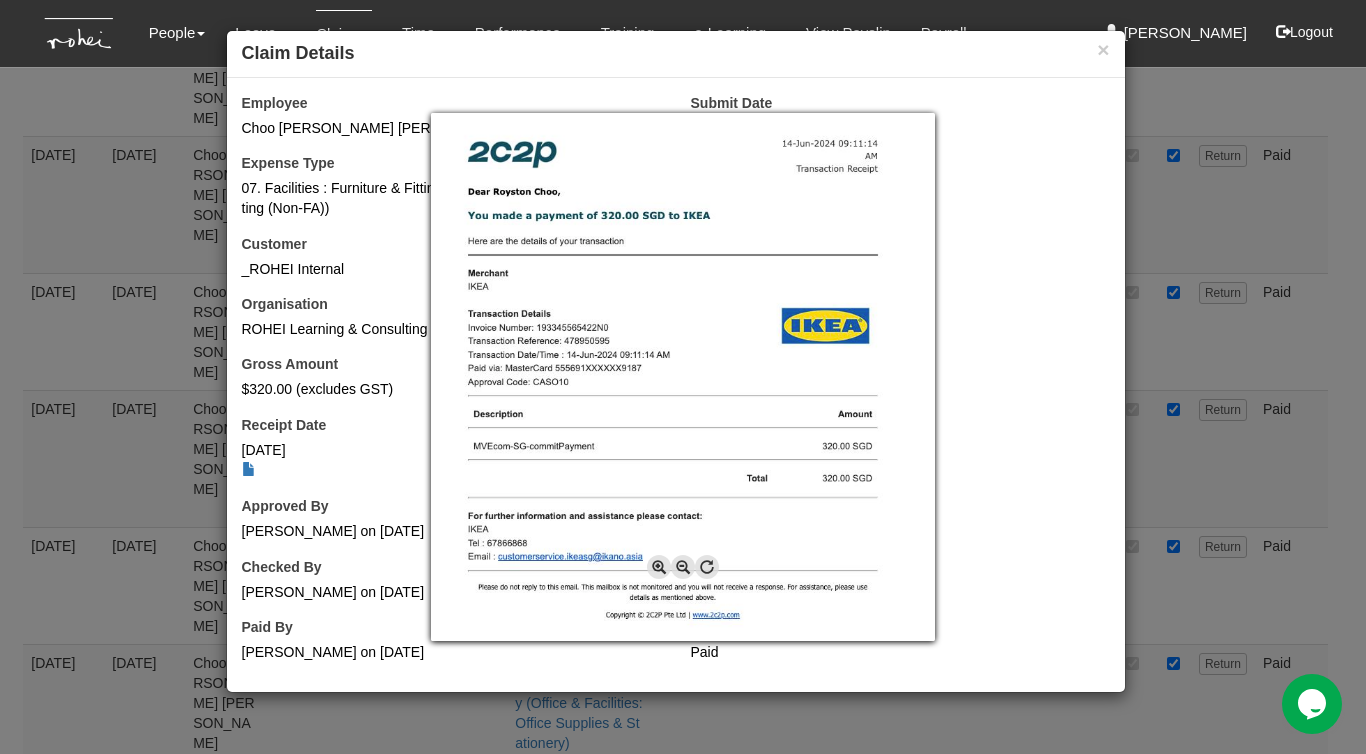 click at bounding box center (683, 377) 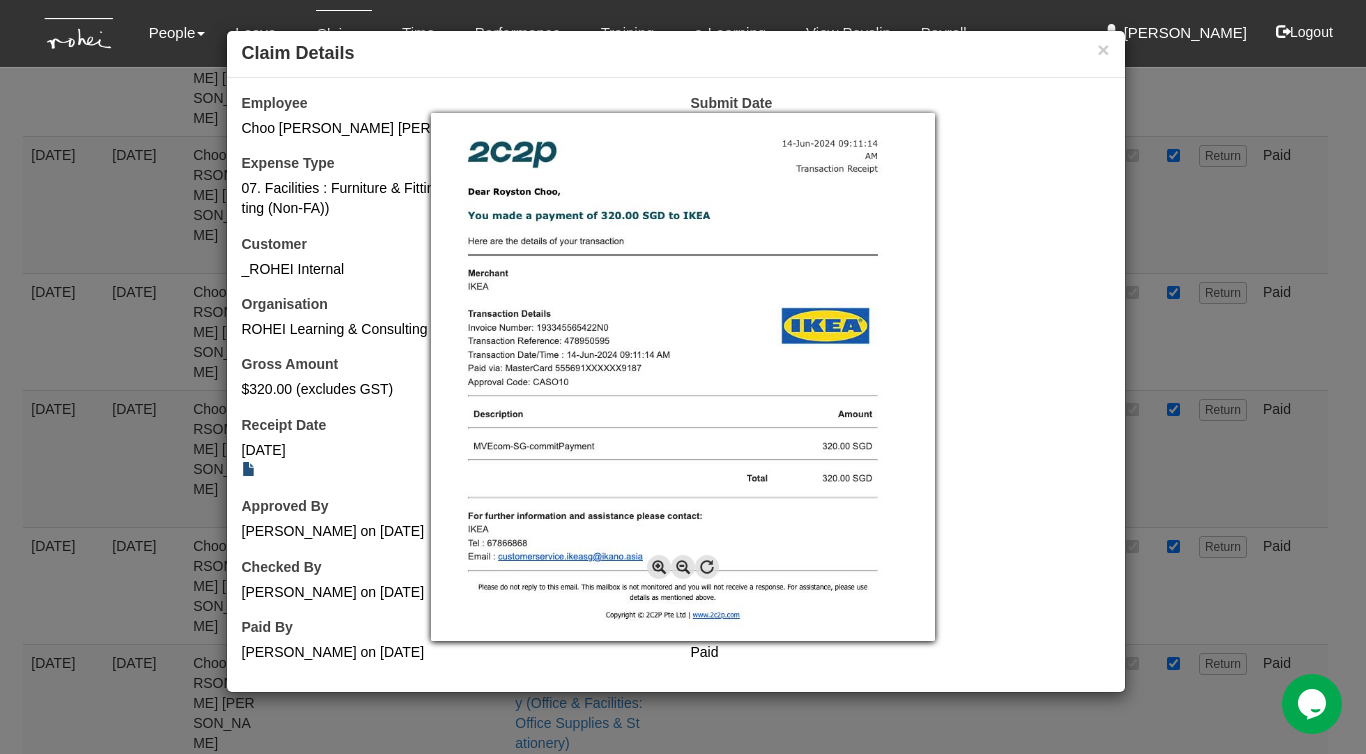 click at bounding box center [683, 377] 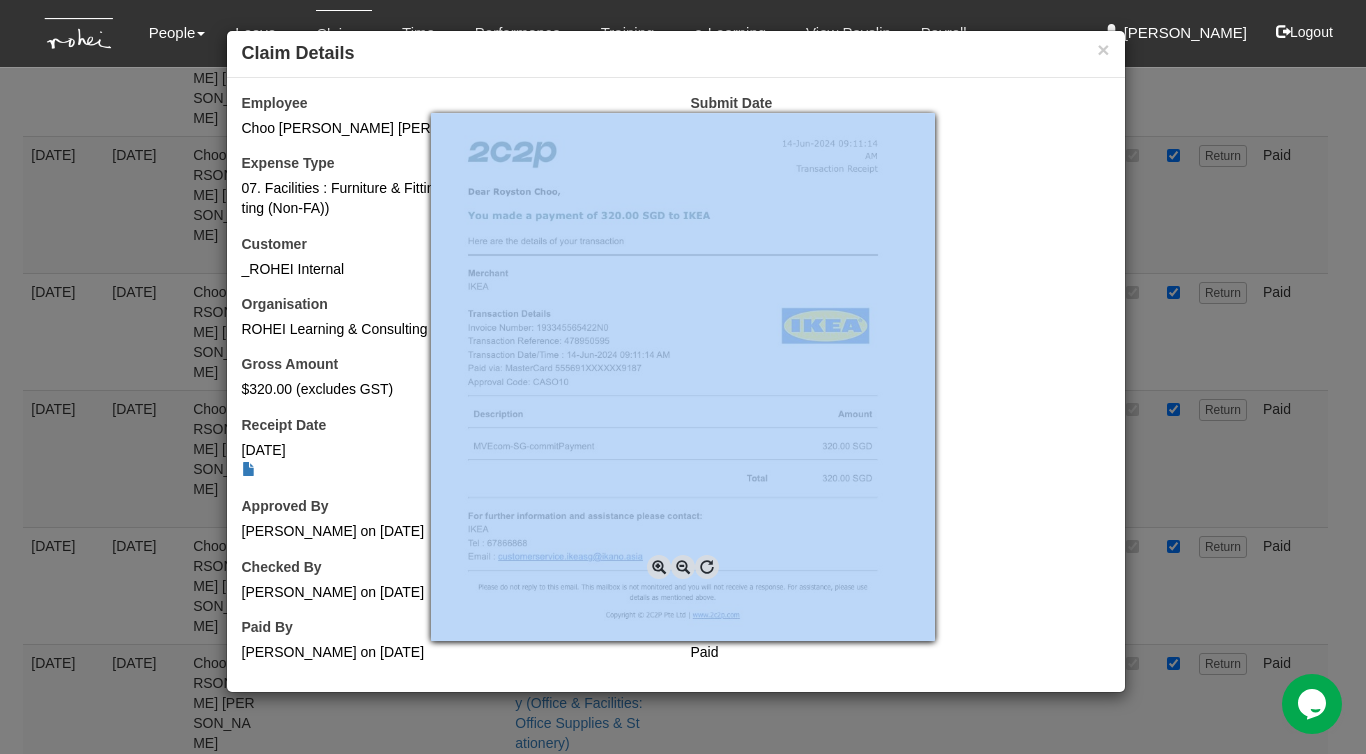 click at bounding box center (683, 377) 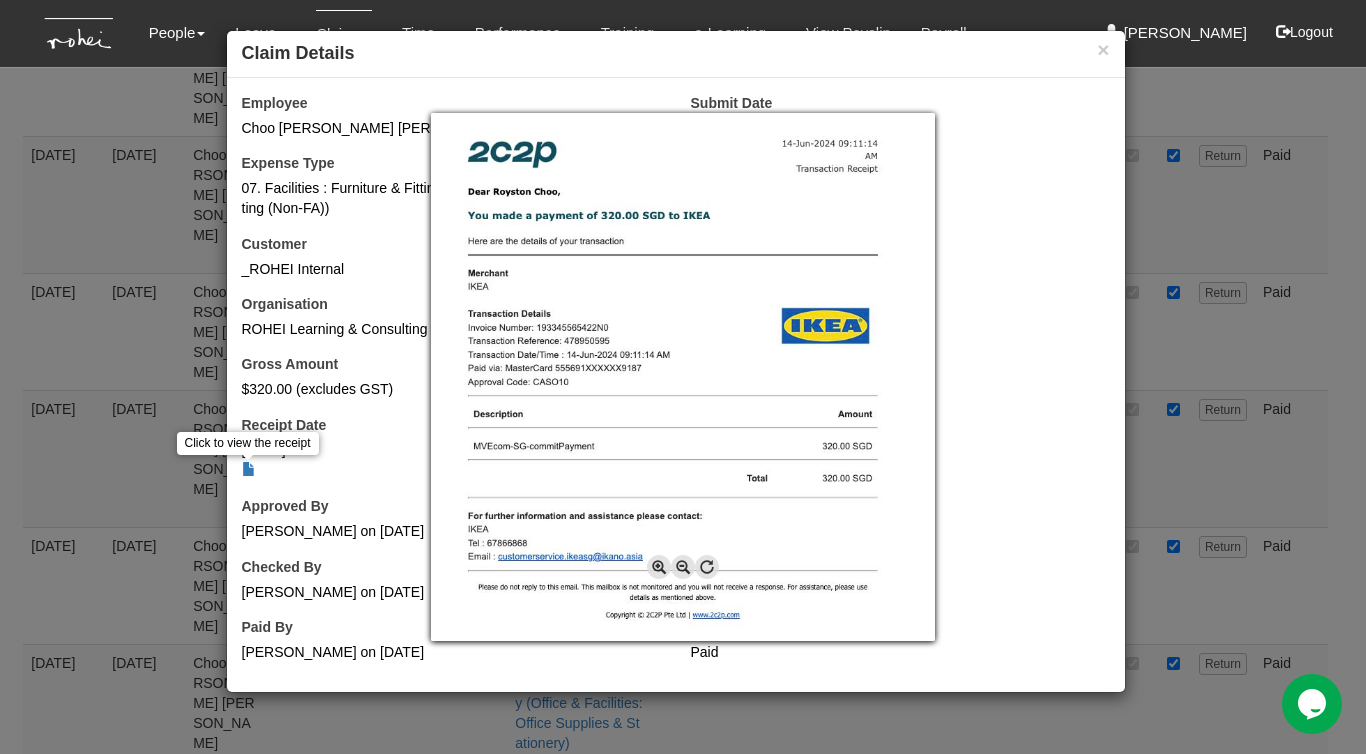 click at bounding box center (683, 377) 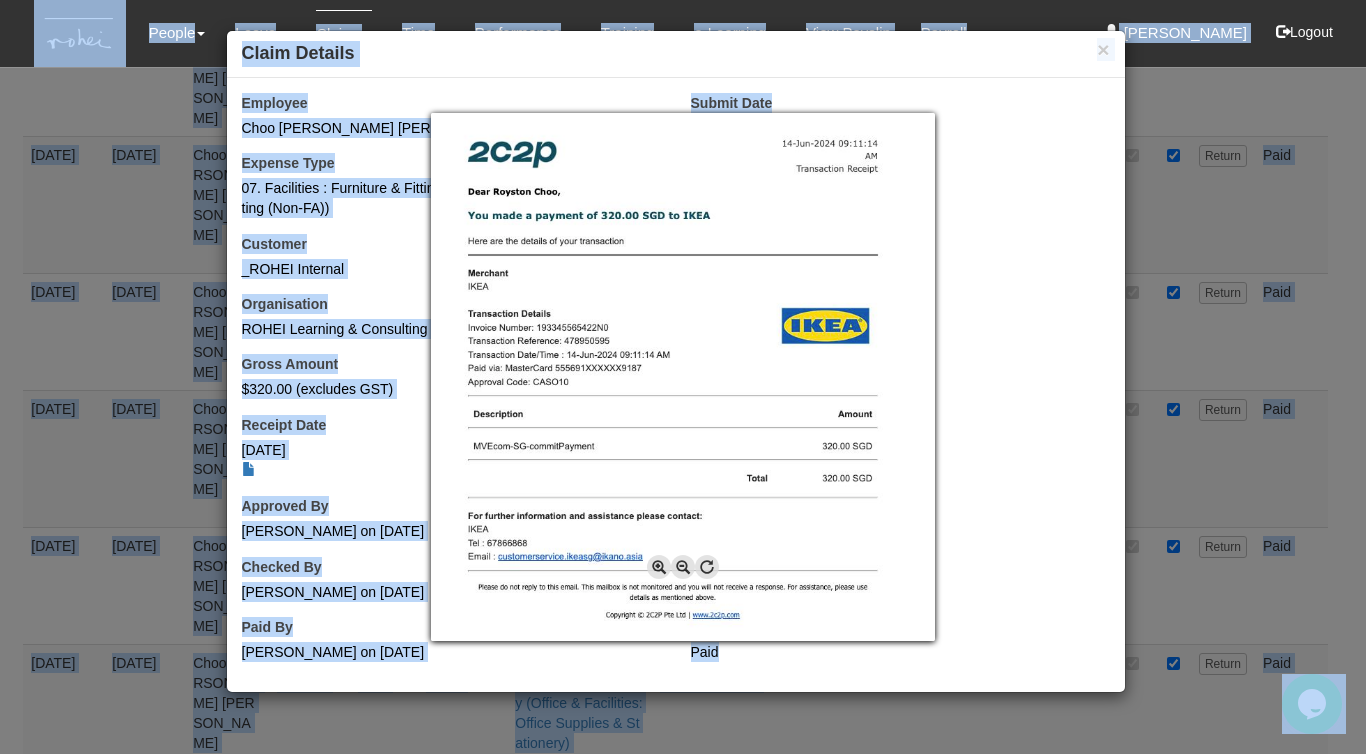 click at bounding box center [683, 377] 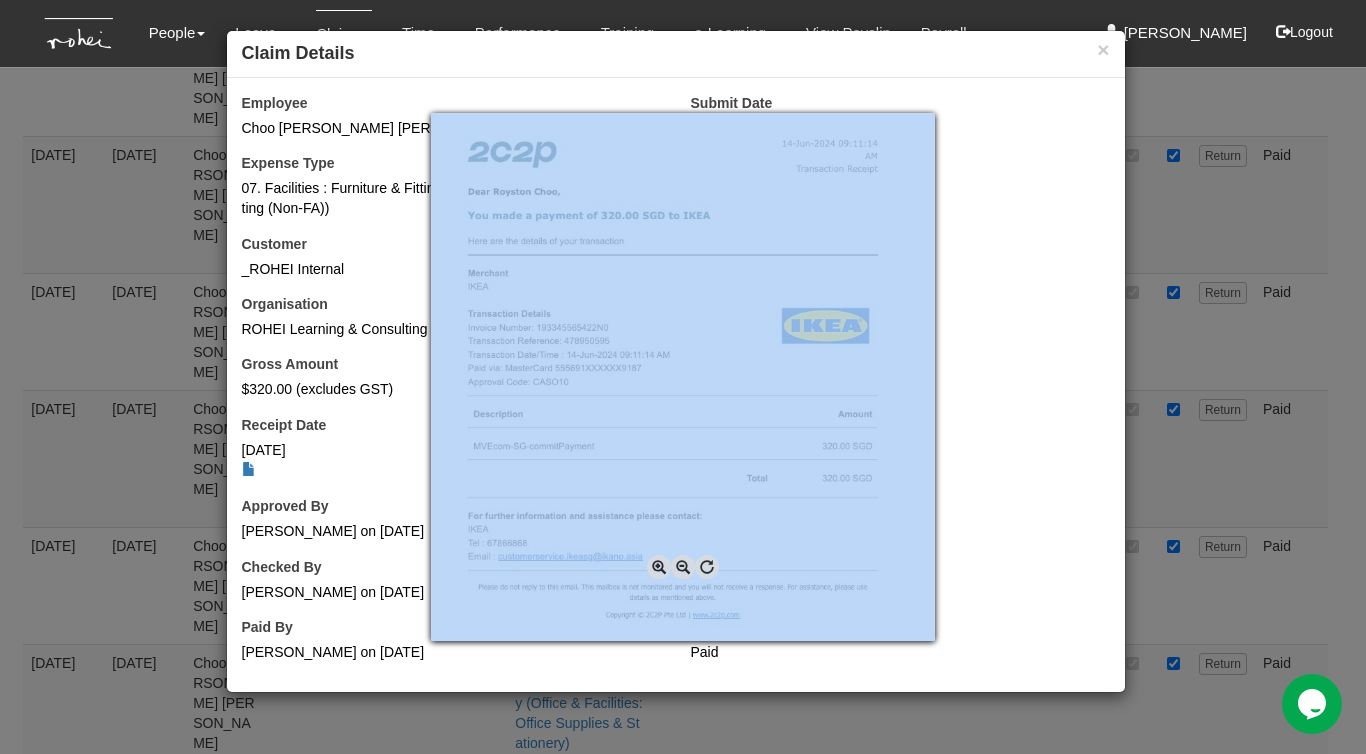 click at bounding box center (683, 377) 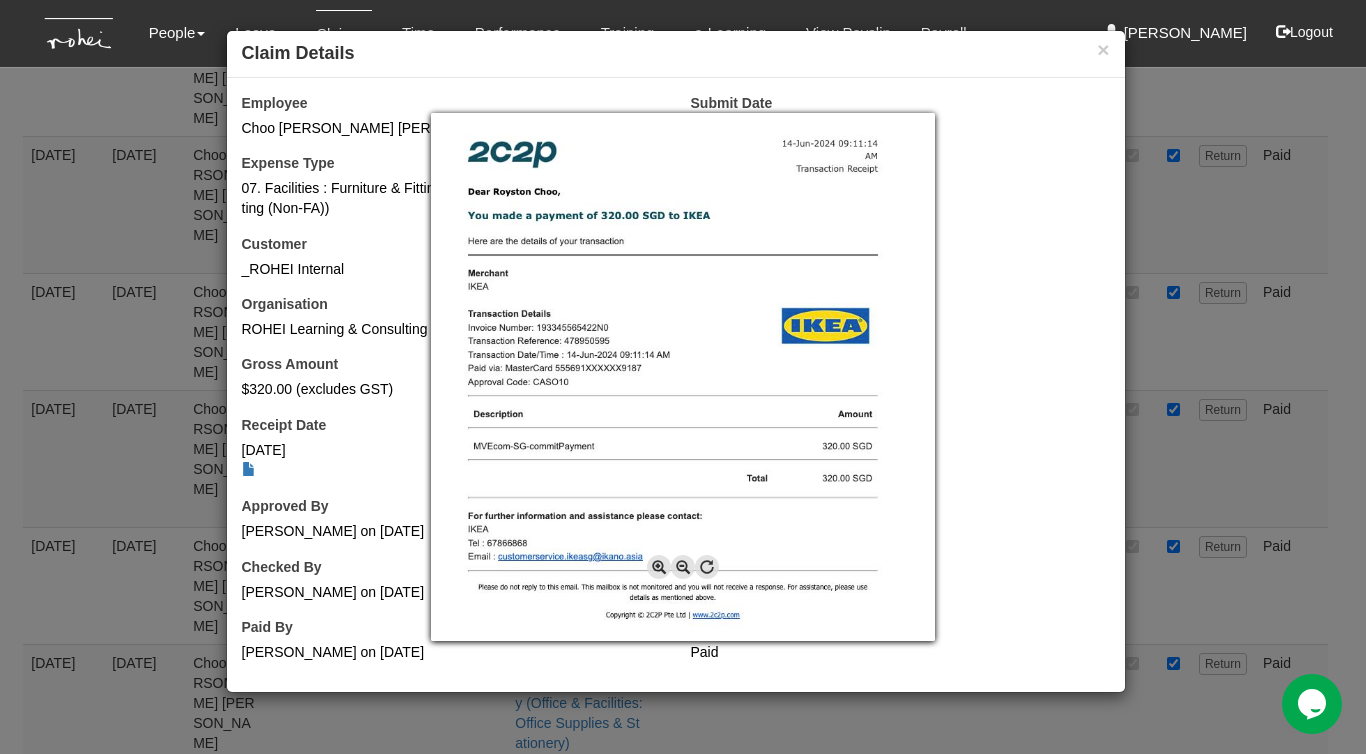 click at bounding box center [683, 377] 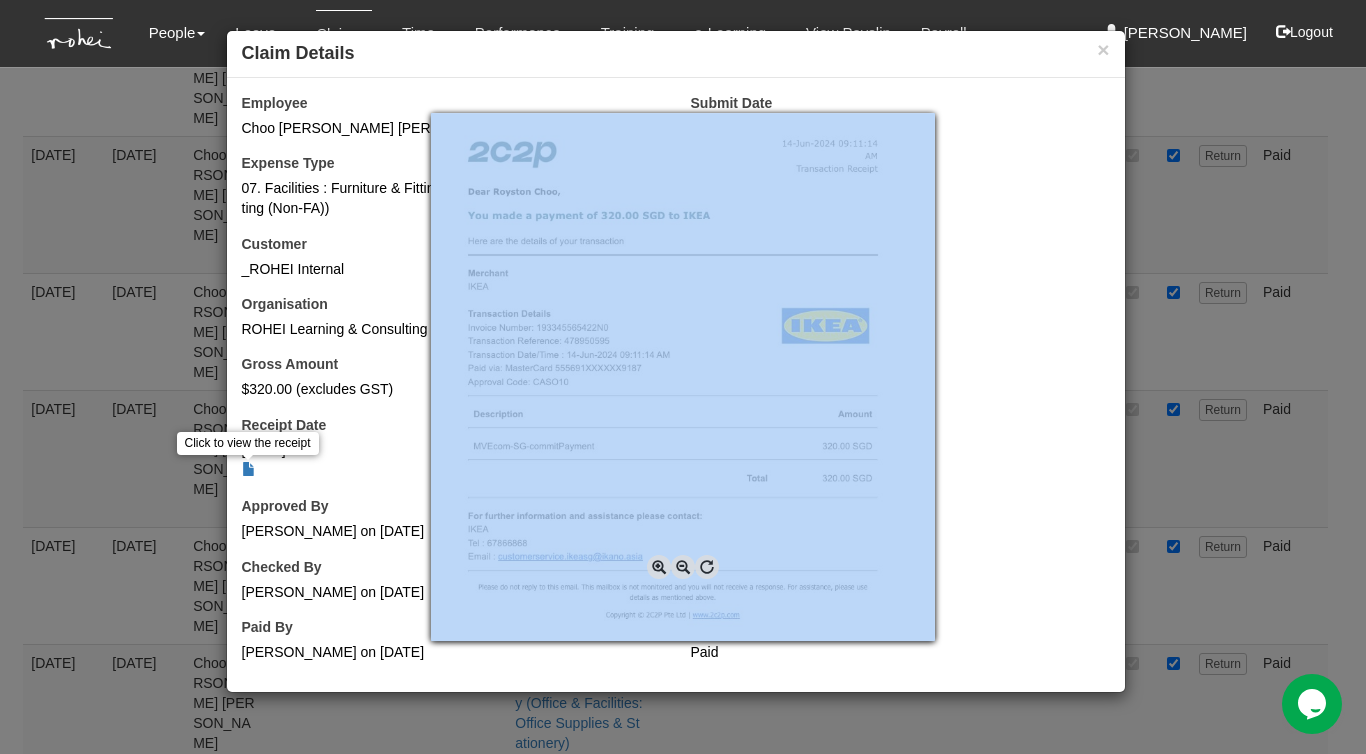 click at bounding box center (683, 377) 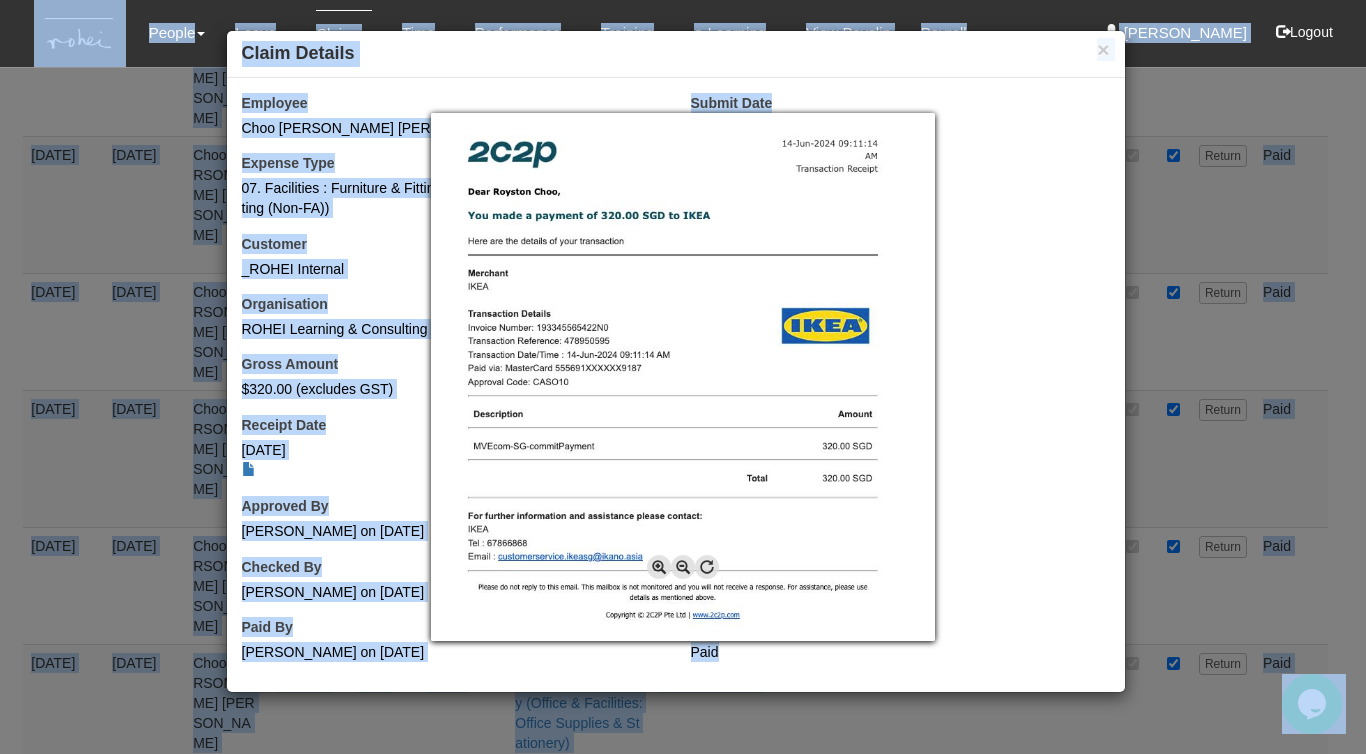 click at bounding box center [683, 377] 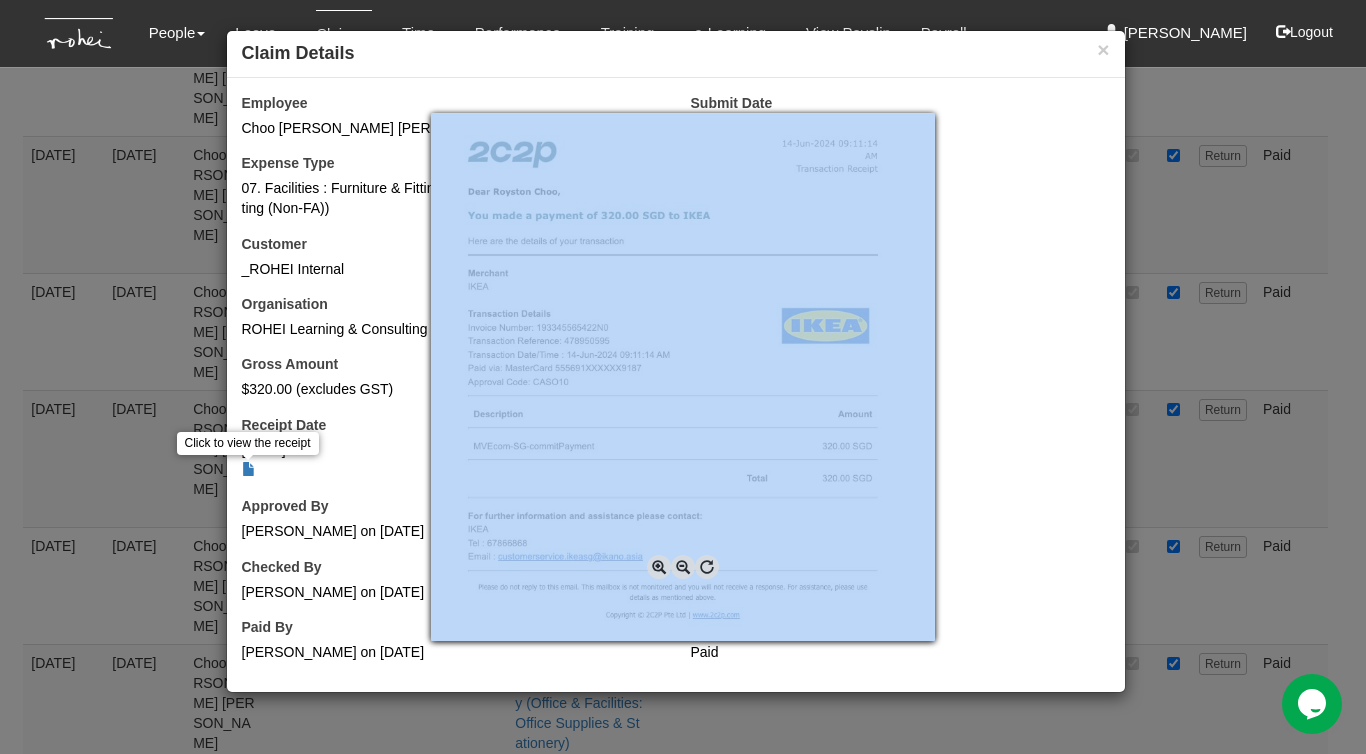click at bounding box center [683, 377] 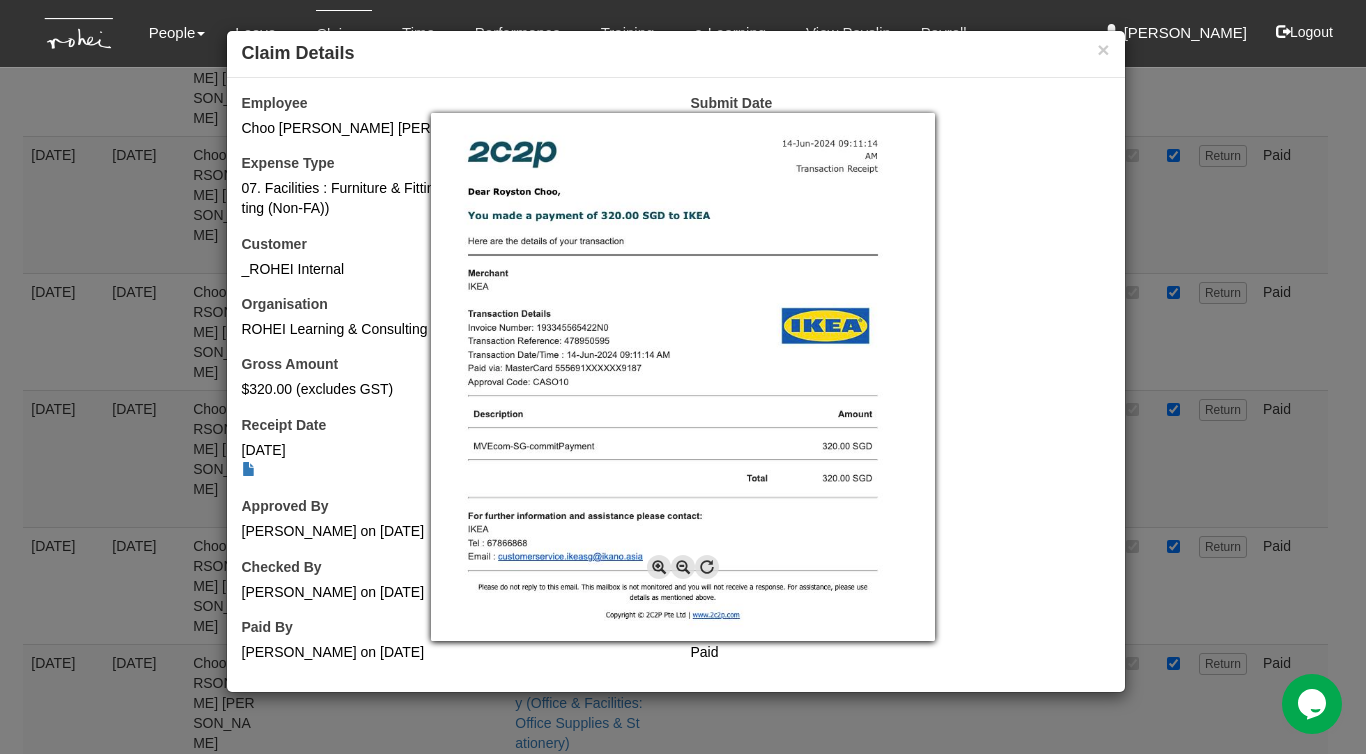 click at bounding box center (683, 377) 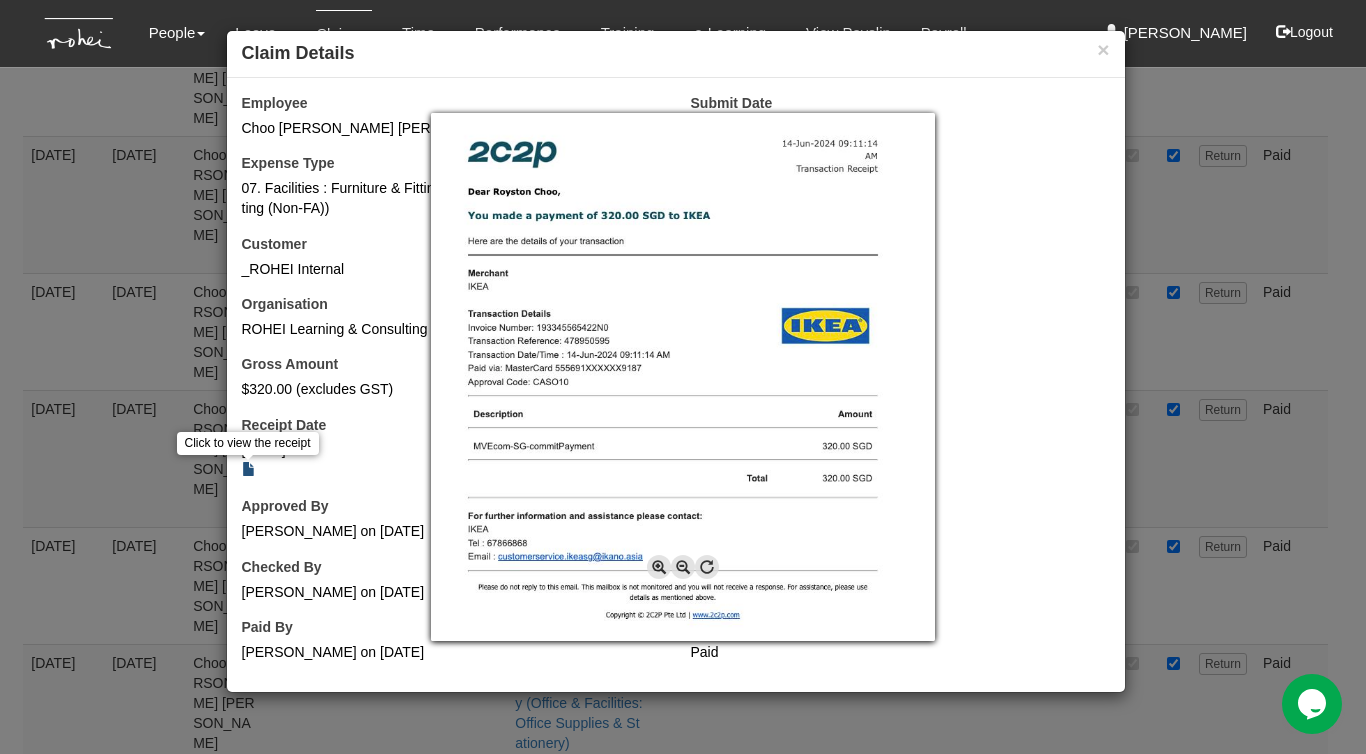 click at bounding box center (683, 377) 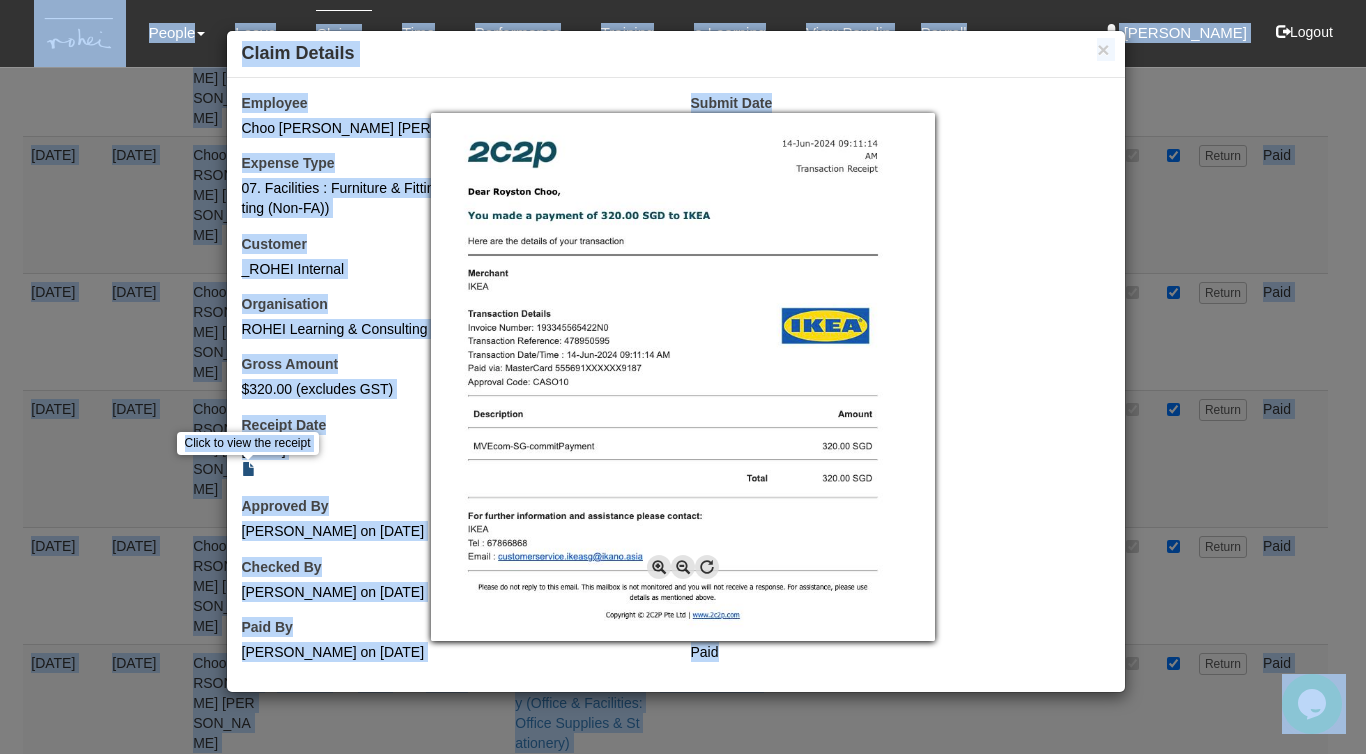 click at bounding box center [683, 377] 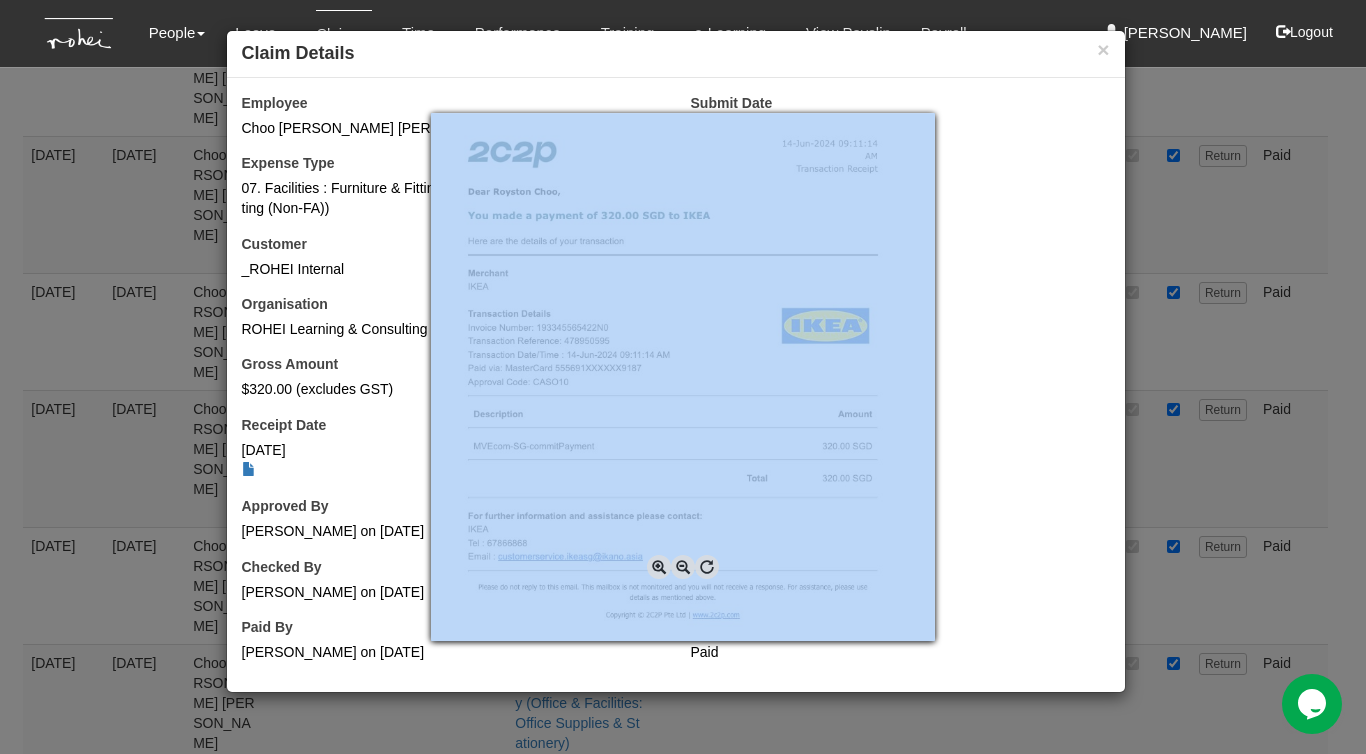 click at bounding box center (683, 377) 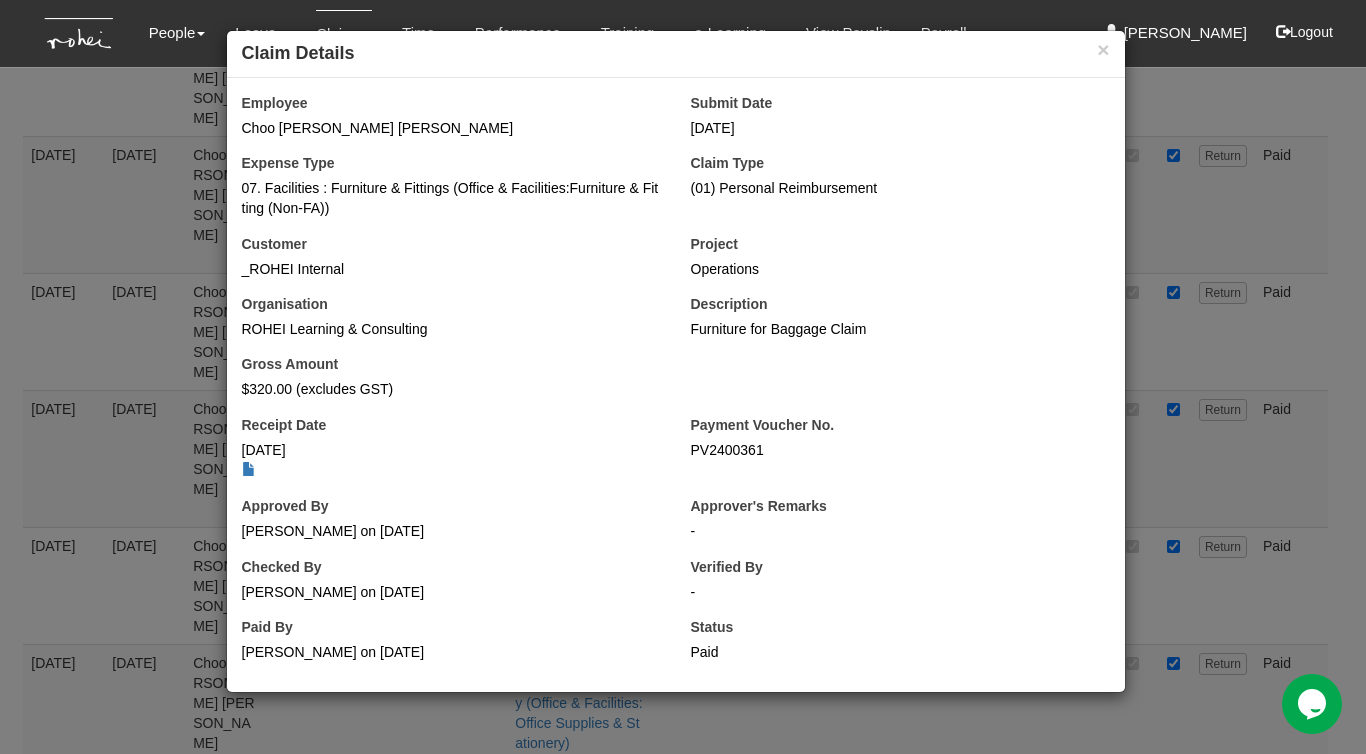click on "[DATE]" at bounding box center [451, 460] 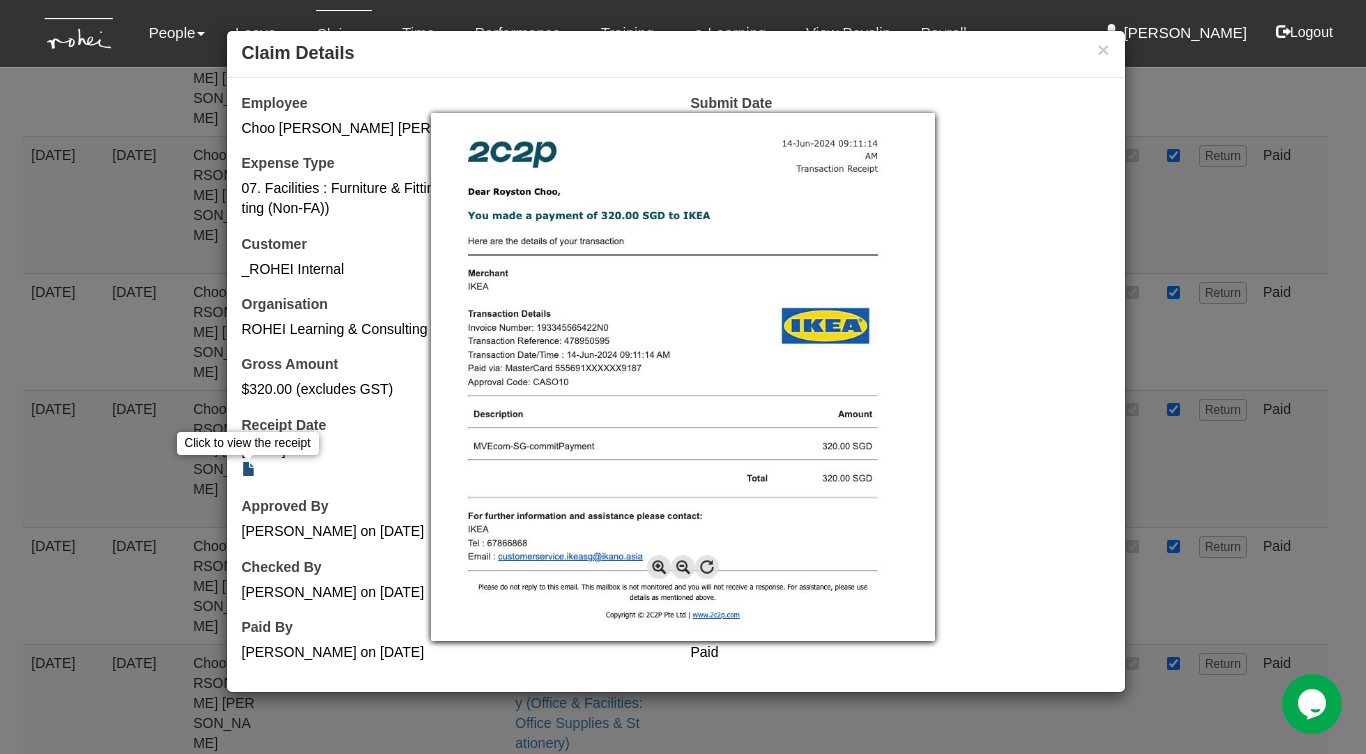 click at bounding box center (683, 377) 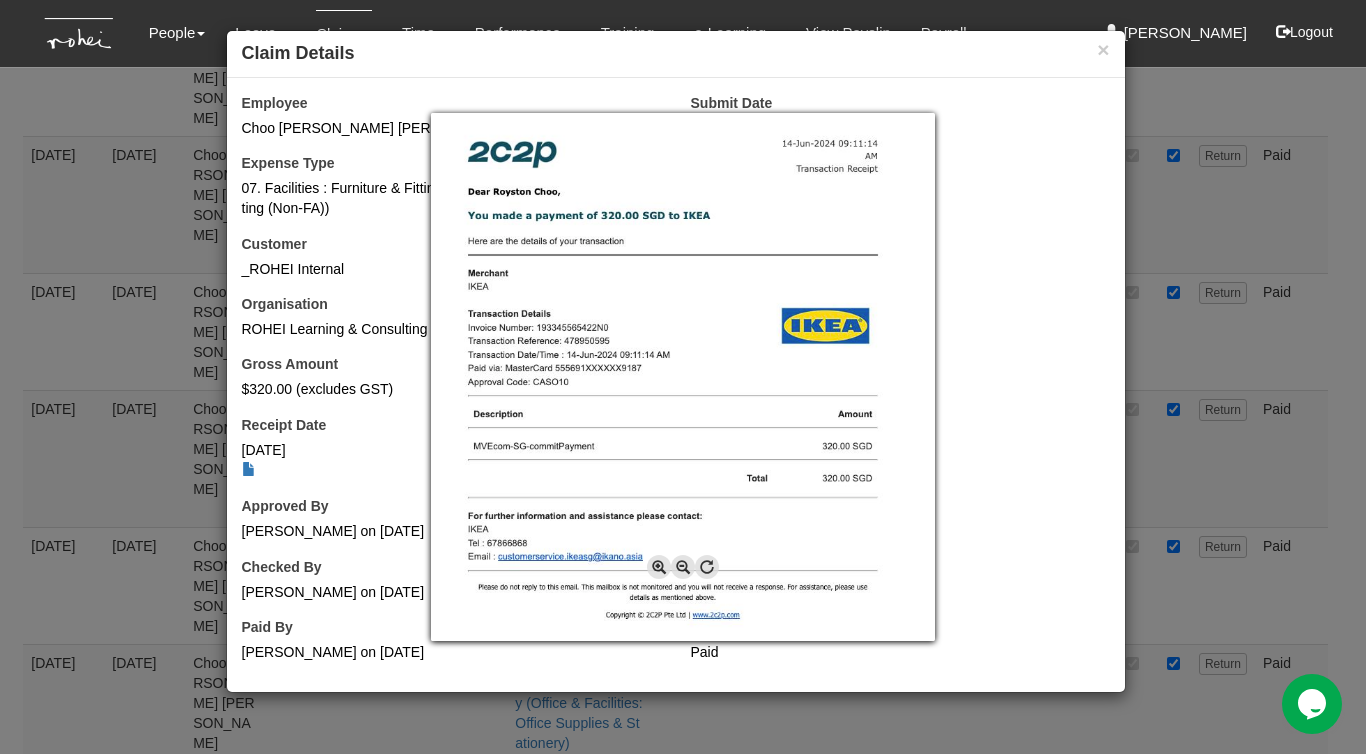 click at bounding box center [683, 377] 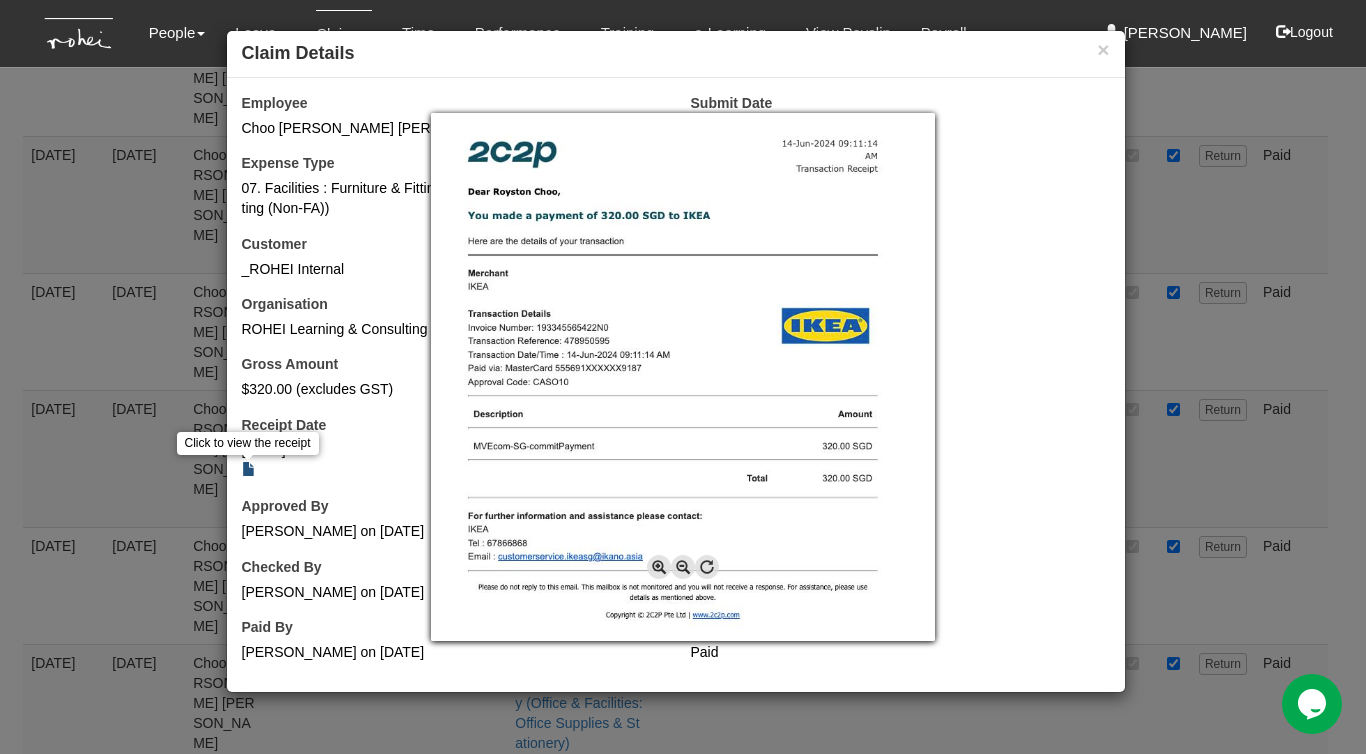 click at bounding box center (683, 377) 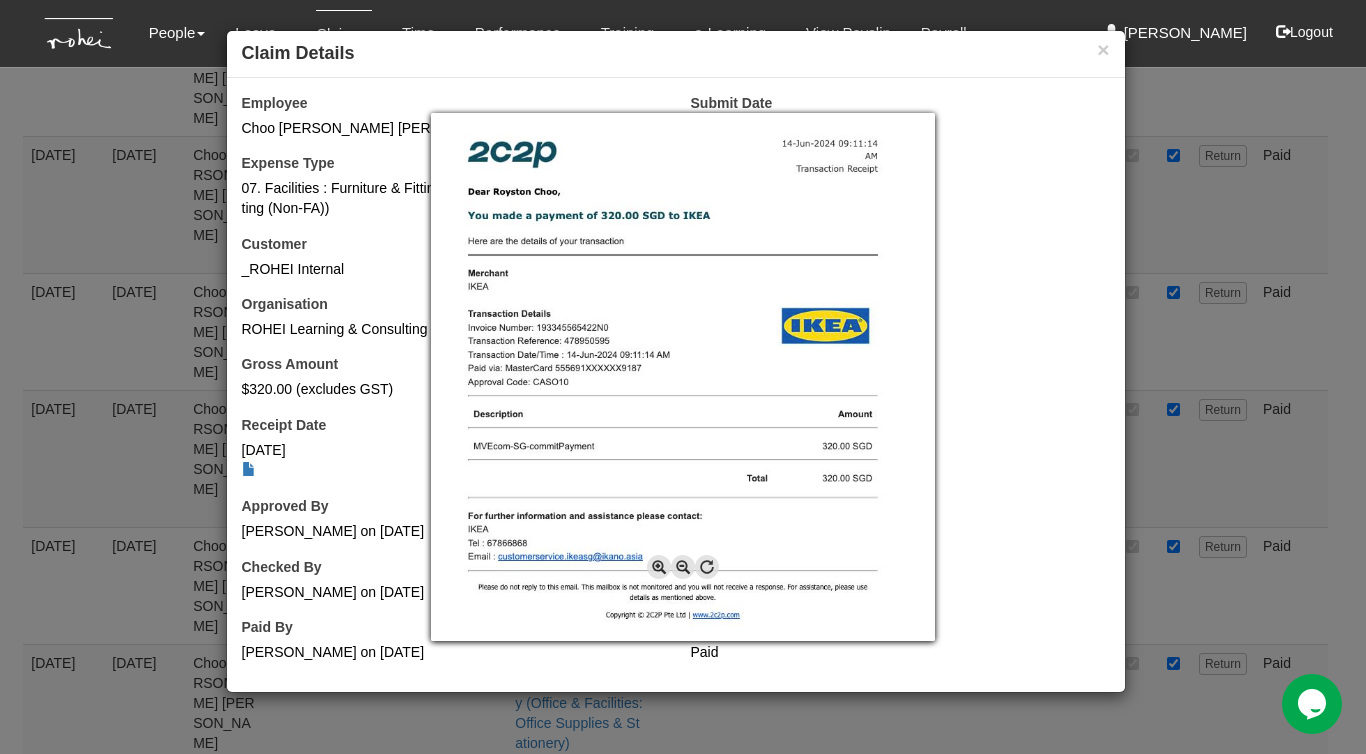 click at bounding box center [683, 377] 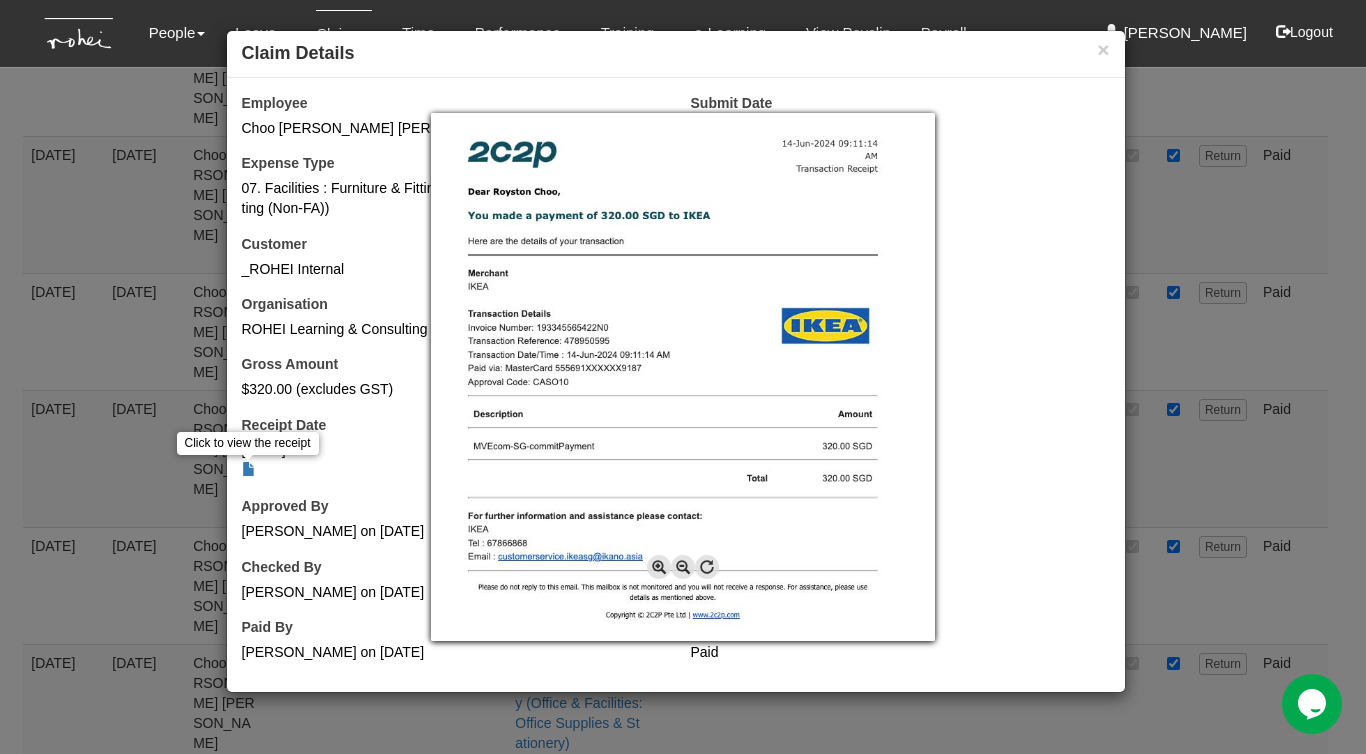 click at bounding box center [683, 377] 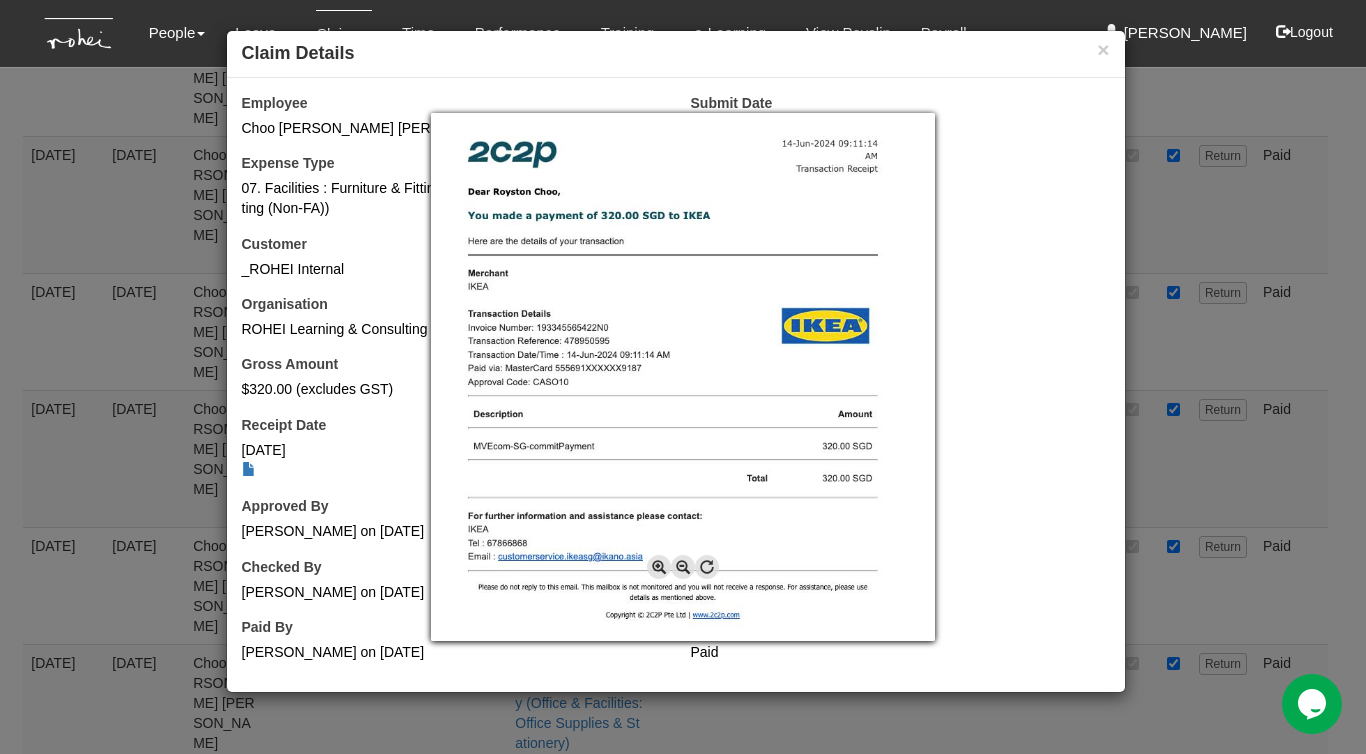 click at bounding box center [683, 377] 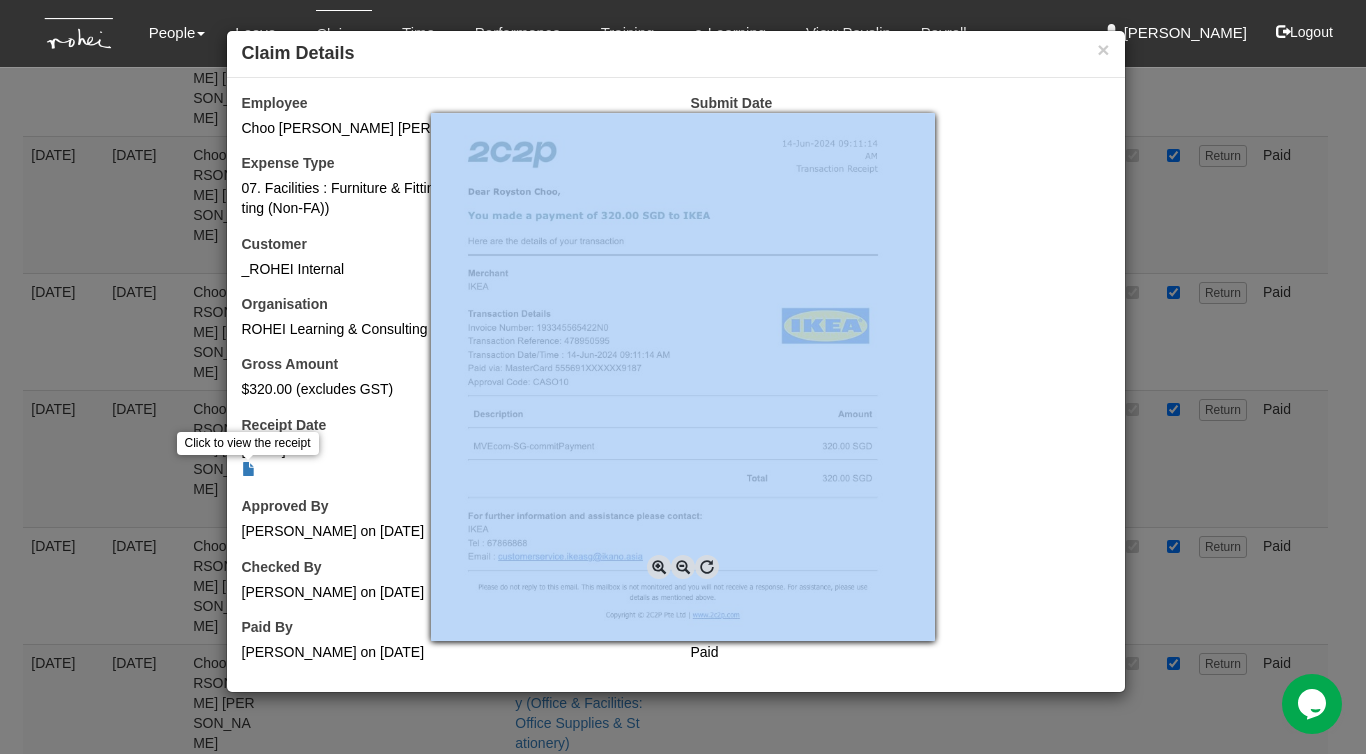 click at bounding box center (683, 377) 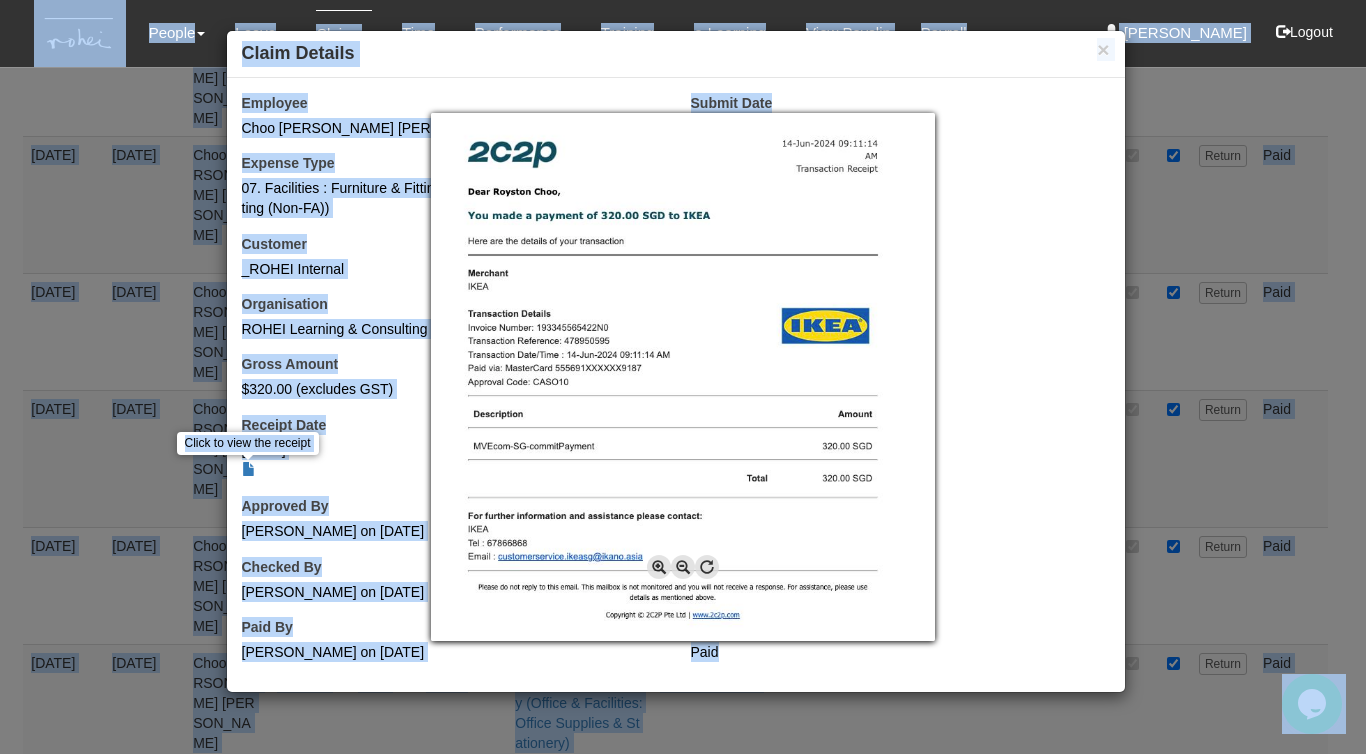 click at bounding box center (683, 377) 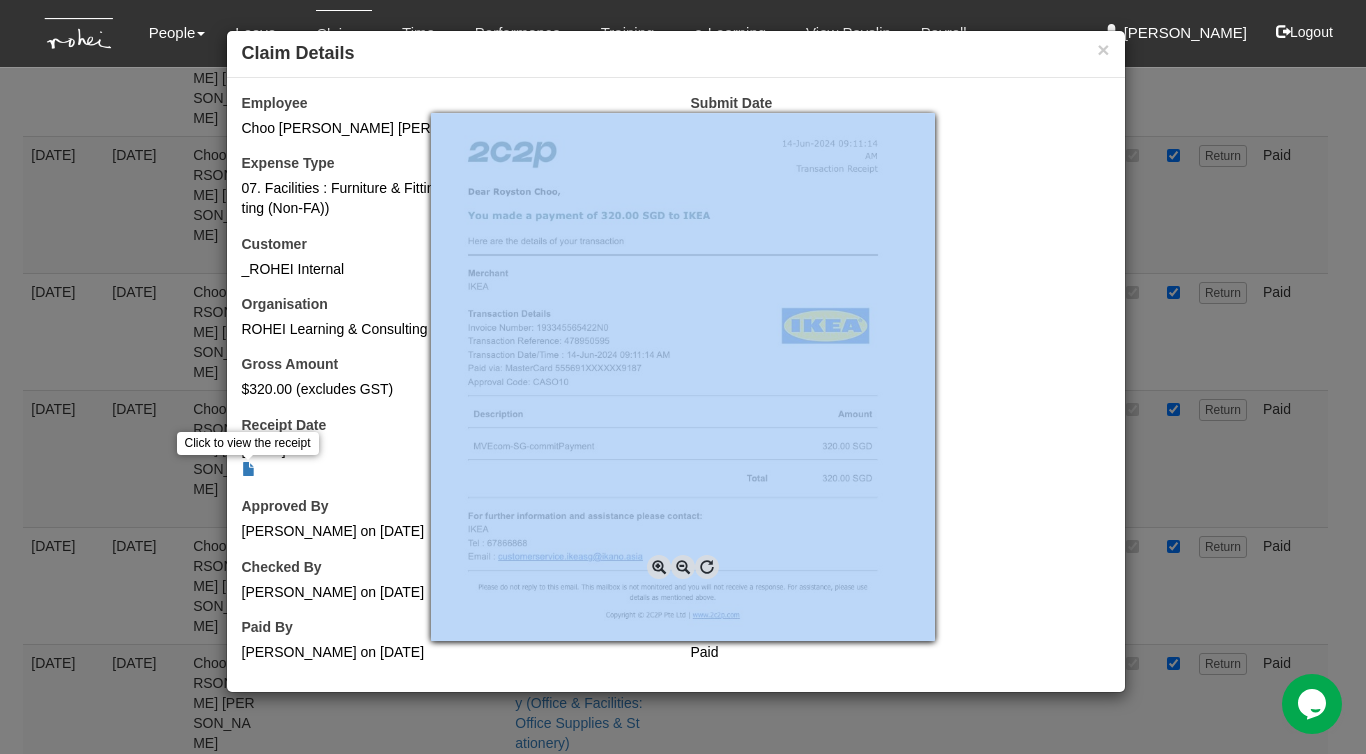 click at bounding box center (683, 377) 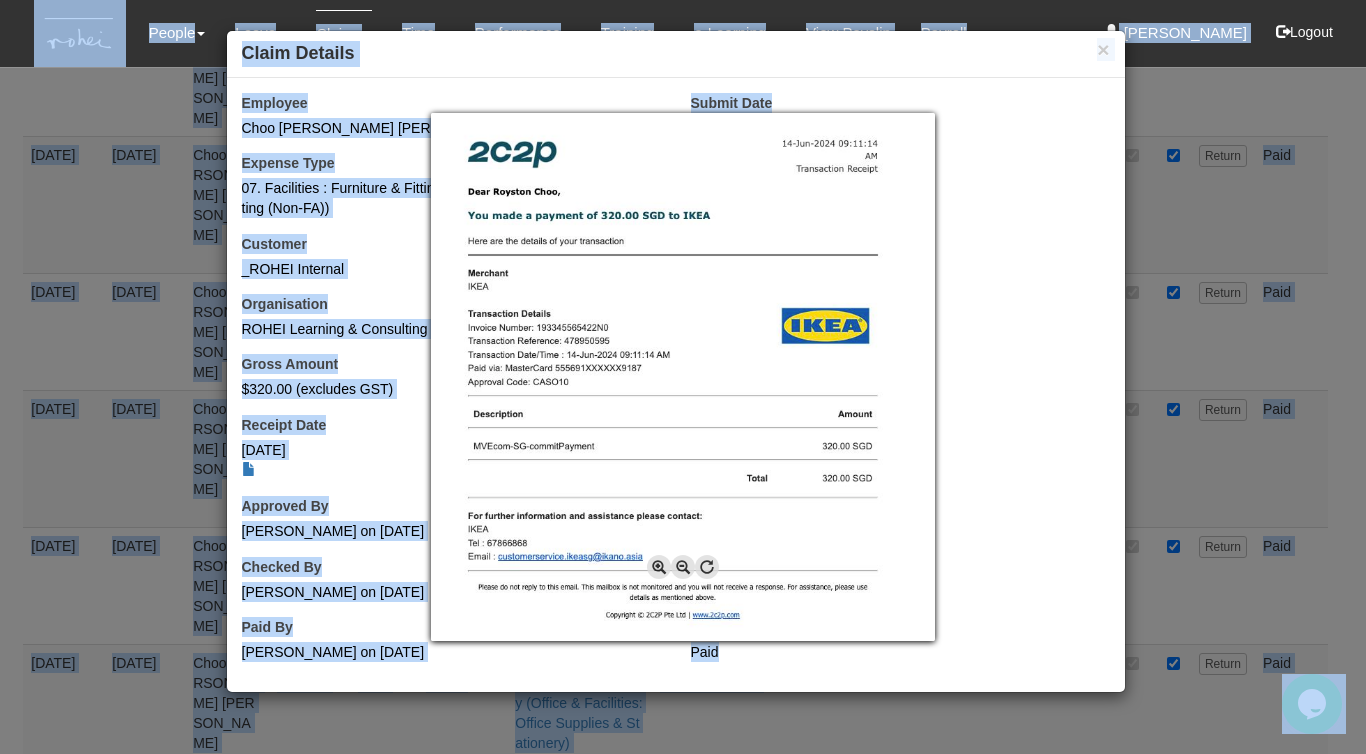 click at bounding box center [683, 377] 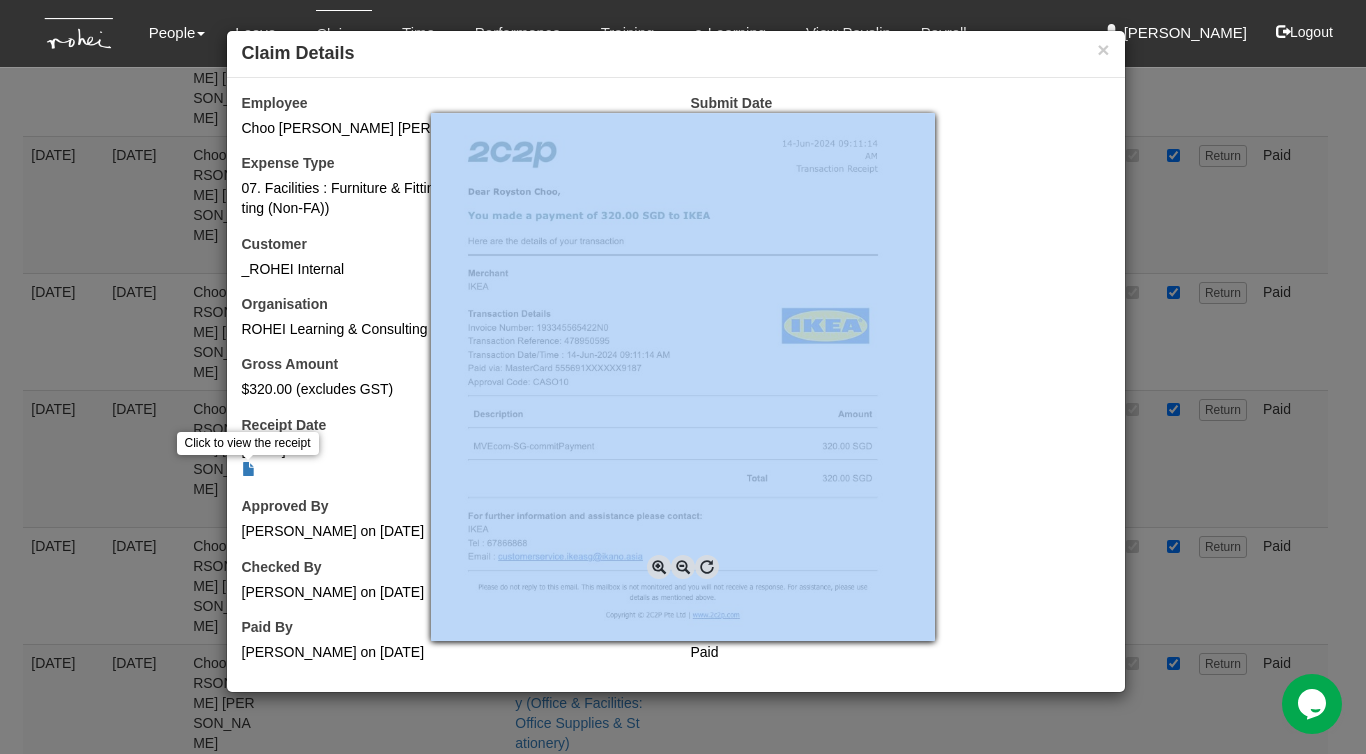 click at bounding box center [683, 377] 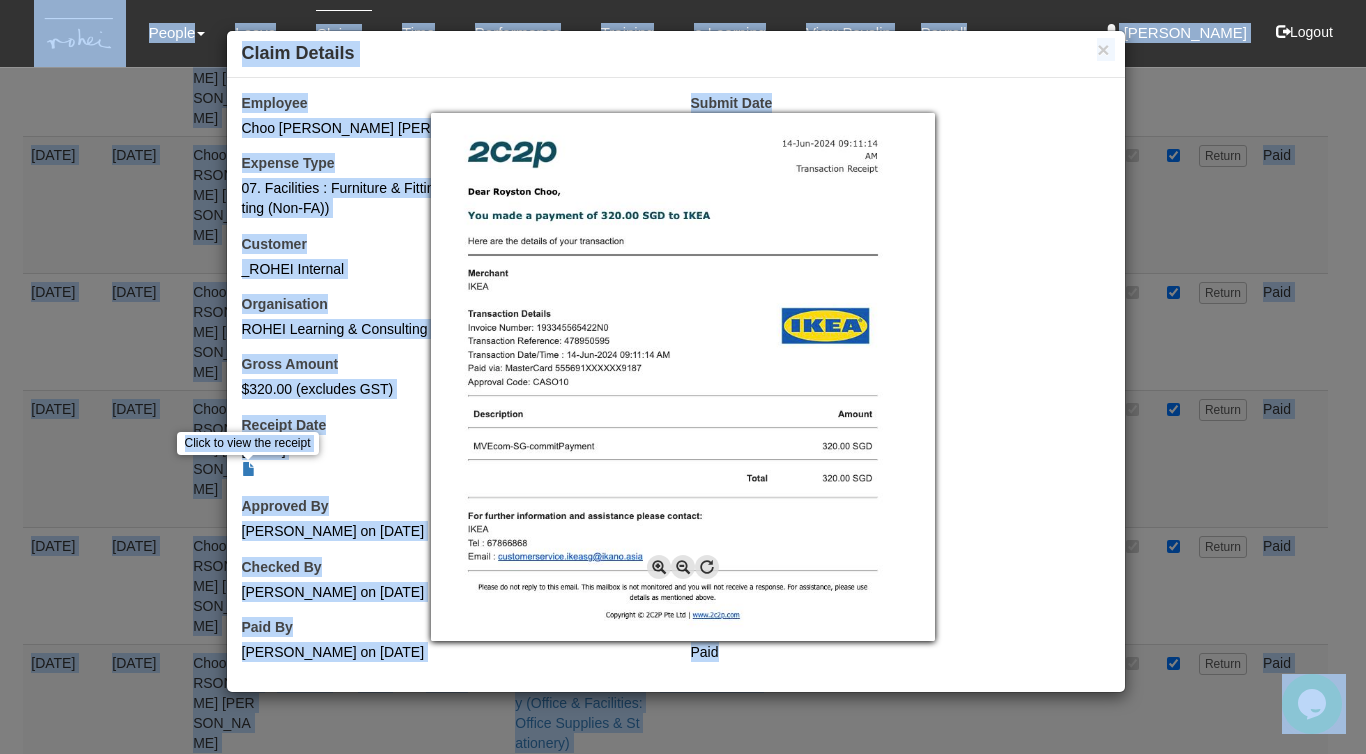 click at bounding box center (683, 377) 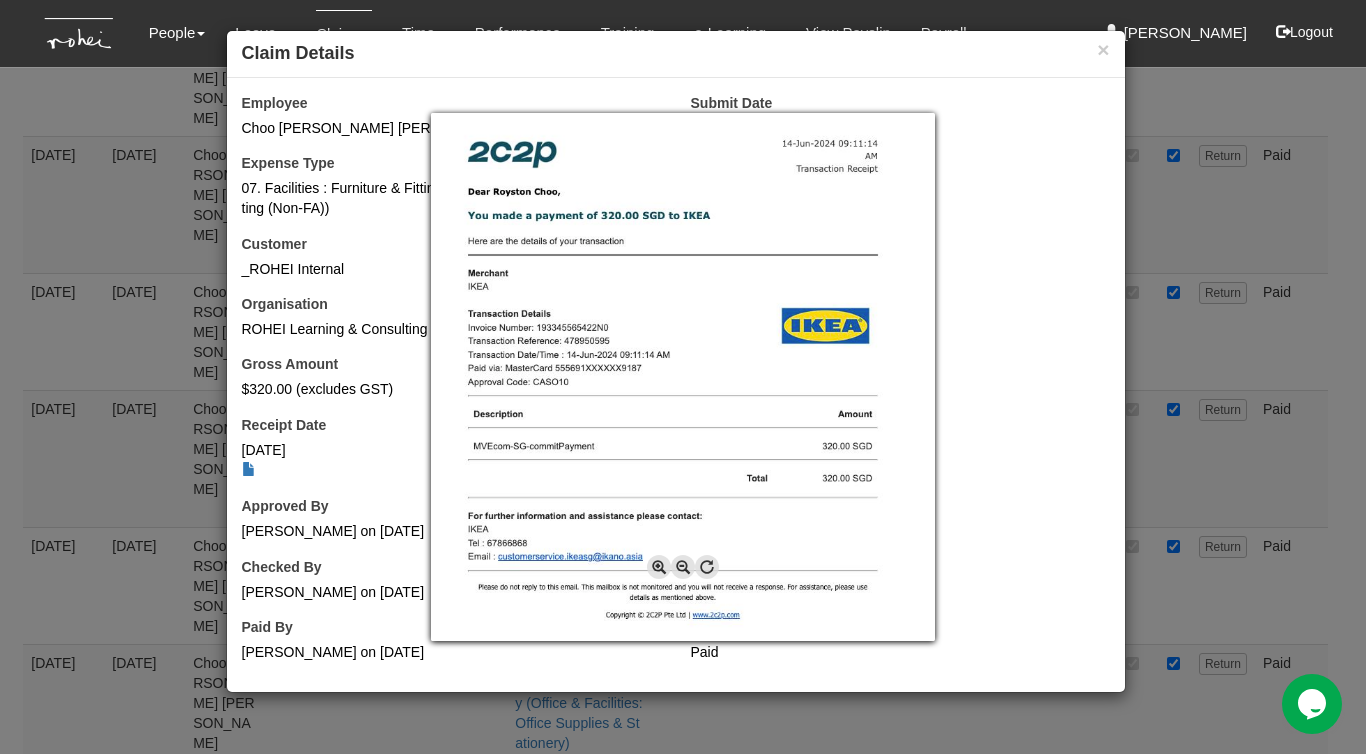click at bounding box center (659, 567) 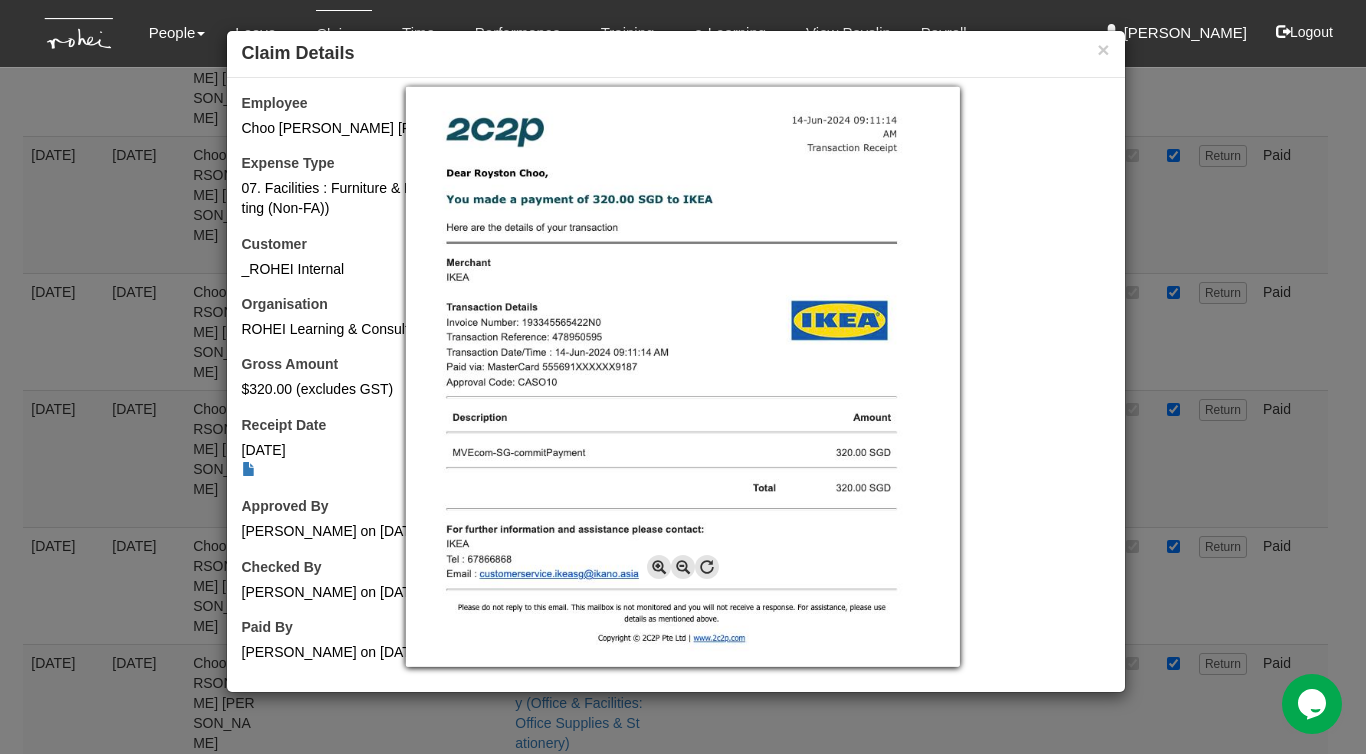 click at bounding box center (659, 567) 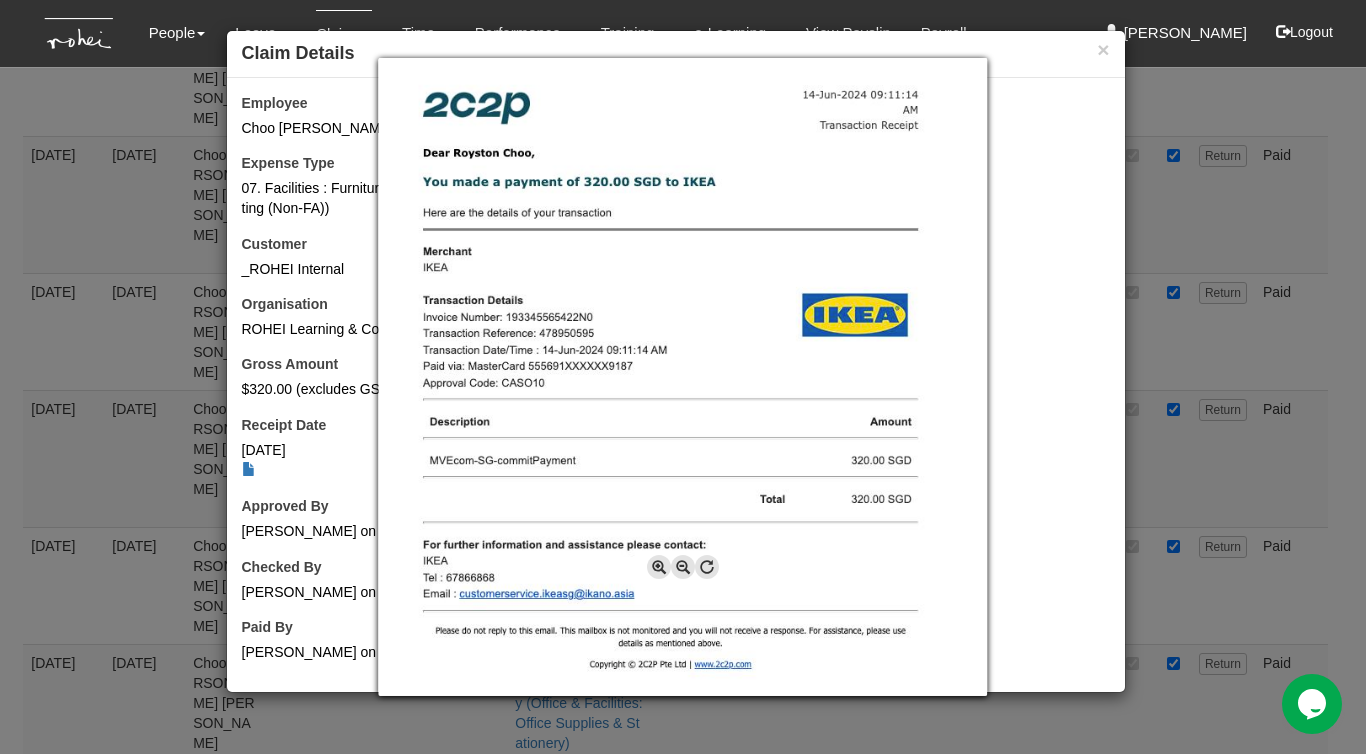 click at bounding box center [683, 377] 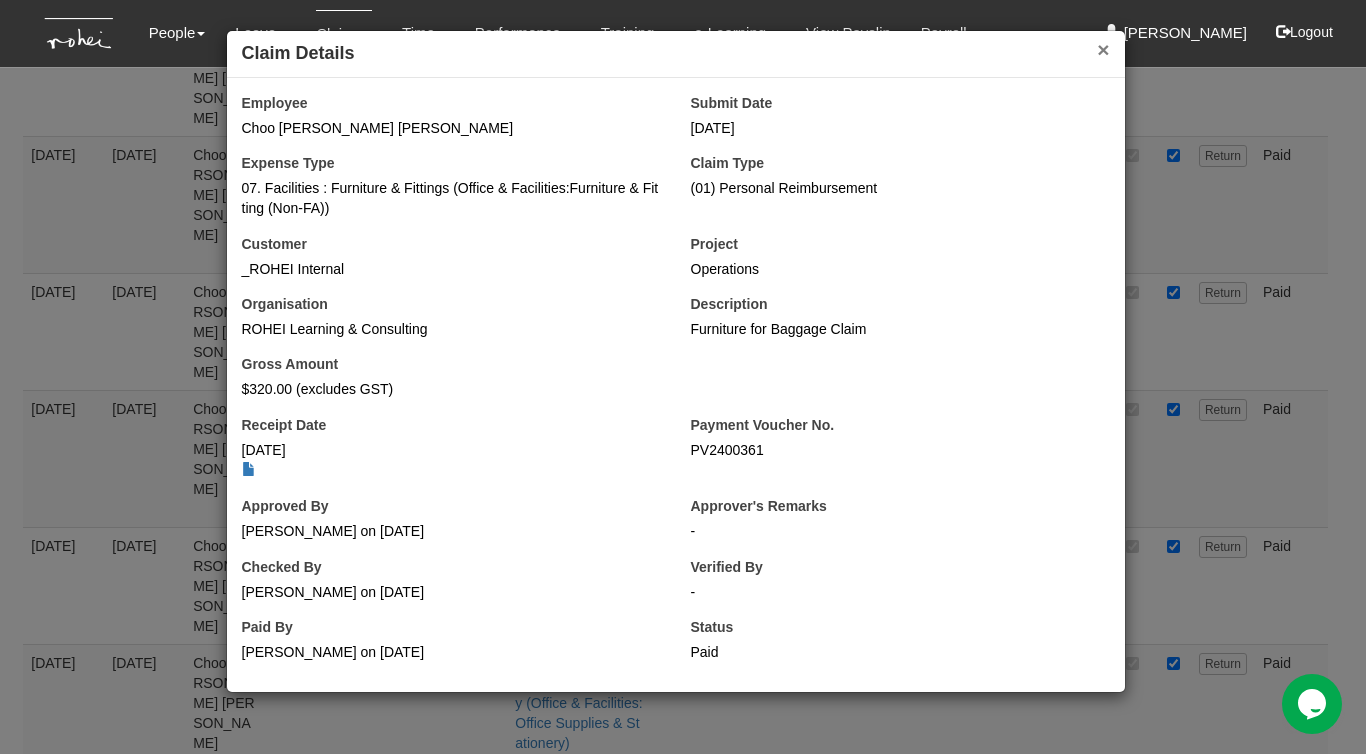 click on "×" at bounding box center [1103, 49] 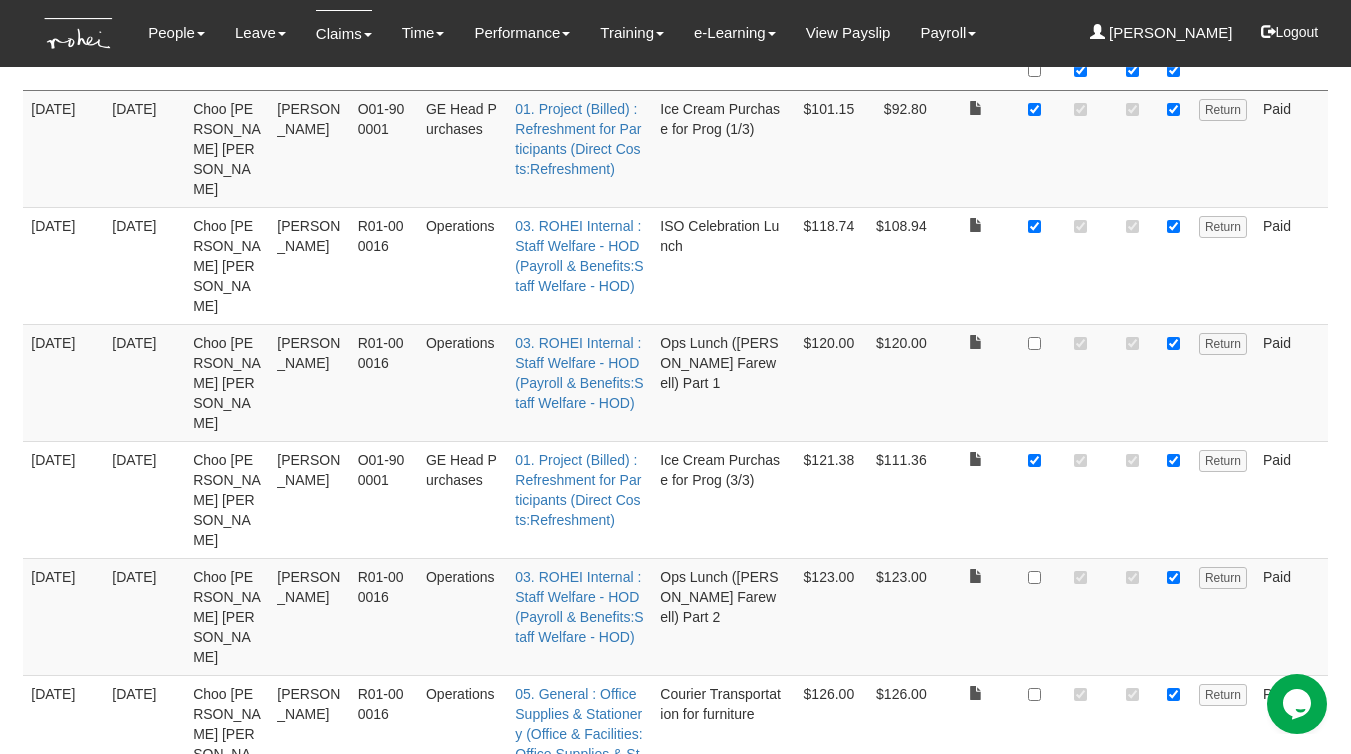scroll, scrollTop: 0, scrollLeft: 0, axis: both 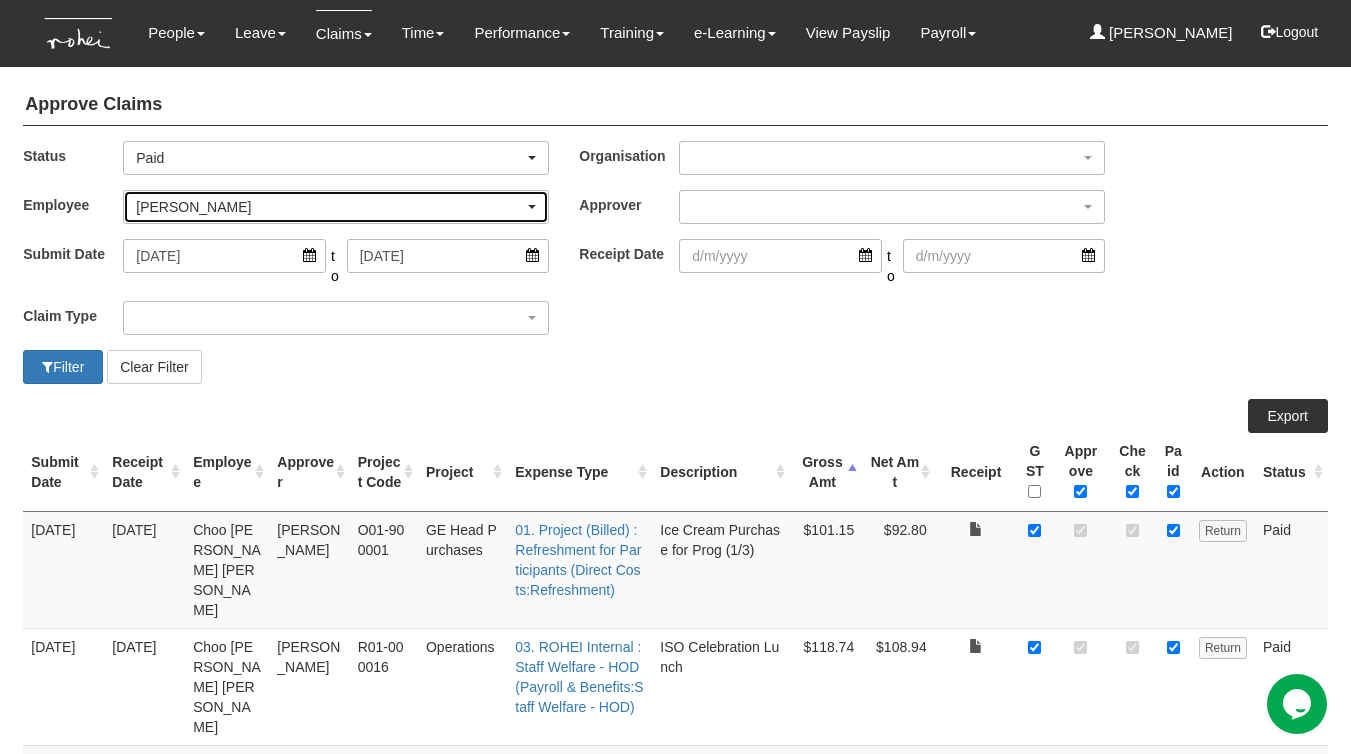 click on "[PERSON_NAME]" at bounding box center (330, 207) 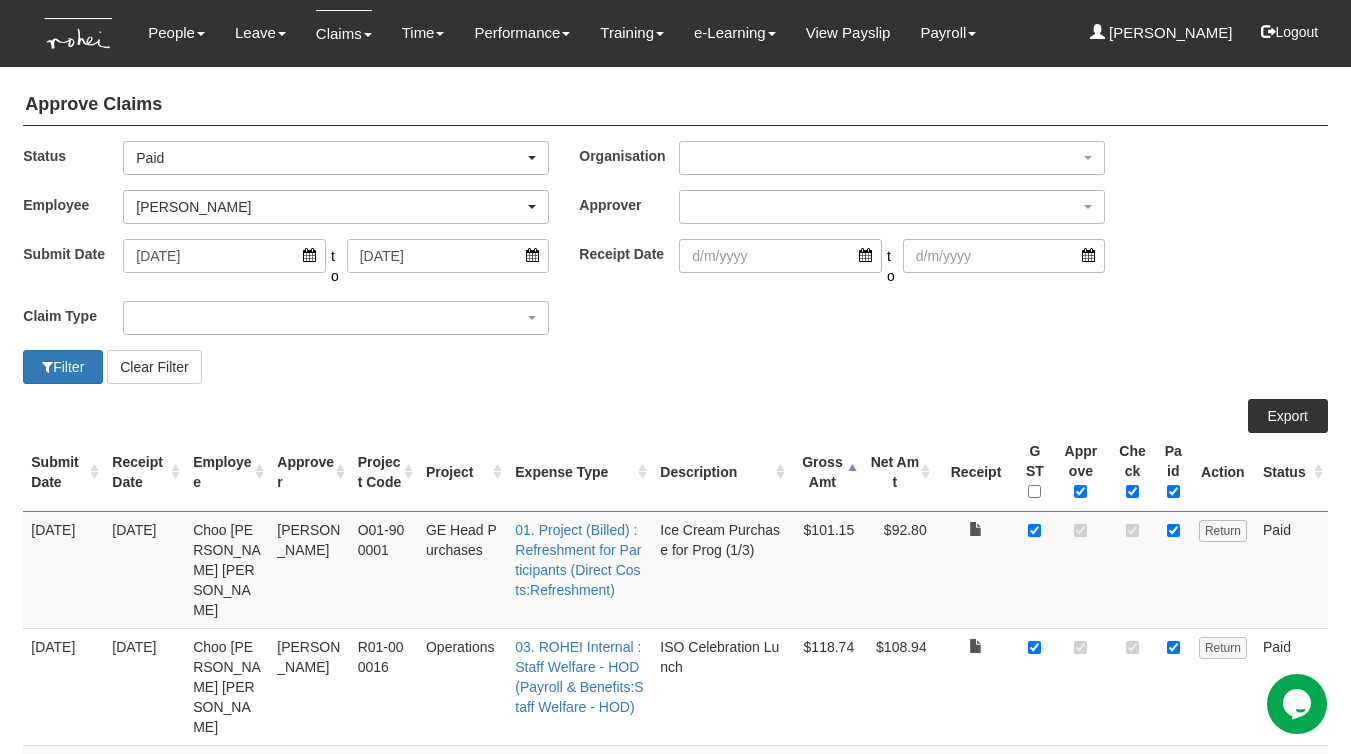 scroll, scrollTop: 1098, scrollLeft: 0, axis: vertical 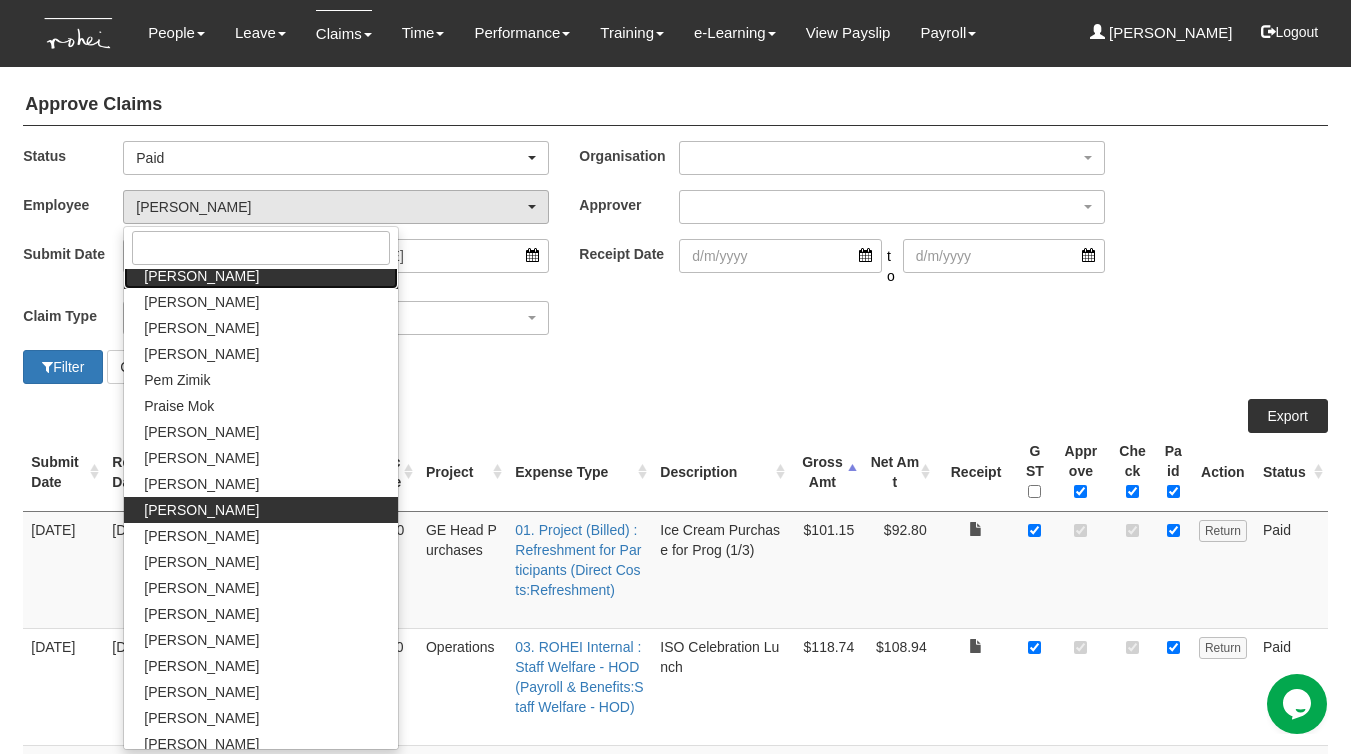 click on "[PERSON_NAME]" at bounding box center (261, 276) 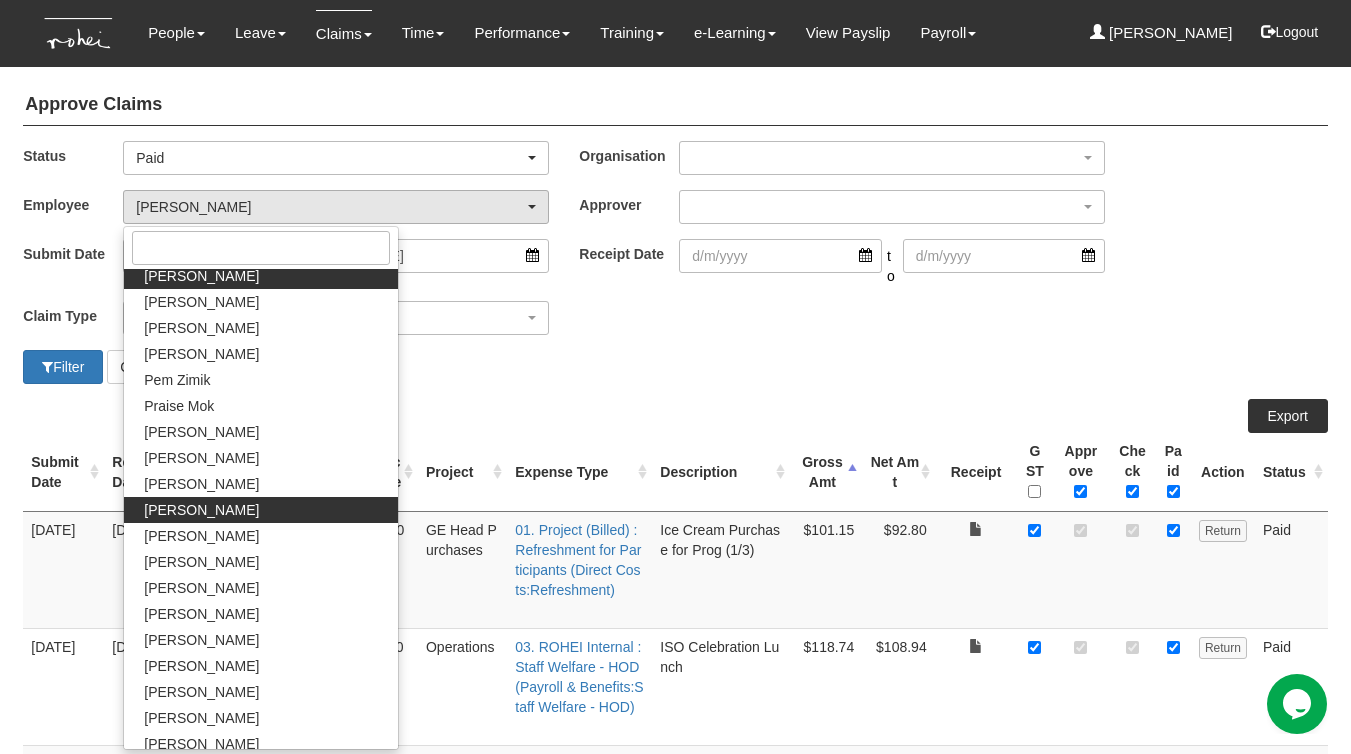 select on "082f2387-af49-4dc9-912f-6868ed20d498" 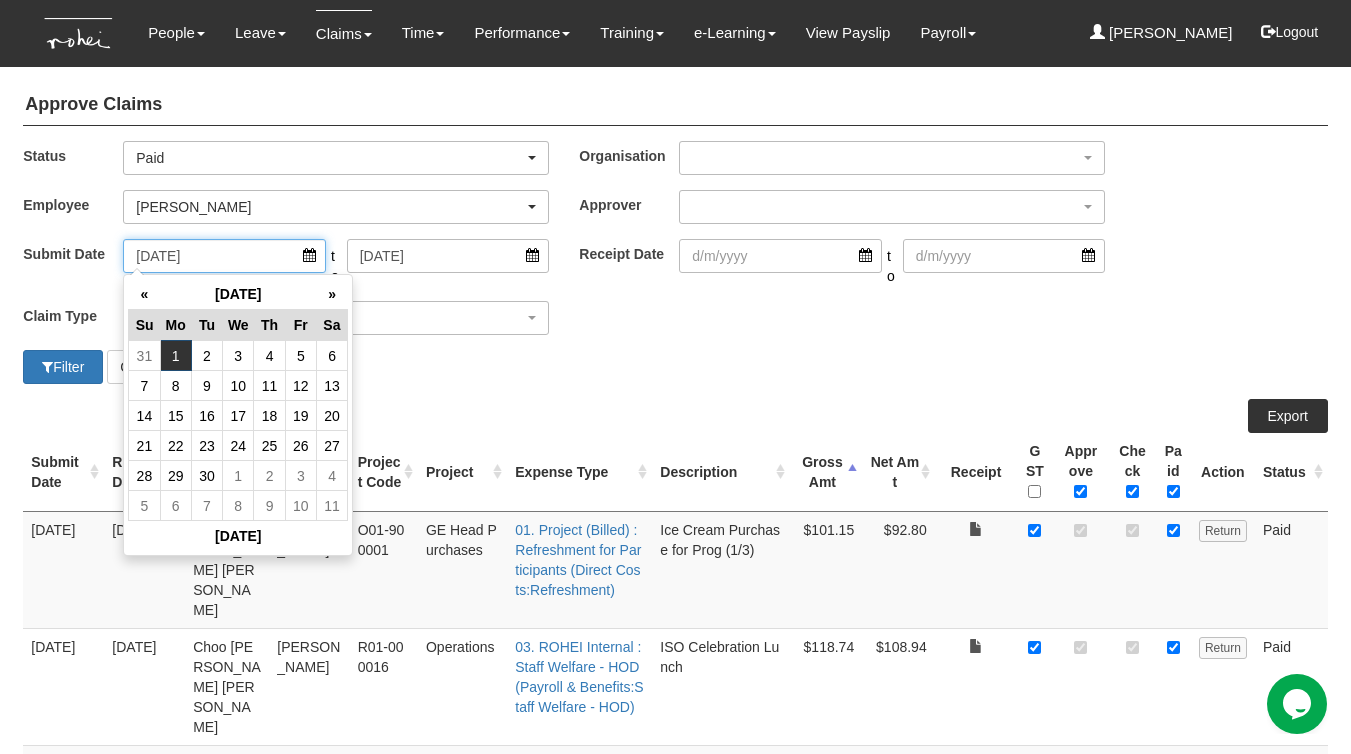 click on "[DATE]" at bounding box center (224, 256) 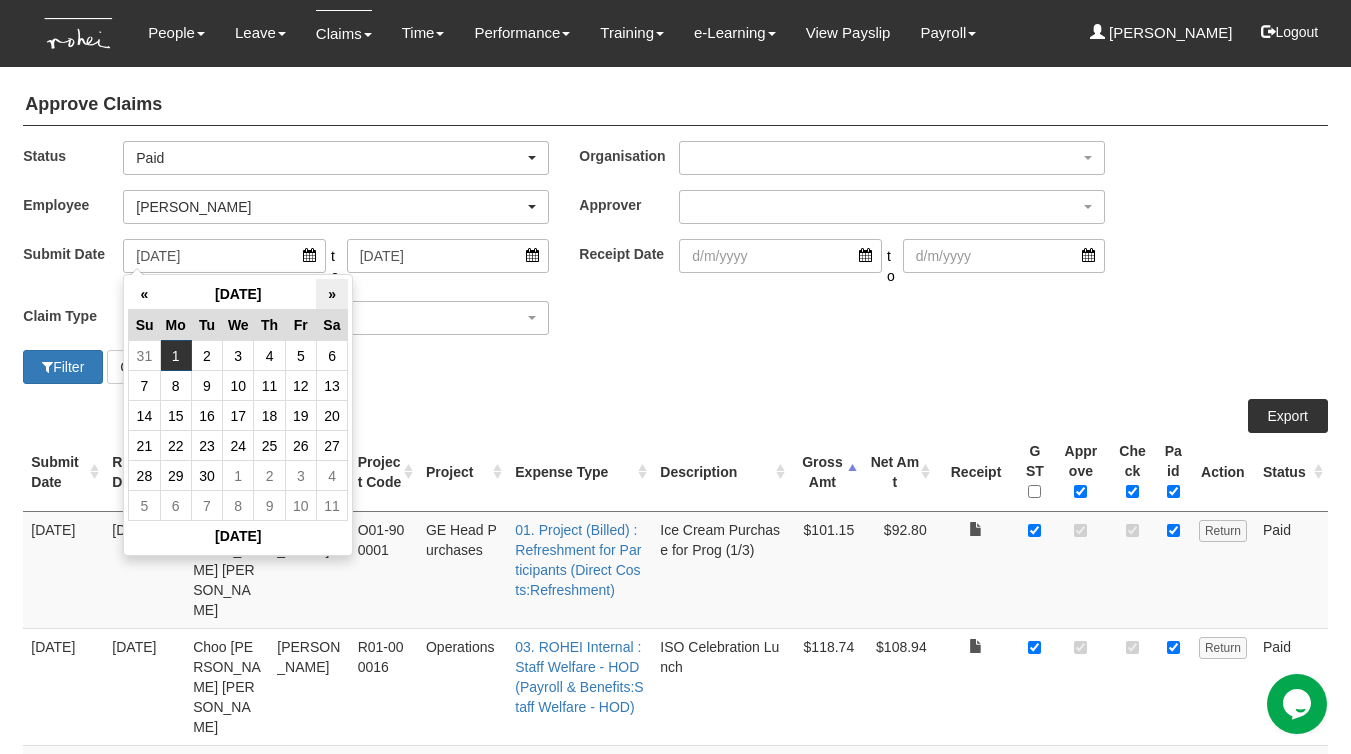 click on "»" at bounding box center [331, 294] 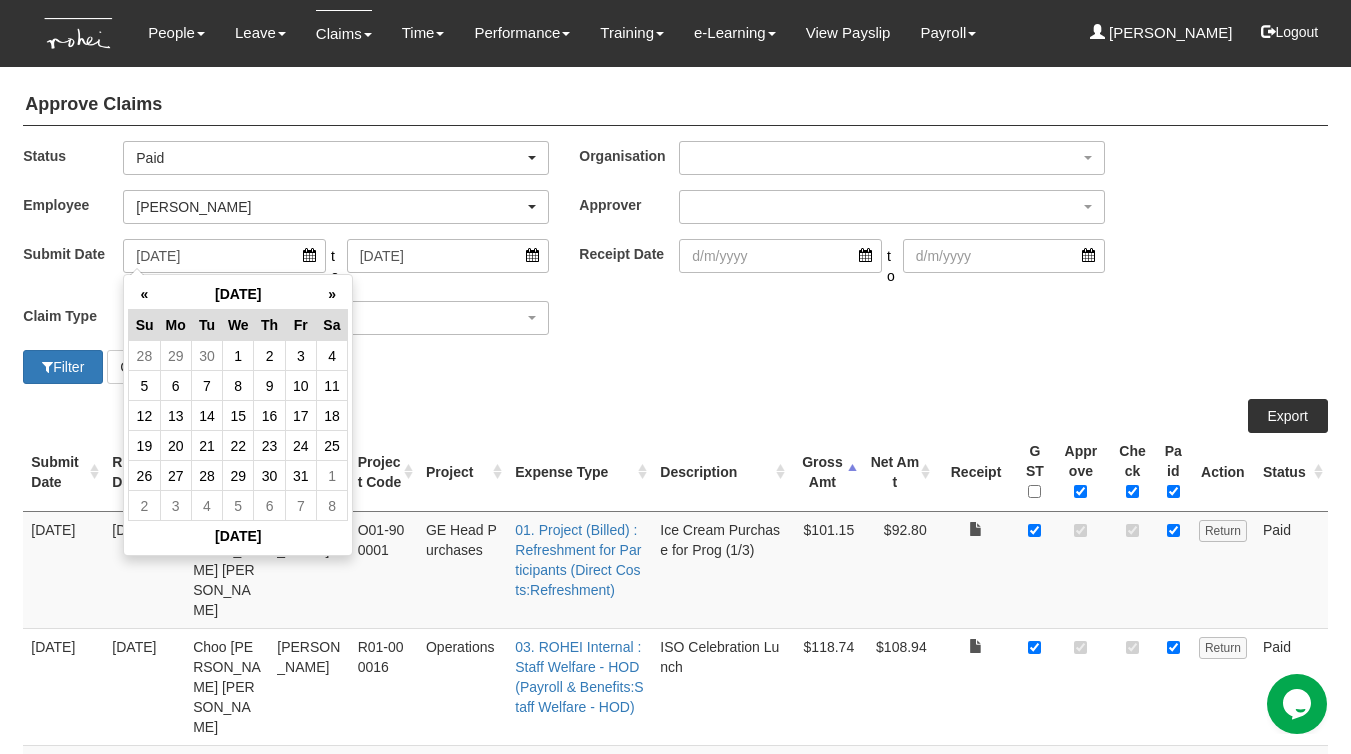click on "»" at bounding box center (331, 294) 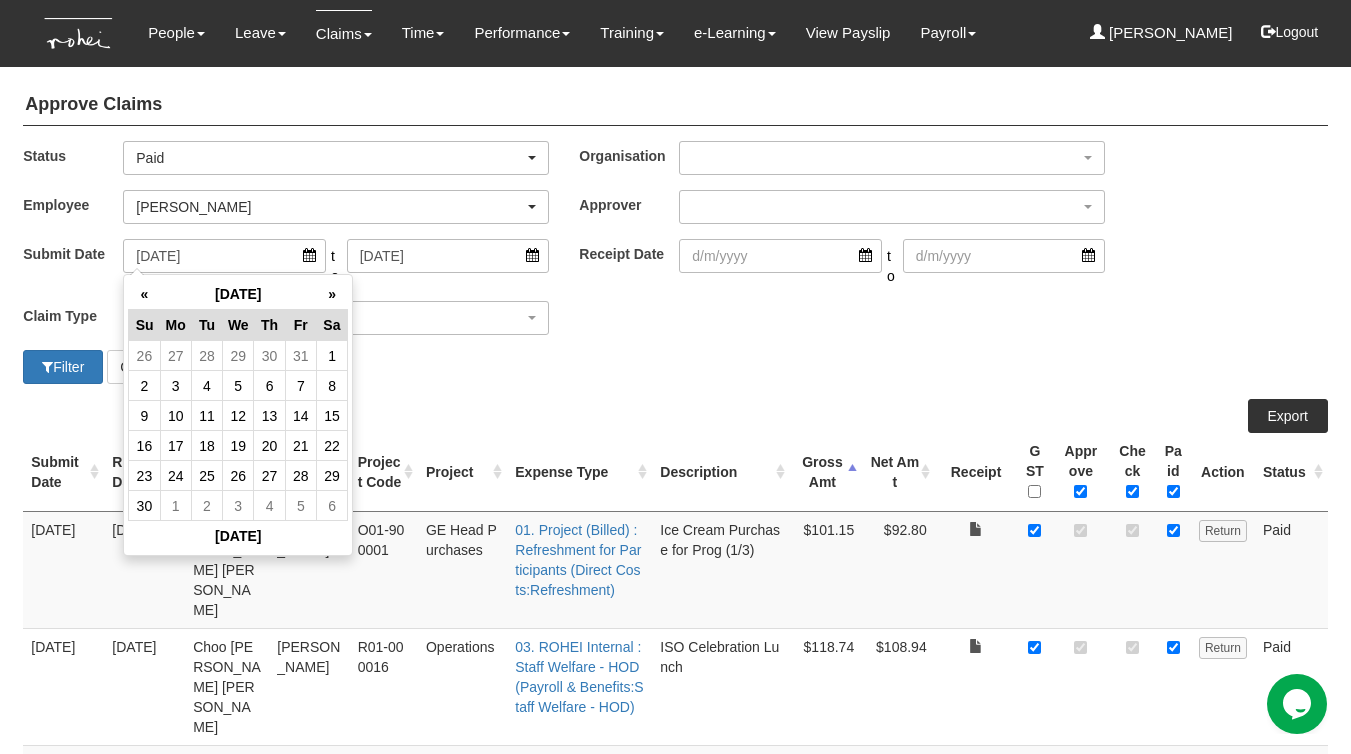 click on "»" at bounding box center (331, 294) 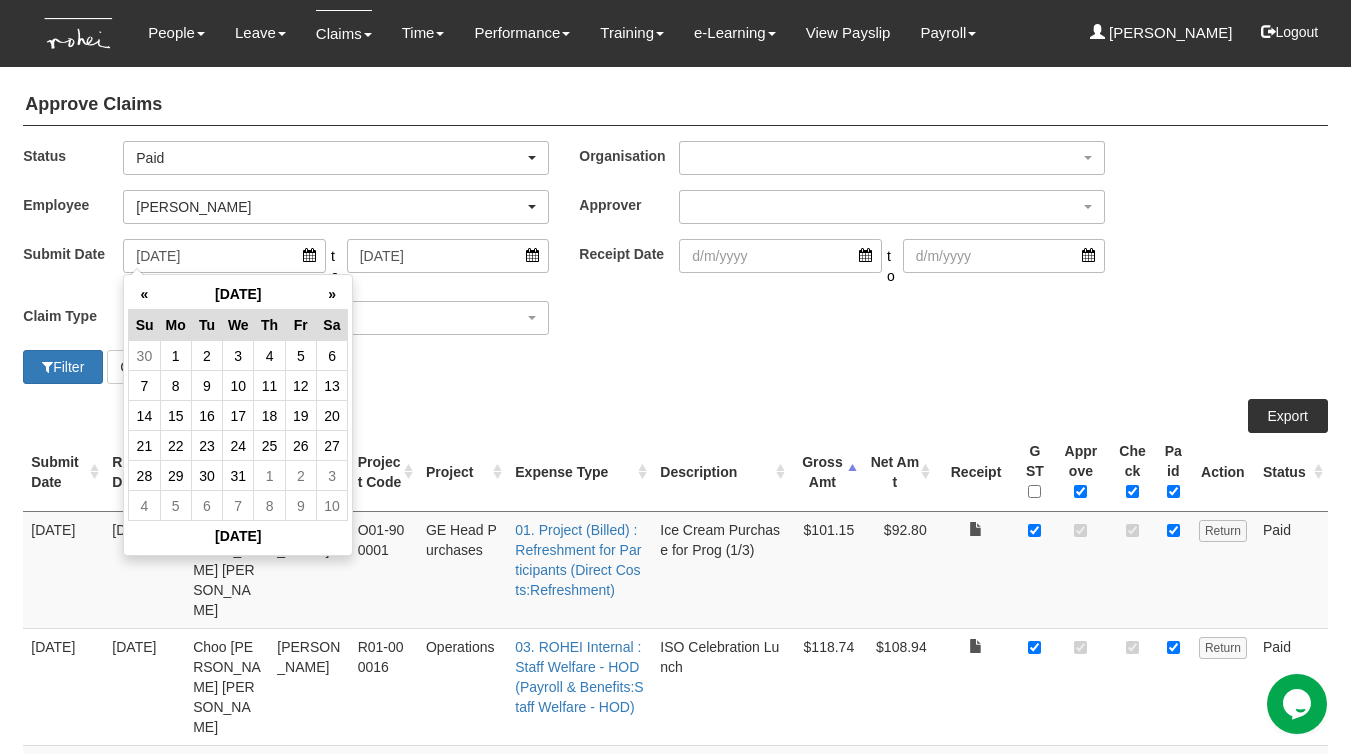 click on "»" at bounding box center [331, 294] 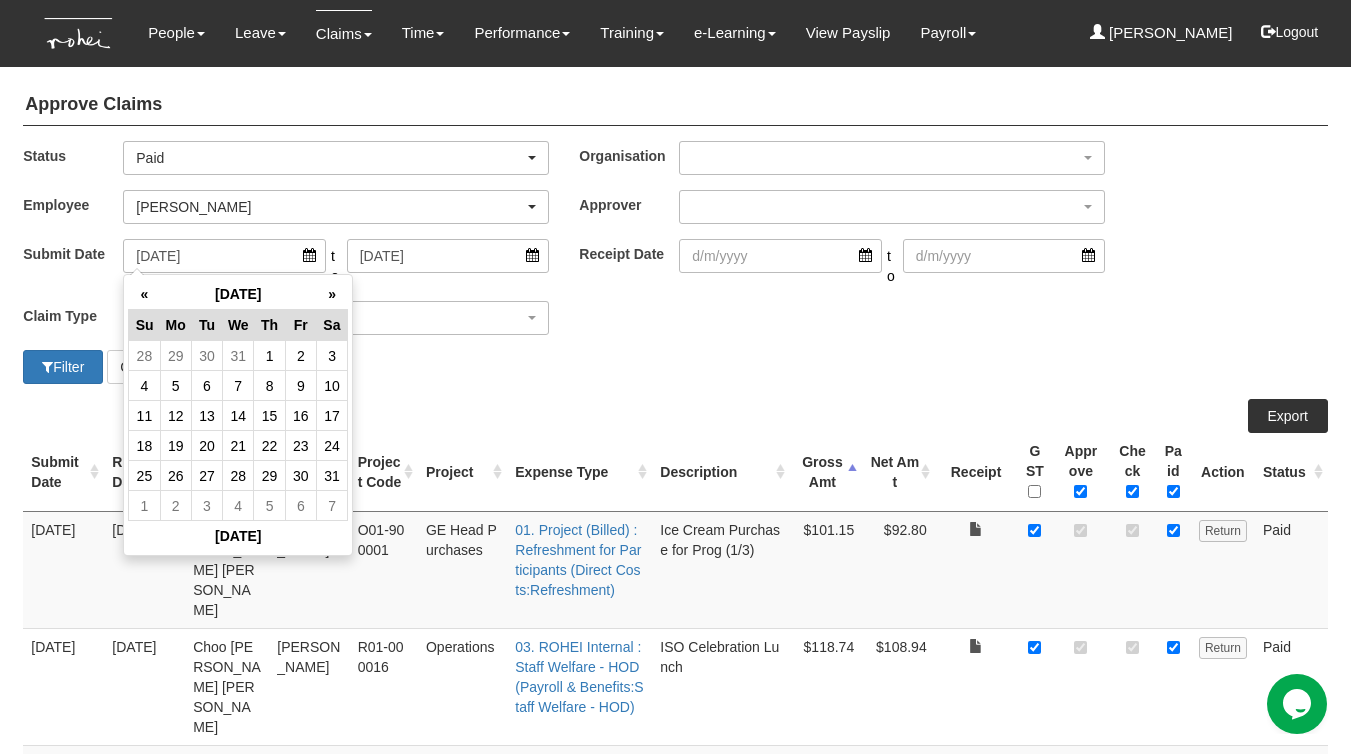 click on "»" at bounding box center (331, 294) 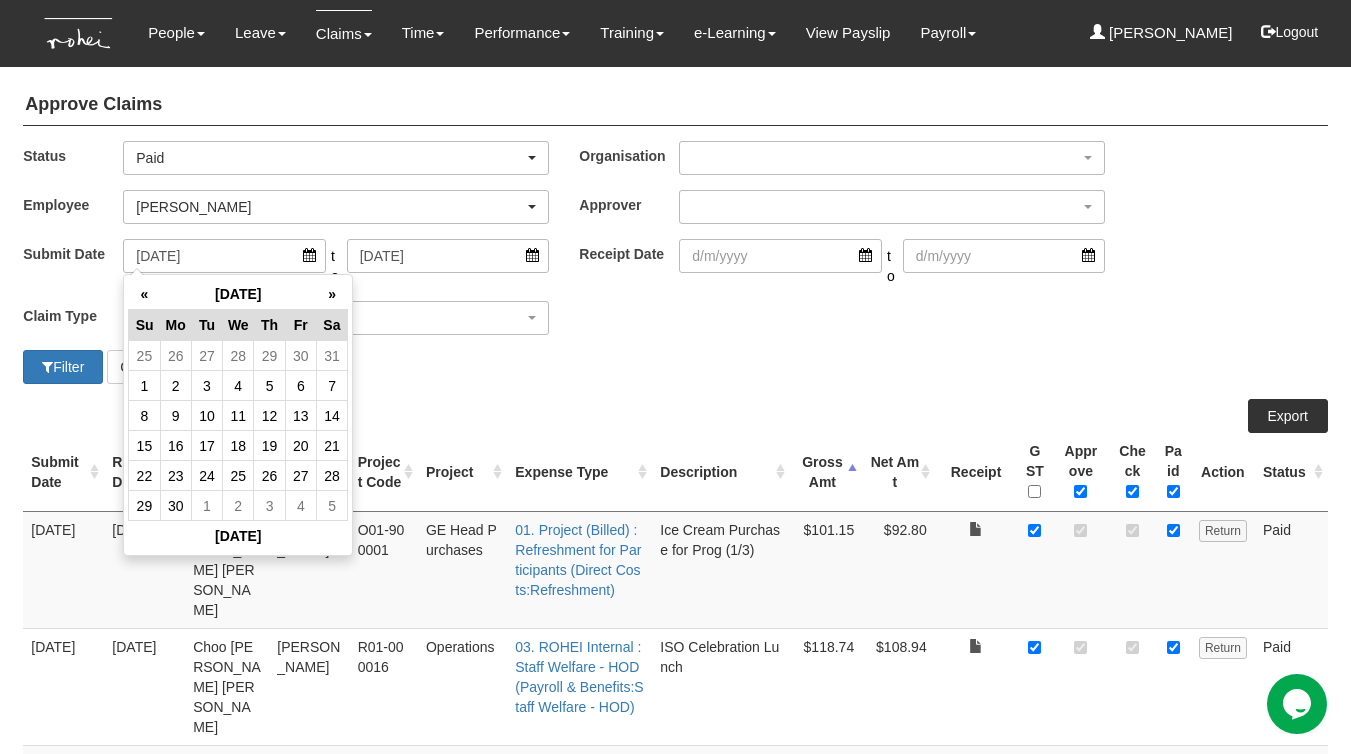 click on "»" at bounding box center (331, 294) 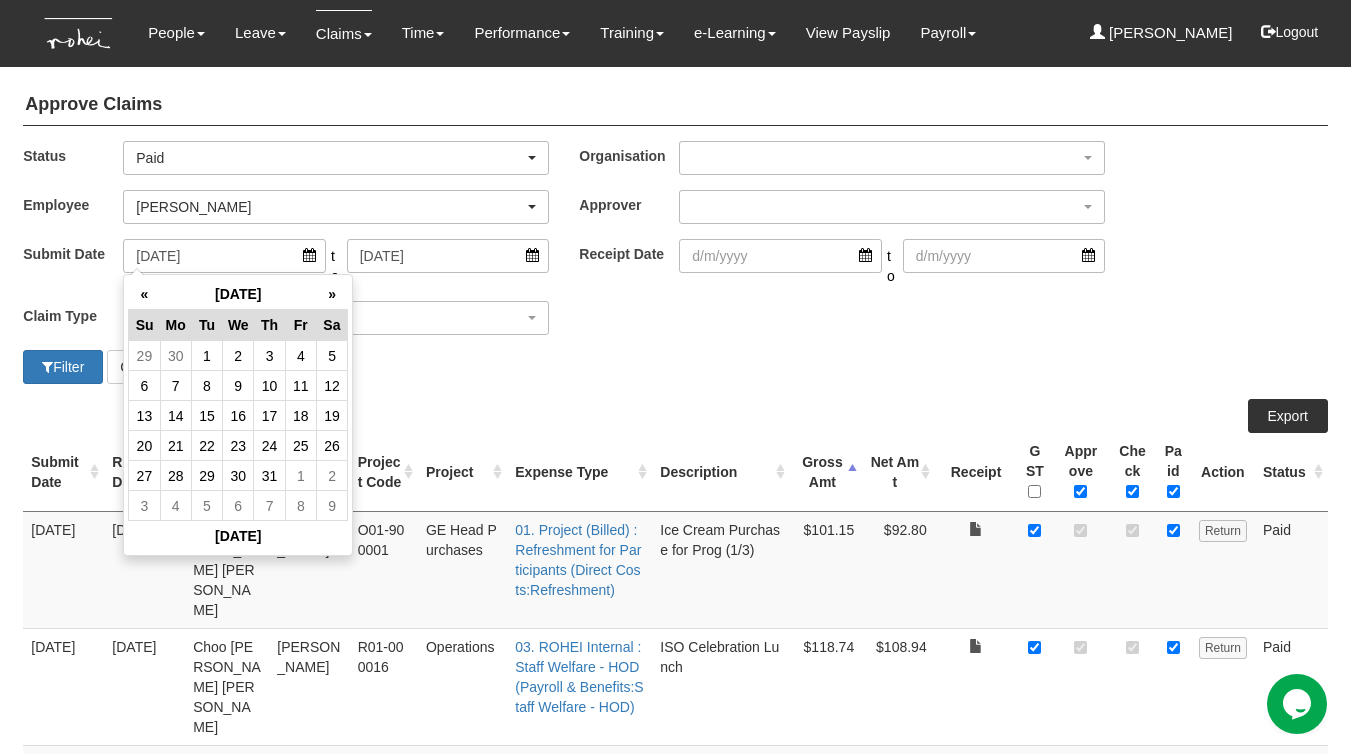 click on "»" at bounding box center [331, 294] 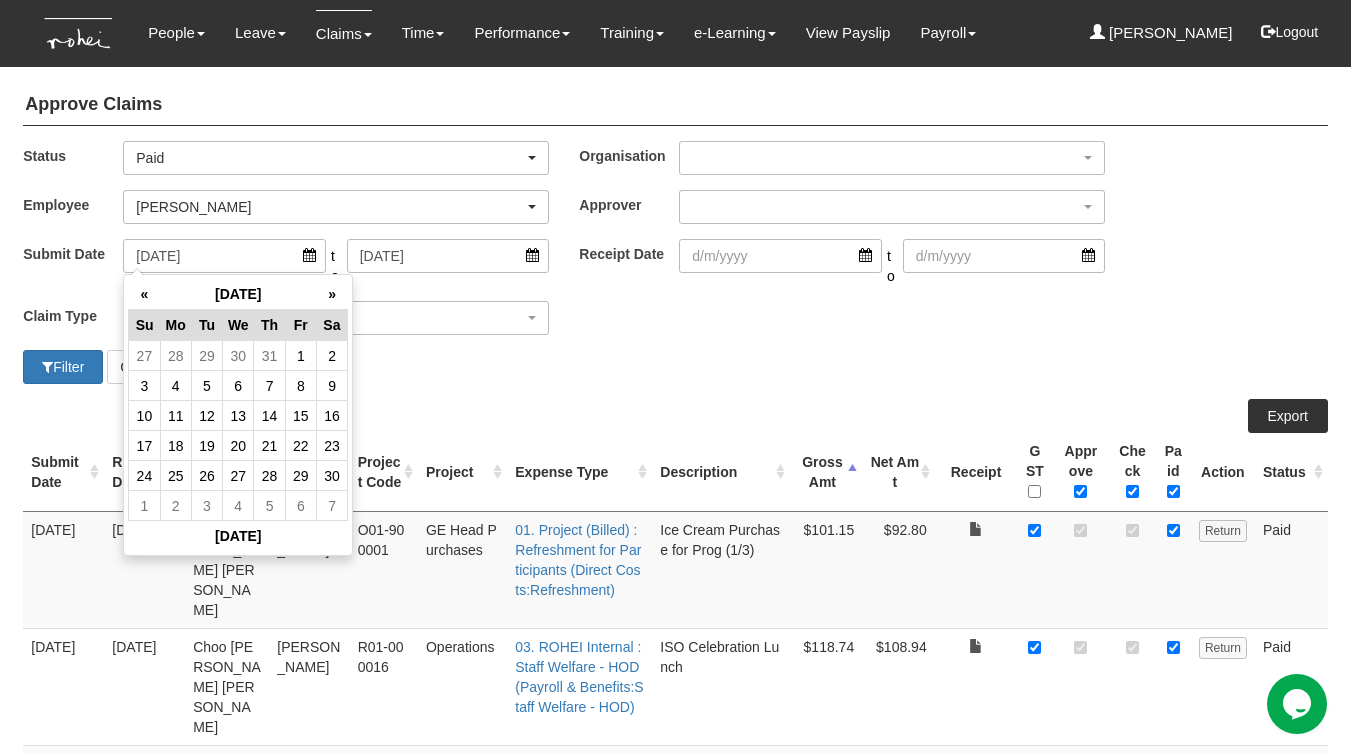 click on "»" at bounding box center (331, 294) 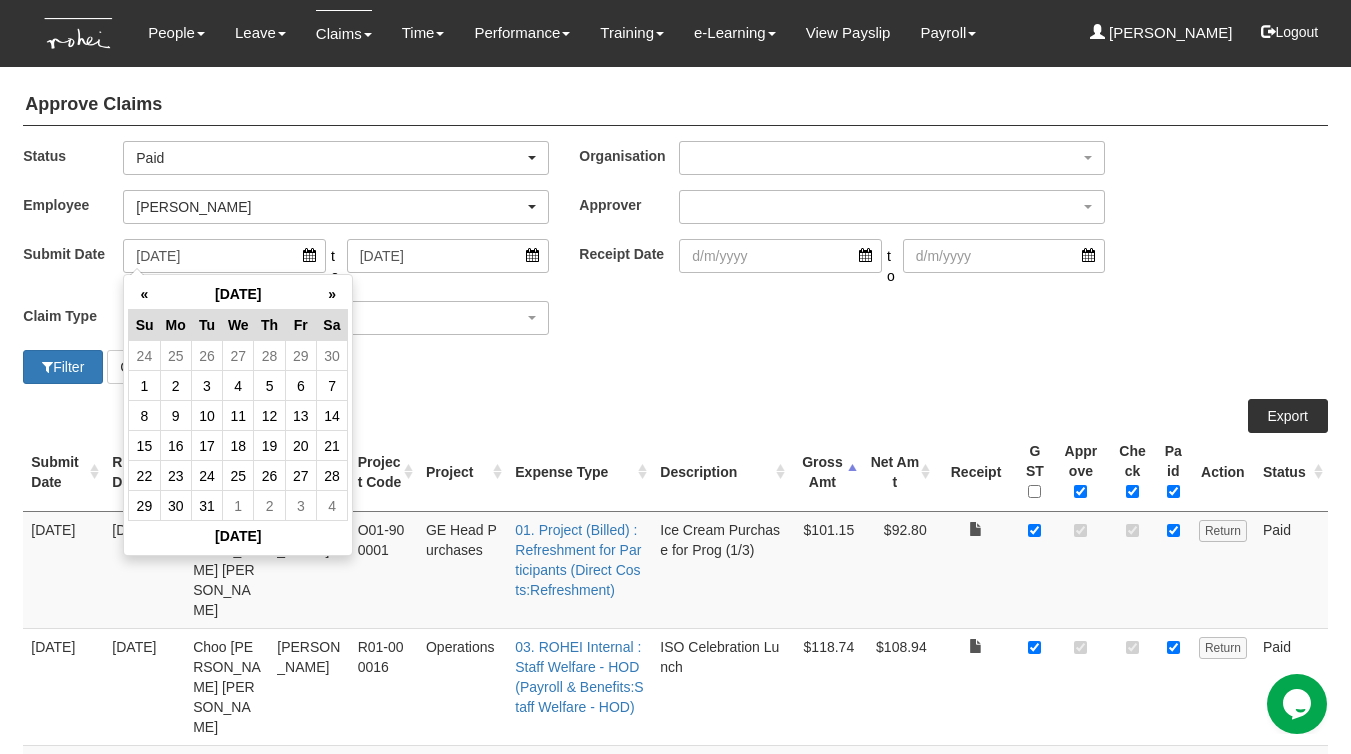 click on "»" at bounding box center [331, 294] 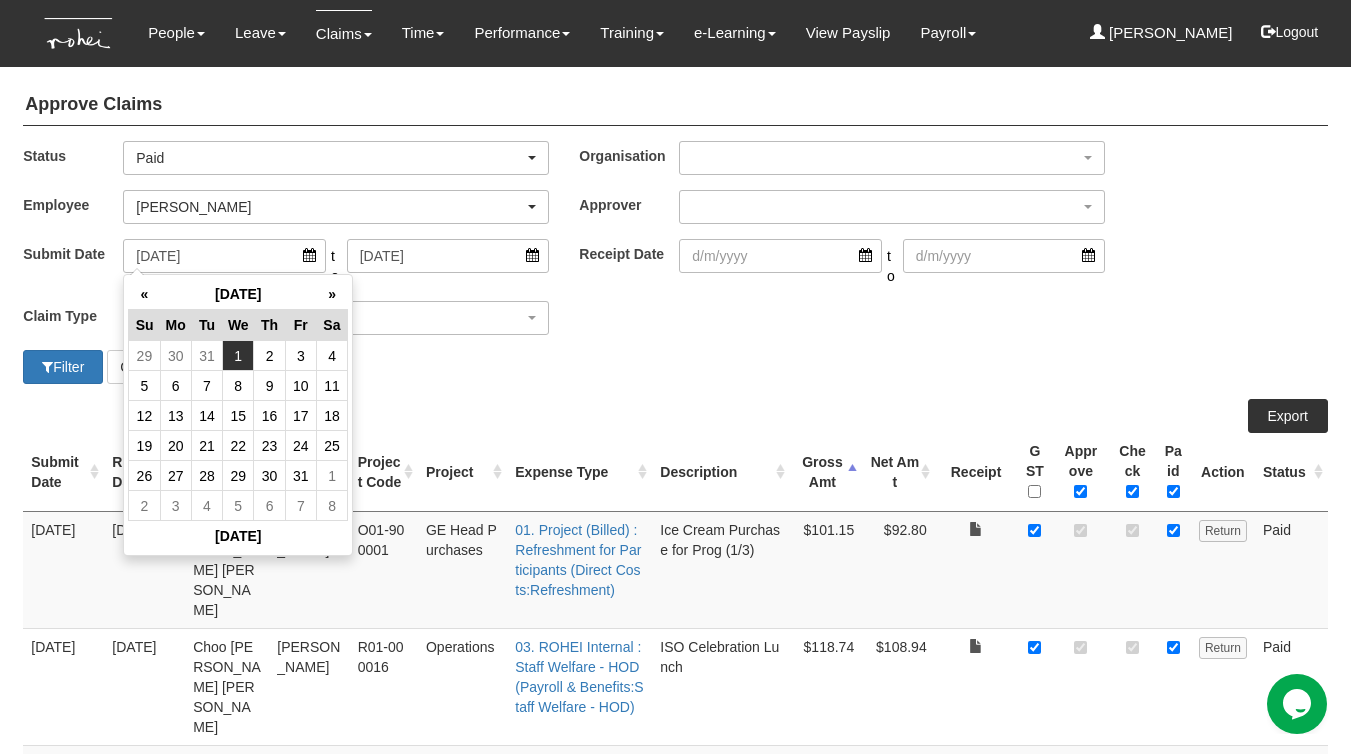 click on "1" at bounding box center (238, 356) 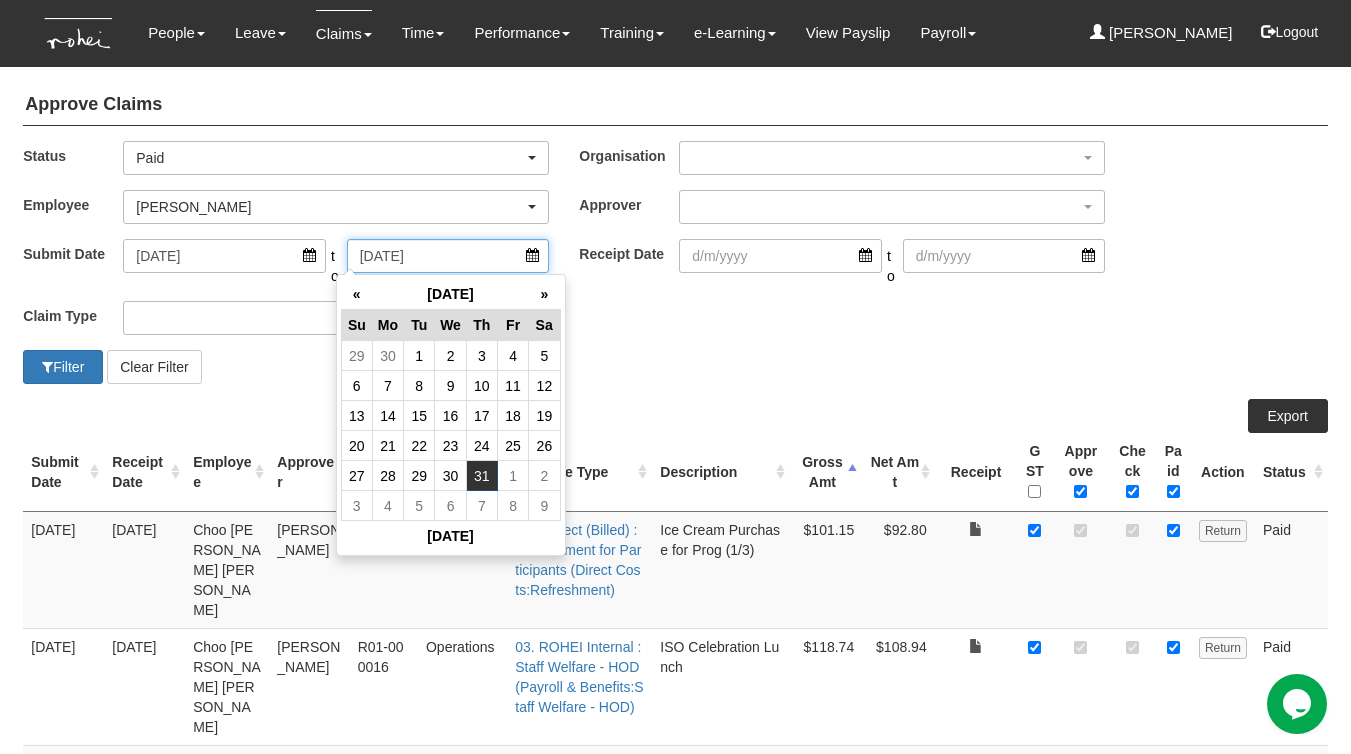 click on "[DATE]" at bounding box center (448, 256) 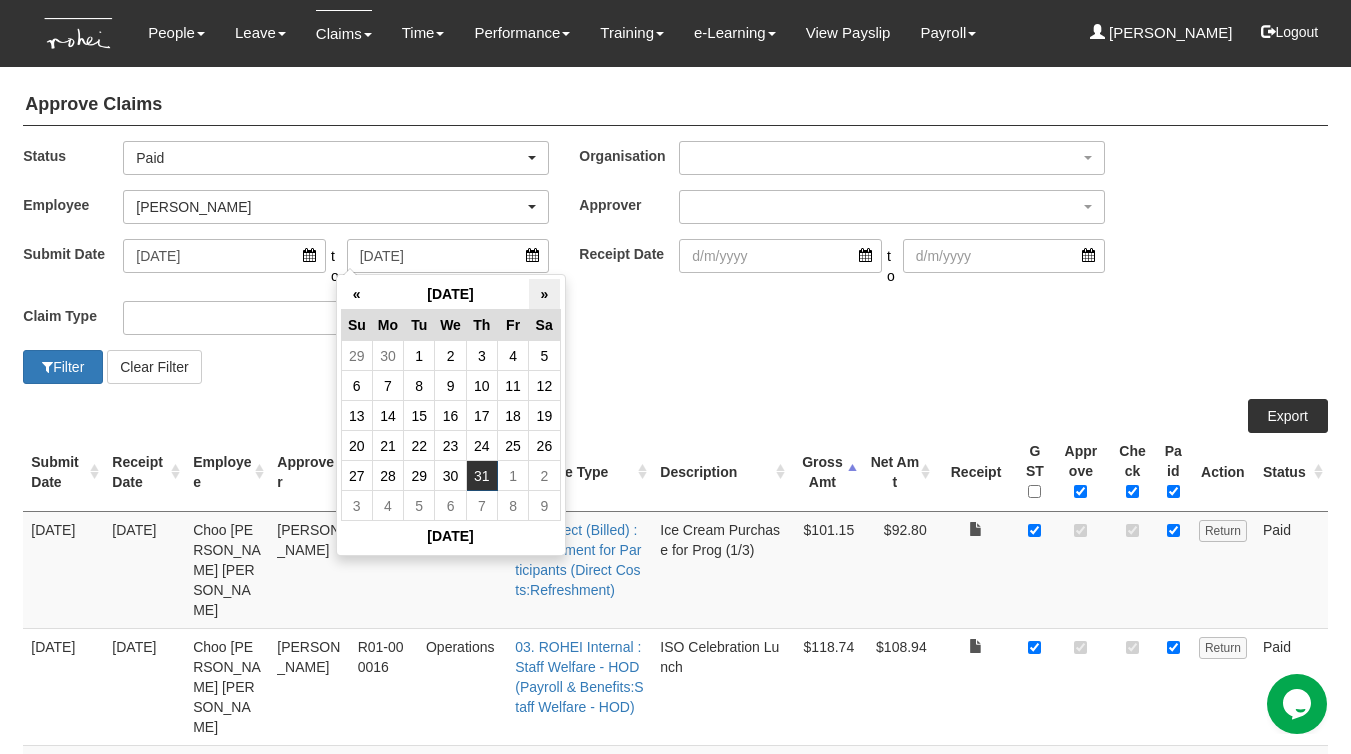 click on "»" at bounding box center [544, 294] 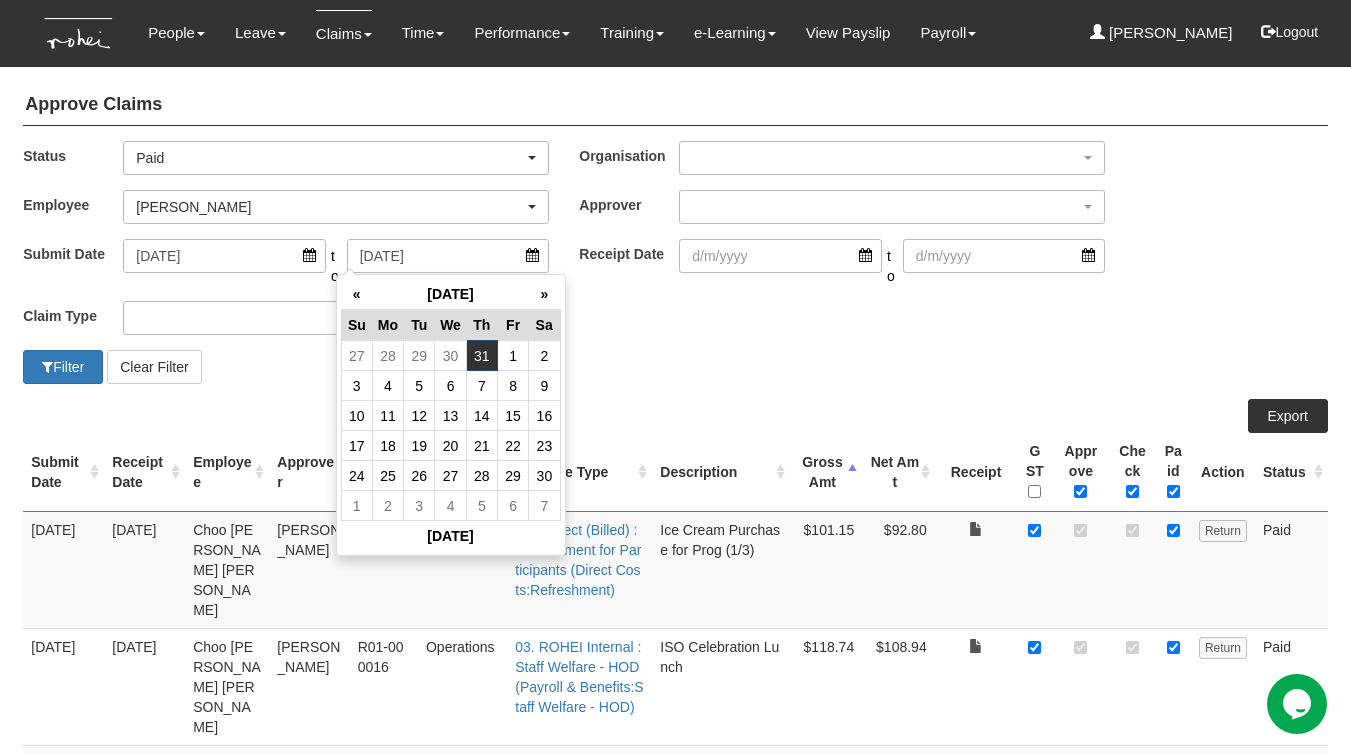 click on "»" at bounding box center [544, 294] 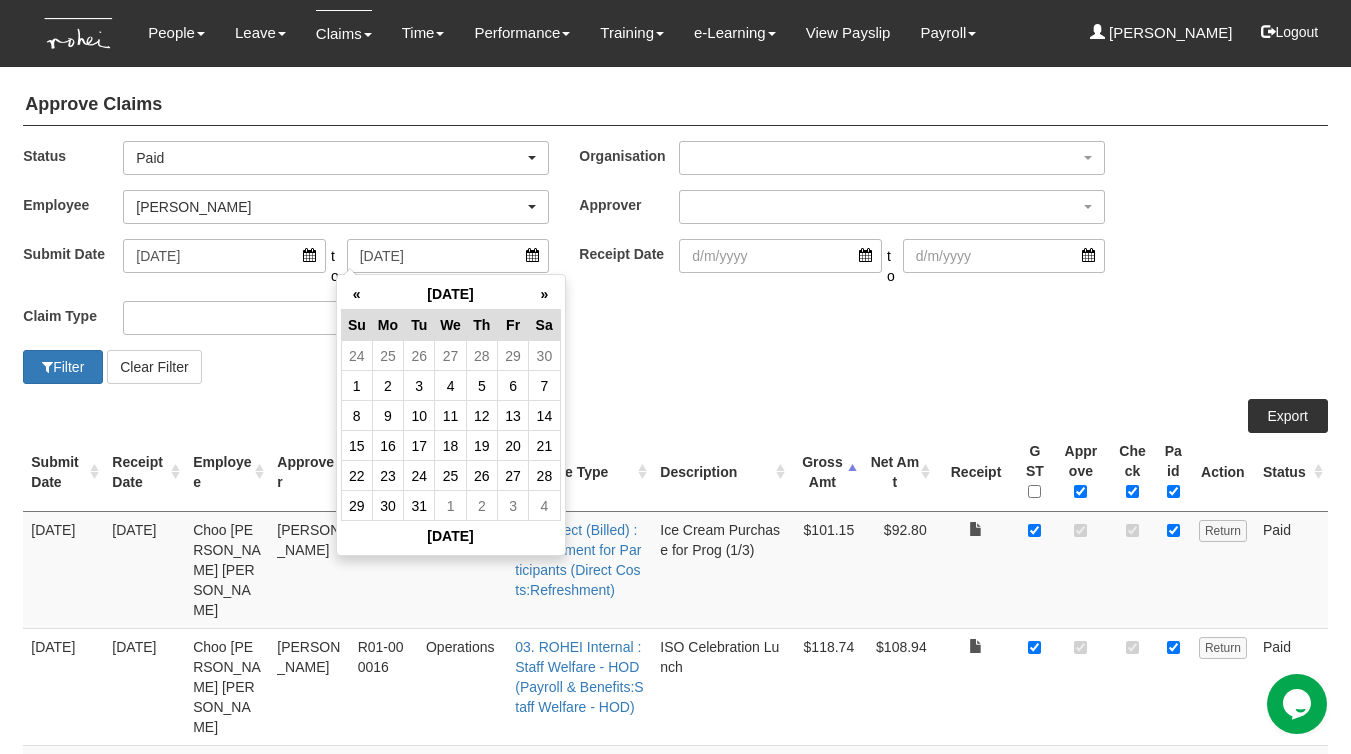 click on "»" at bounding box center [544, 294] 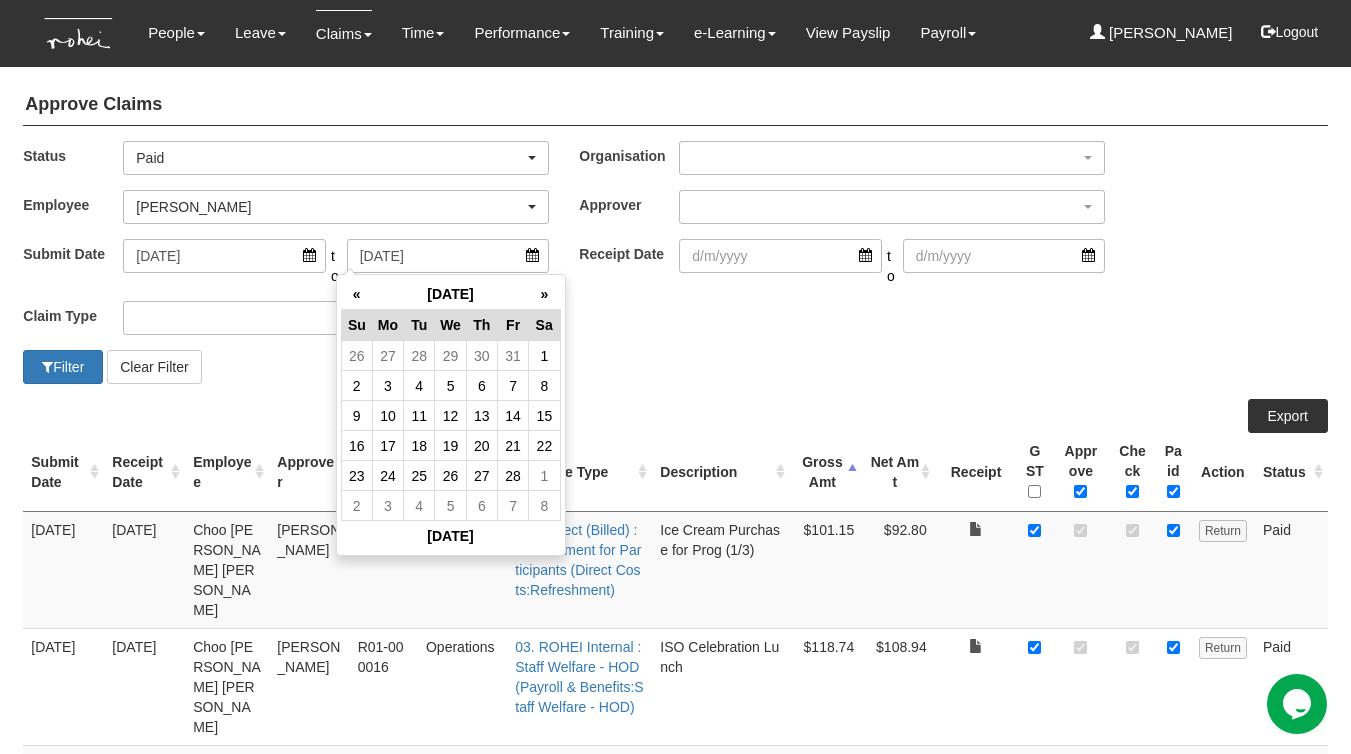 click on "»" at bounding box center [544, 294] 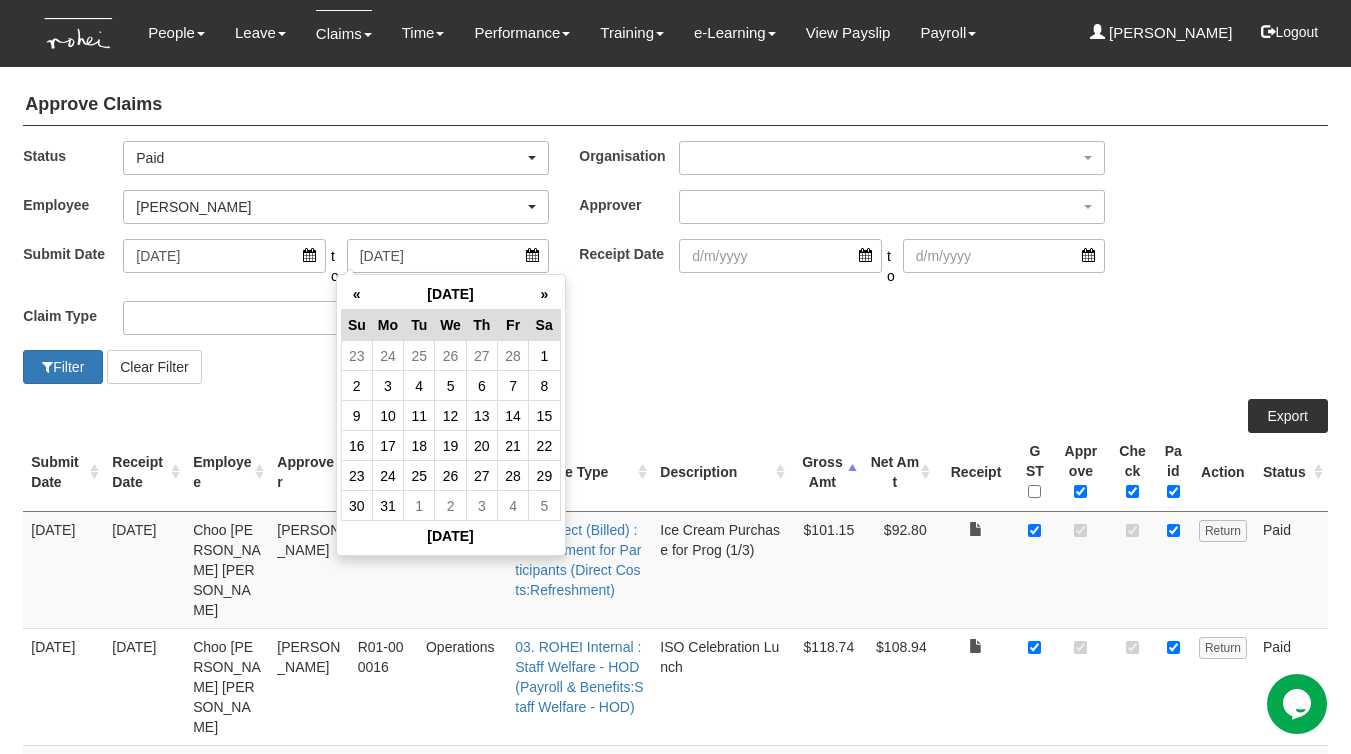 click on "»" at bounding box center [544, 294] 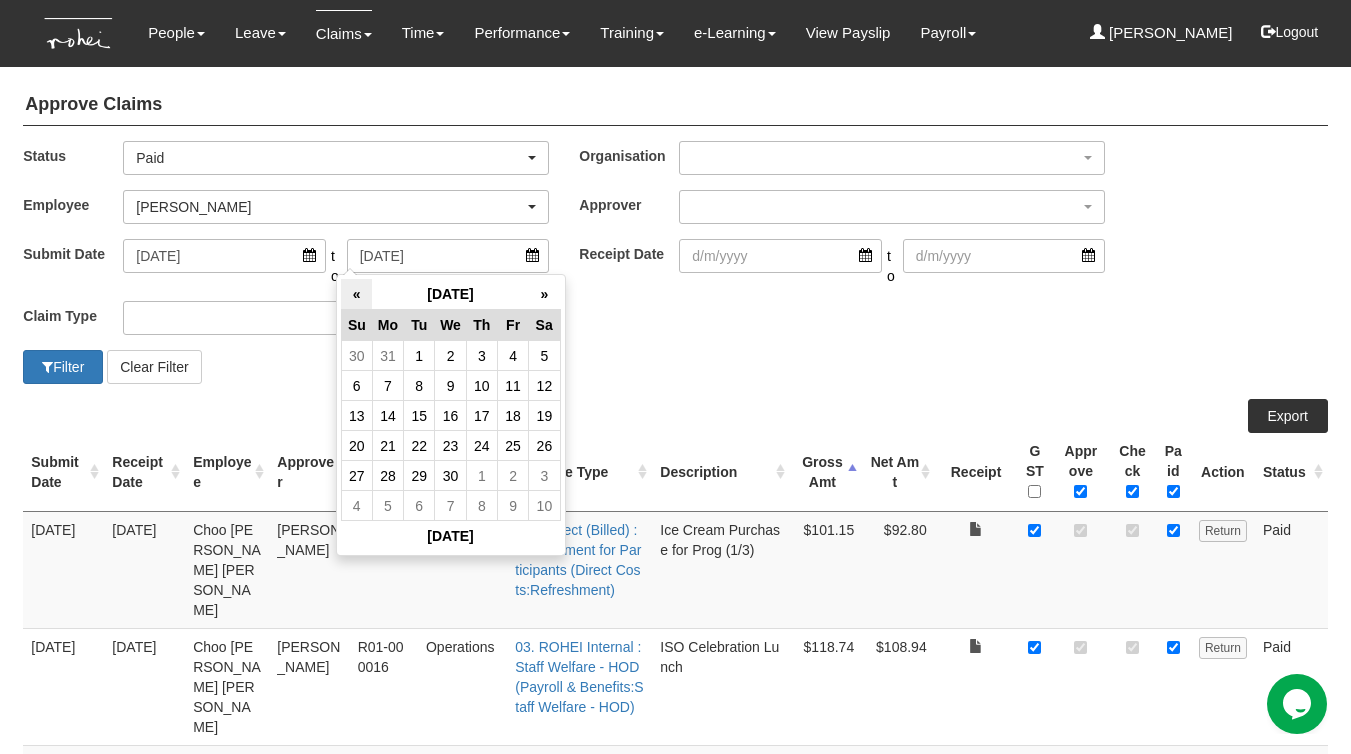 click on "«" at bounding box center (356, 294) 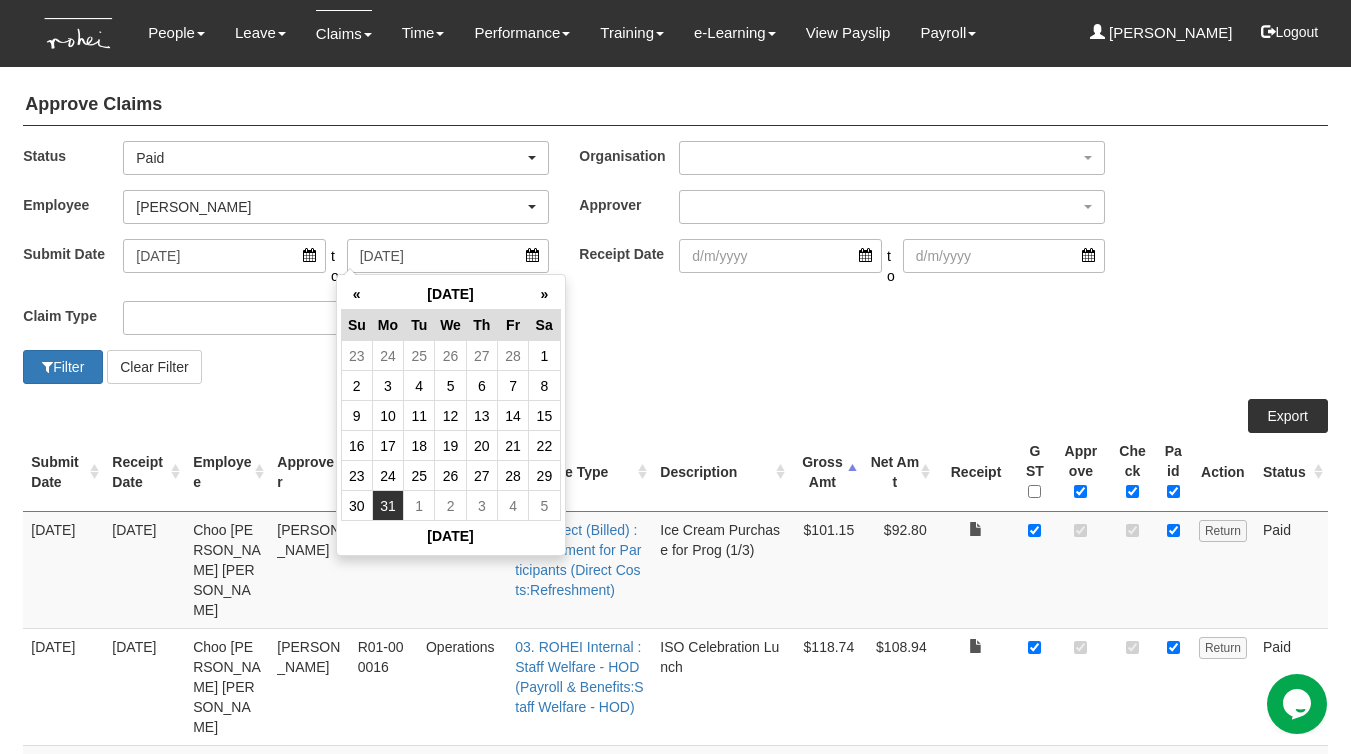 click on "31" at bounding box center (387, 506) 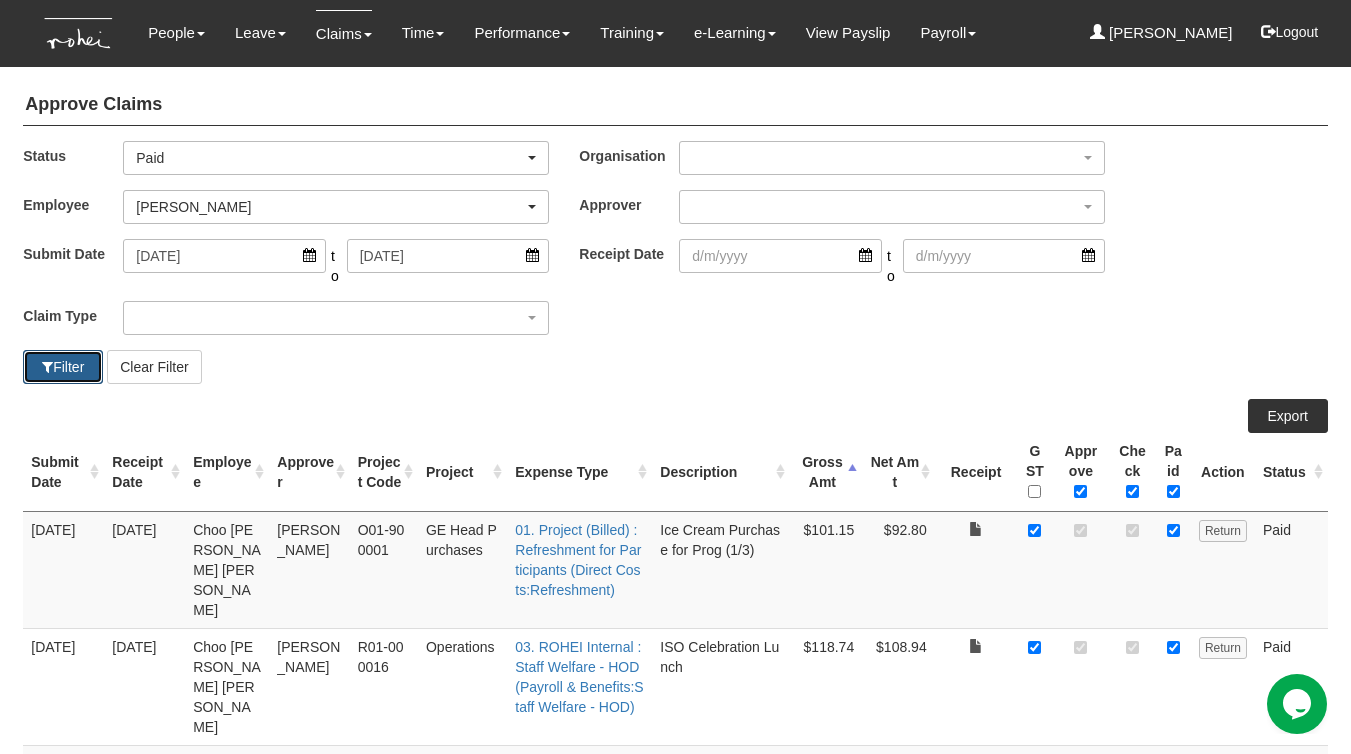 click on "Filter" at bounding box center [63, 367] 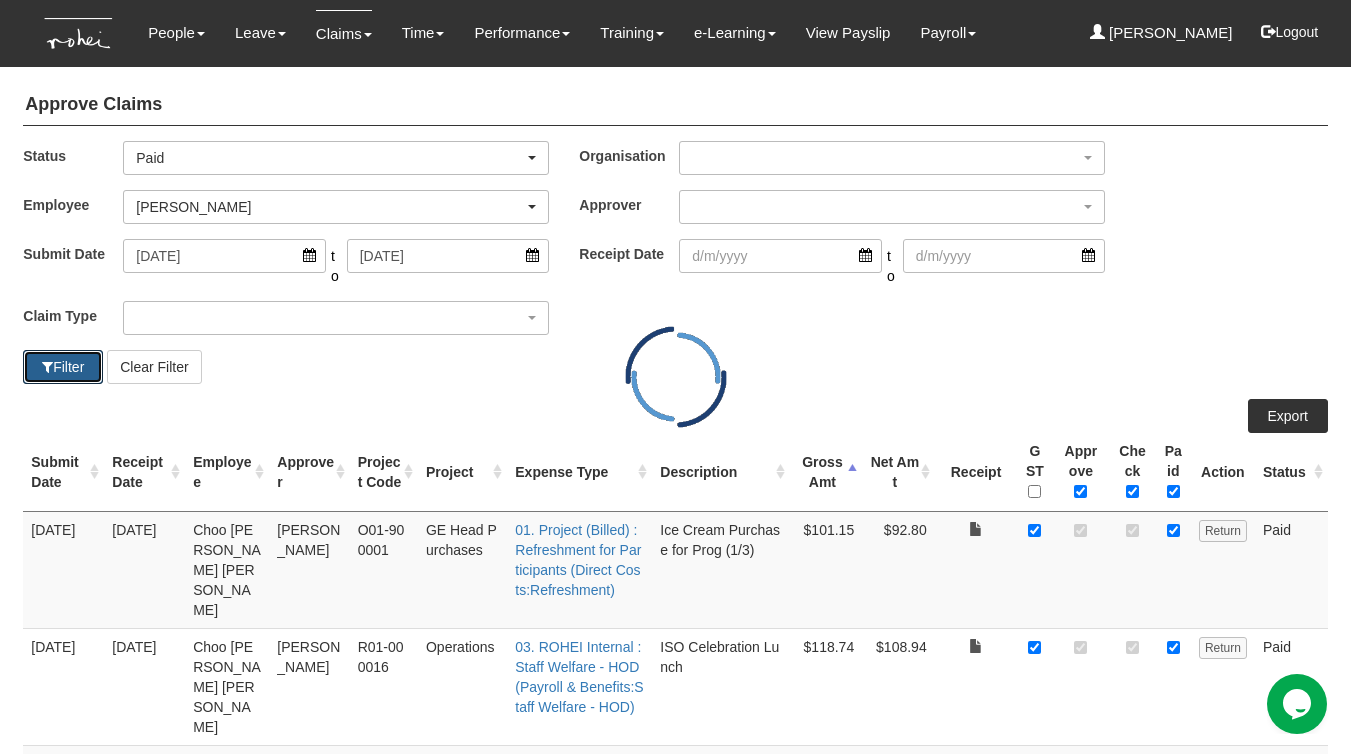select on "50" 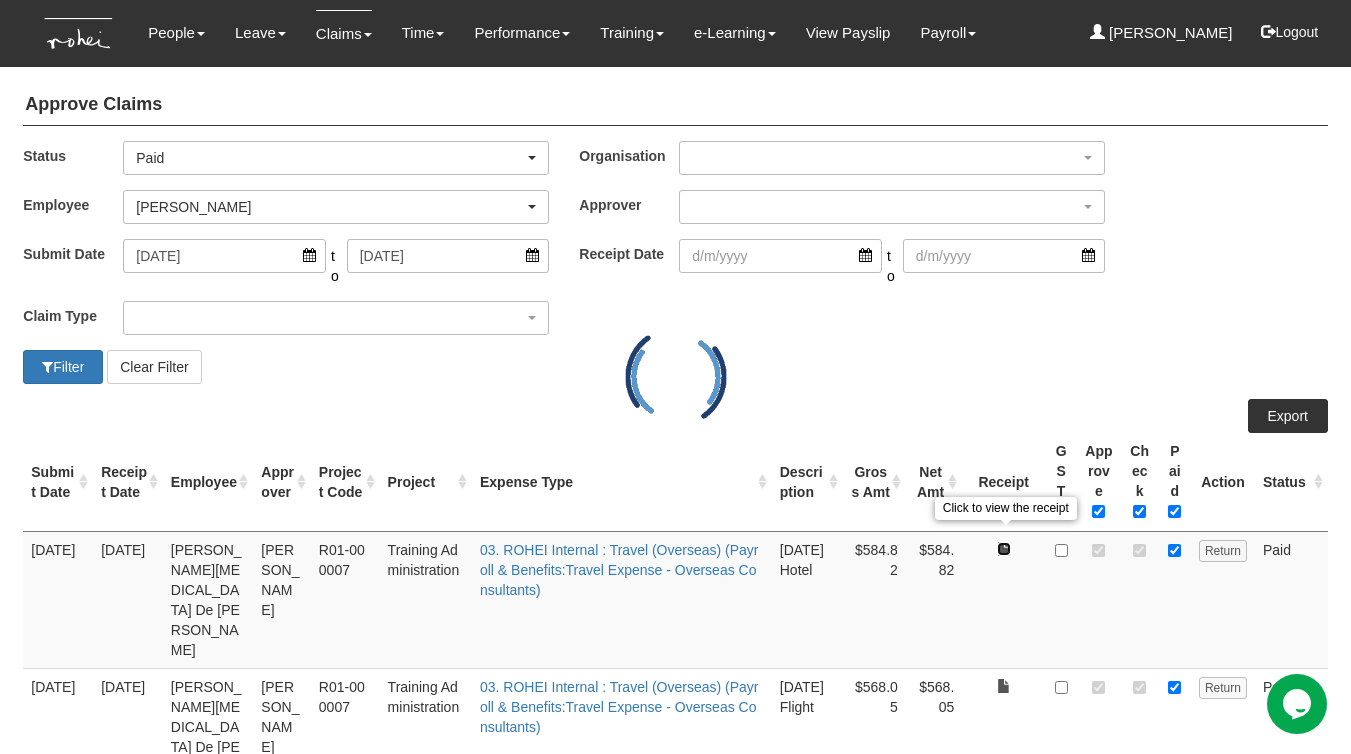 click at bounding box center [1004, 549] 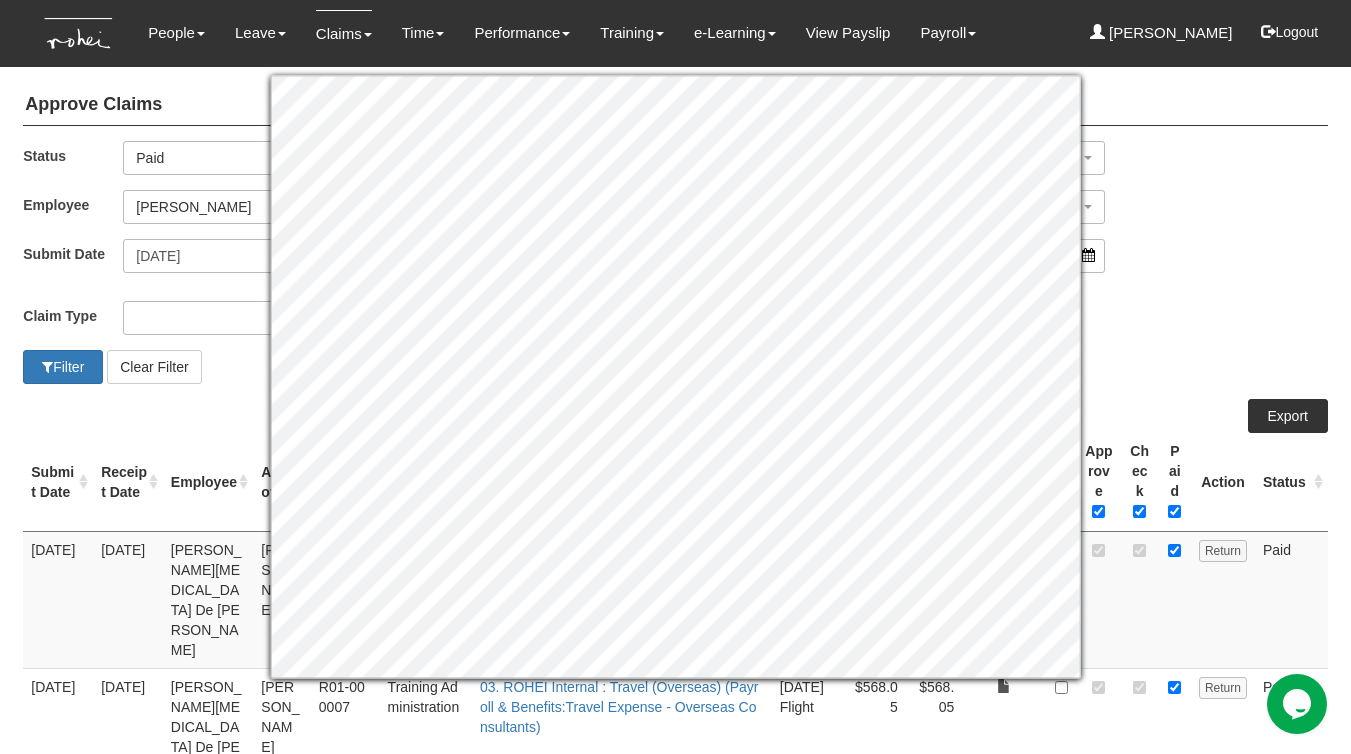 click on "Employee
_Bhel Test Account
_Staff [PERSON_NAME] [PERSON_NAME] [PERSON_NAME]
[PERSON_NAME]
[PERSON_NAME]
[PERSON_NAME]
[PERSON_NAME]
[PERSON_NAME]
[PERSON_NAME]
[PERSON_NAME]
[PERSON_NAME]
[PERSON_NAME]
[PERSON_NAME]
[PERSON_NAME]
[PERSON_NAME] Padre
[PERSON_NAME]
[PERSON_NAME]
[PERSON_NAME]
[PERSON_NAME]
[PERSON_NAME]
[PERSON_NAME]
[PERSON_NAME]
[PERSON_NAME]
Ghim [PERSON_NAME]
[PERSON_NAME]
[PERSON_NAME]
[PERSON_NAME]
[PERSON_NAME]
[PERSON_NAME]
[PERSON_NAME]
[PERSON_NAME]
[PERSON_NAME]
[PERSON_NAME]
[PERSON_NAME]
[PERSON_NAME]
[PERSON_NAME]
[PERSON_NAME]
[PERSON_NAME]
[PERSON_NAME] [PERSON_NAME]
[PERSON_NAME]
[PERSON_NAME]
[PERSON_NAME]
Praise Mok
[PERSON_NAME]
[PERSON_NAME]
[PERSON_NAME]
[PERSON_NAME] [PERSON_NAME]
[PERSON_NAME]
[PERSON_NAME]
[PERSON_NAME]
[PERSON_NAME]
[PERSON_NAME]
Wen-[PERSON_NAME]
[PERSON_NAME]
[PERSON_NAME]
[PERSON_NAME]" at bounding box center [675, 214] 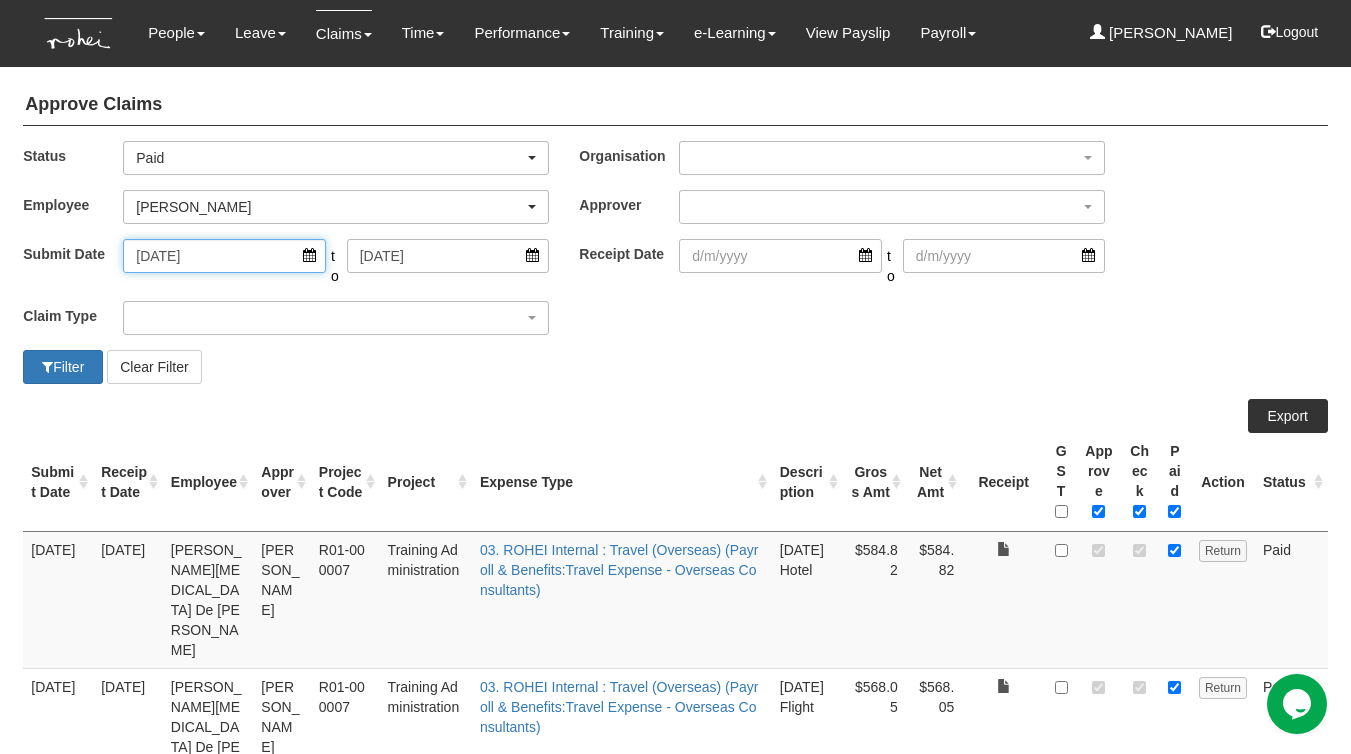 click on "[DATE]" at bounding box center [224, 256] 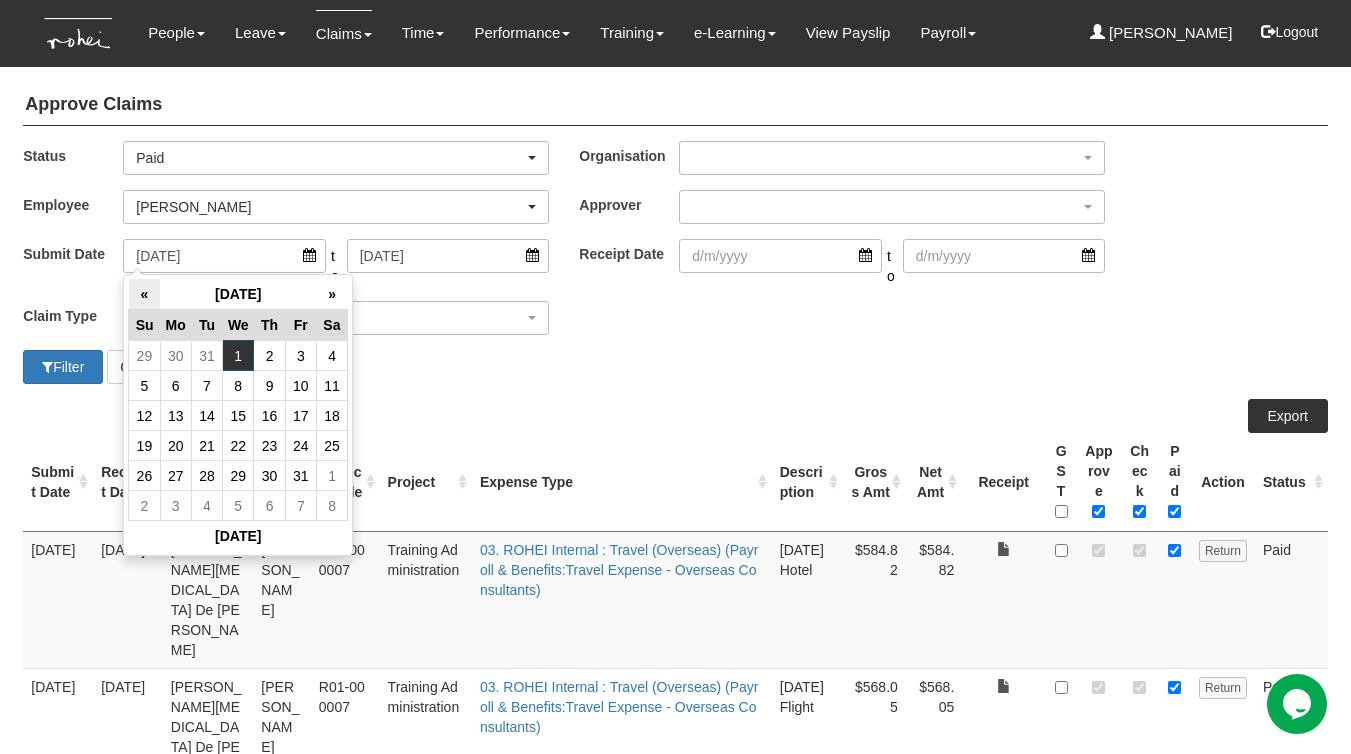 click on "«" at bounding box center [144, 294] 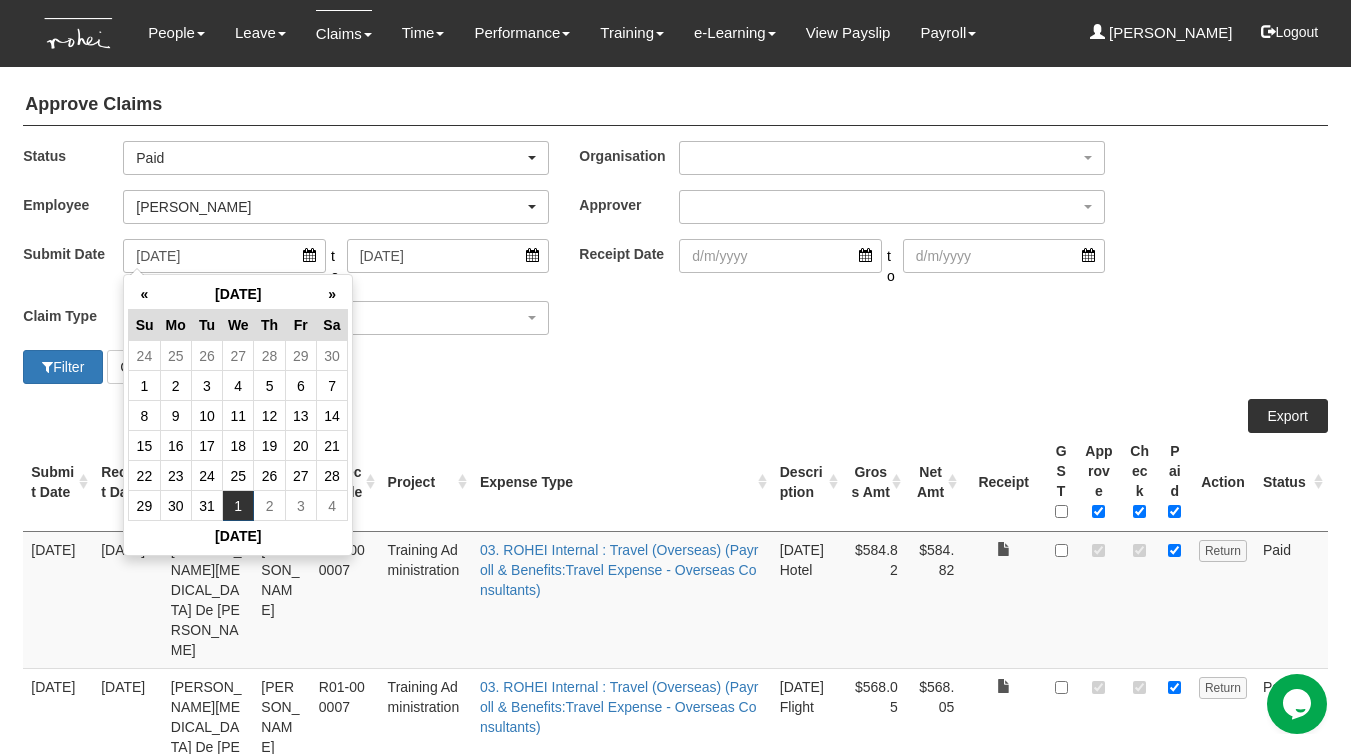 click on "«" at bounding box center (144, 294) 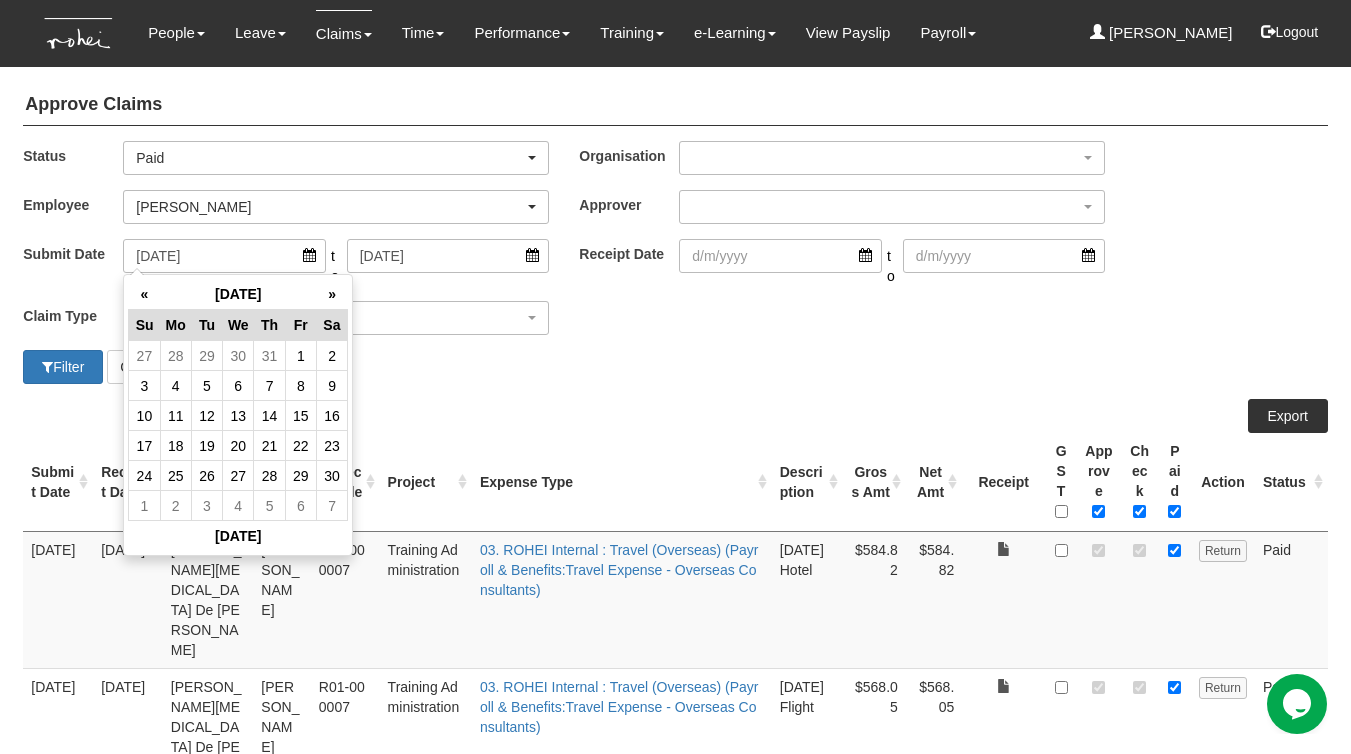 click on "«" at bounding box center (144, 294) 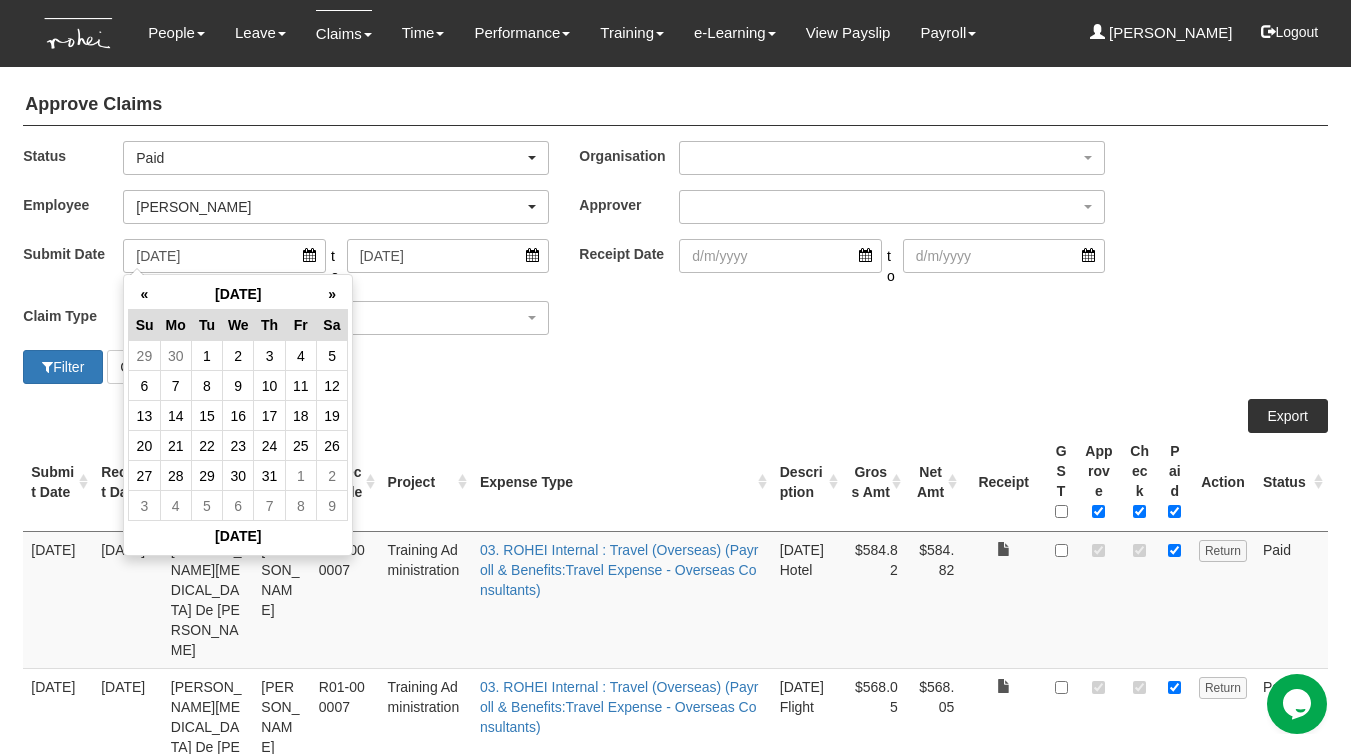 click on "«" at bounding box center (144, 294) 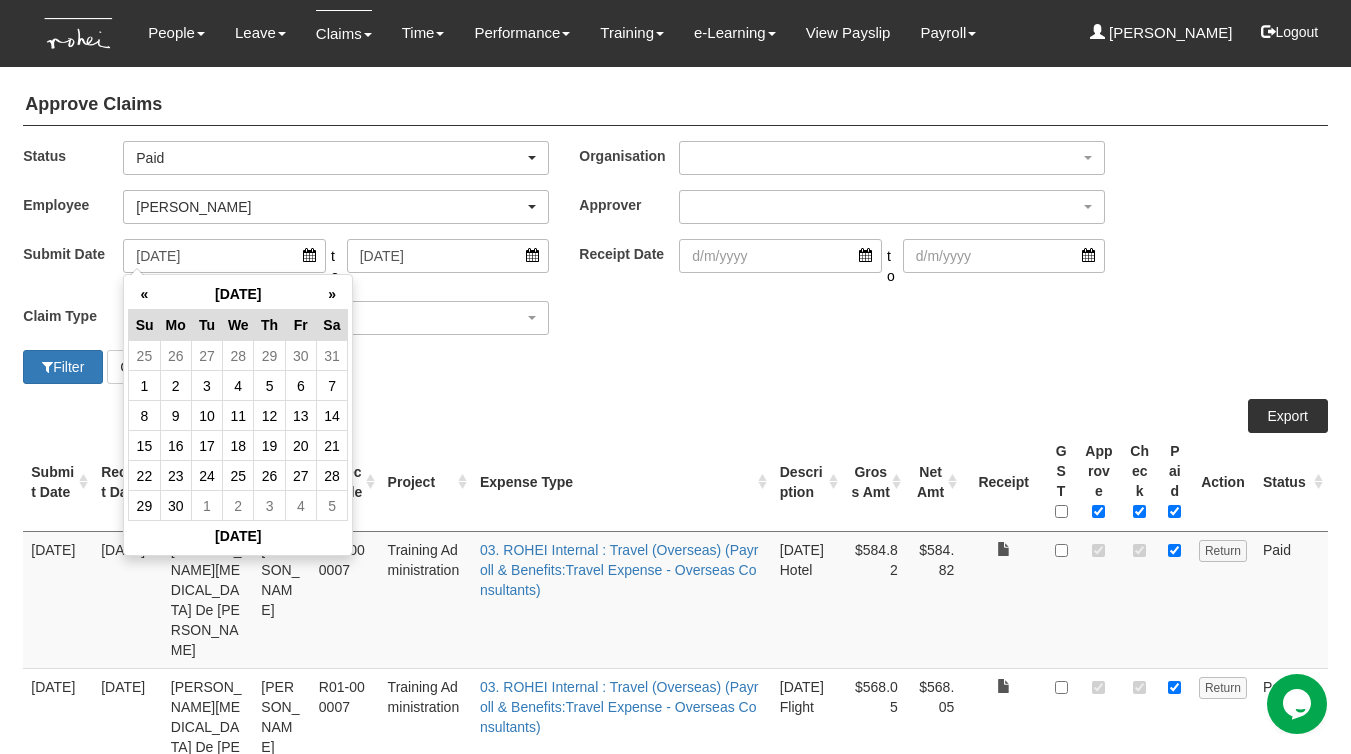 click on "«" at bounding box center [144, 294] 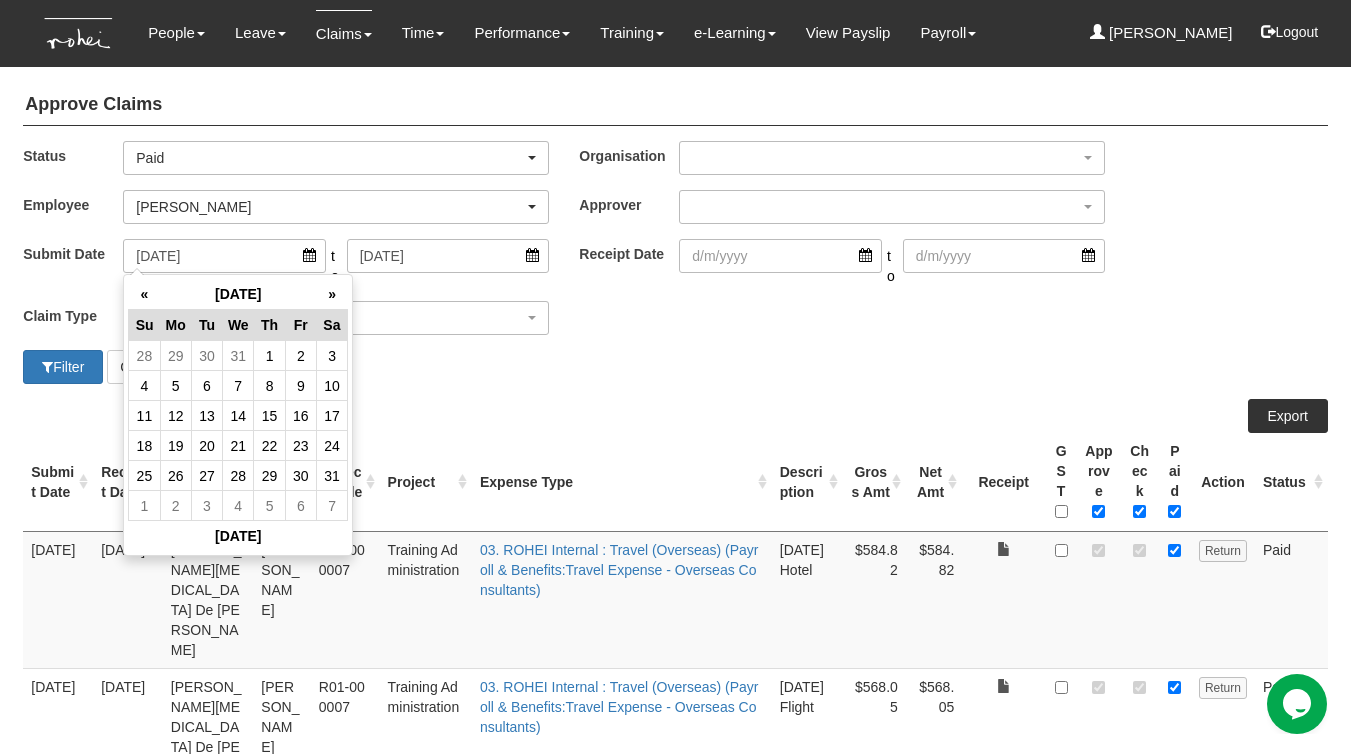click on "«" at bounding box center [144, 294] 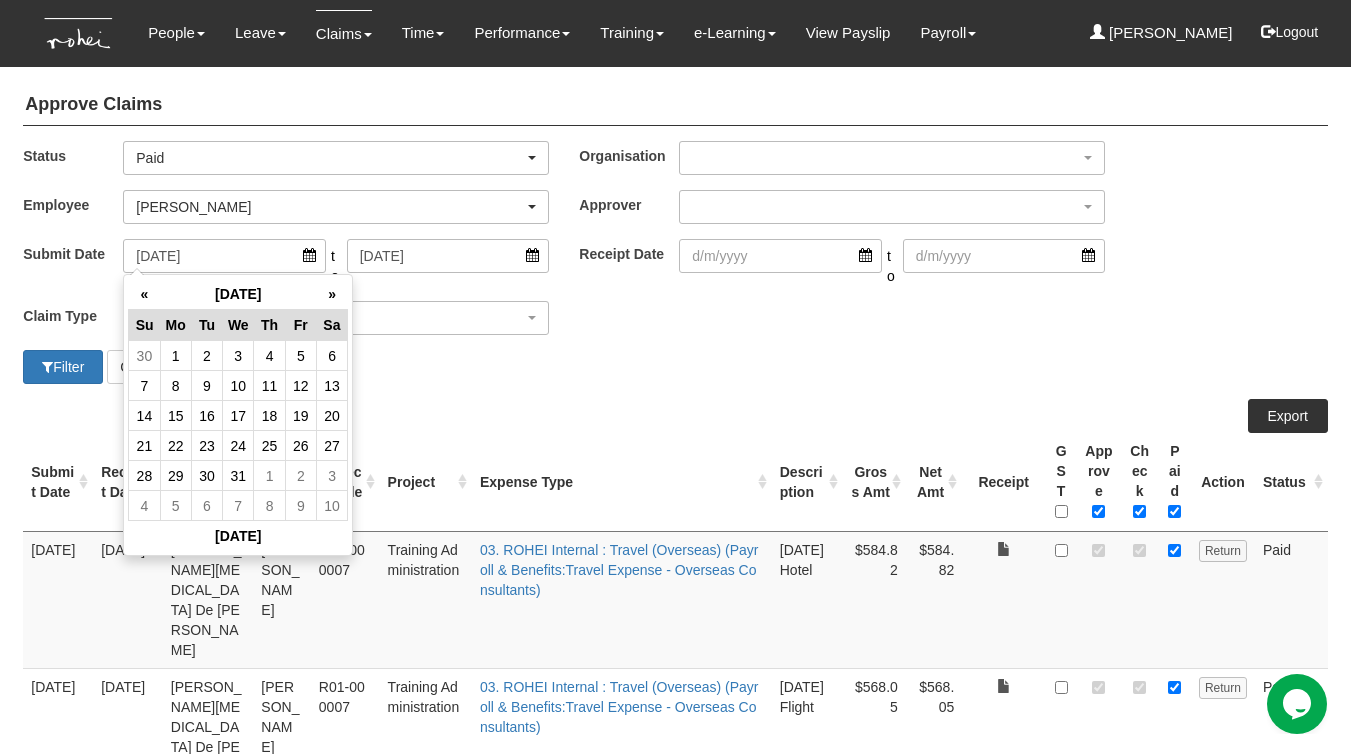 click on "«" at bounding box center [144, 294] 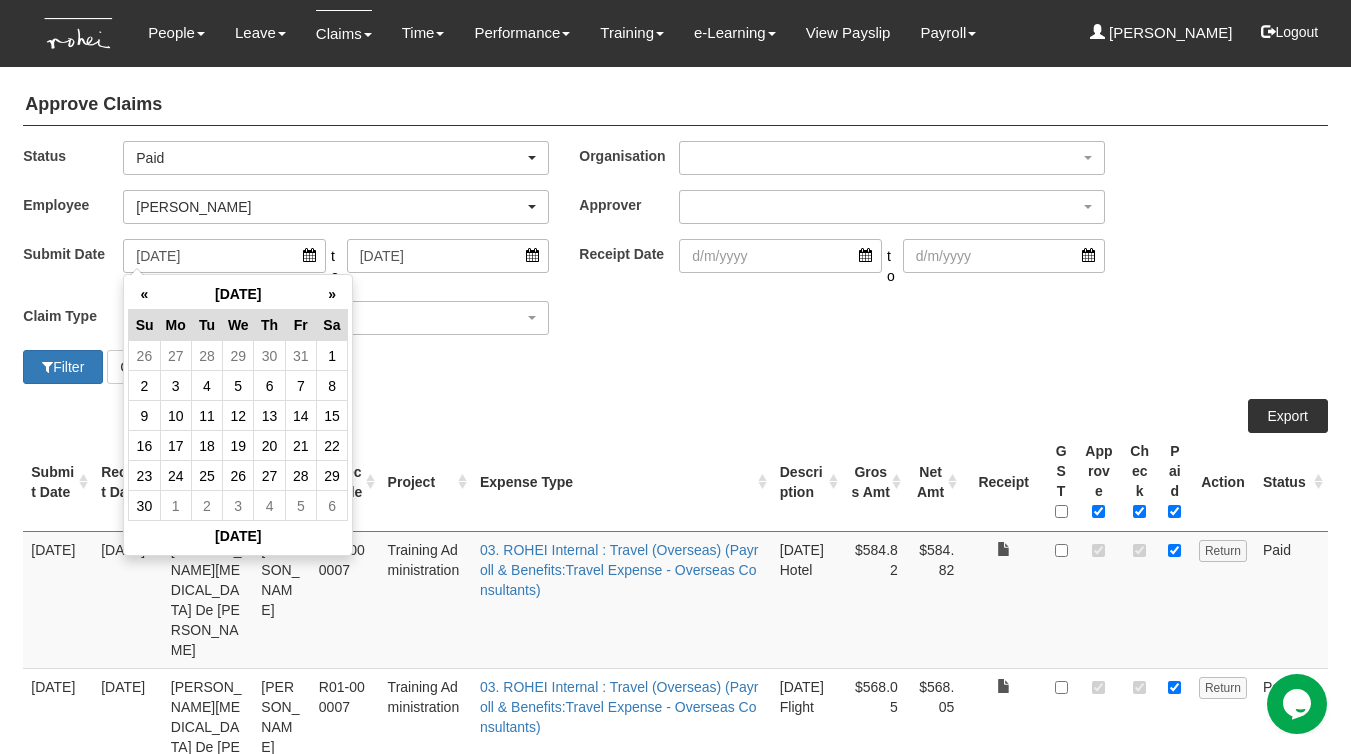 click on "«" at bounding box center [144, 294] 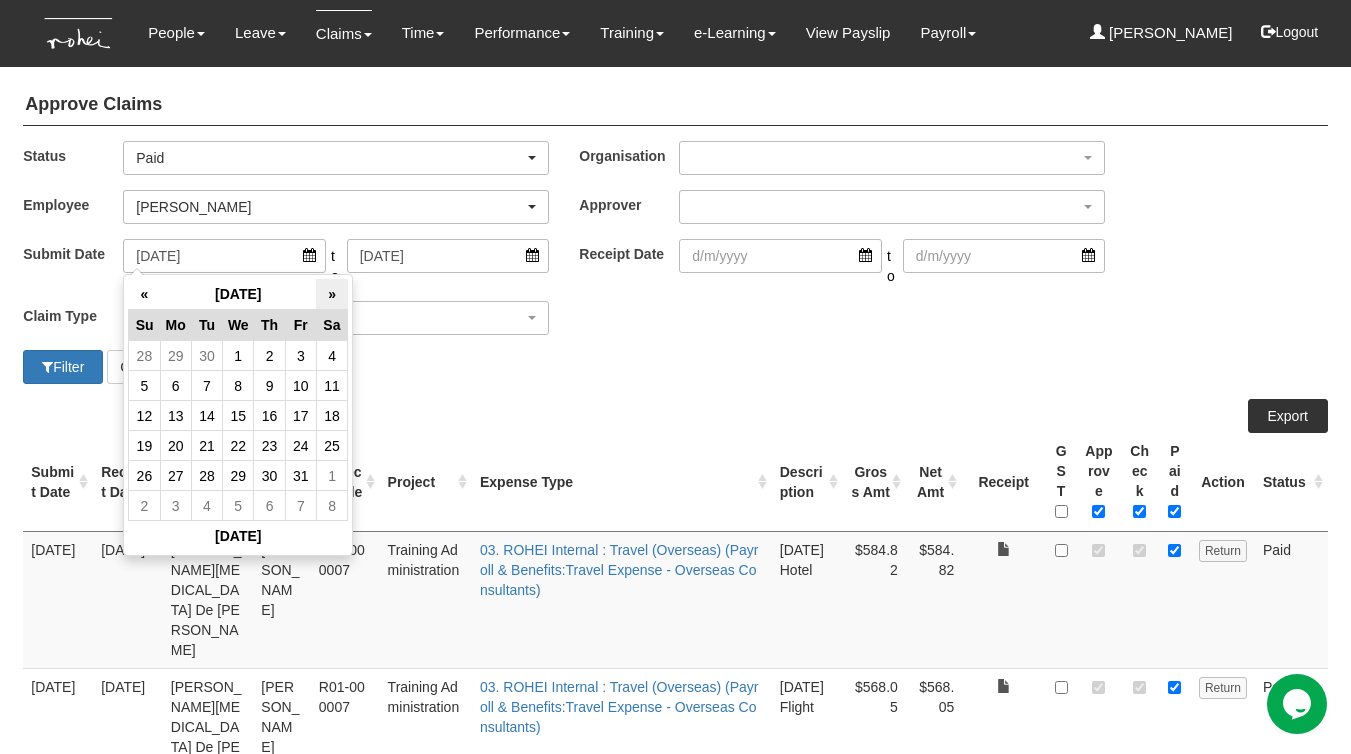 click on "»" at bounding box center (331, 294) 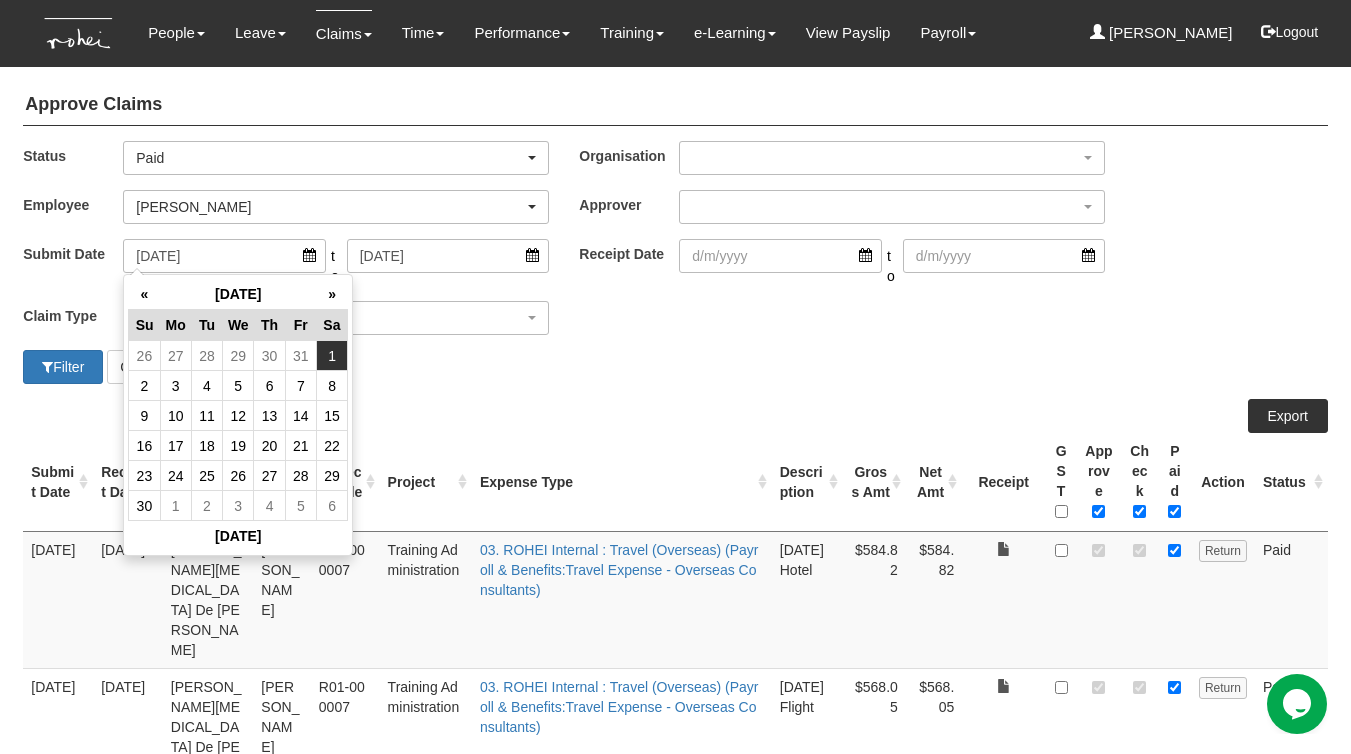 click on "1" at bounding box center [331, 356] 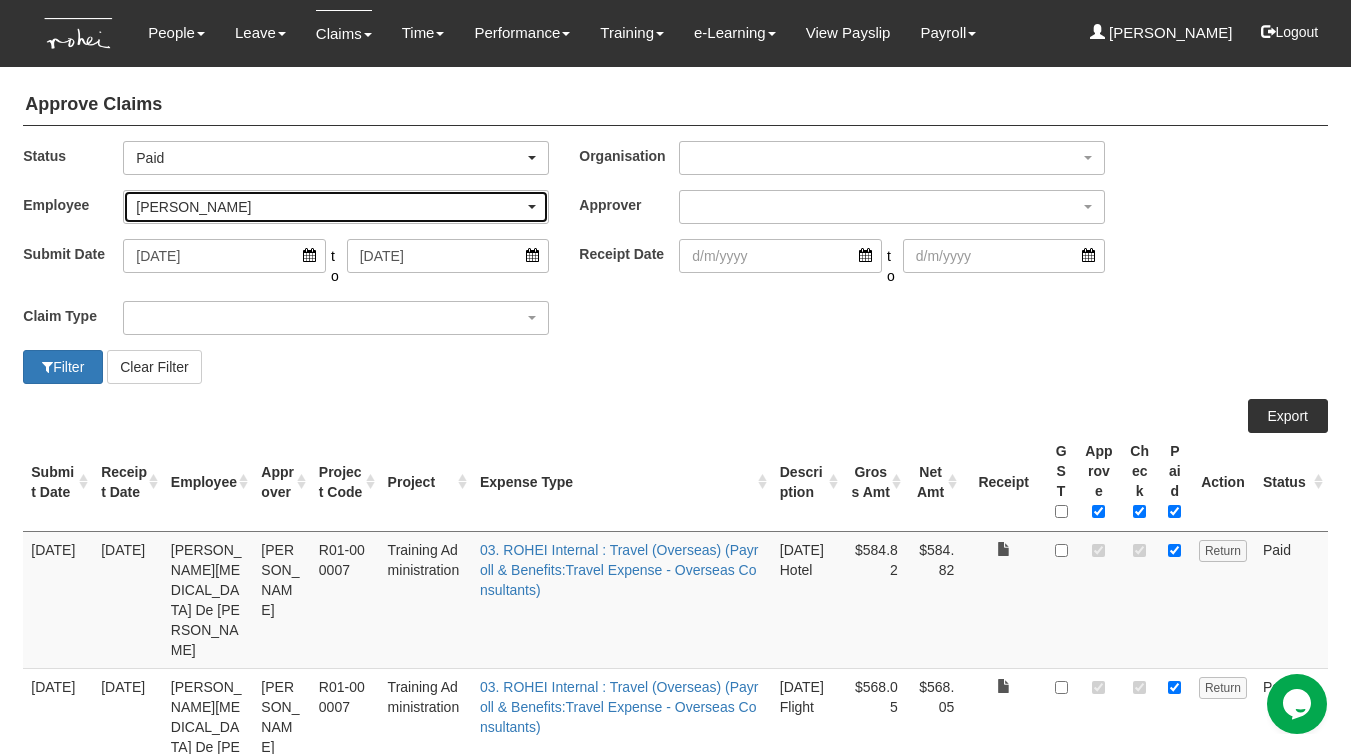 click on "[PERSON_NAME]" at bounding box center (330, 207) 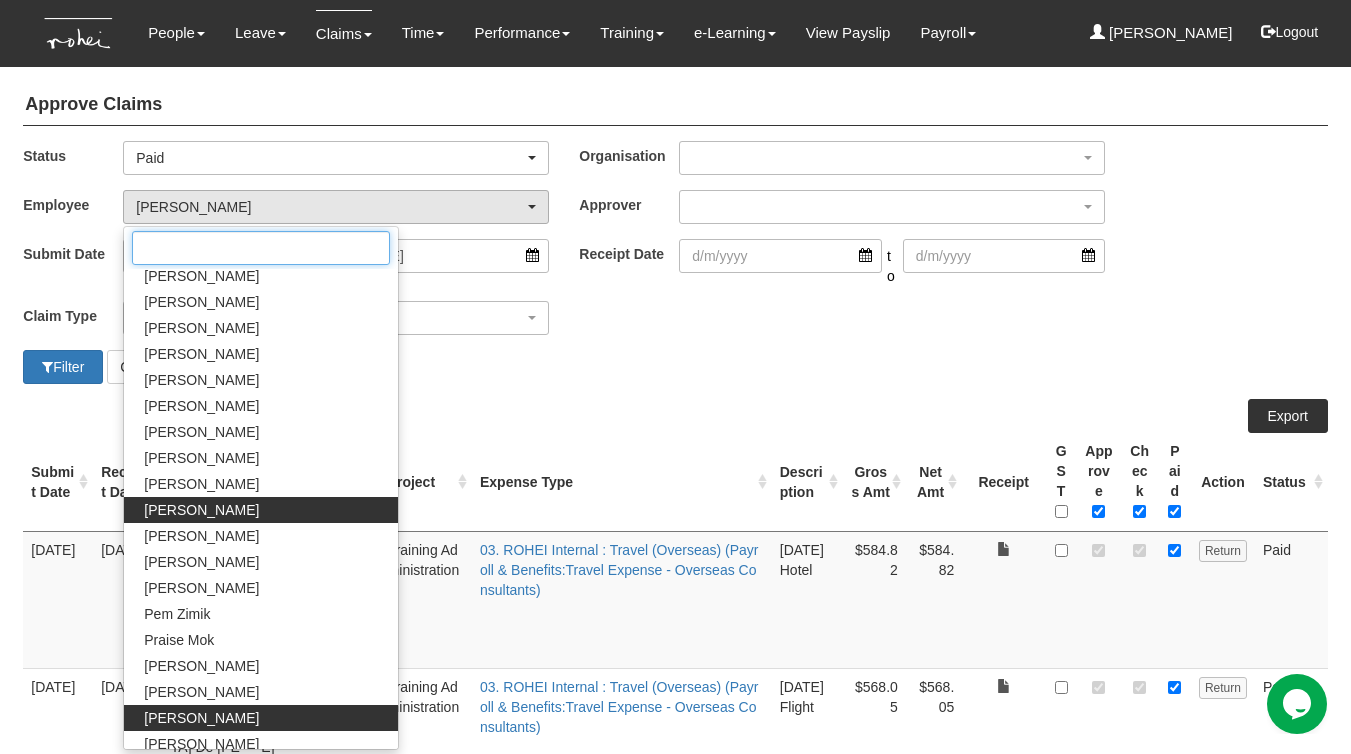 scroll, scrollTop: 890, scrollLeft: 0, axis: vertical 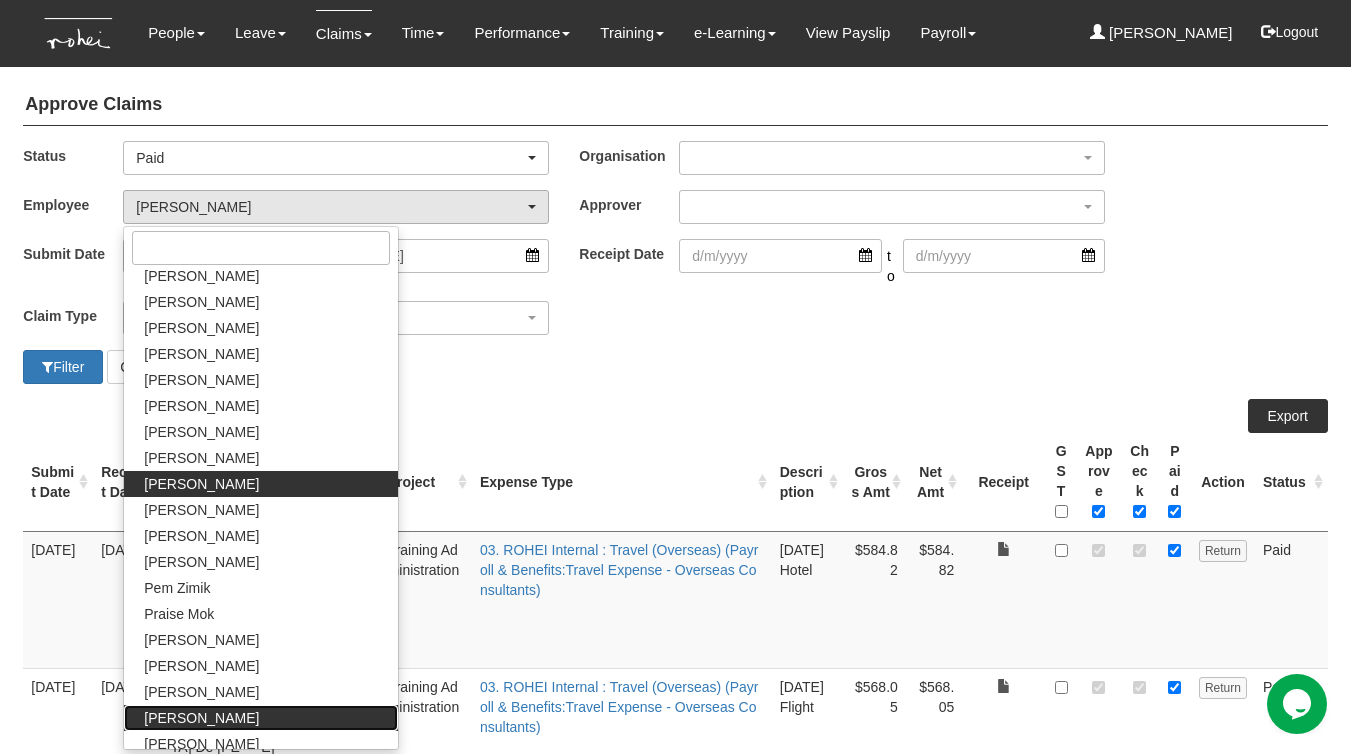 click on "[PERSON_NAME]" at bounding box center (201, 718) 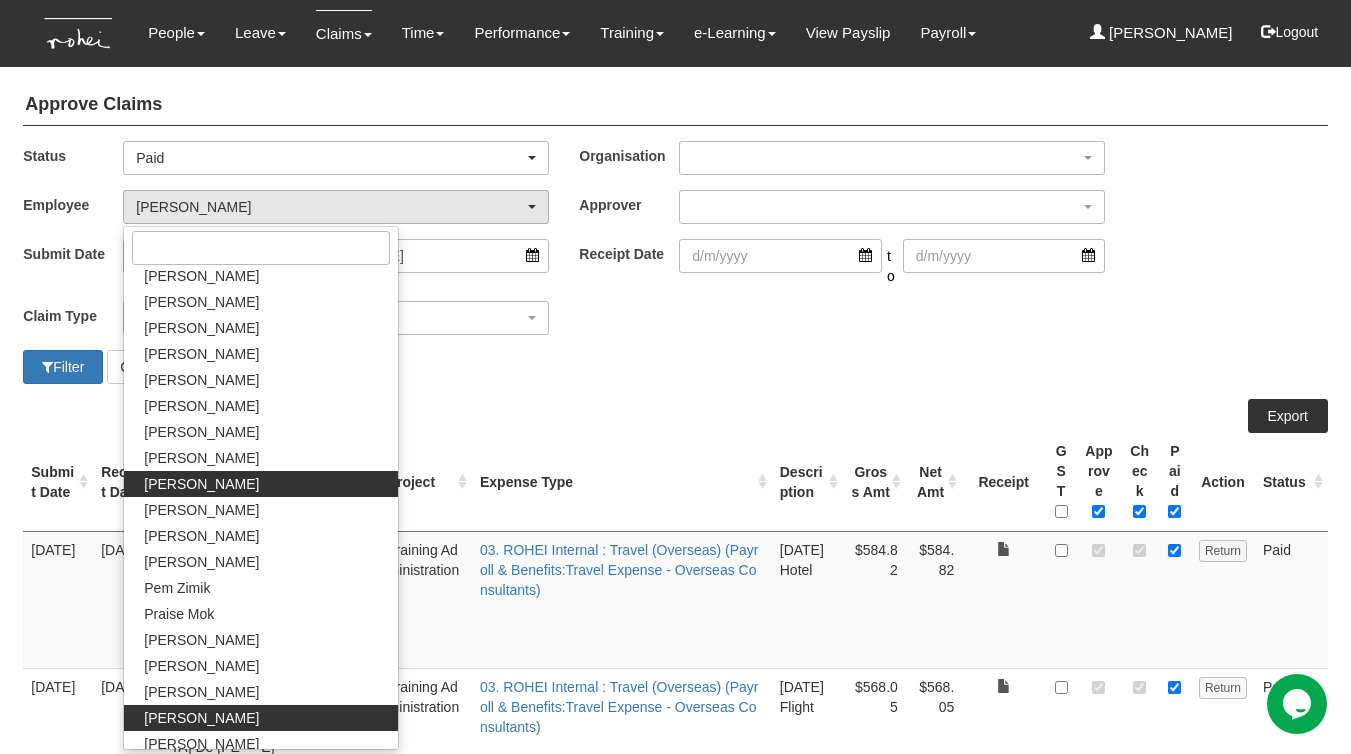 select on "5a253378-523a-4c52-9c83-550f69dab0df" 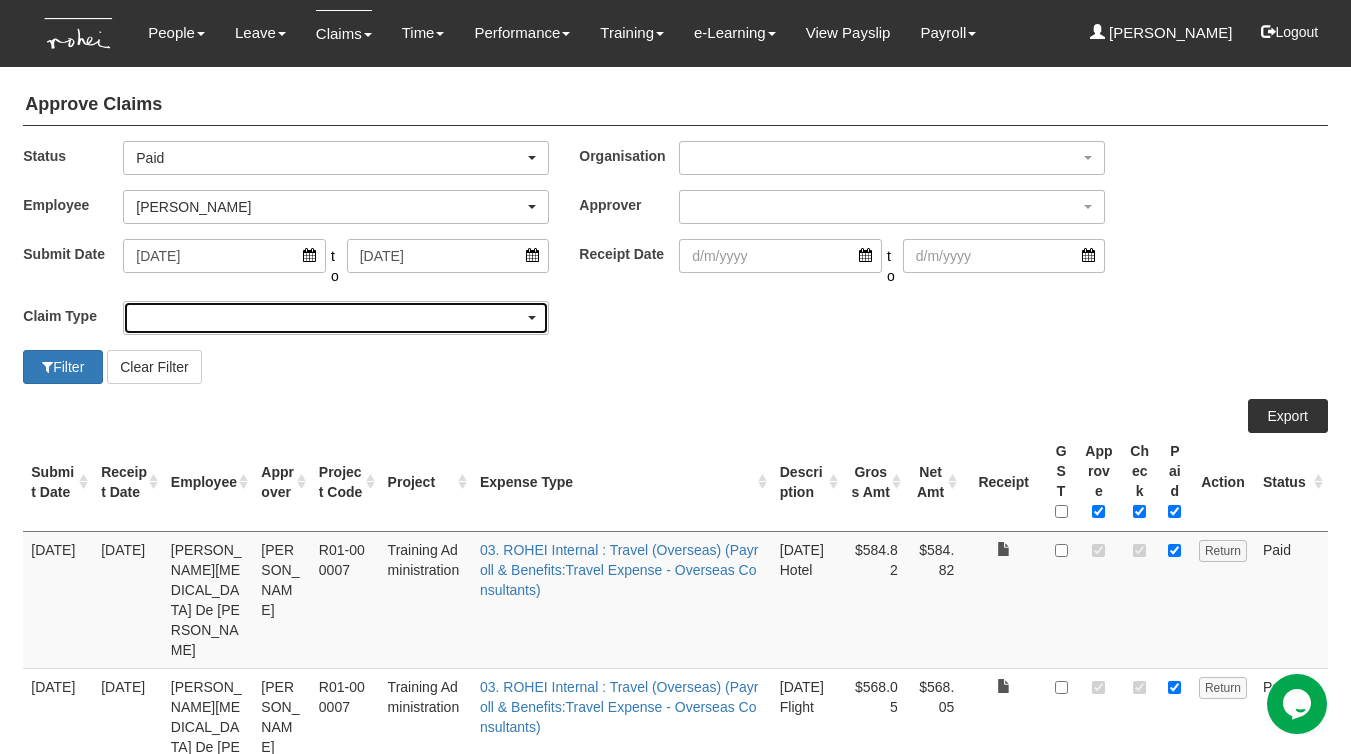 click at bounding box center (336, 318) 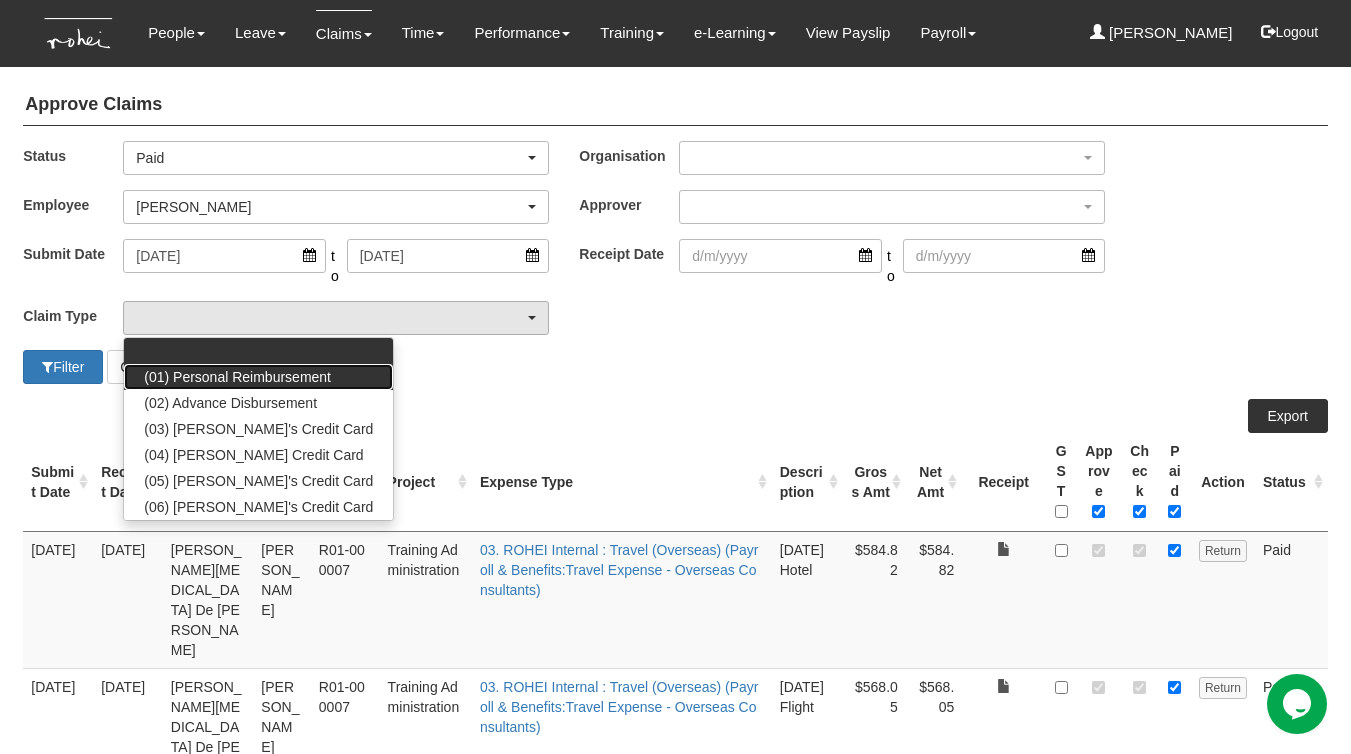 click on "(01) Personal Reimbursement" at bounding box center (237, 377) 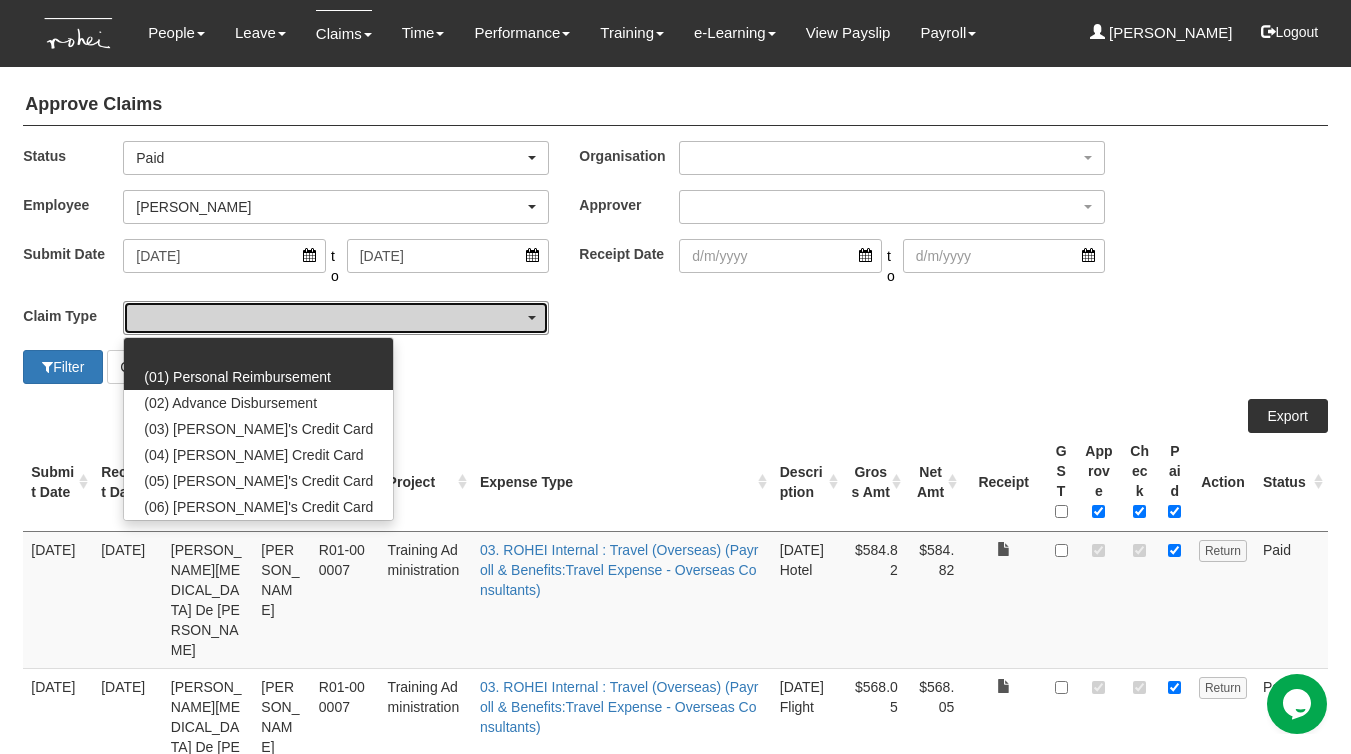 select on "14" 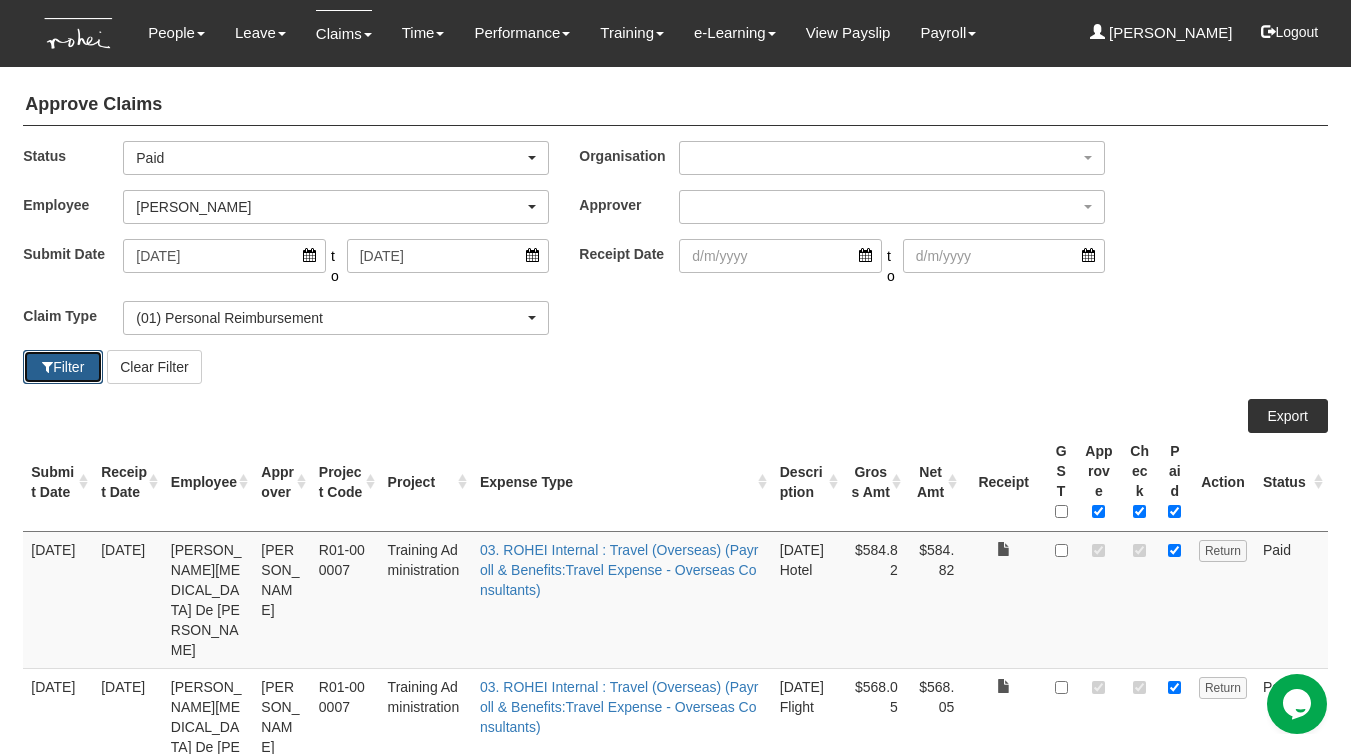 click on "Filter" at bounding box center (63, 367) 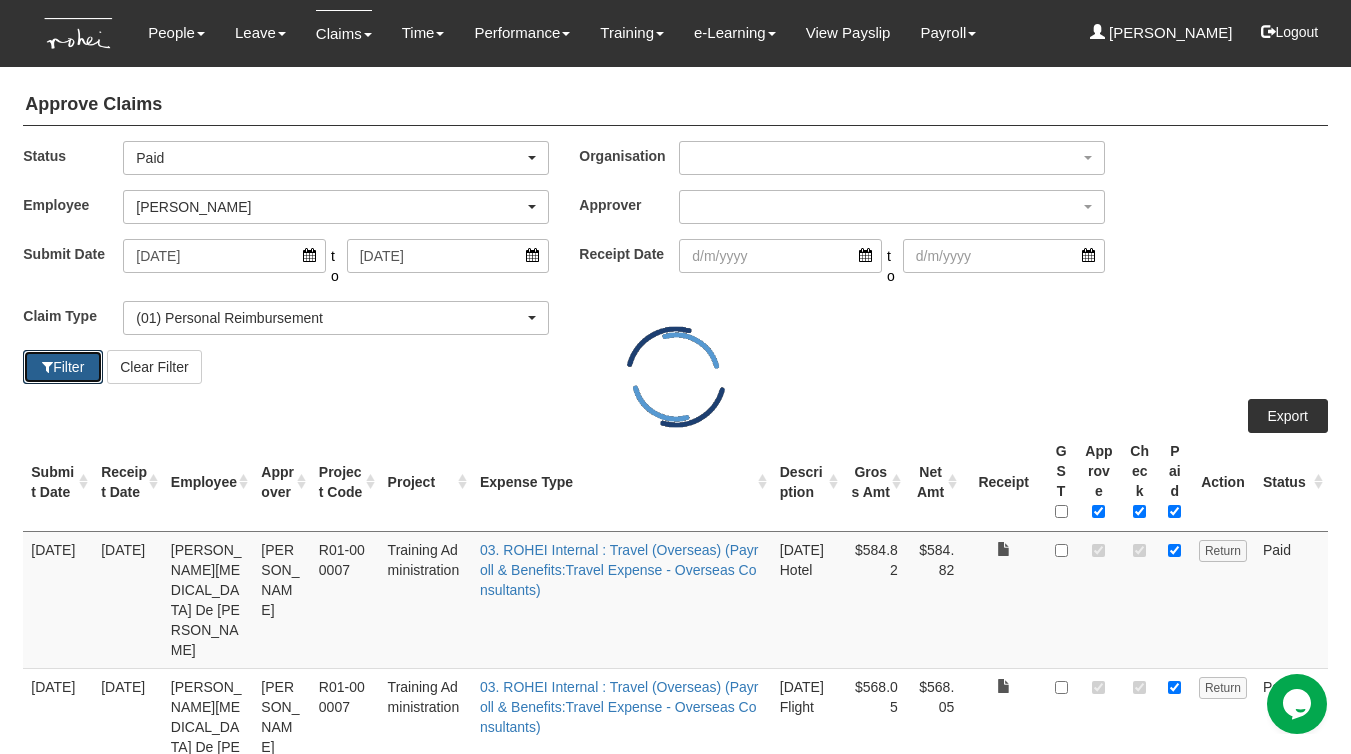 select on "50" 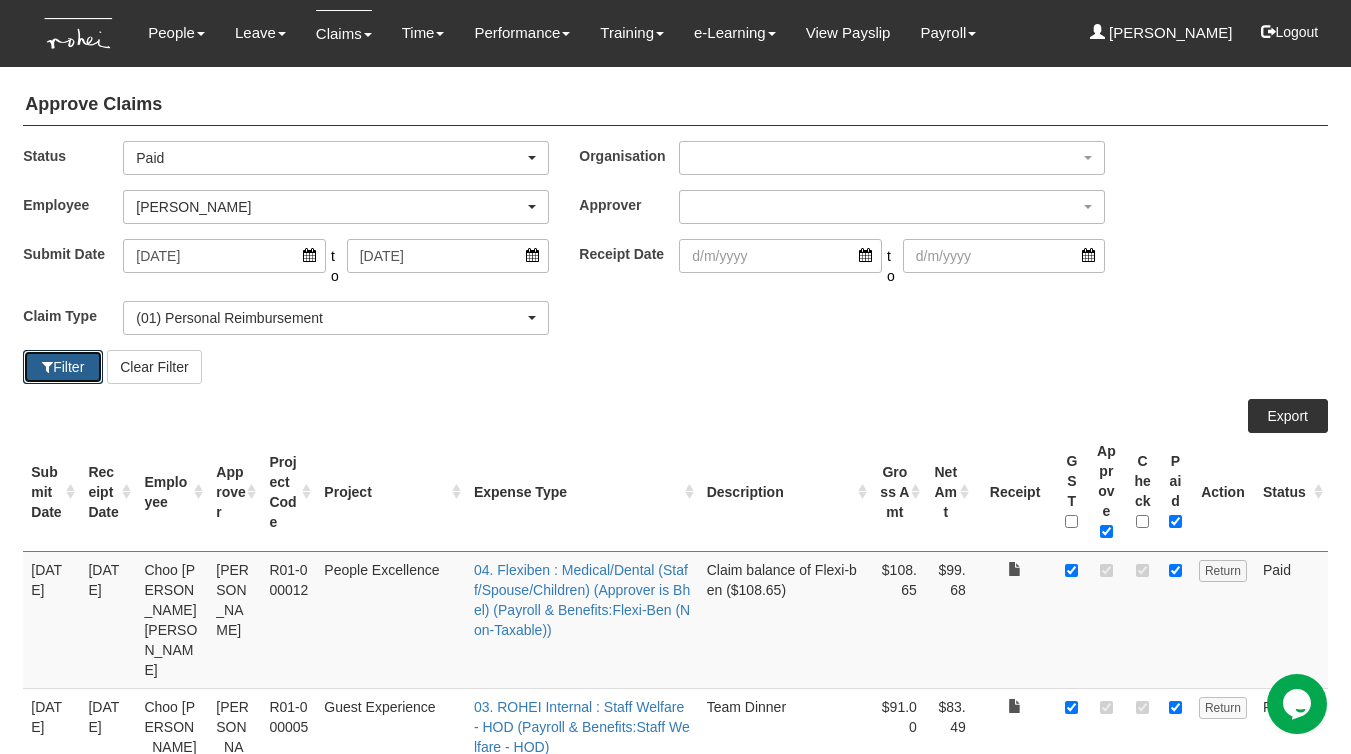 type 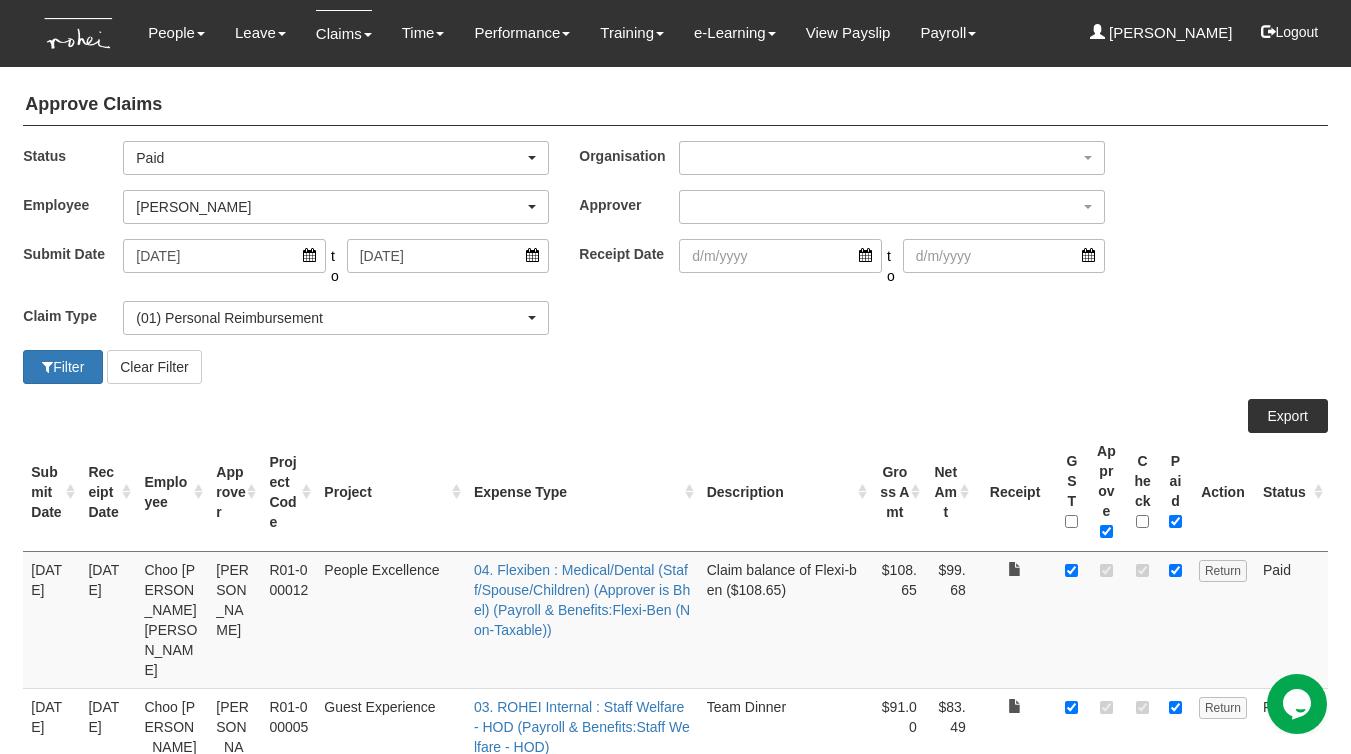 click on "Expense Type" at bounding box center (582, 492) 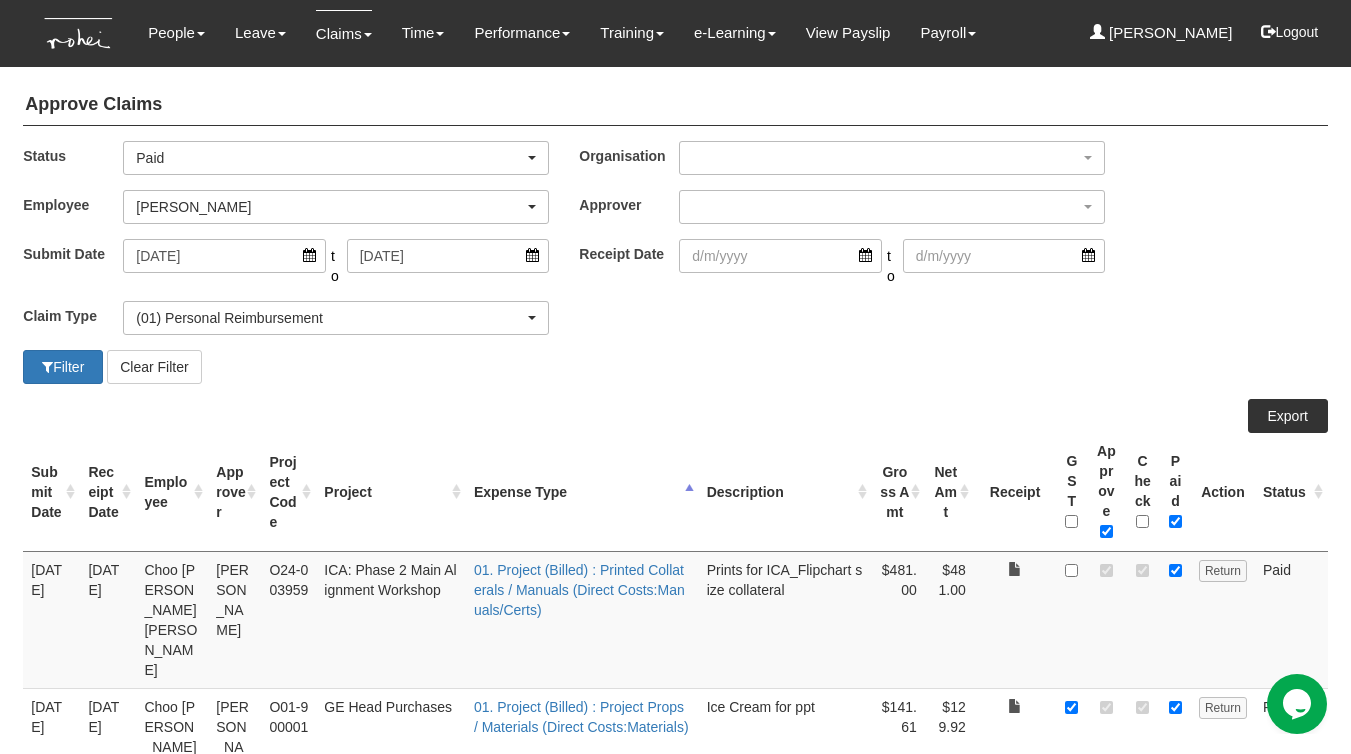 click on "Gross Amt" at bounding box center [898, 492] 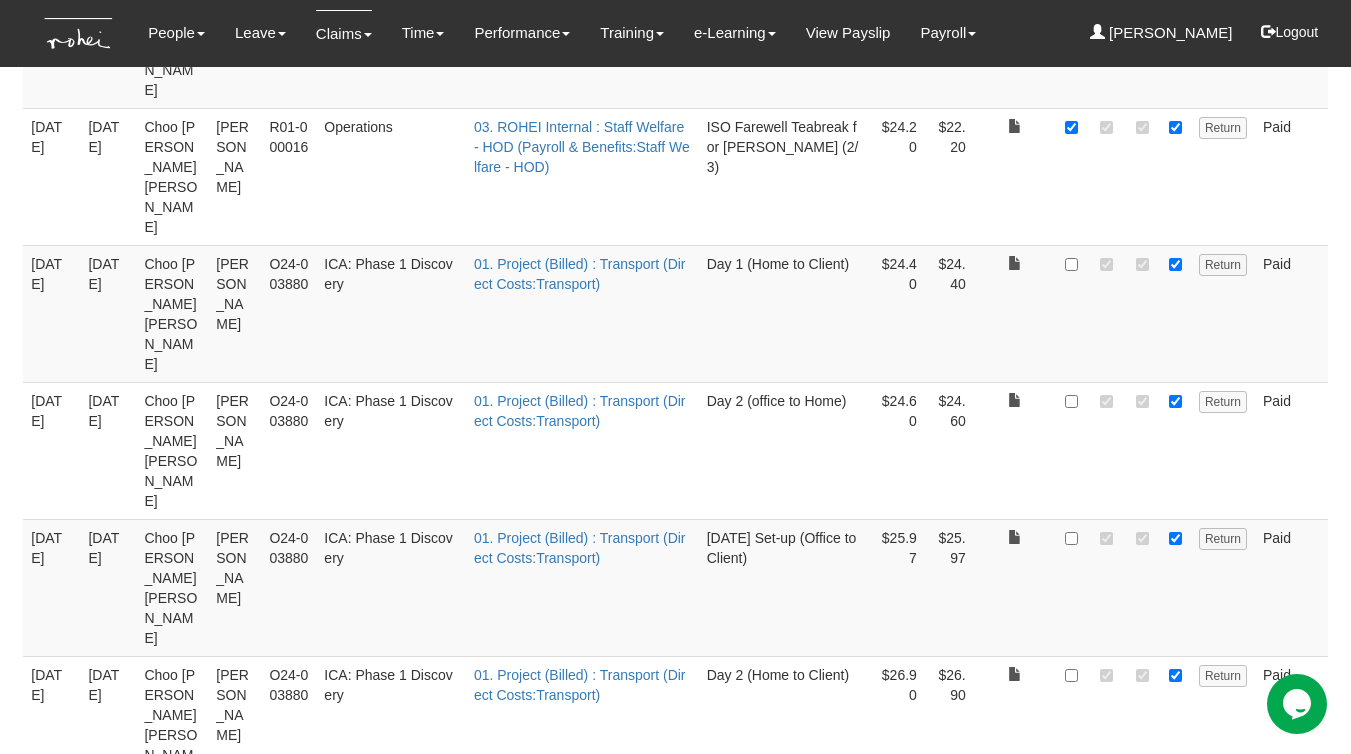 scroll, scrollTop: 3954, scrollLeft: 0, axis: vertical 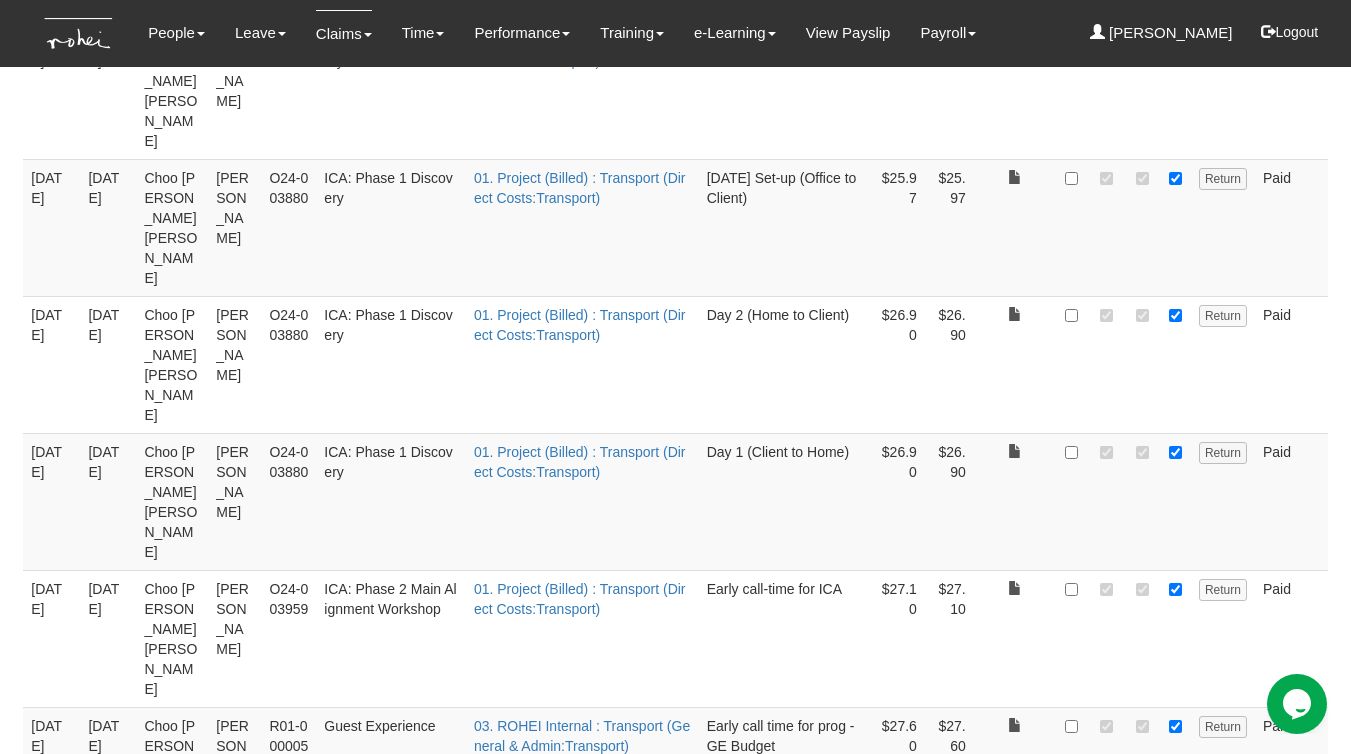 click on "2" at bounding box center (106, 3549) 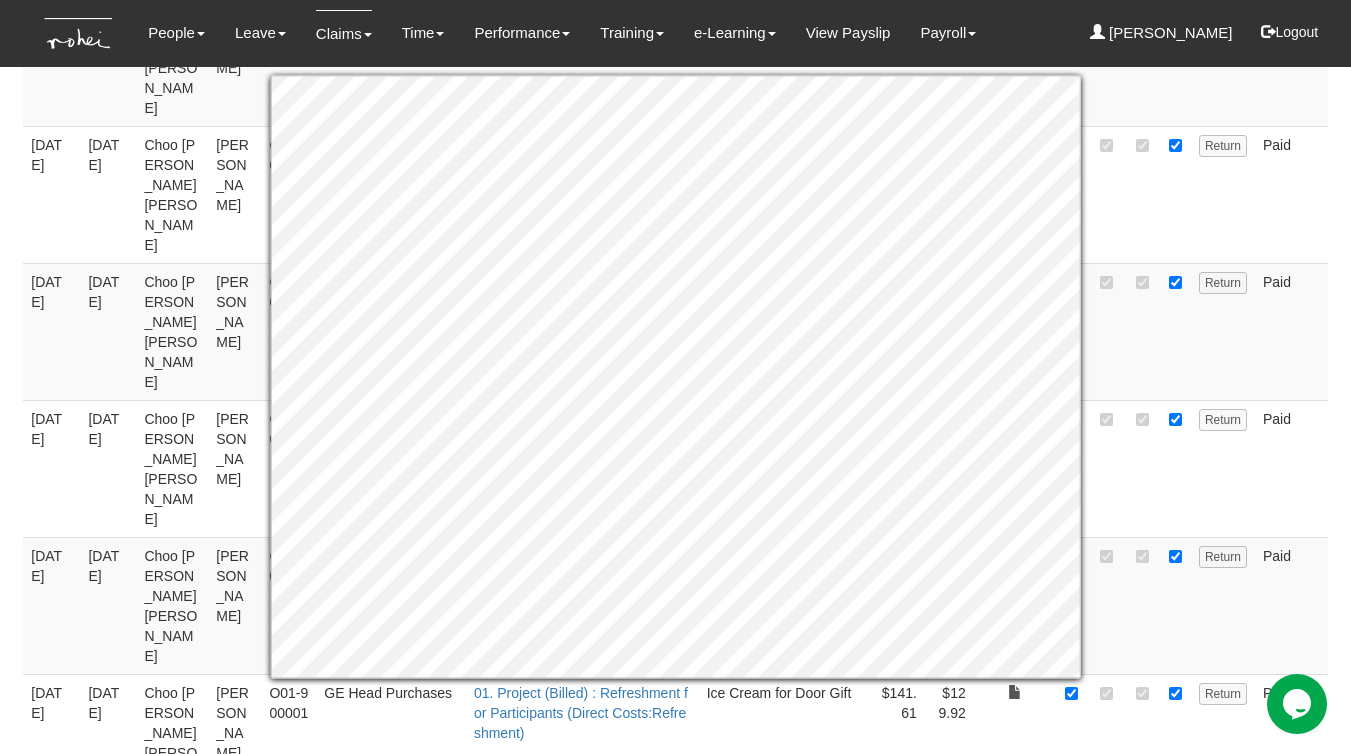 click on "« 1 2 »" at bounding box center (675, 3107) 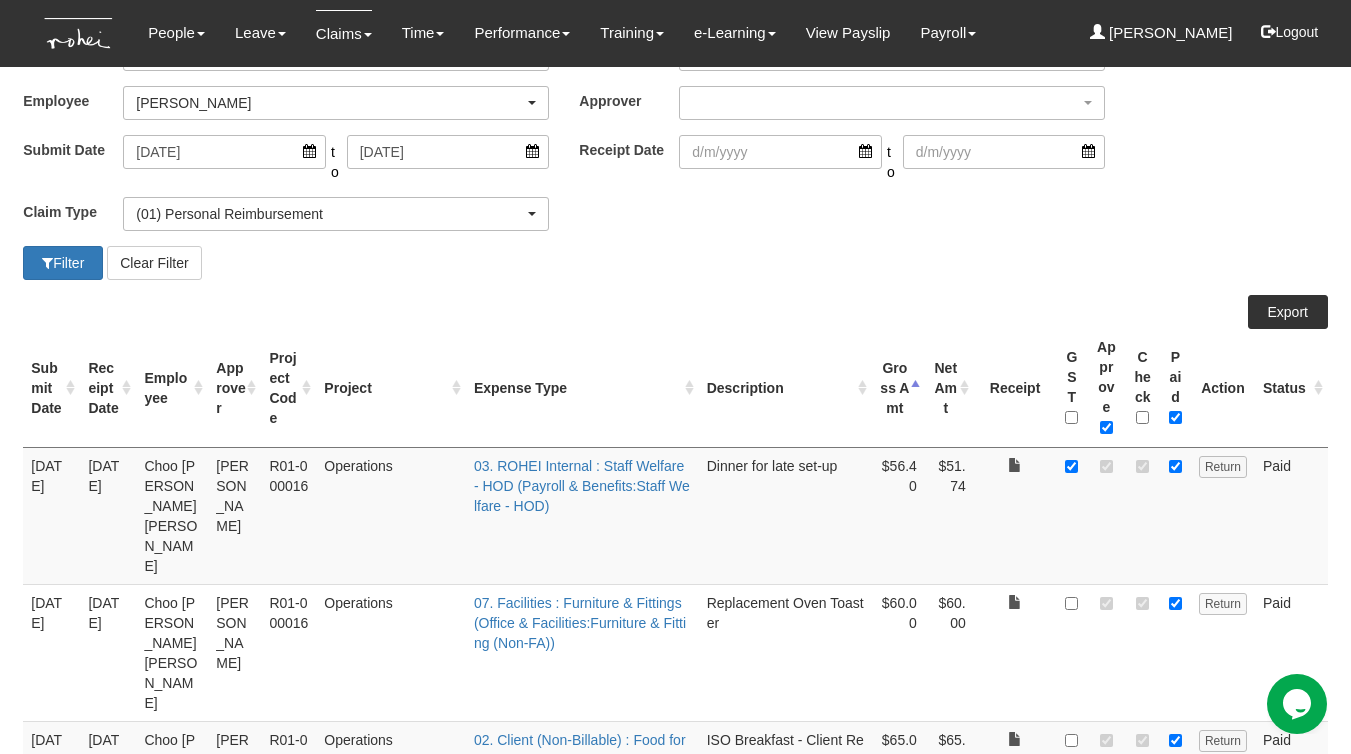 scroll, scrollTop: 0, scrollLeft: 0, axis: both 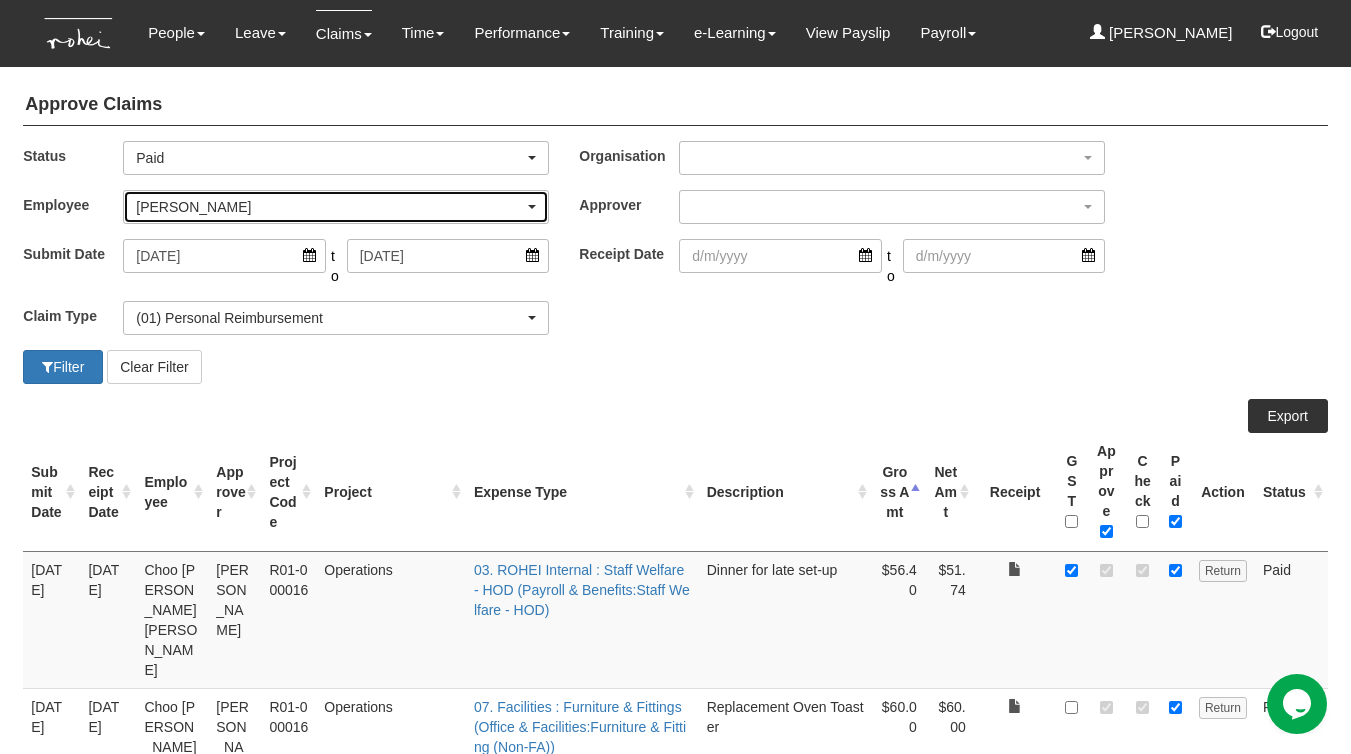 click on "[PERSON_NAME]" at bounding box center (330, 207) 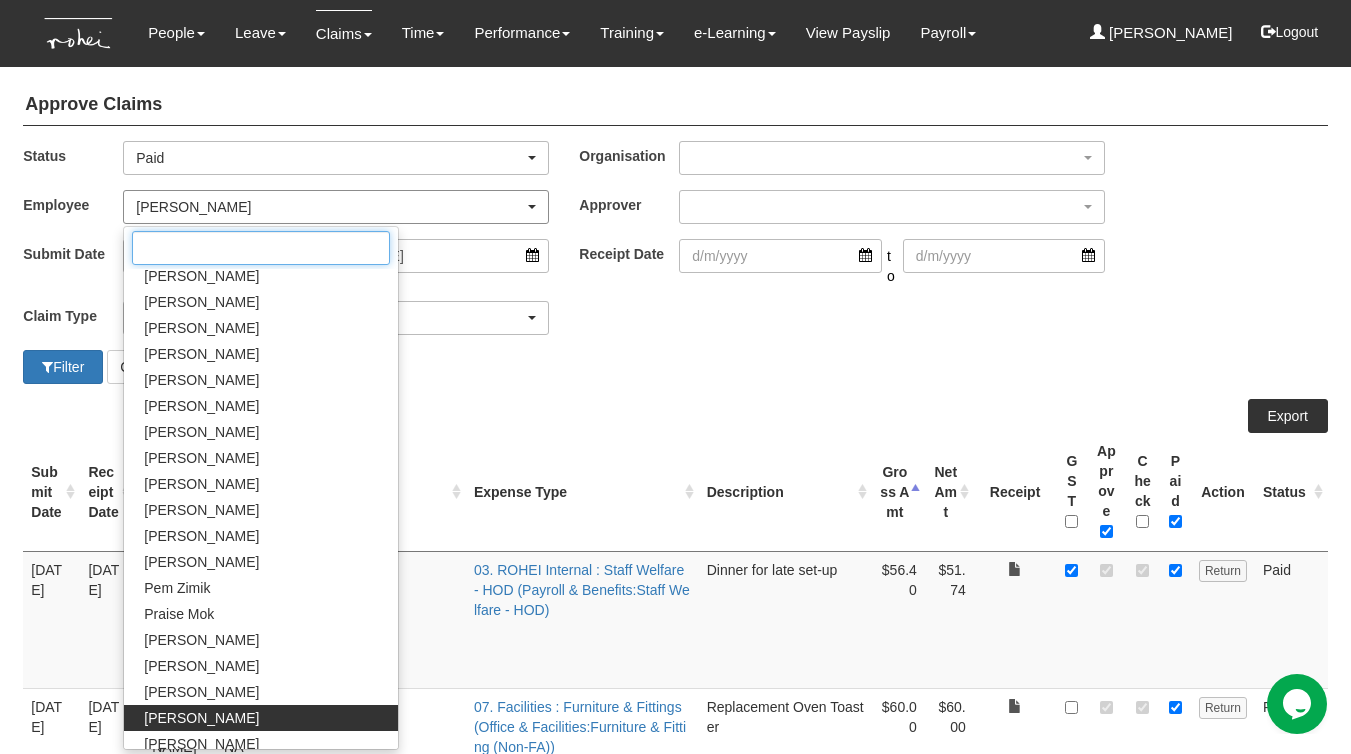scroll, scrollTop: 1098, scrollLeft: 0, axis: vertical 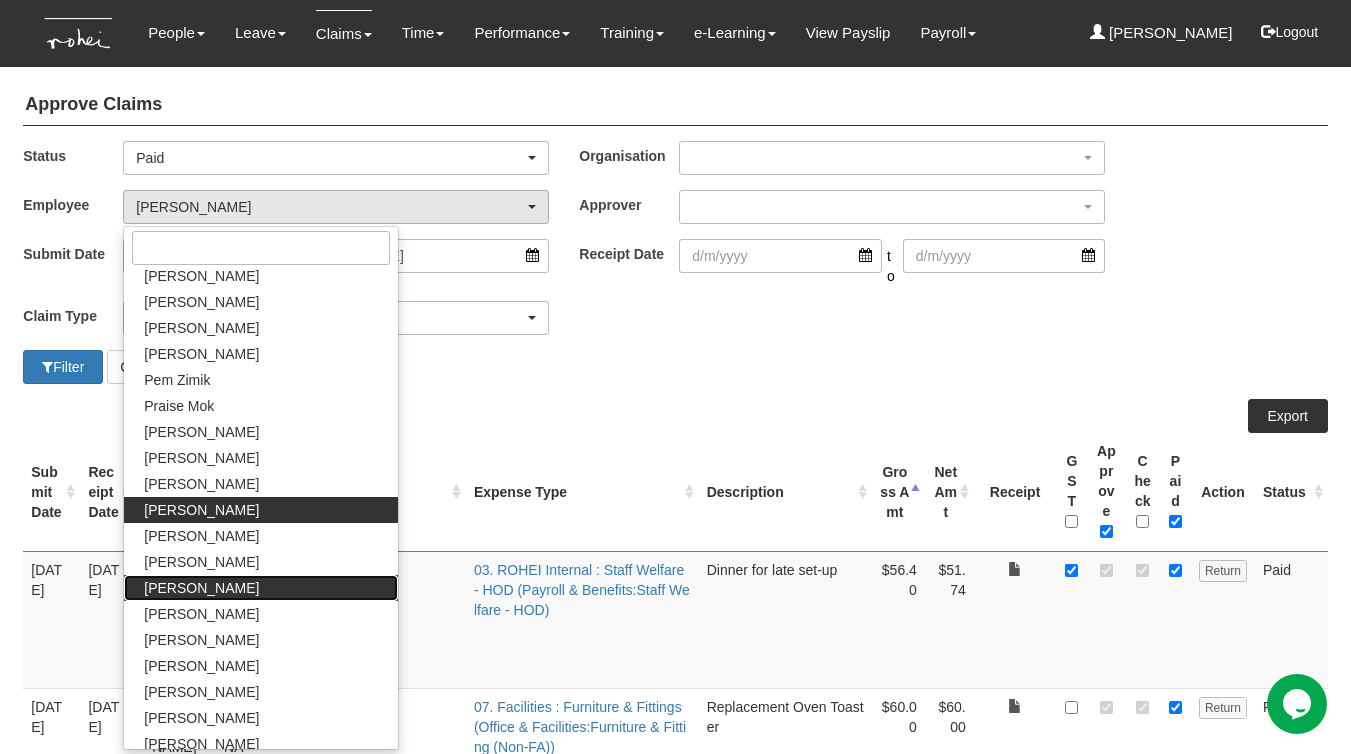 click on "[PERSON_NAME]" at bounding box center [201, 588] 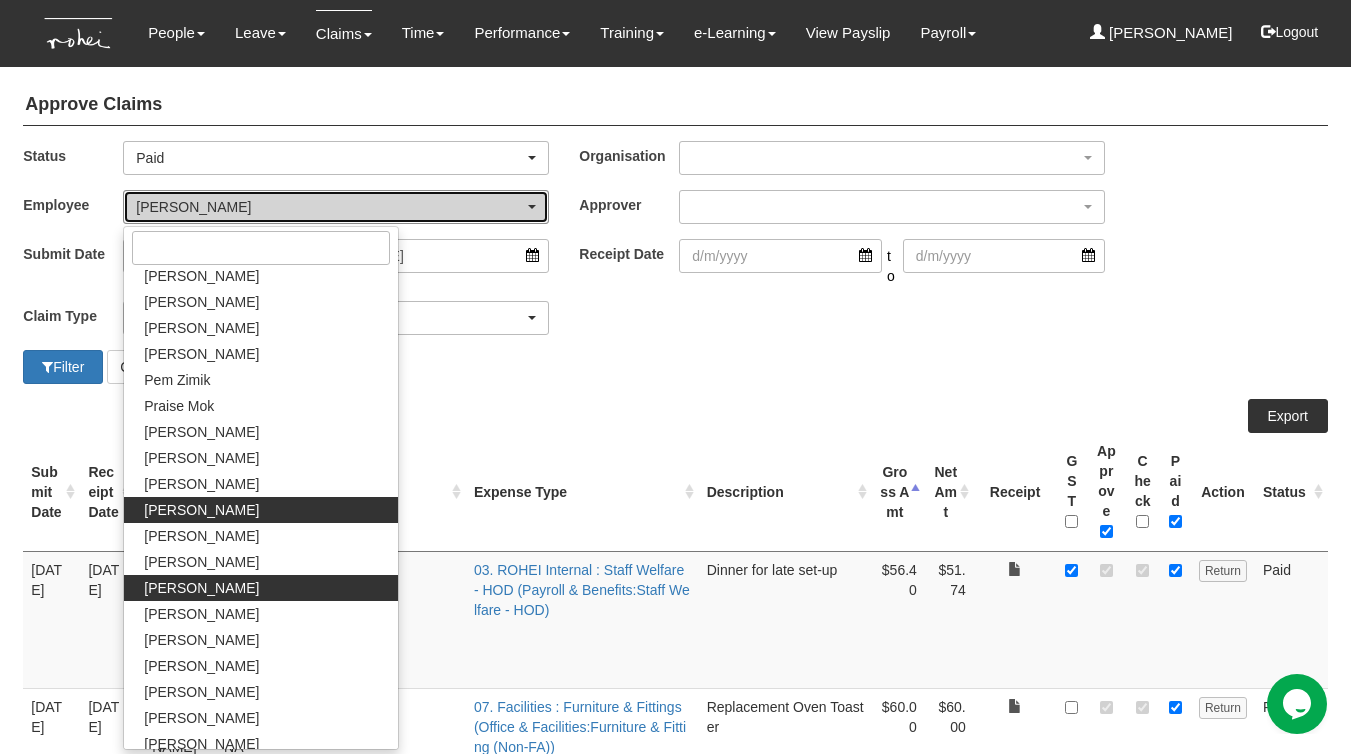 select on "6091e2fd-451e-407a-a4dc-3625e5dd44e4" 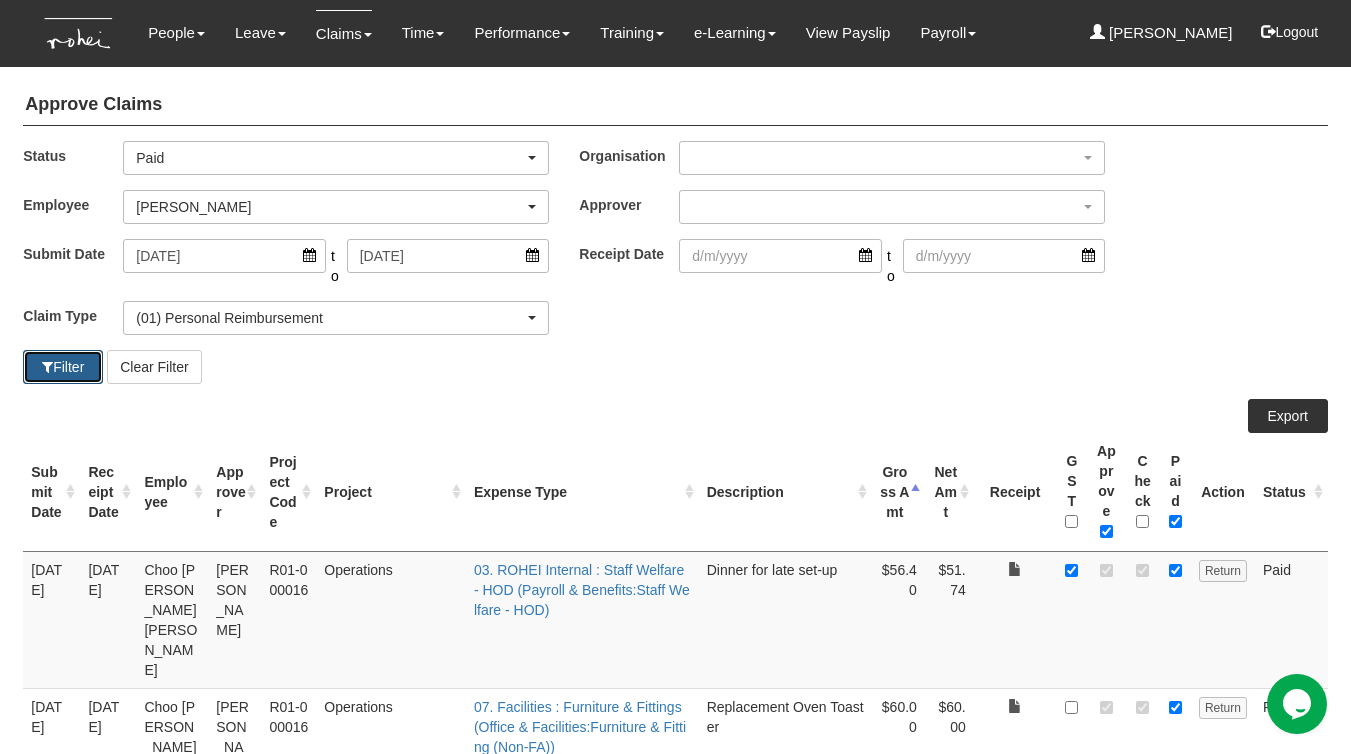 click on "Filter" at bounding box center [63, 367] 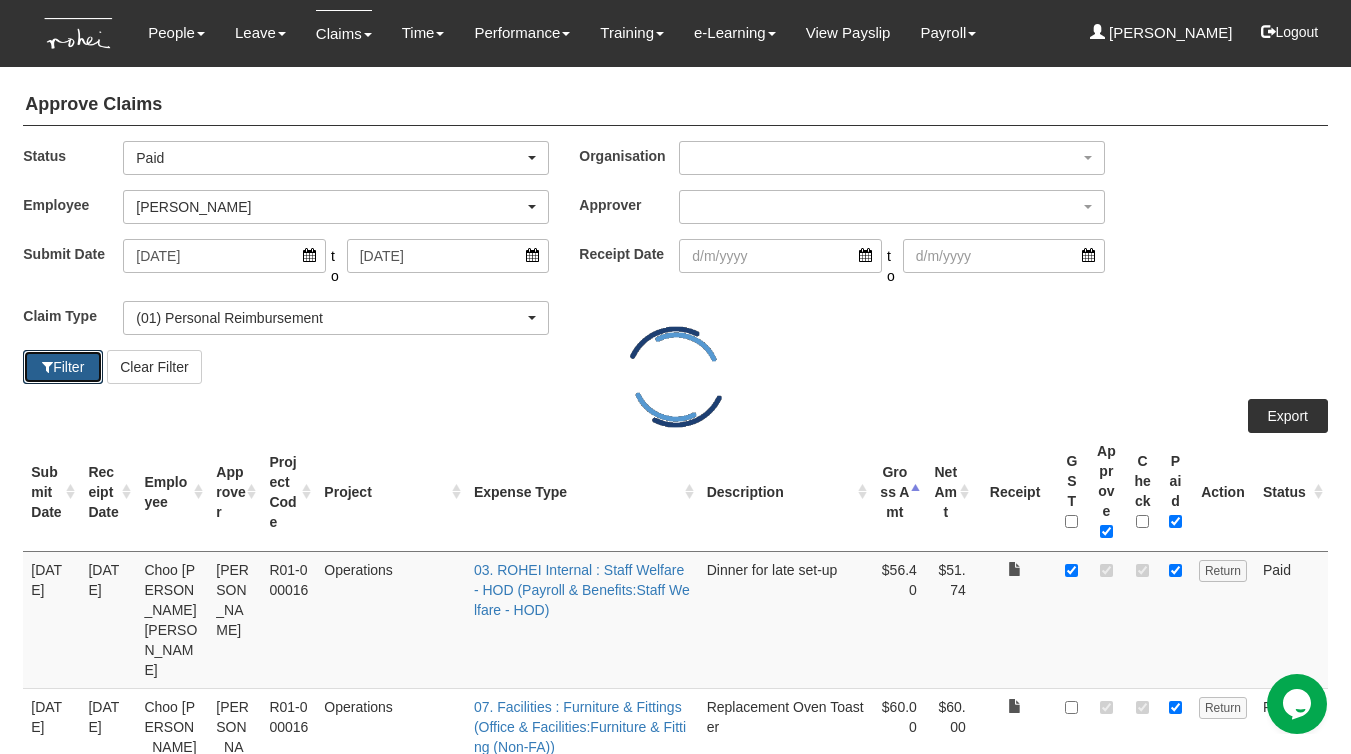 select on "50" 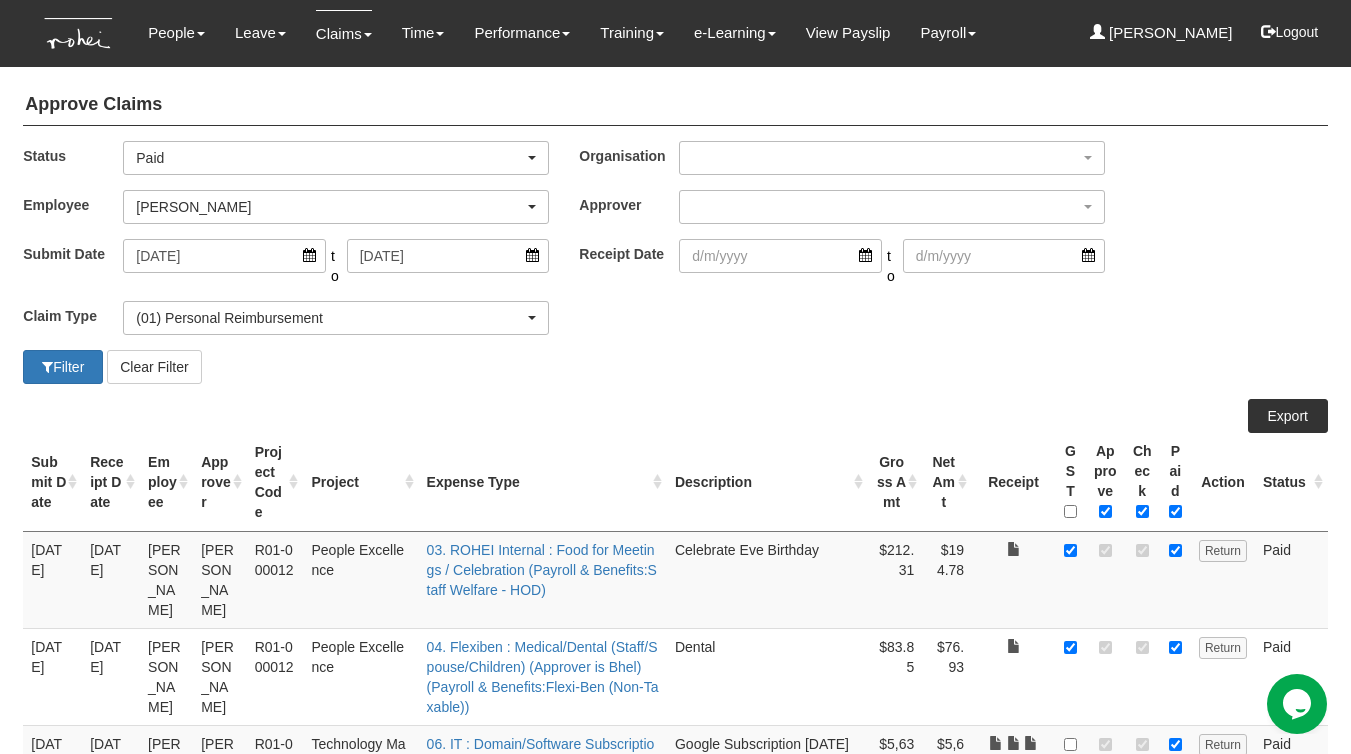 click on "Gross Amt" at bounding box center [895, 482] 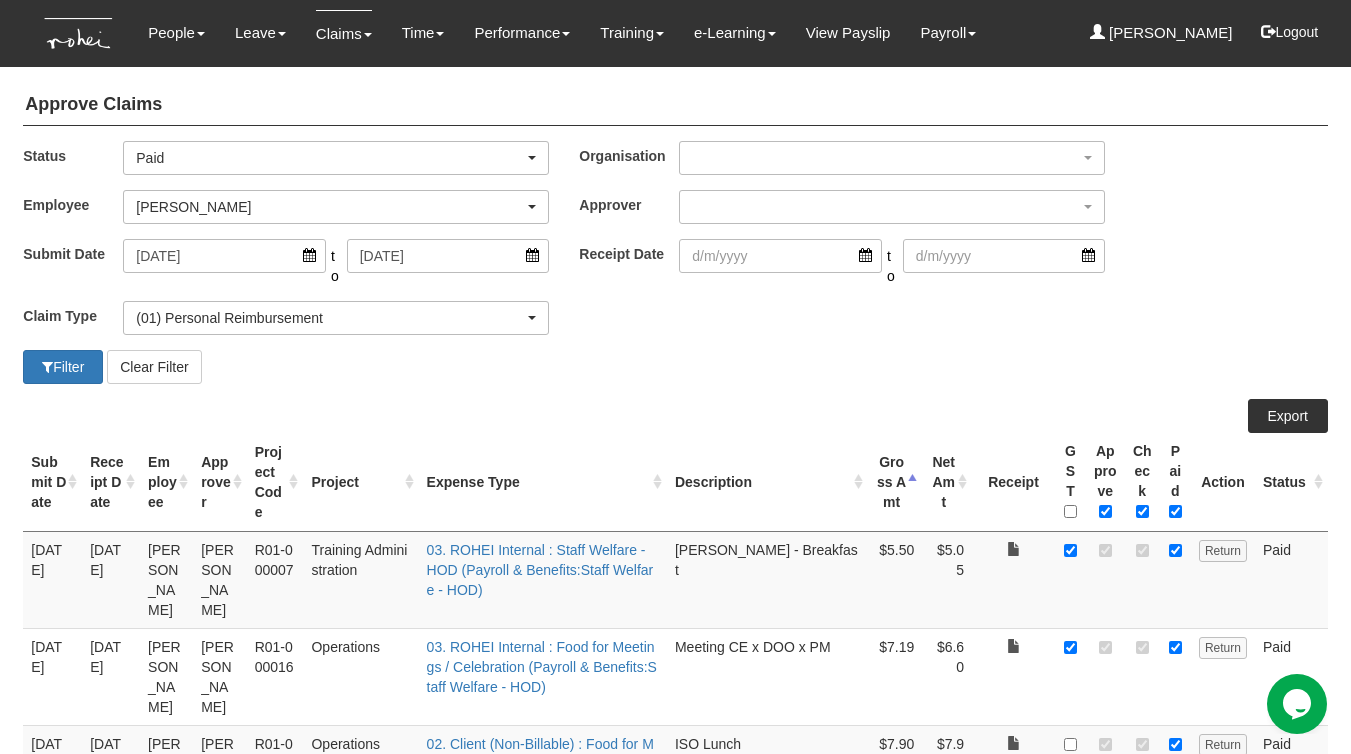 click on "Gross Amt" at bounding box center [895, 482] 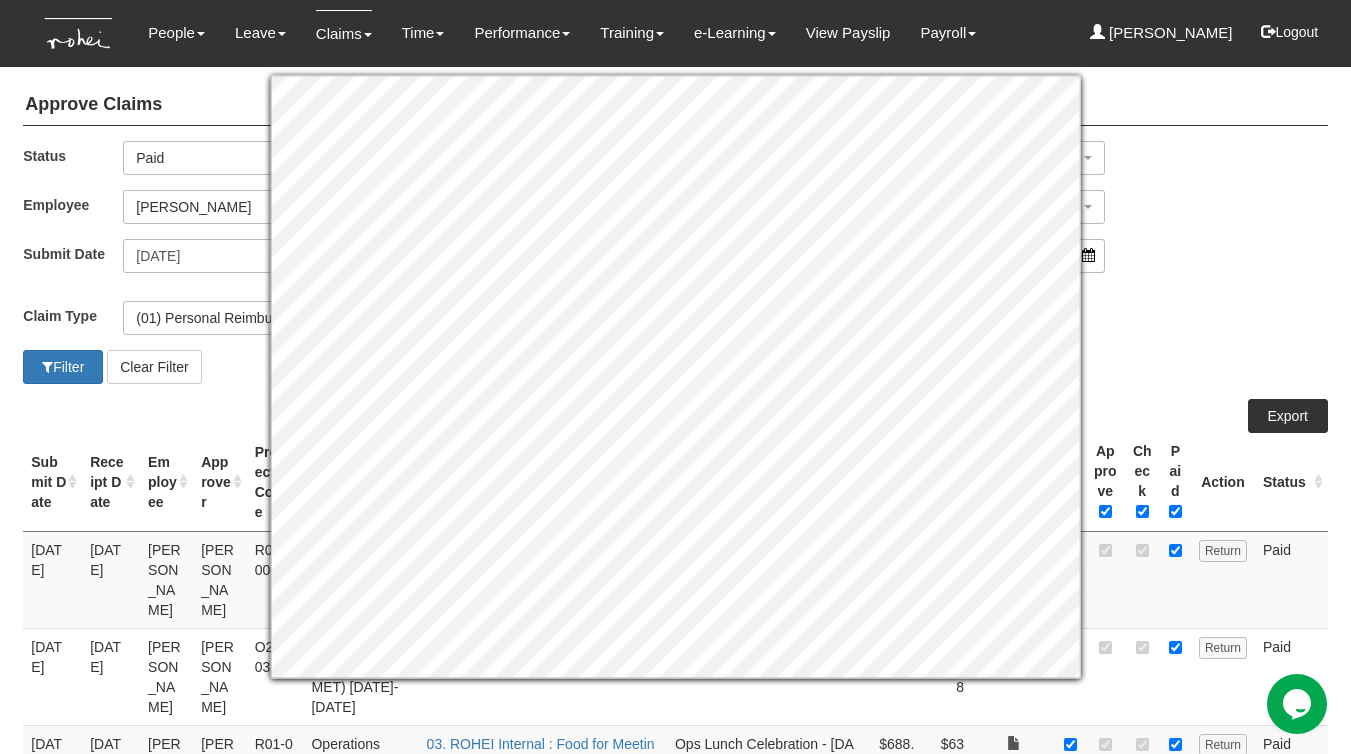 click on "Claim Type
(01) Personal Reimbursement
(02) Advance Disbursement
(03) [PERSON_NAME]'s Credit Card
(04) [PERSON_NAME] Credit Card
(05) [PERSON_NAME]'s Credit Card
(06) [PERSON_NAME]'s Credit Card
(01) Personal Reimbursement   (01) Personal Reimbursement (02) Advance Disbursement (03) [PERSON_NAME]'s Credit Card (04) [PERSON_NAME] Credit Card (05) [PERSON_NAME]'s Credit Card (06) [PERSON_NAME]'s Credit Card" at bounding box center [675, 325] 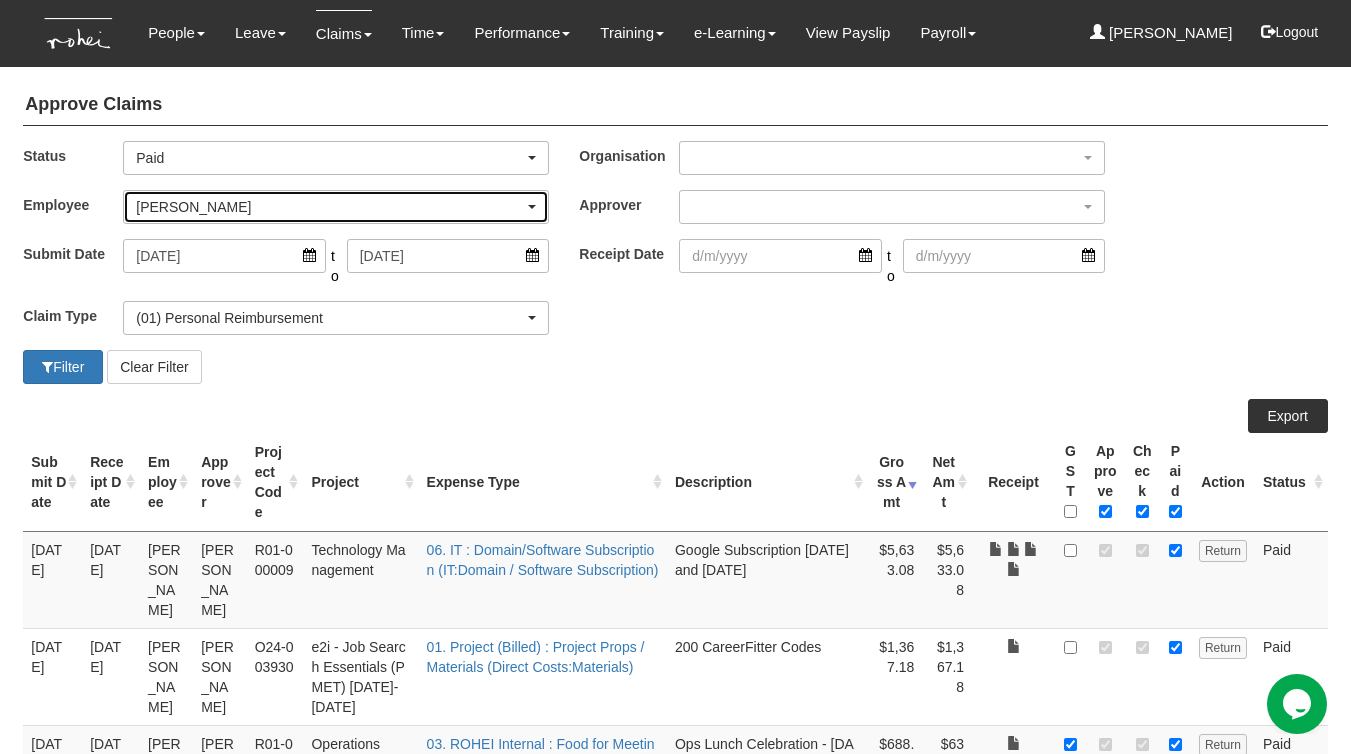click on "[PERSON_NAME]" at bounding box center (330, 207) 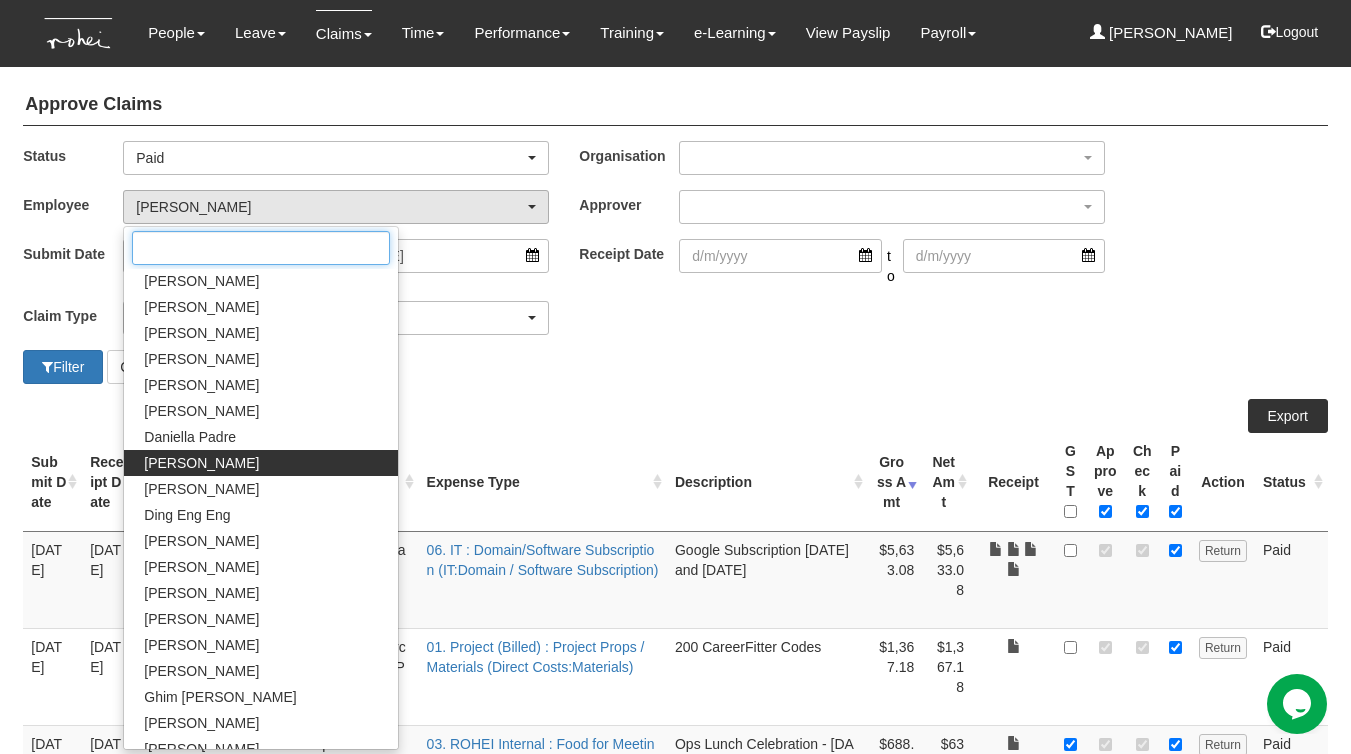 scroll, scrollTop: 523, scrollLeft: 0, axis: vertical 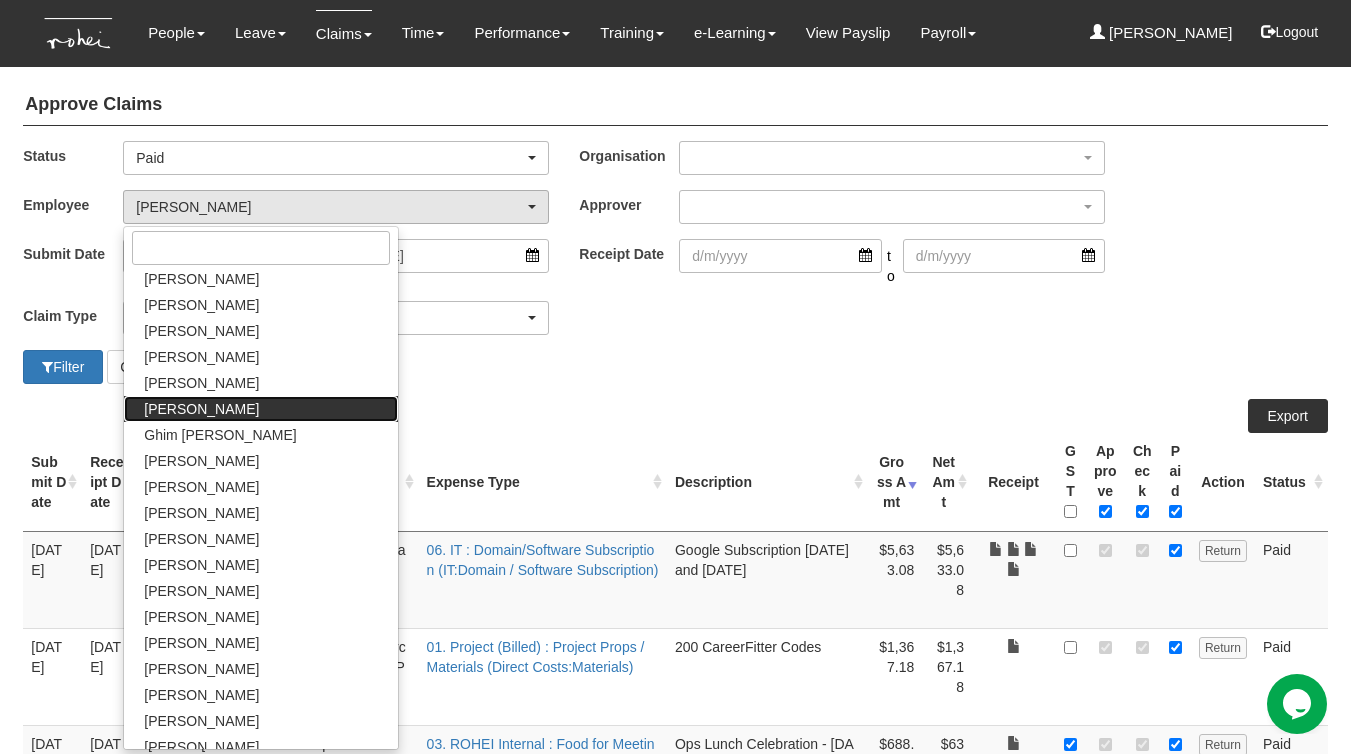 click on "[PERSON_NAME]" at bounding box center [201, 409] 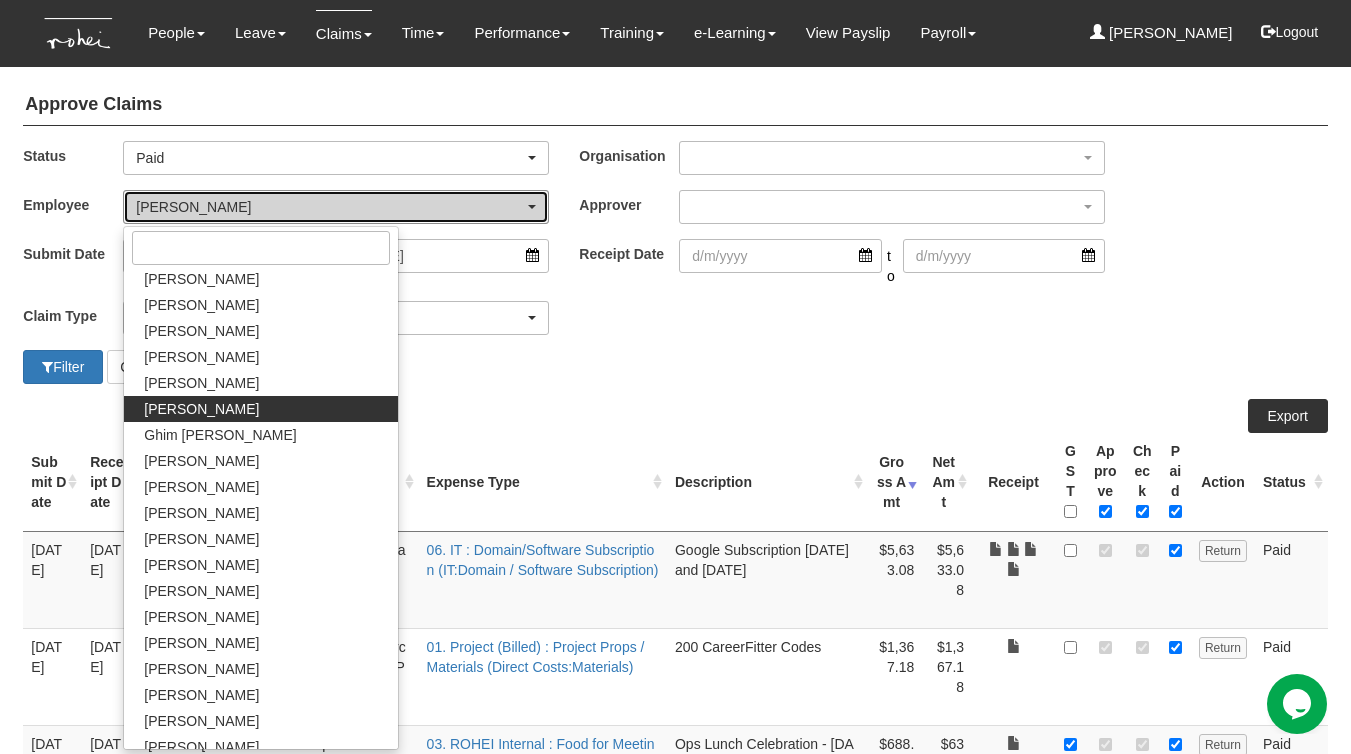 select on "730df1cc-8787-4848-9af9-79fc59d86e09" 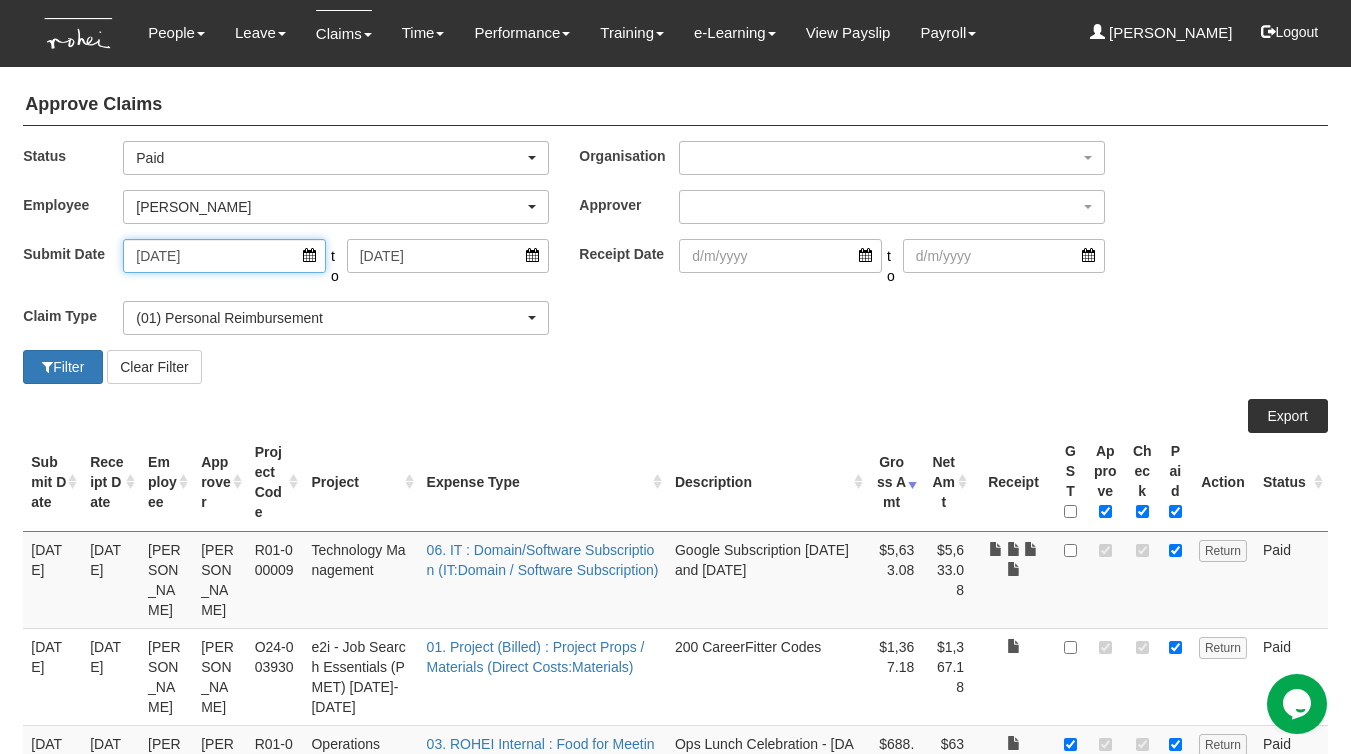 click on "[DATE]" at bounding box center (224, 256) 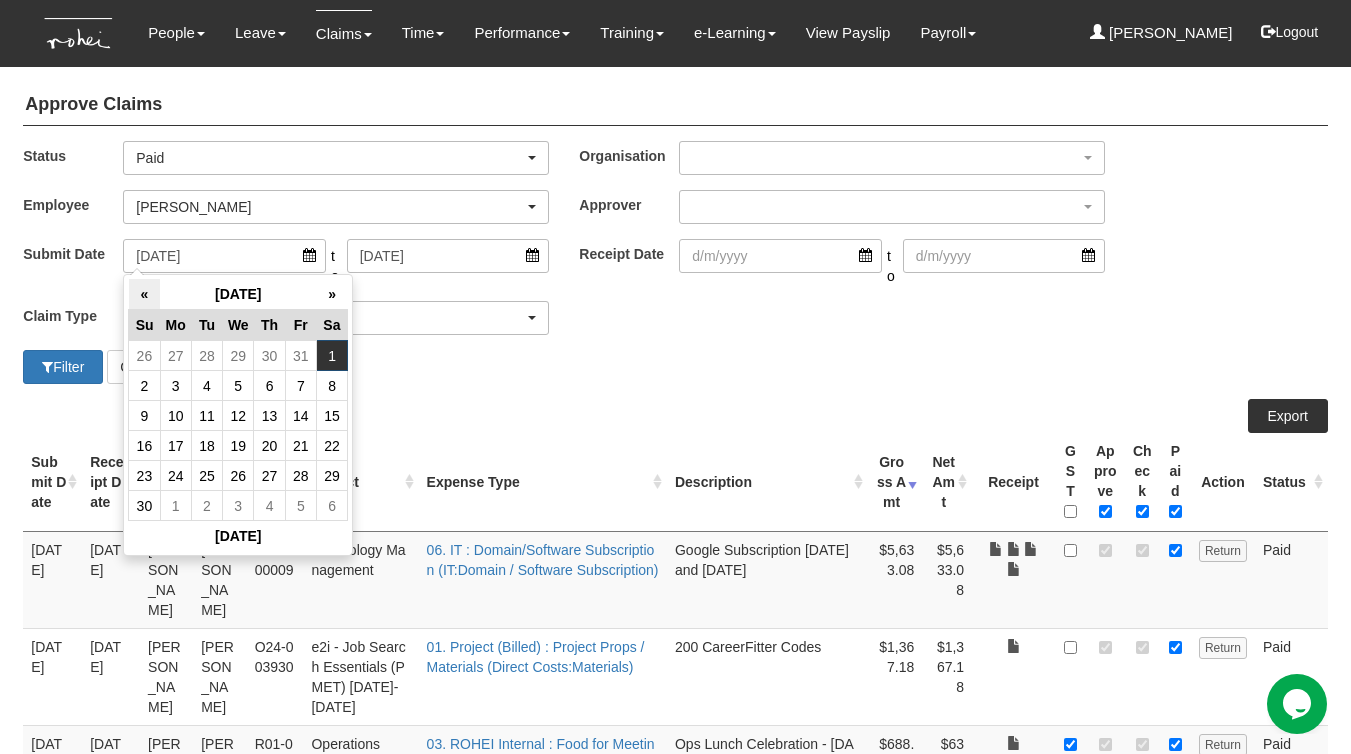 click on "«" at bounding box center [144, 294] 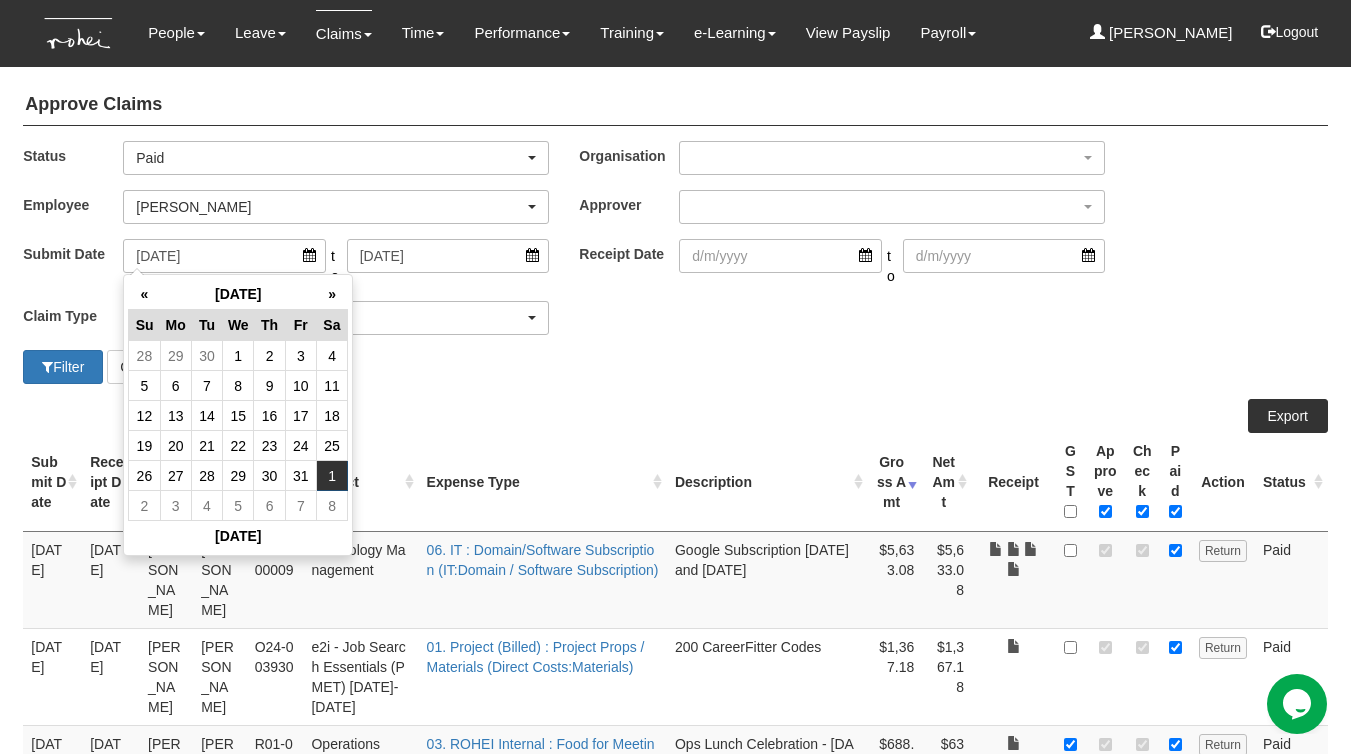 click on "«" at bounding box center [144, 294] 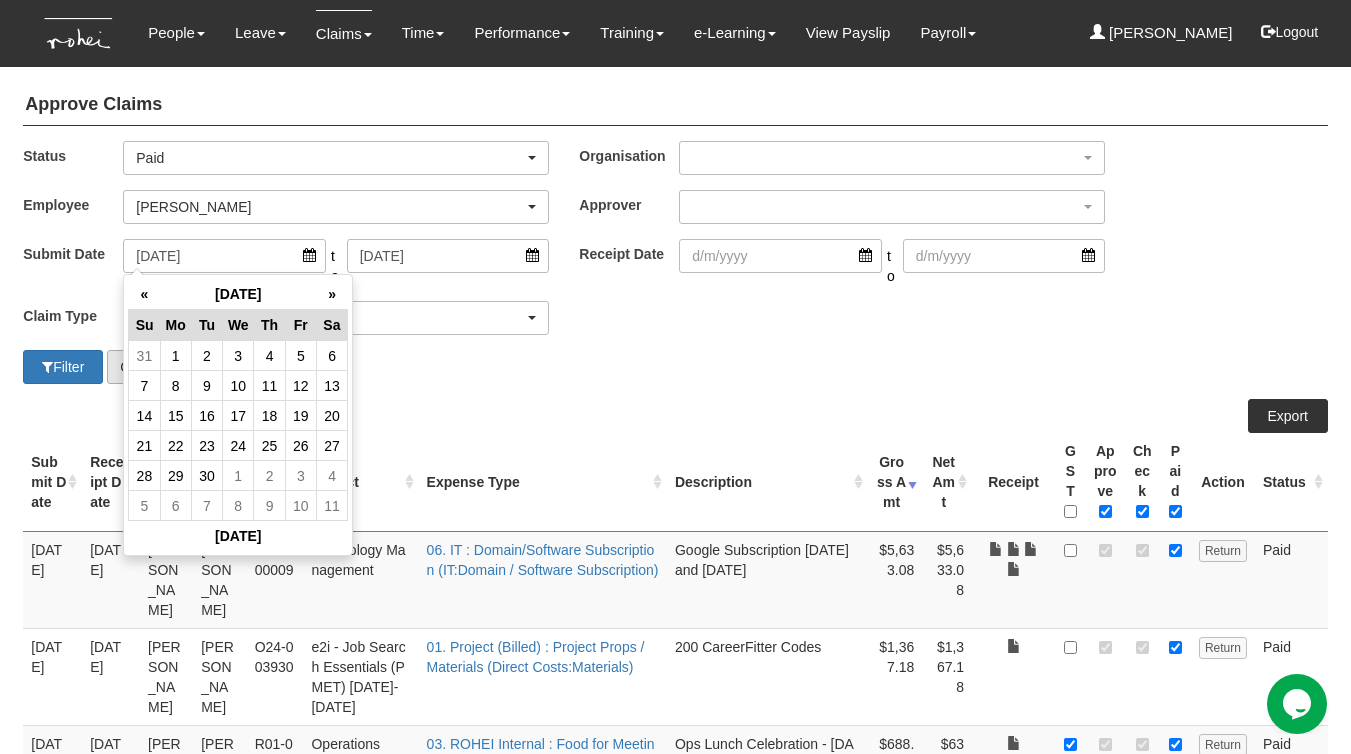 click on "1" at bounding box center (175, 356) 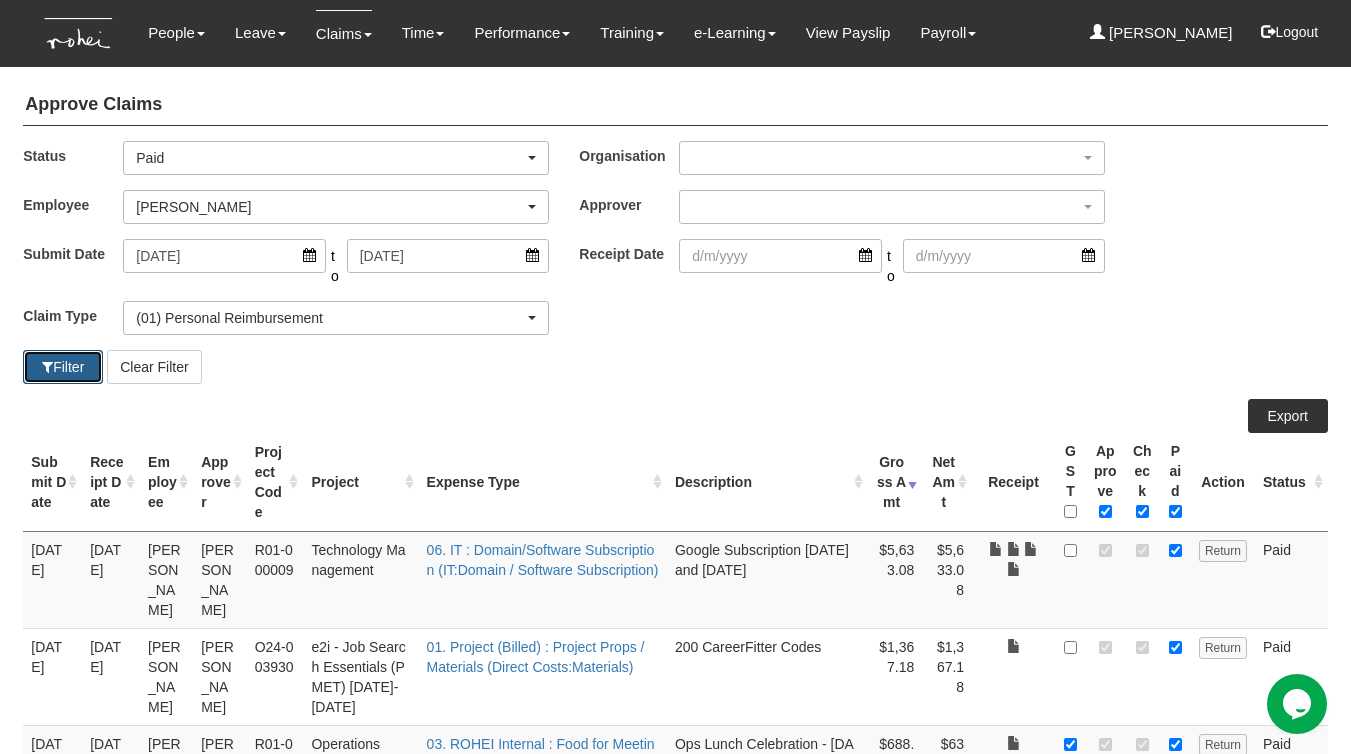click on "Filter" at bounding box center (63, 367) 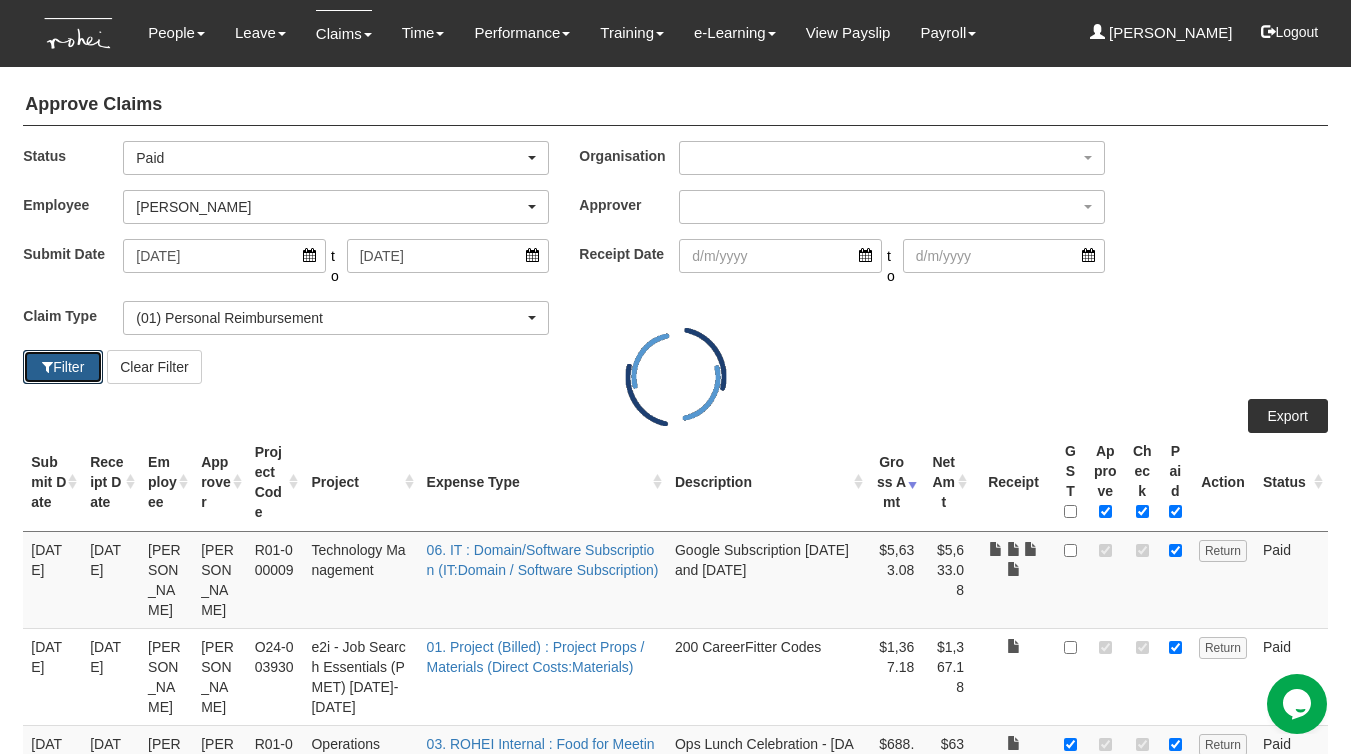 select on "50" 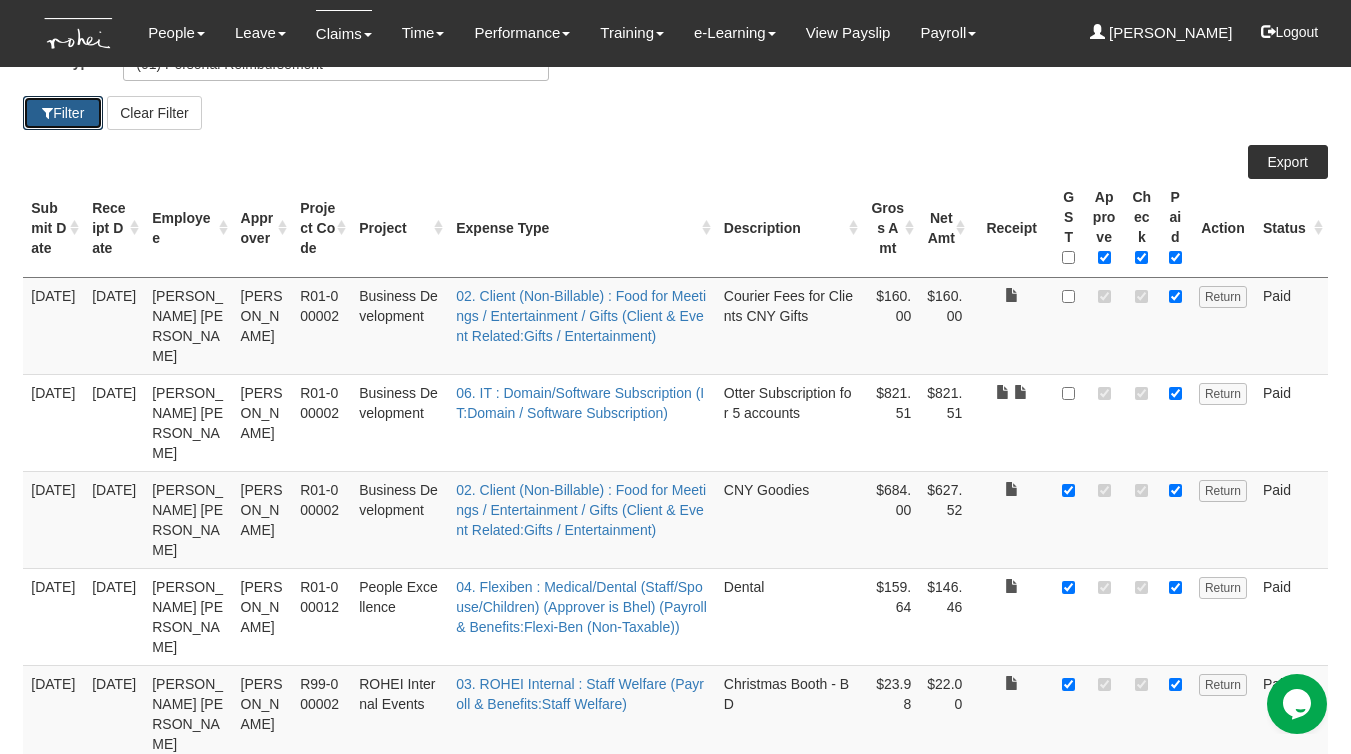 scroll, scrollTop: 0, scrollLeft: 0, axis: both 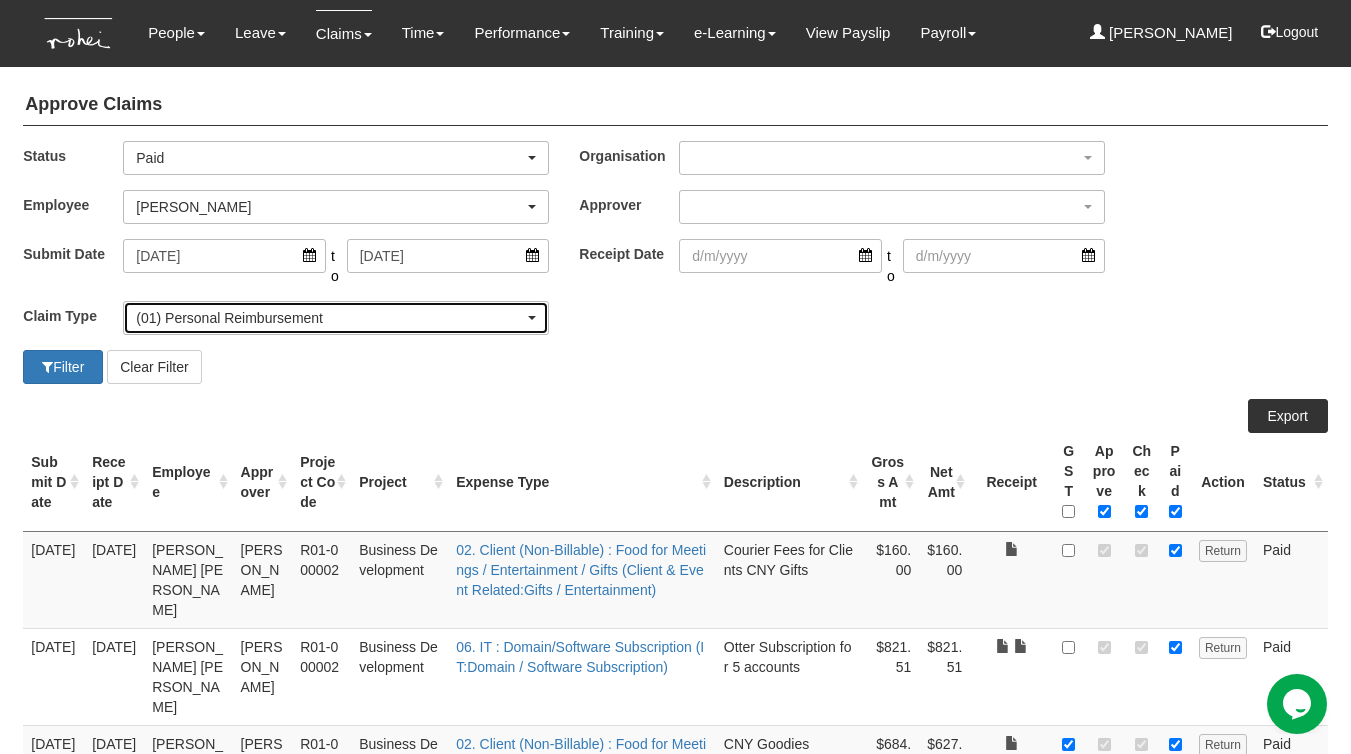 click on "(01) Personal Reimbursement" at bounding box center [330, 318] 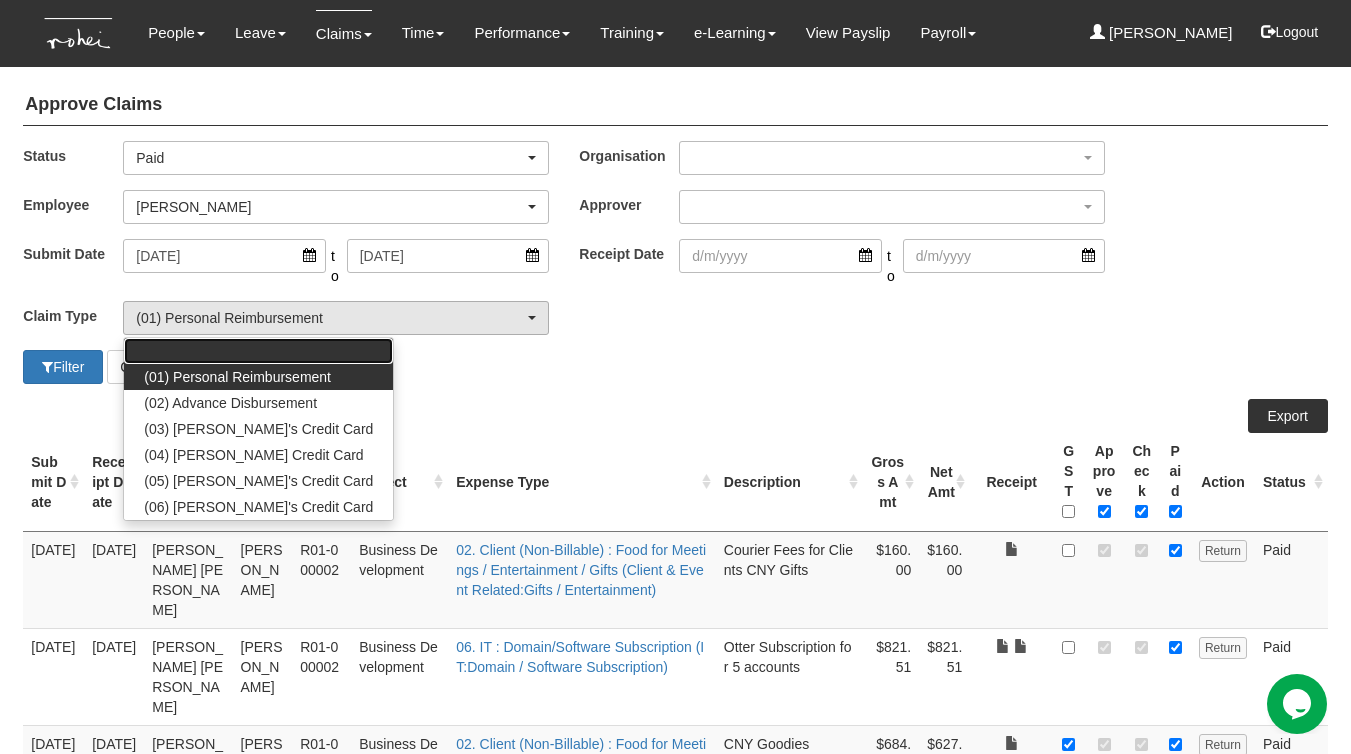 click at bounding box center [258, 351] 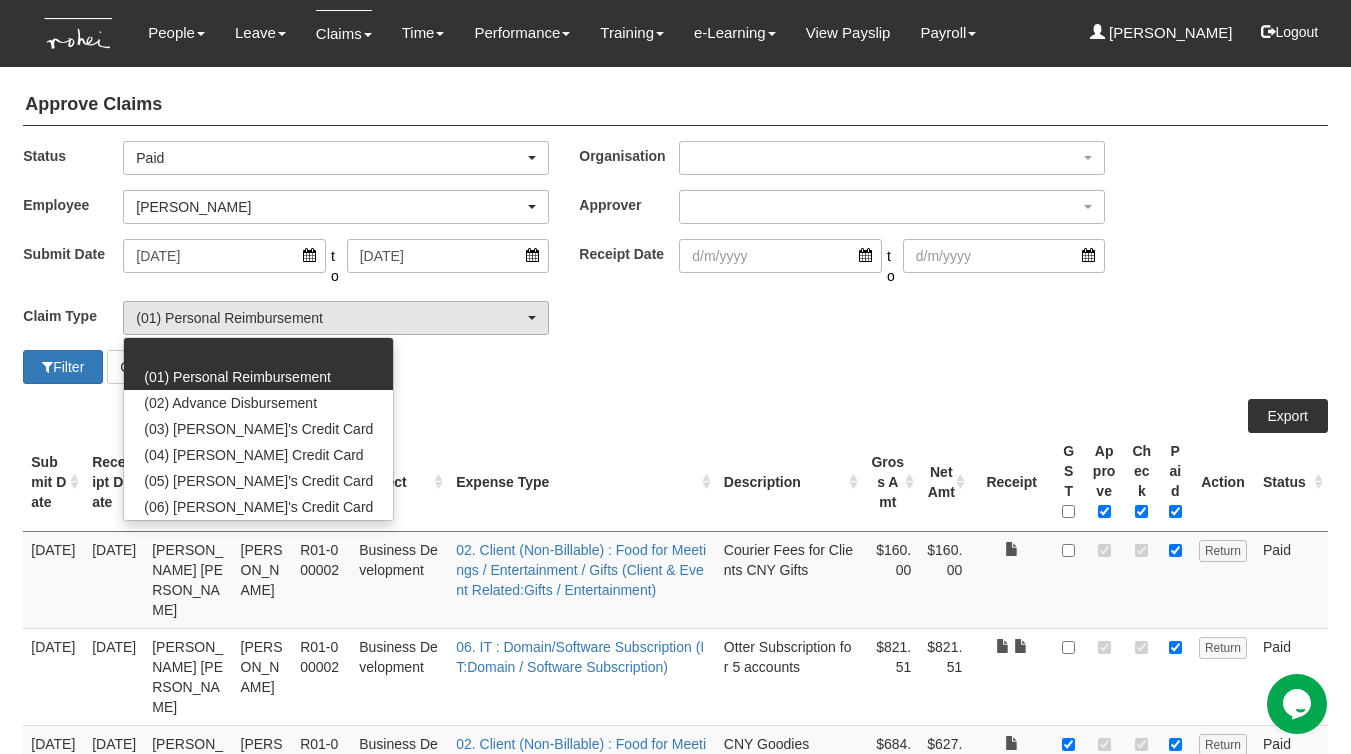 select 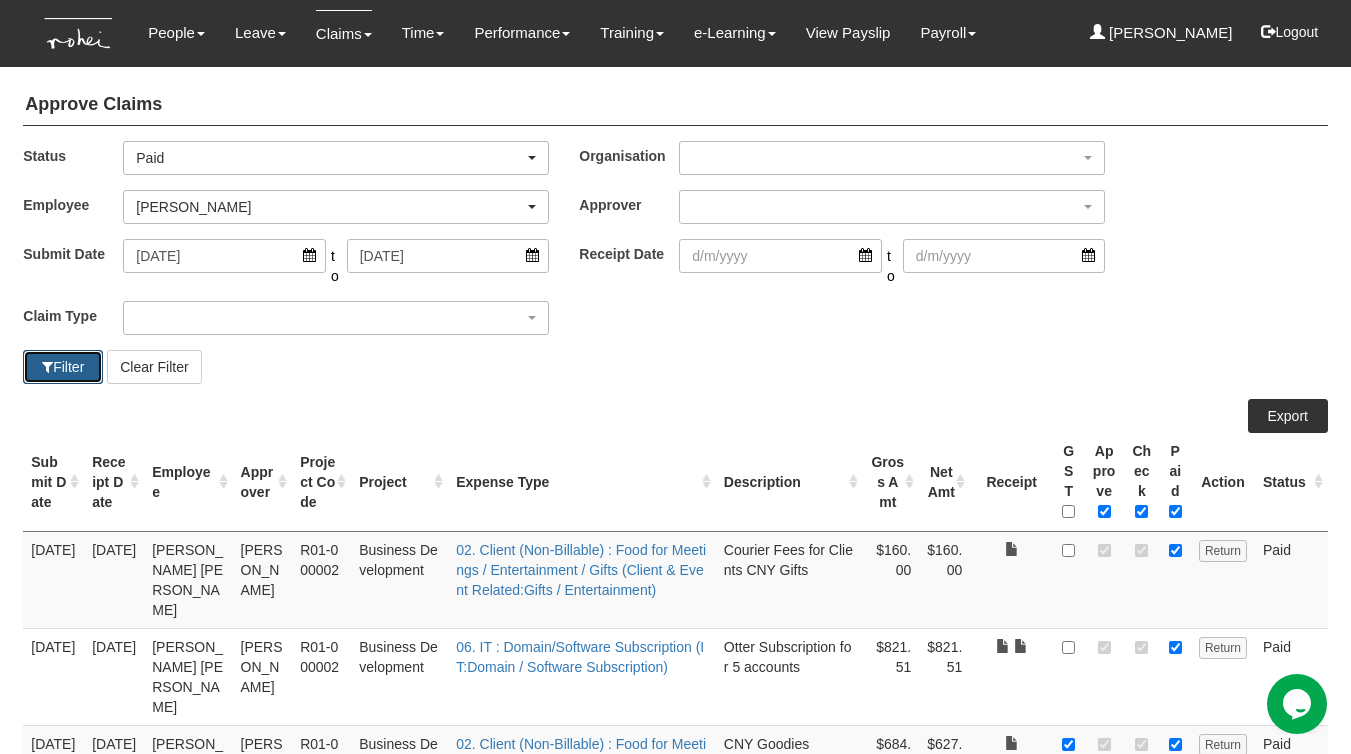 click on "Filter" at bounding box center [63, 367] 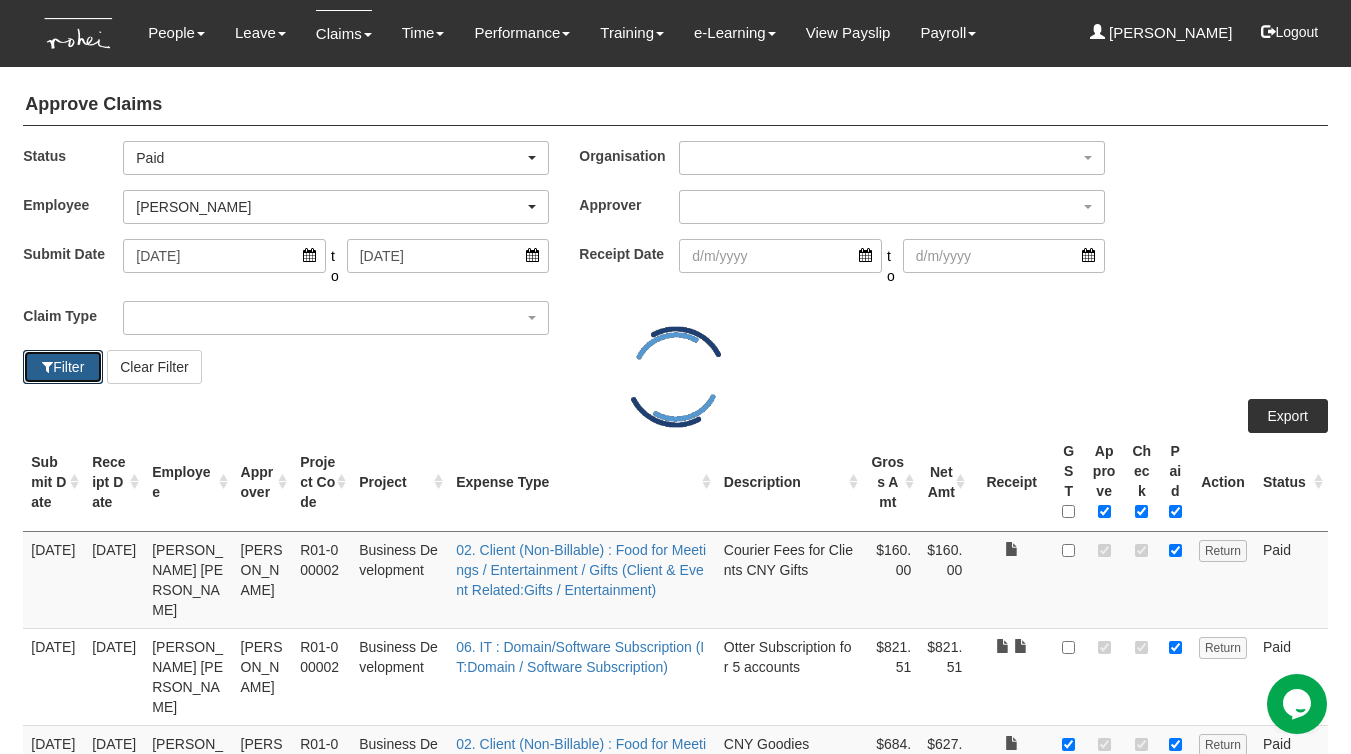 select on "50" 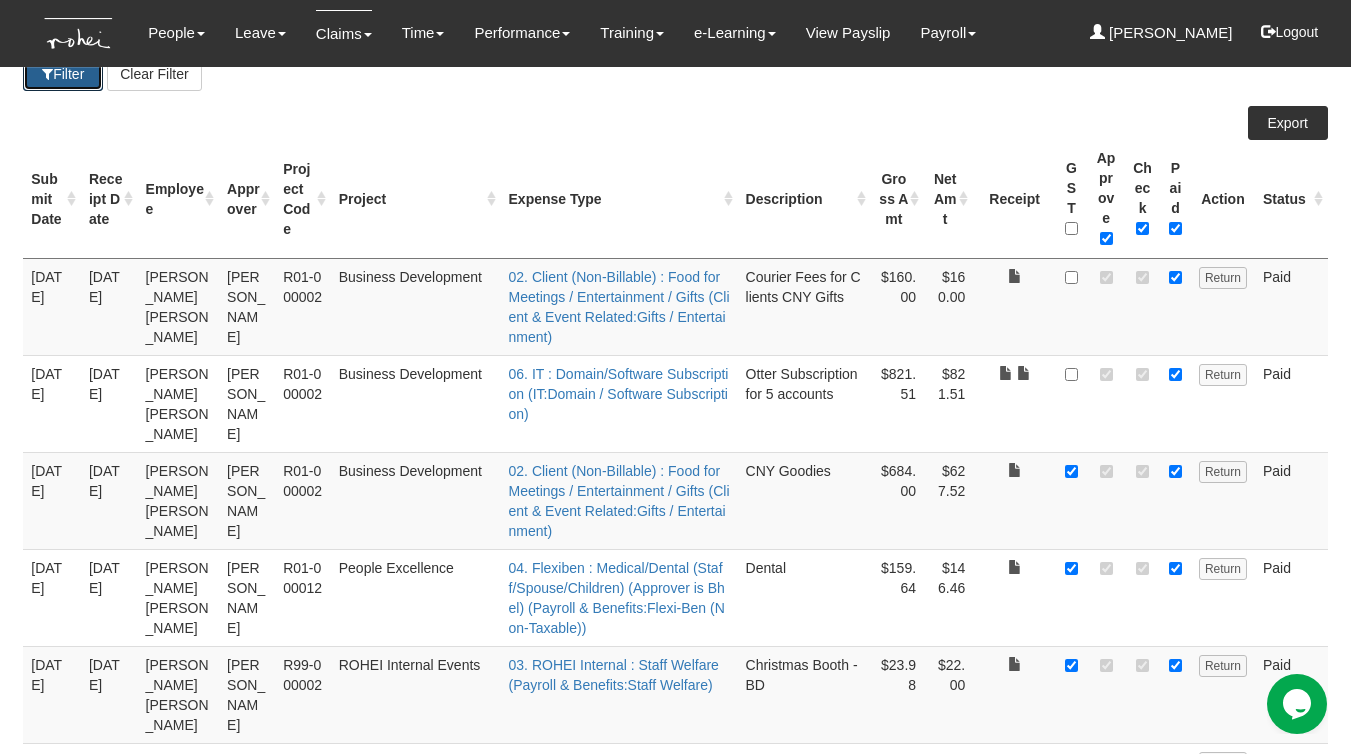 scroll, scrollTop: 293, scrollLeft: 0, axis: vertical 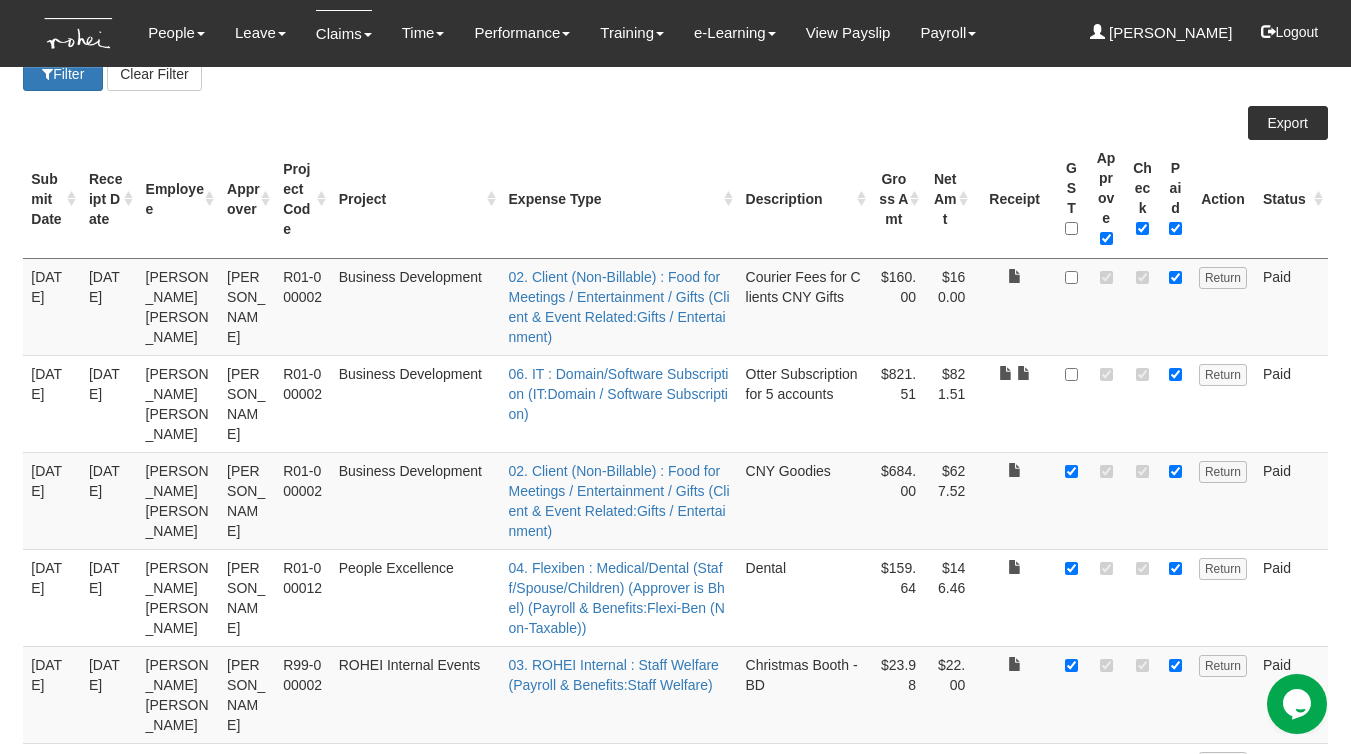 click on "Gross Amt" at bounding box center (897, 199) 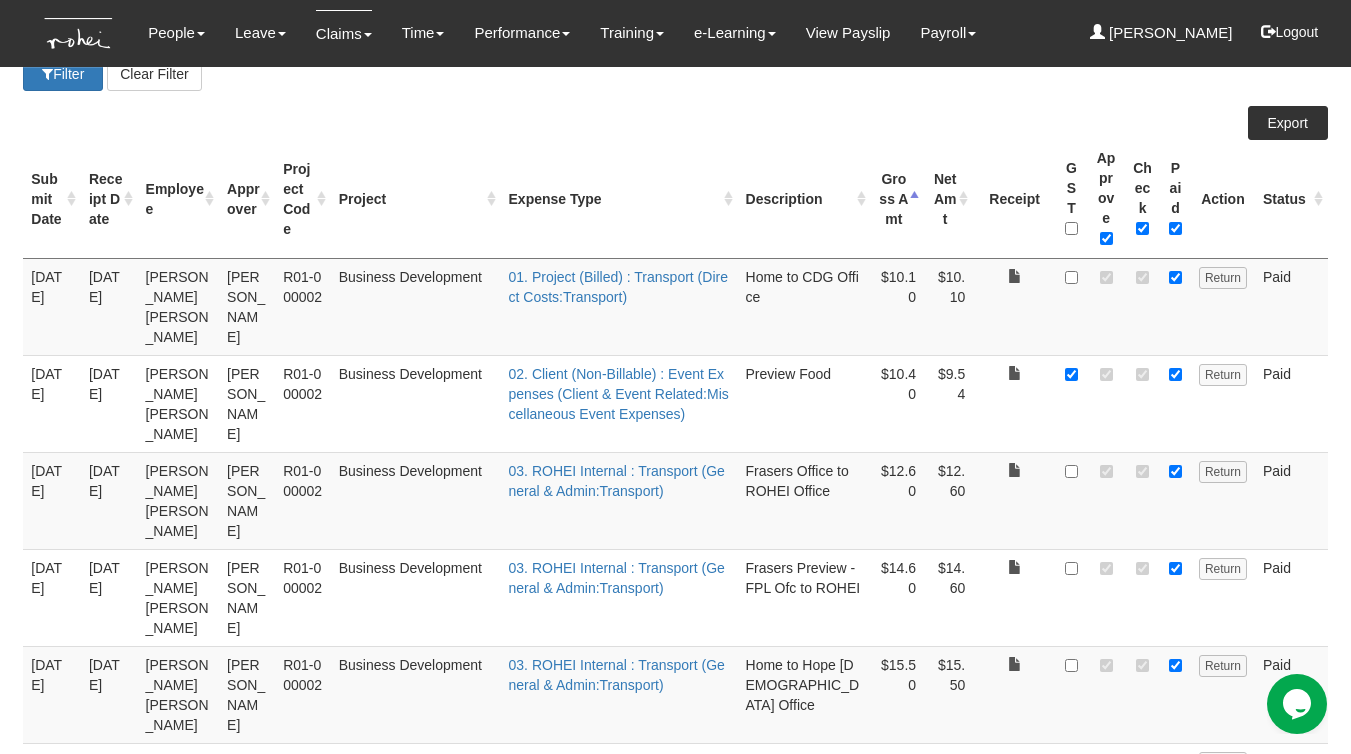 click on "Gross Amt" at bounding box center (897, 199) 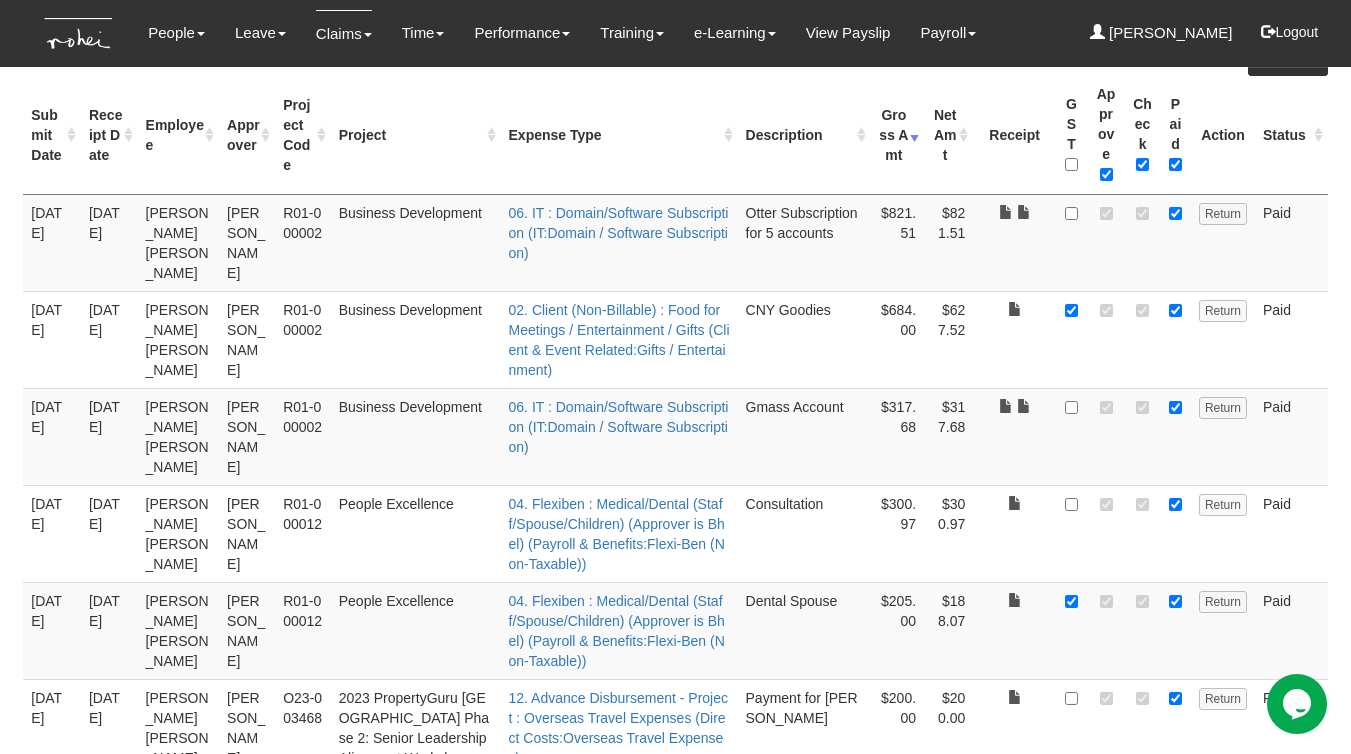 scroll, scrollTop: 377, scrollLeft: 0, axis: vertical 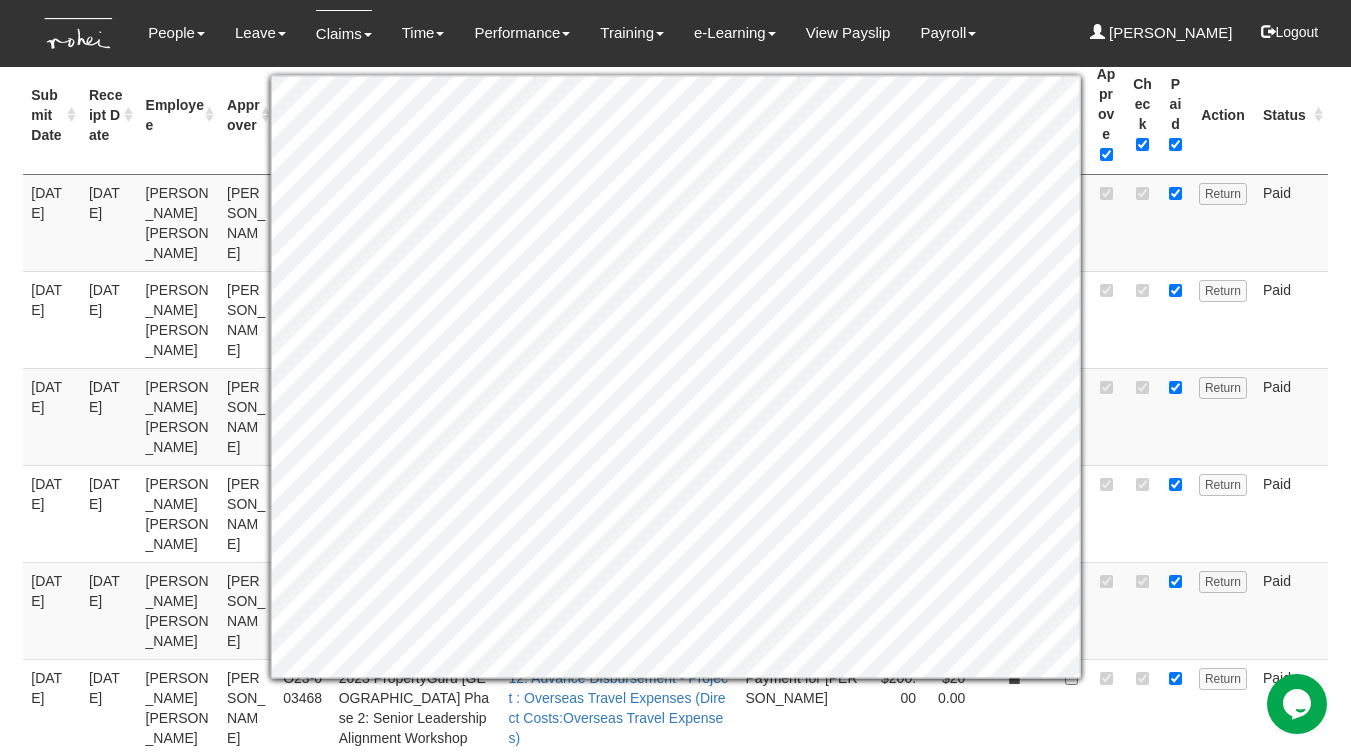 click at bounding box center [1175, 513] 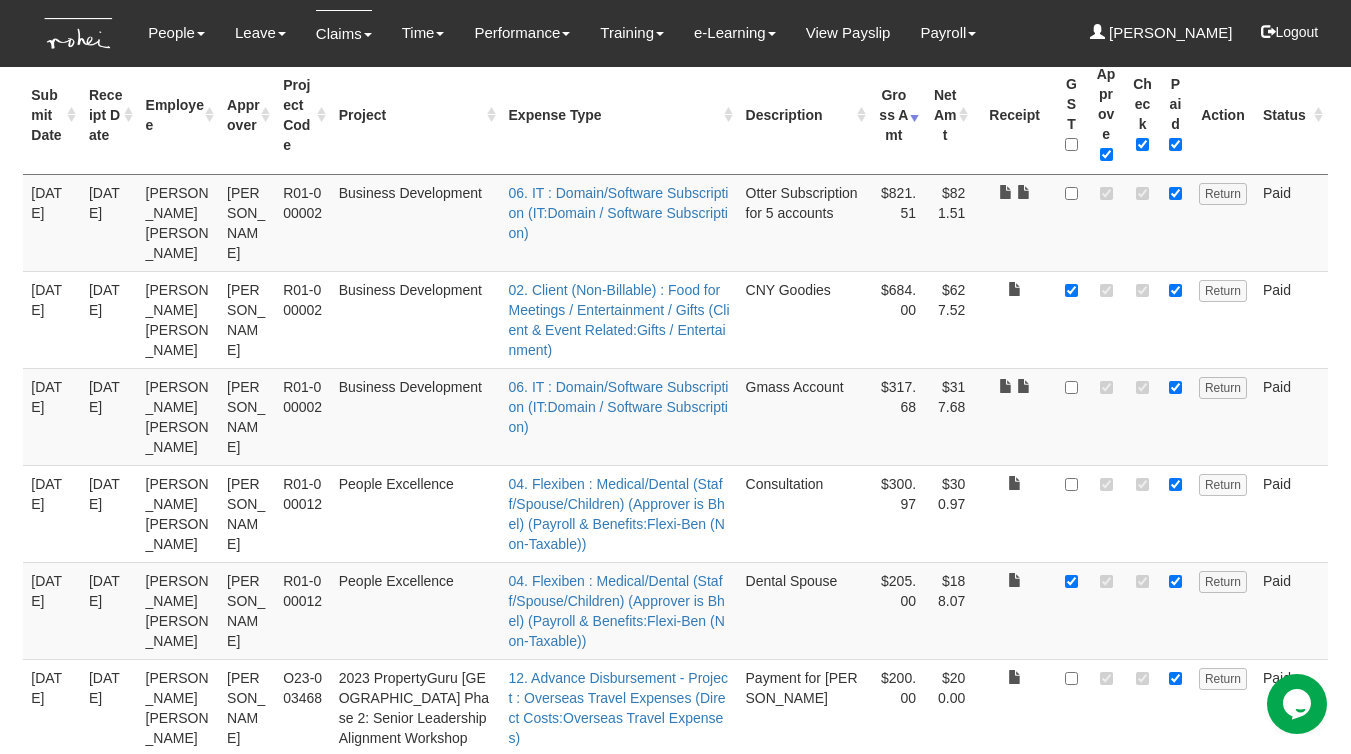 scroll, scrollTop: 0, scrollLeft: 0, axis: both 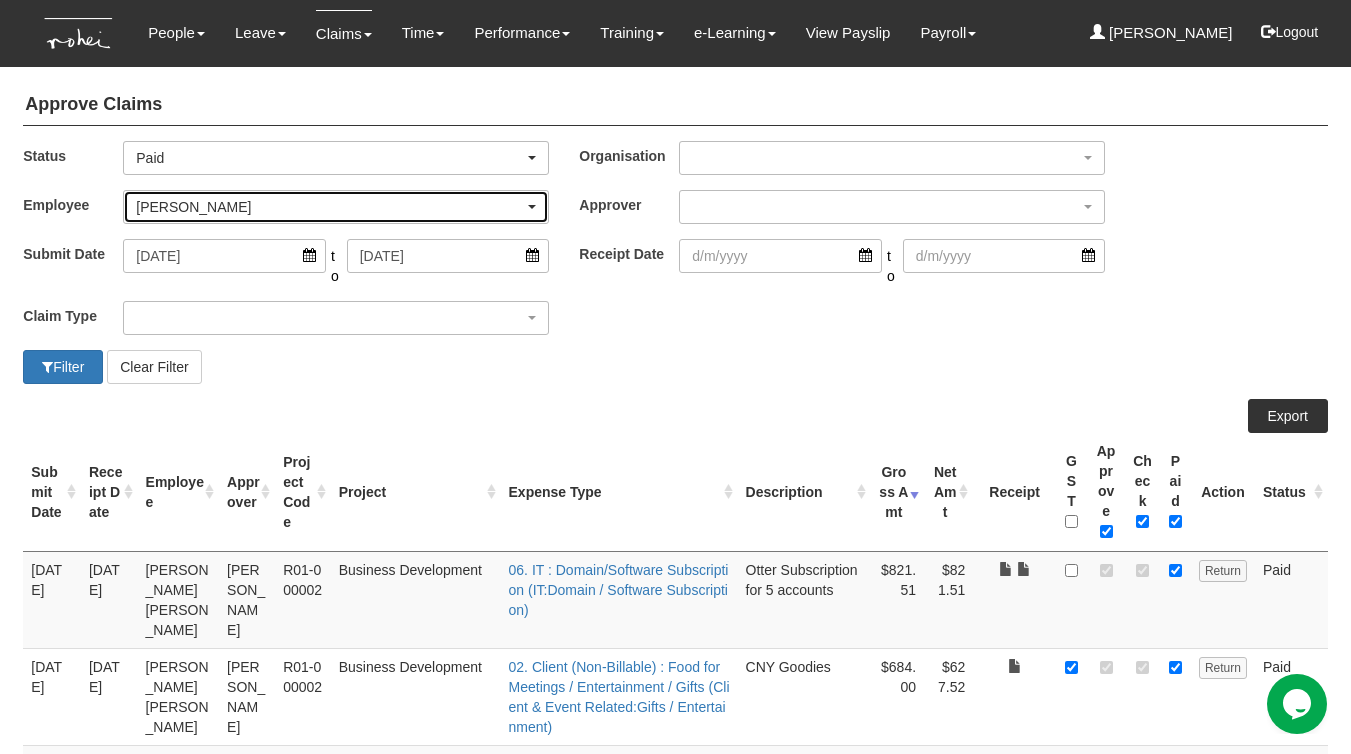click on "[PERSON_NAME]" at bounding box center [330, 207] 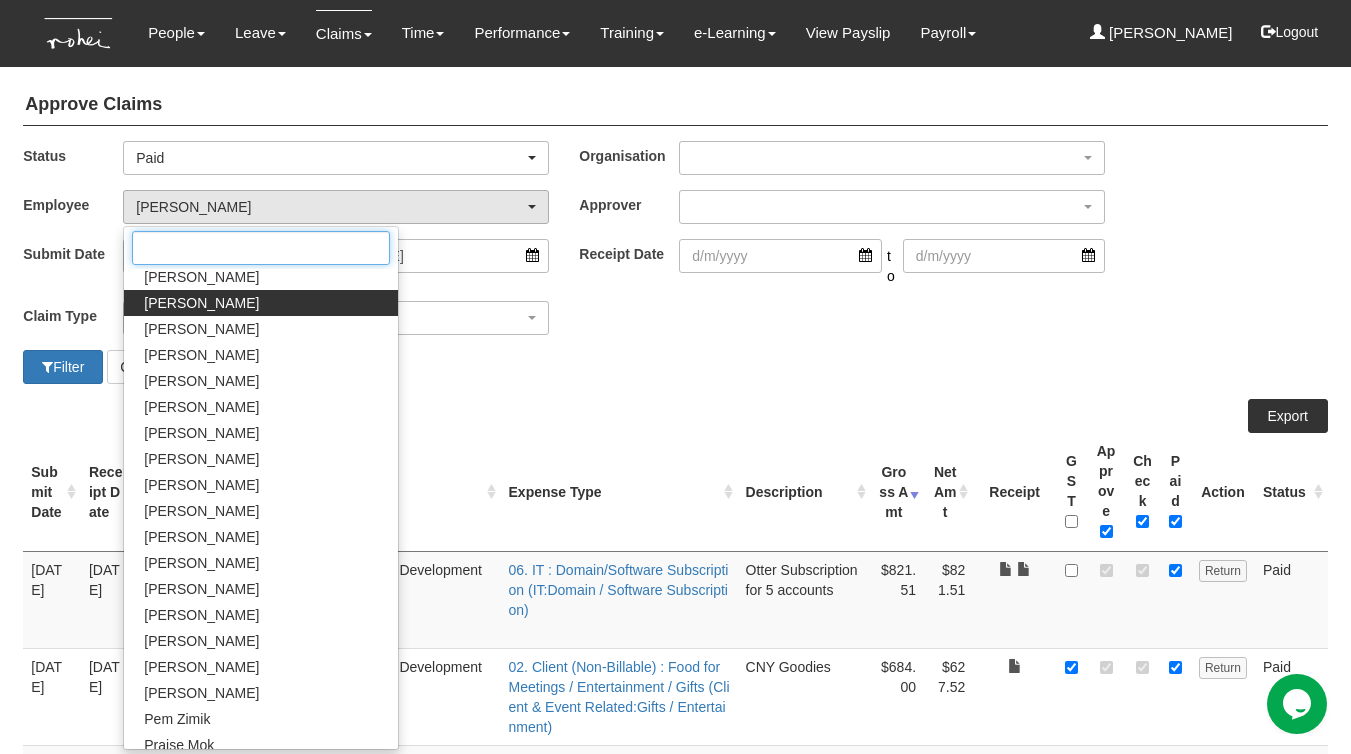 scroll, scrollTop: 1101, scrollLeft: 0, axis: vertical 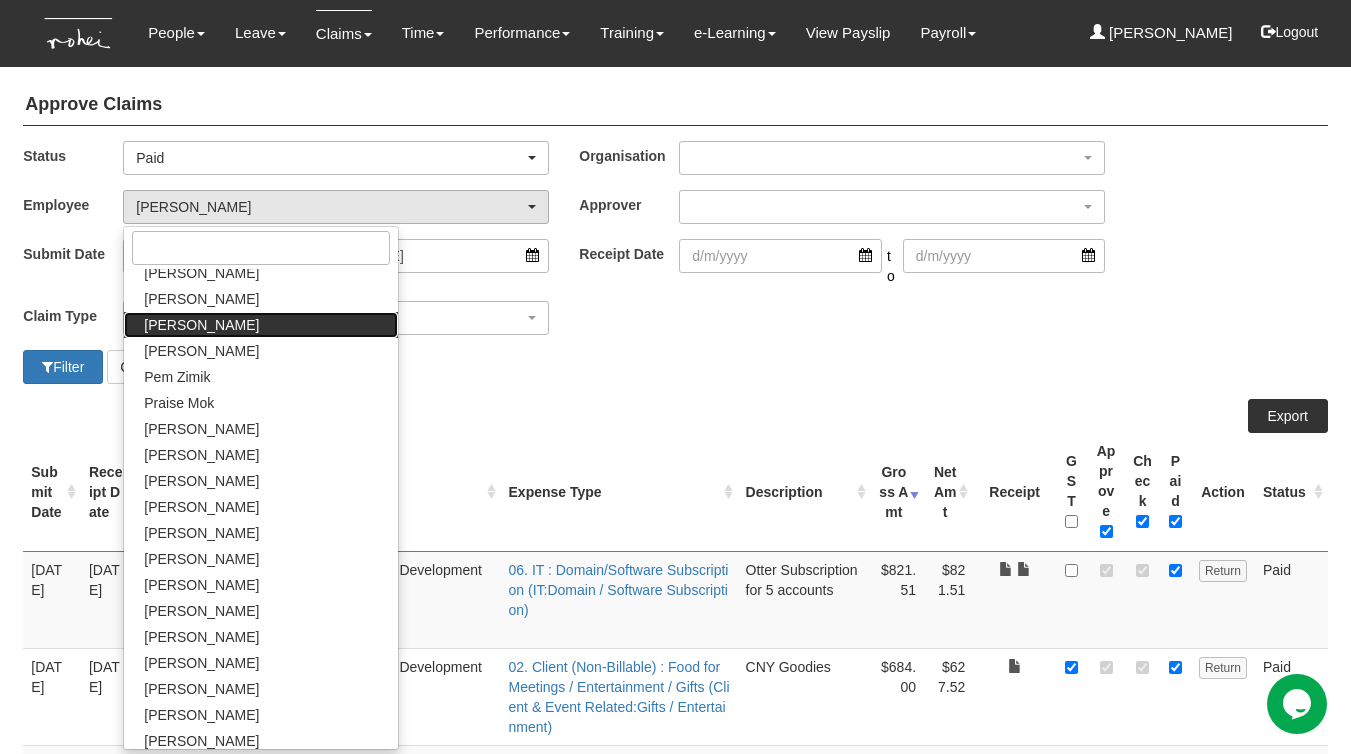 click on "[PERSON_NAME]" at bounding box center [201, 325] 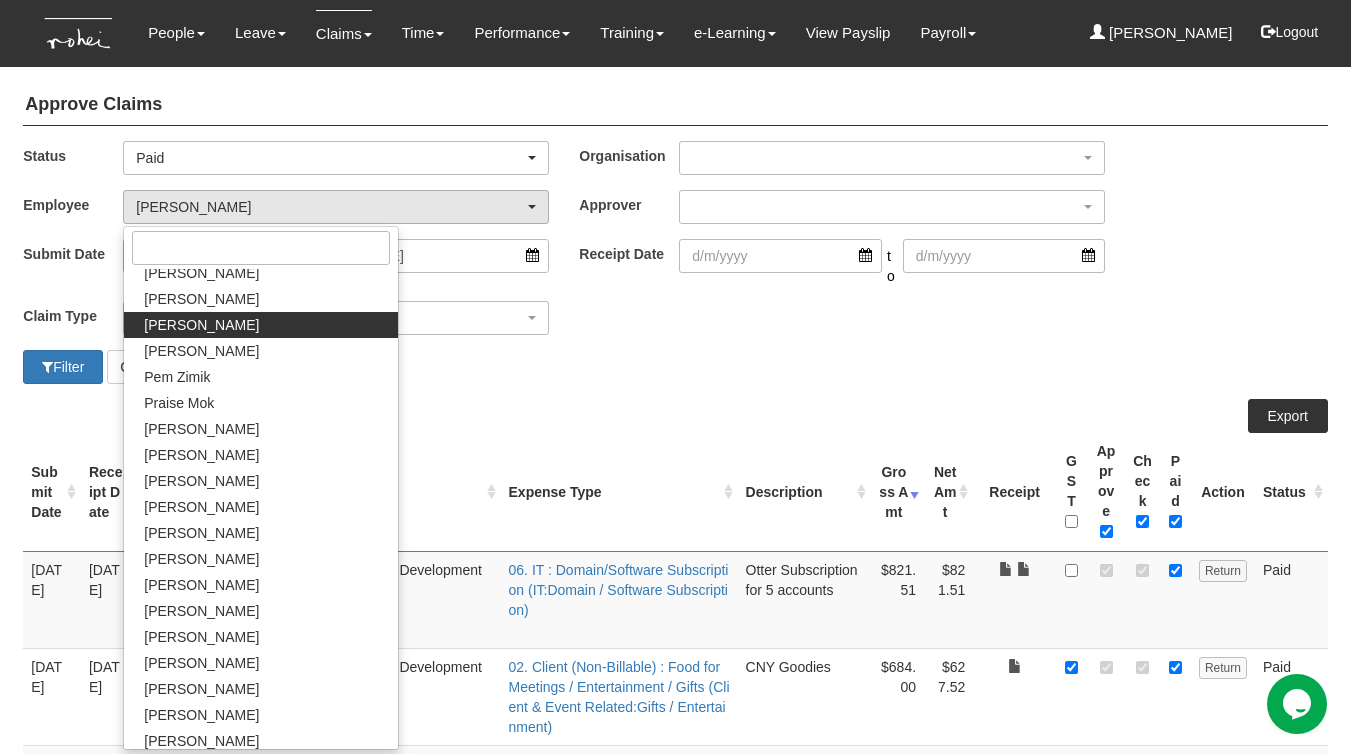 select on "6c7edb49-7ae9-4b9f-b850-86f1e0ad6dd3" 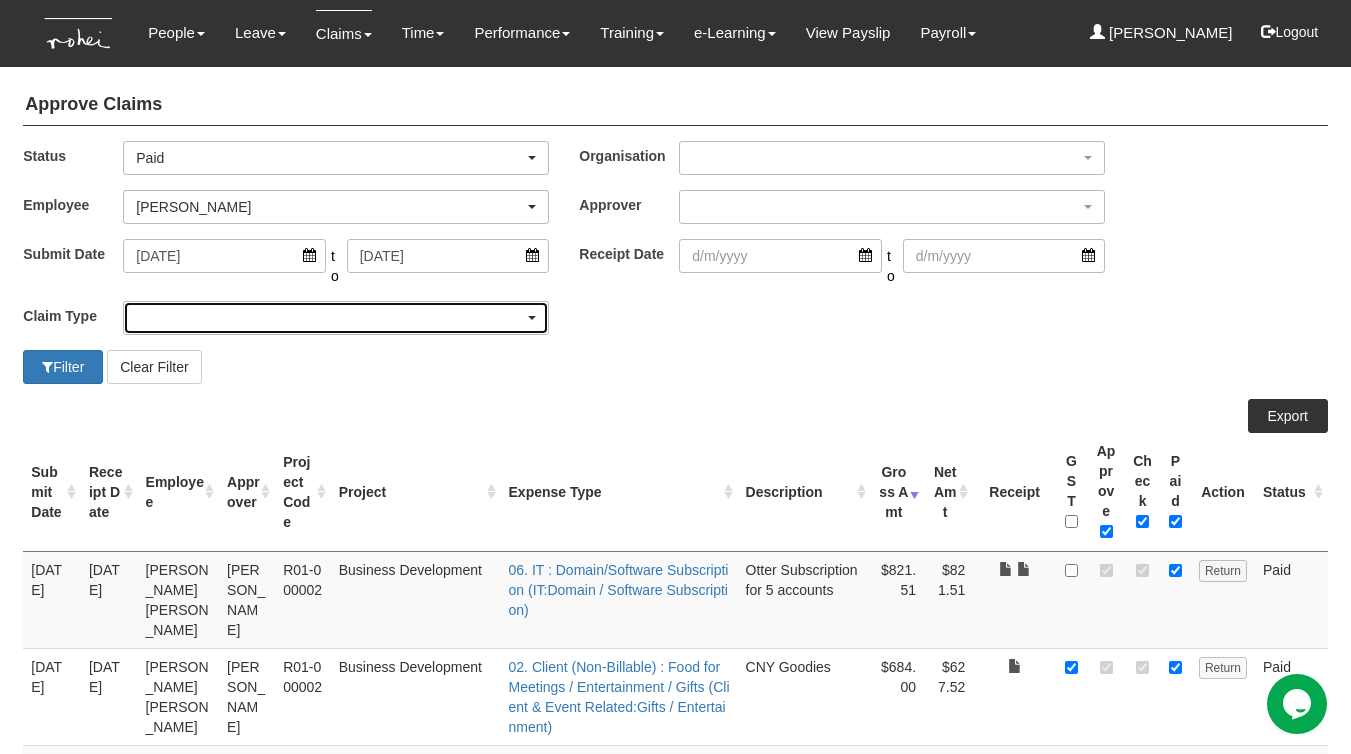 click at bounding box center [336, 318] 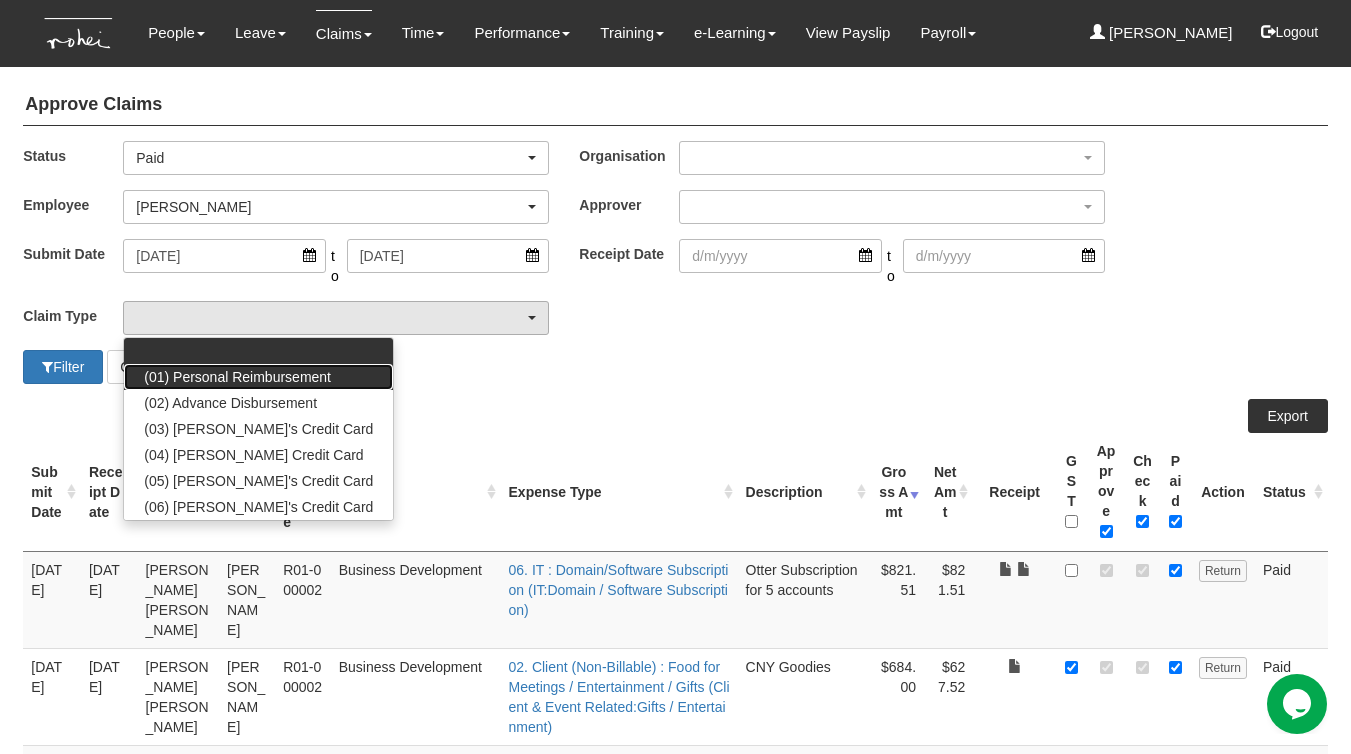 click on "(01) Personal Reimbursement" at bounding box center [237, 377] 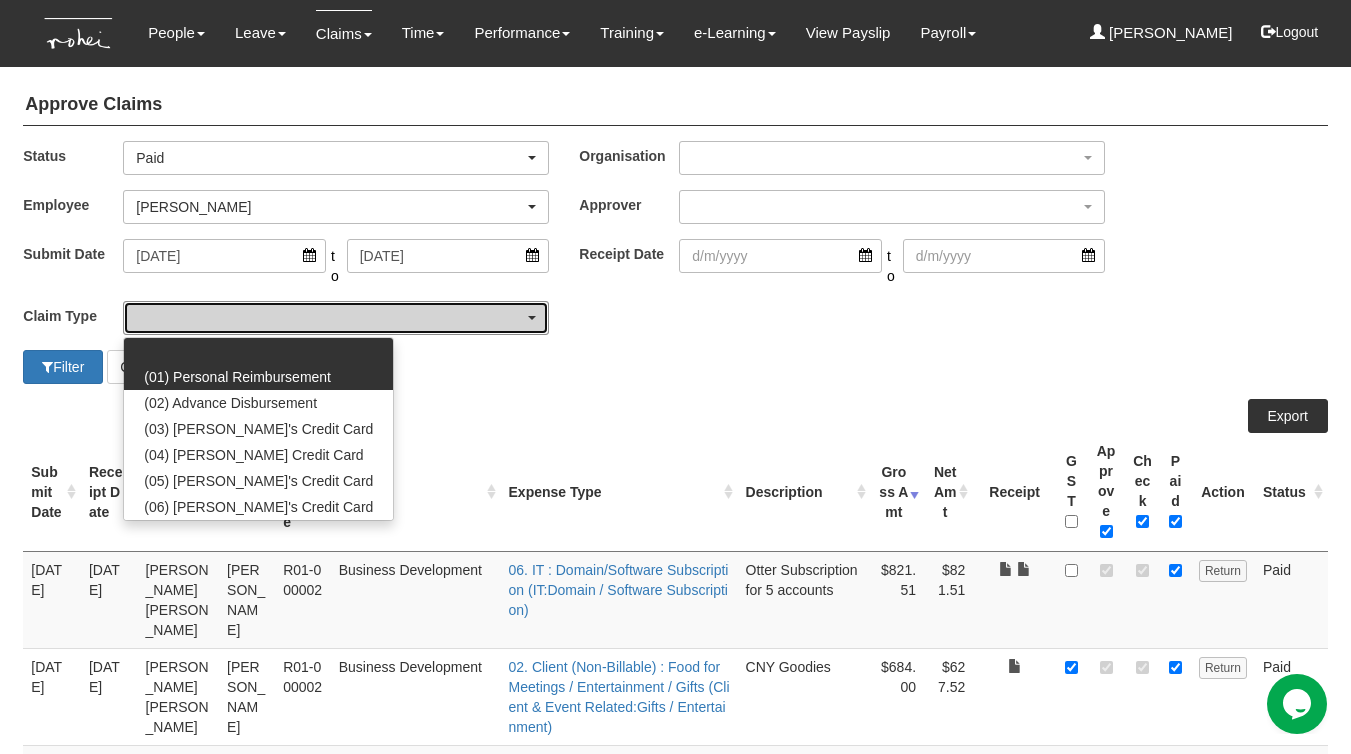 select on "14" 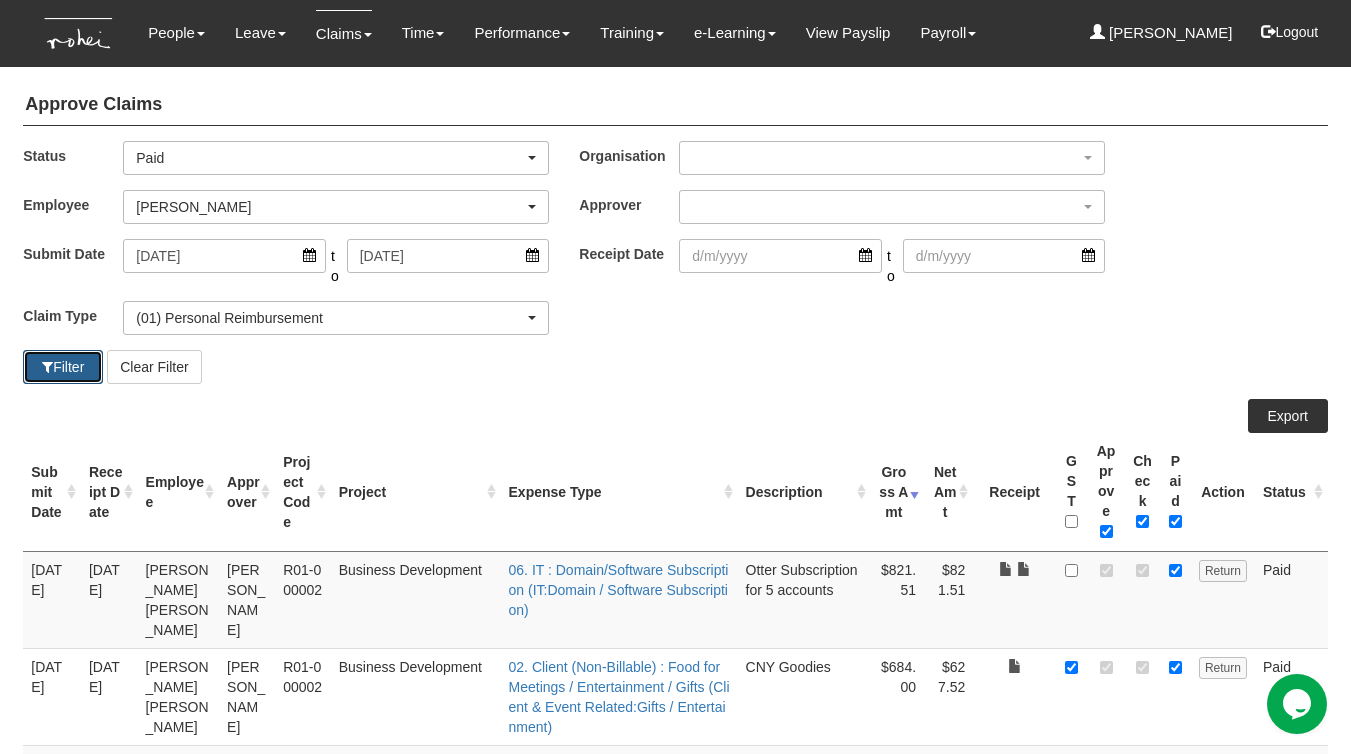 click on "Filter" at bounding box center [63, 367] 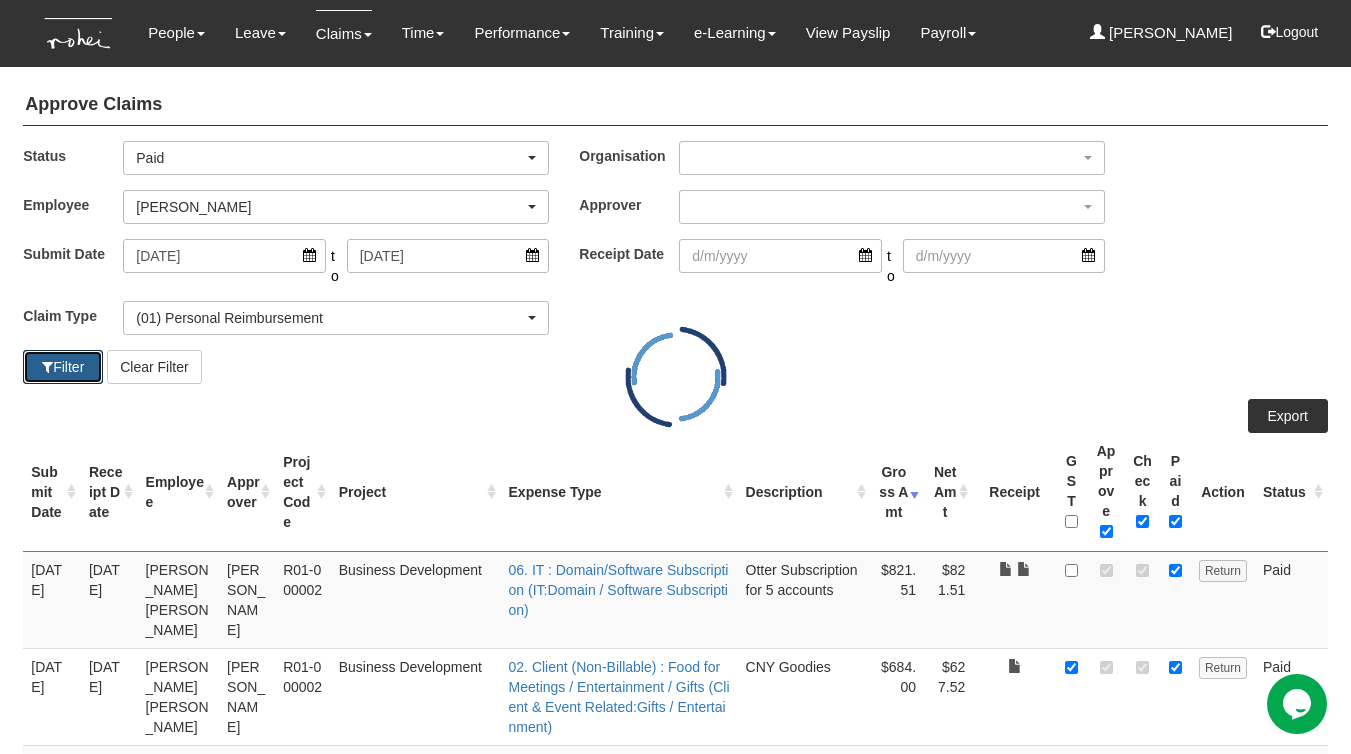 select on "50" 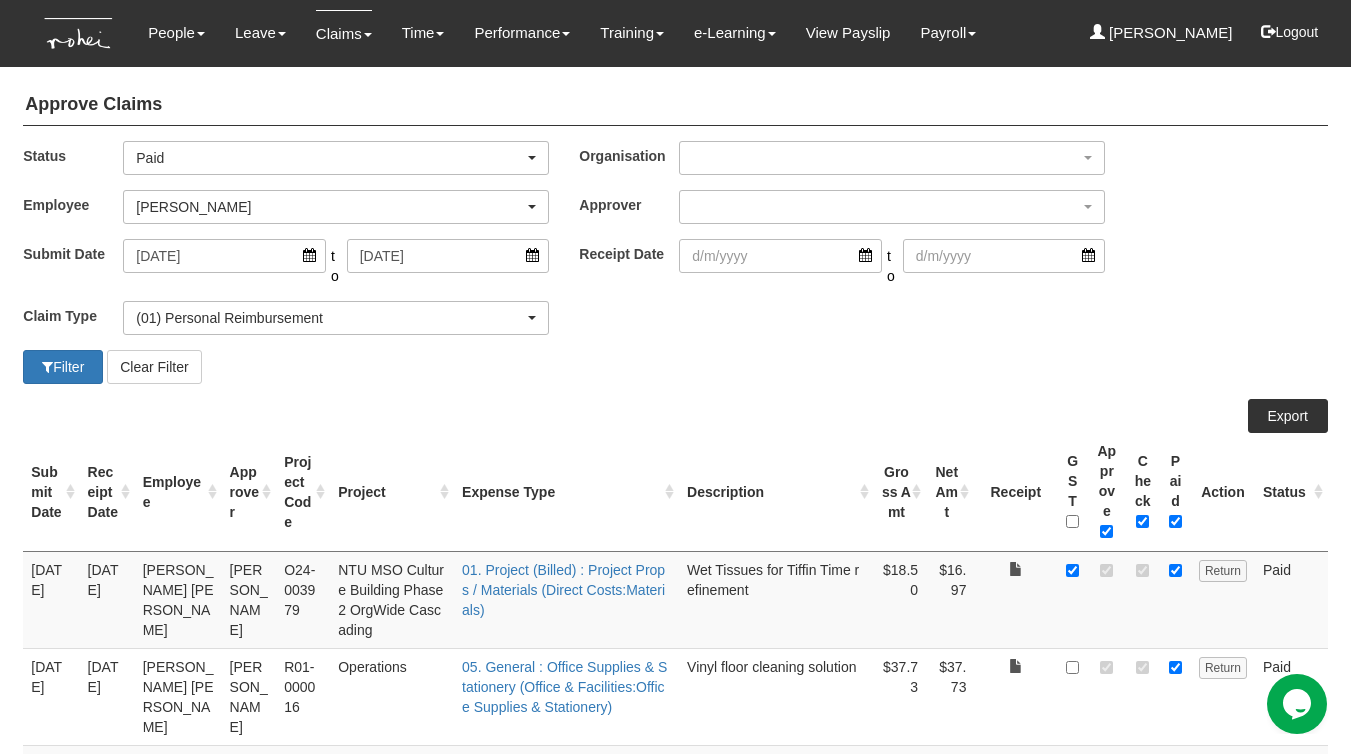 click on "Gross Amt" at bounding box center (900, 492) 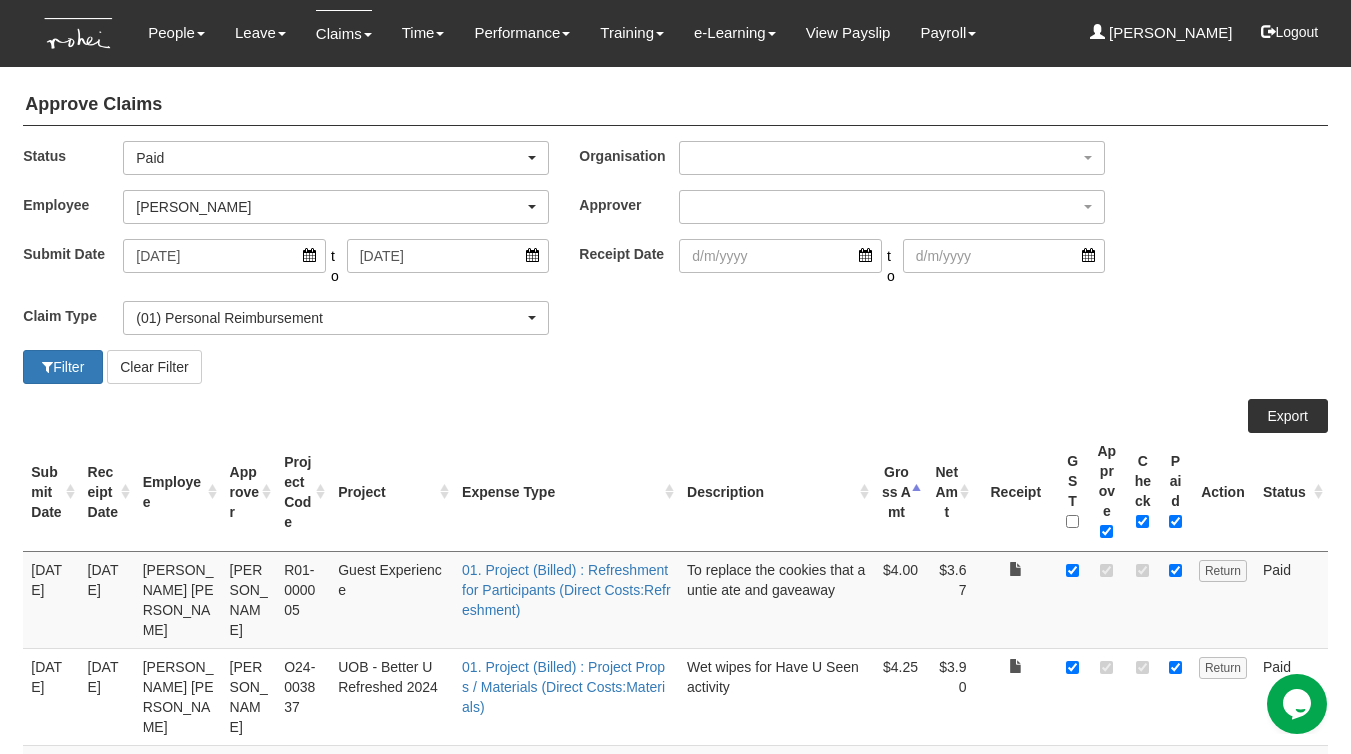 click on "Gross Amt" at bounding box center [900, 492] 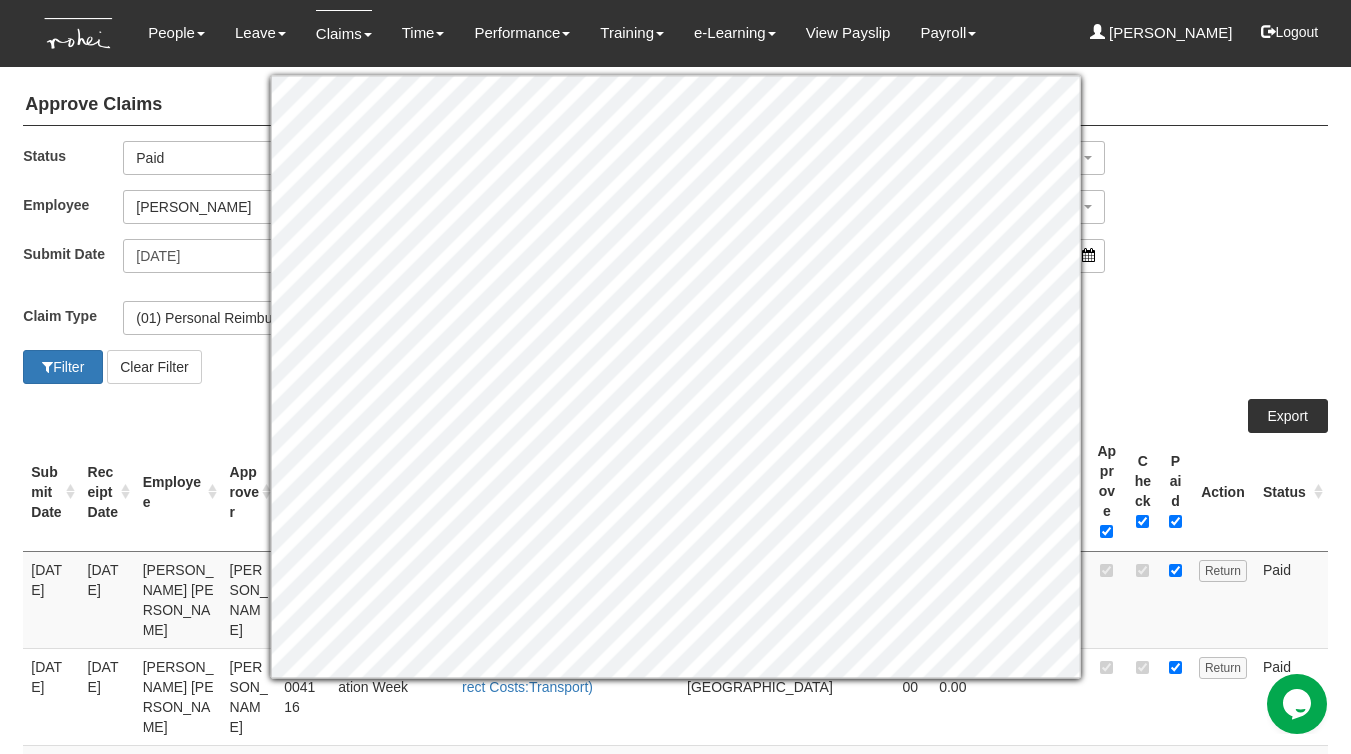 click on "Submit Date
[DATE]
to
[DATE]
Receipt Date
to" at bounding box center (675, 270) 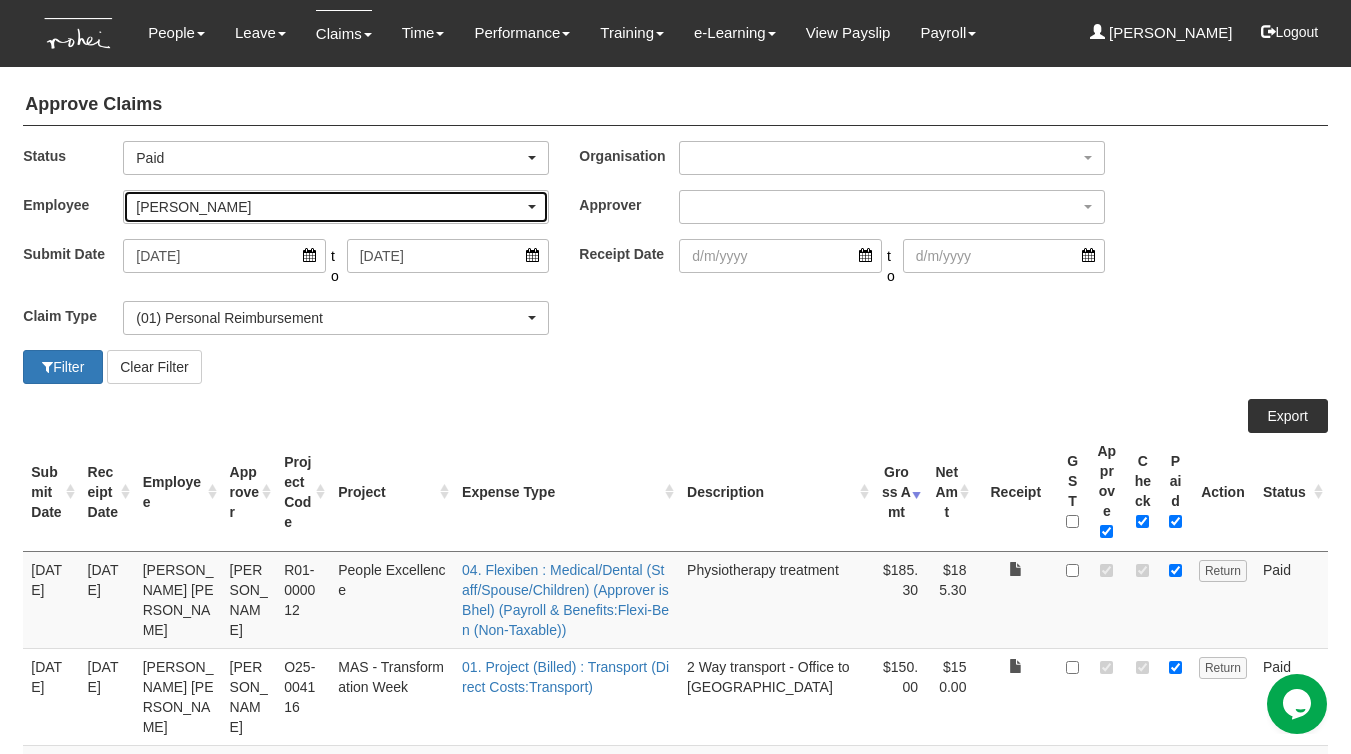 click on "[PERSON_NAME]" at bounding box center [330, 207] 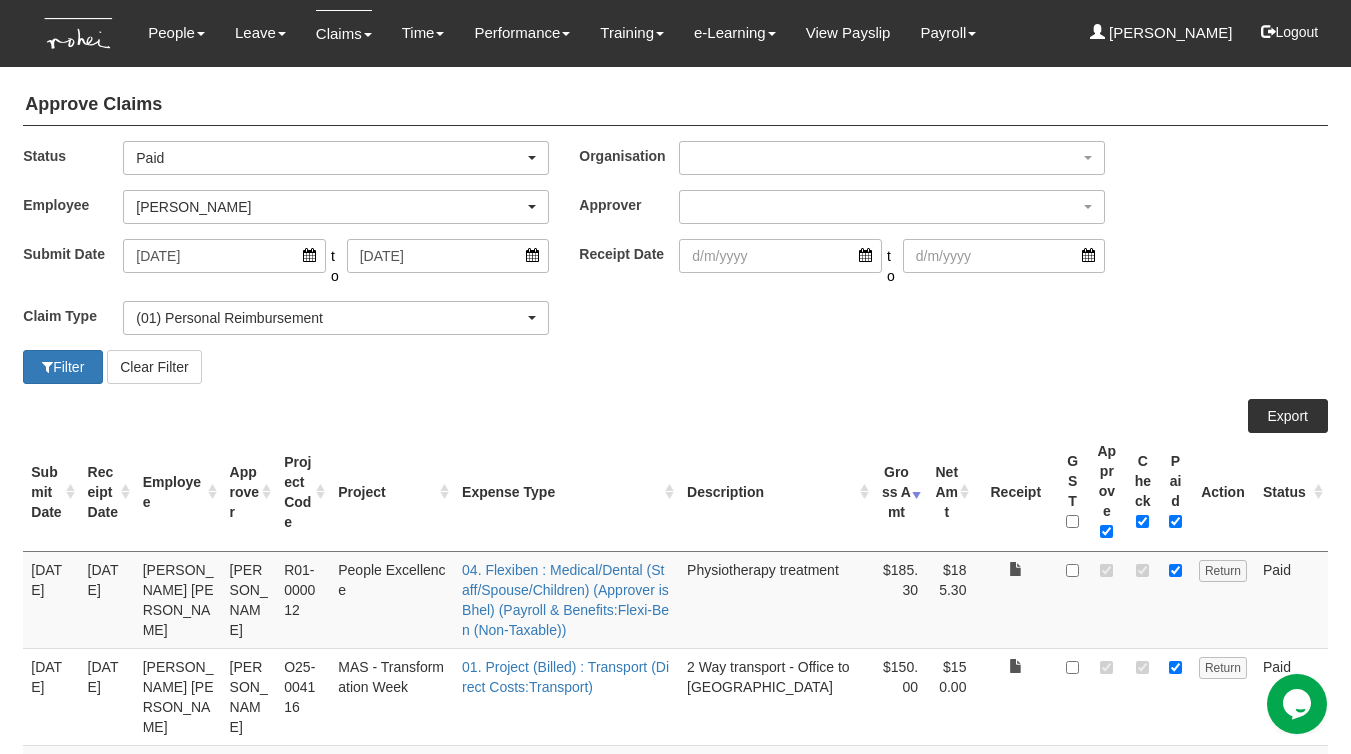 scroll, scrollTop: 916, scrollLeft: 0, axis: vertical 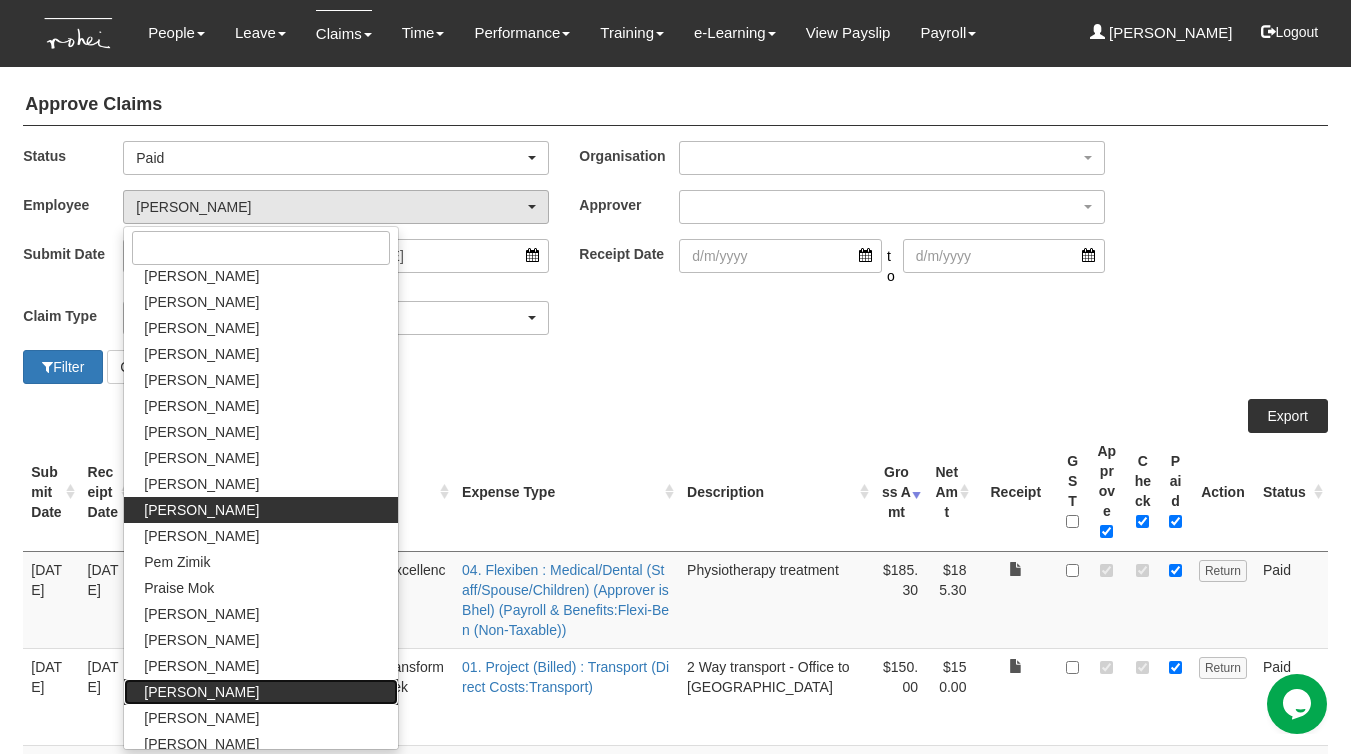 click on "[PERSON_NAME]" at bounding box center (201, 692) 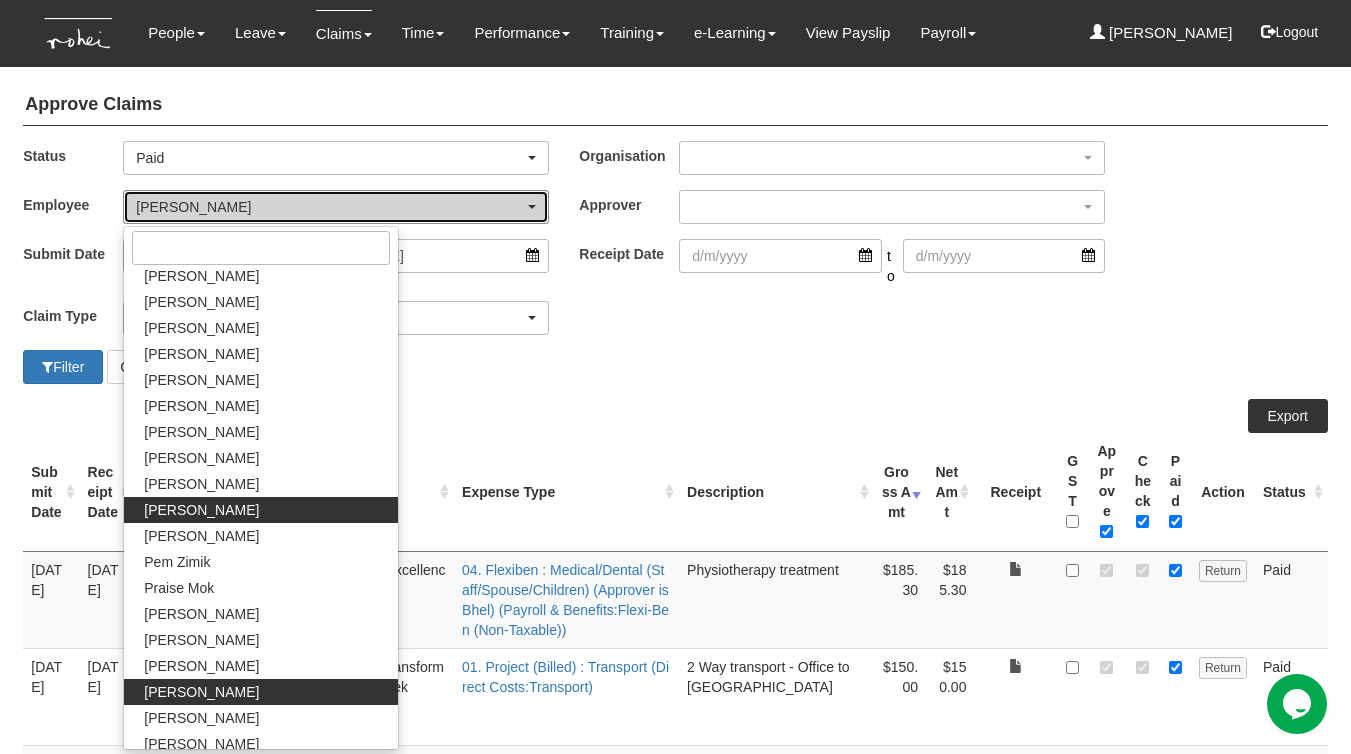 select on "5a253378-523a-4c52-9c83-550f69dab0df" 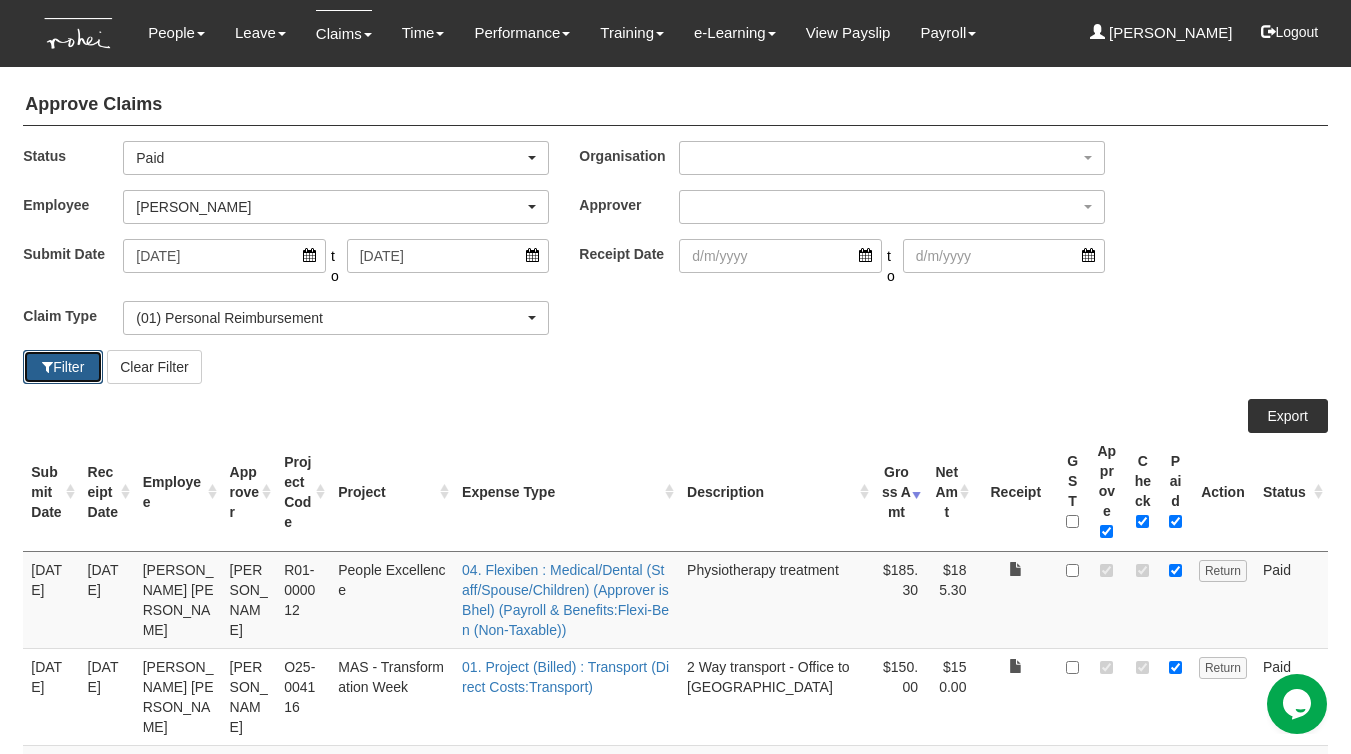 click on "Filter" at bounding box center [63, 367] 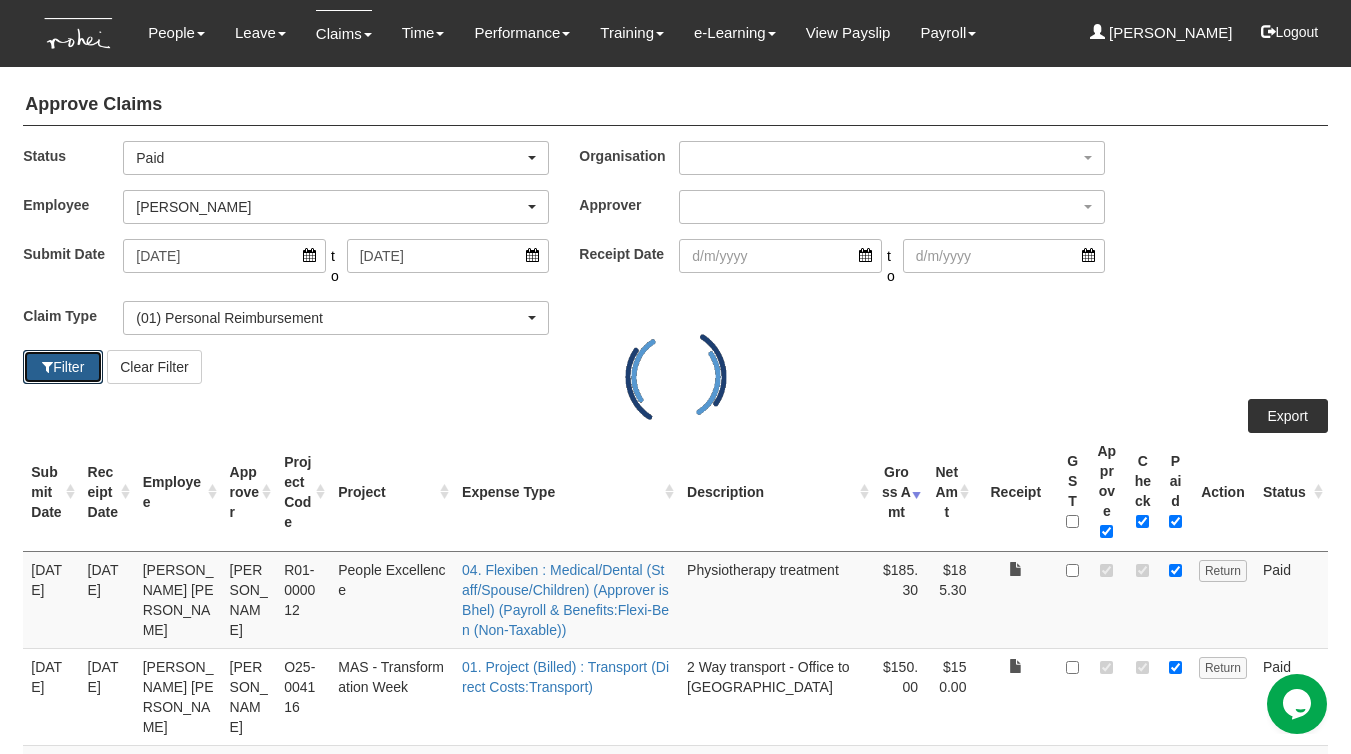 select on "50" 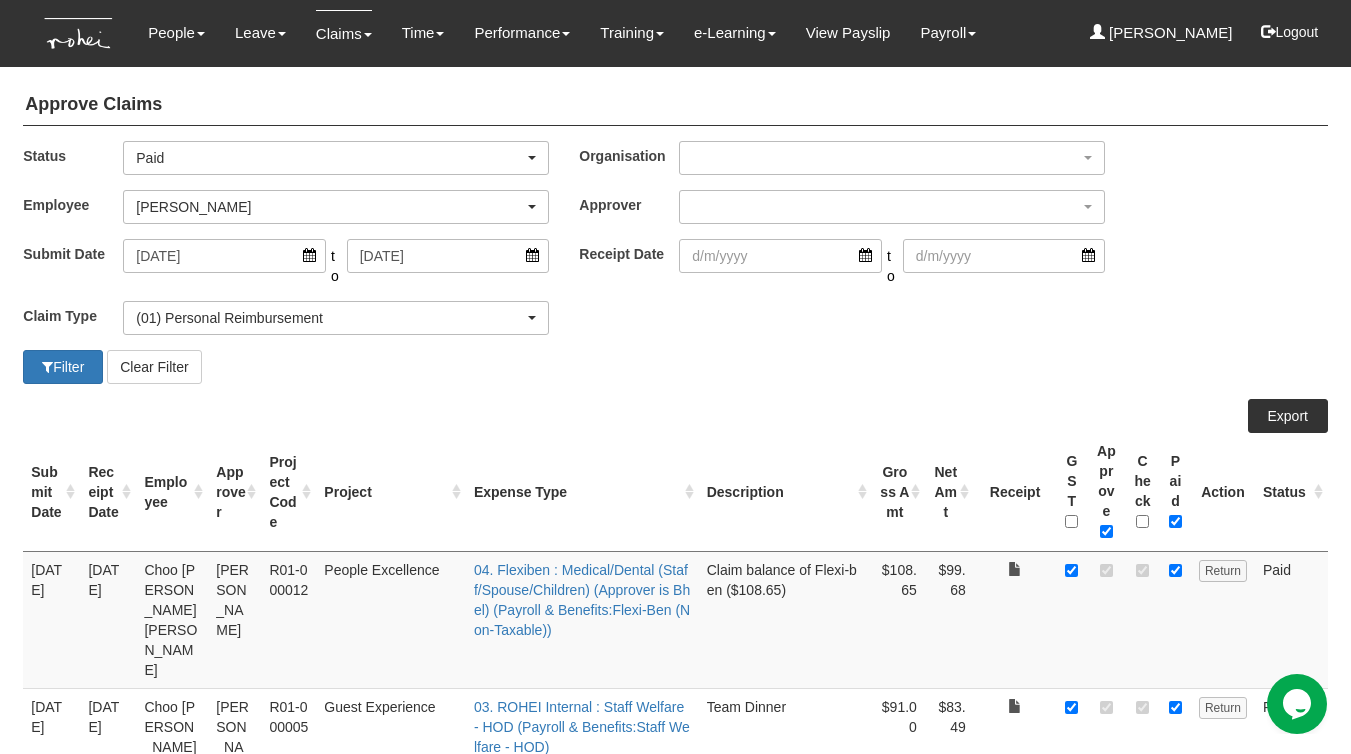 click on "Gross Amt" at bounding box center [898, 492] 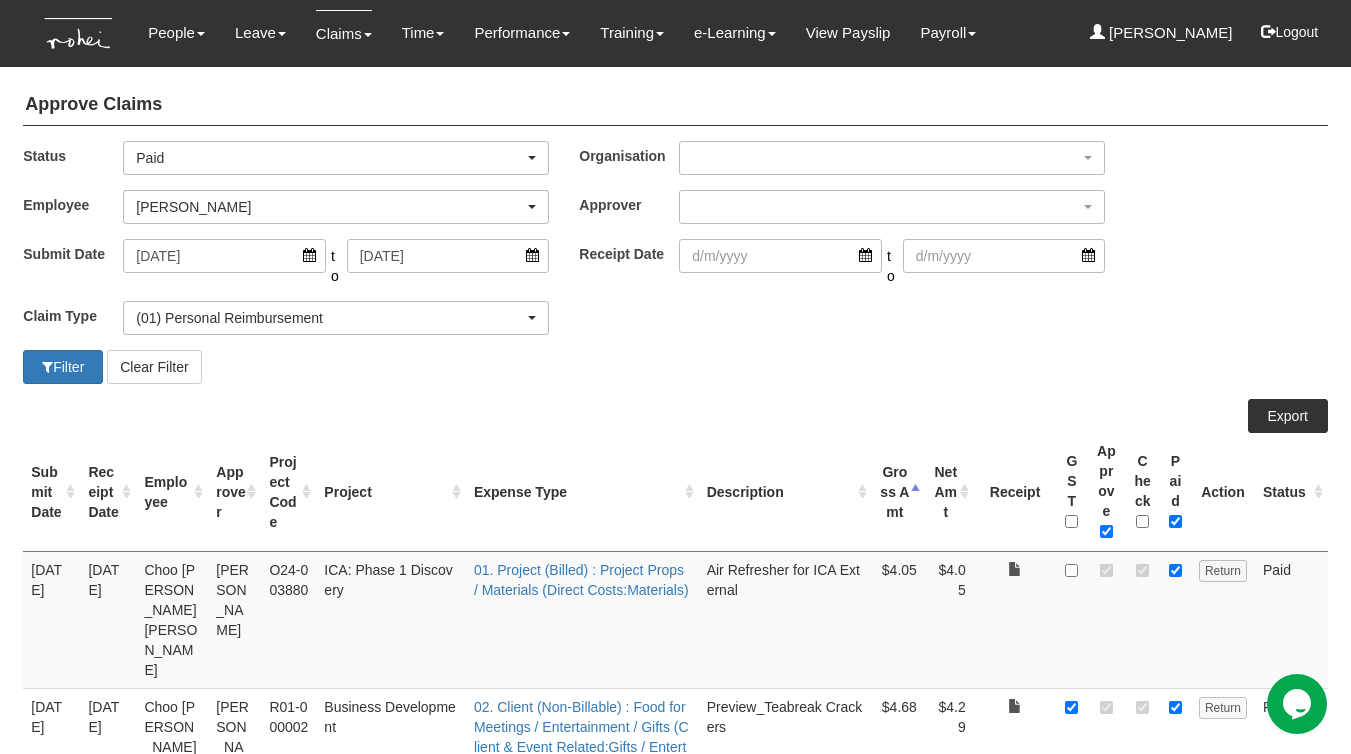 click on "Gross Amt" at bounding box center [898, 492] 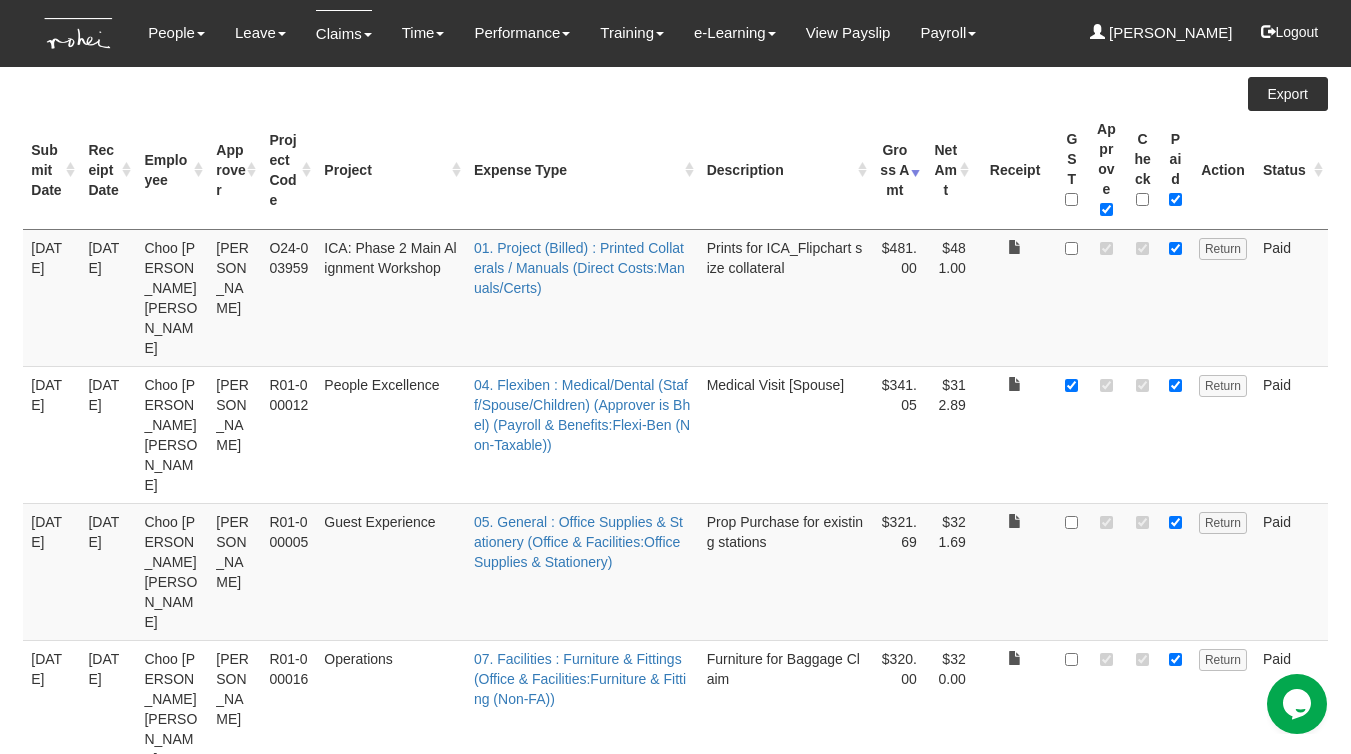 scroll, scrollTop: 546, scrollLeft: 0, axis: vertical 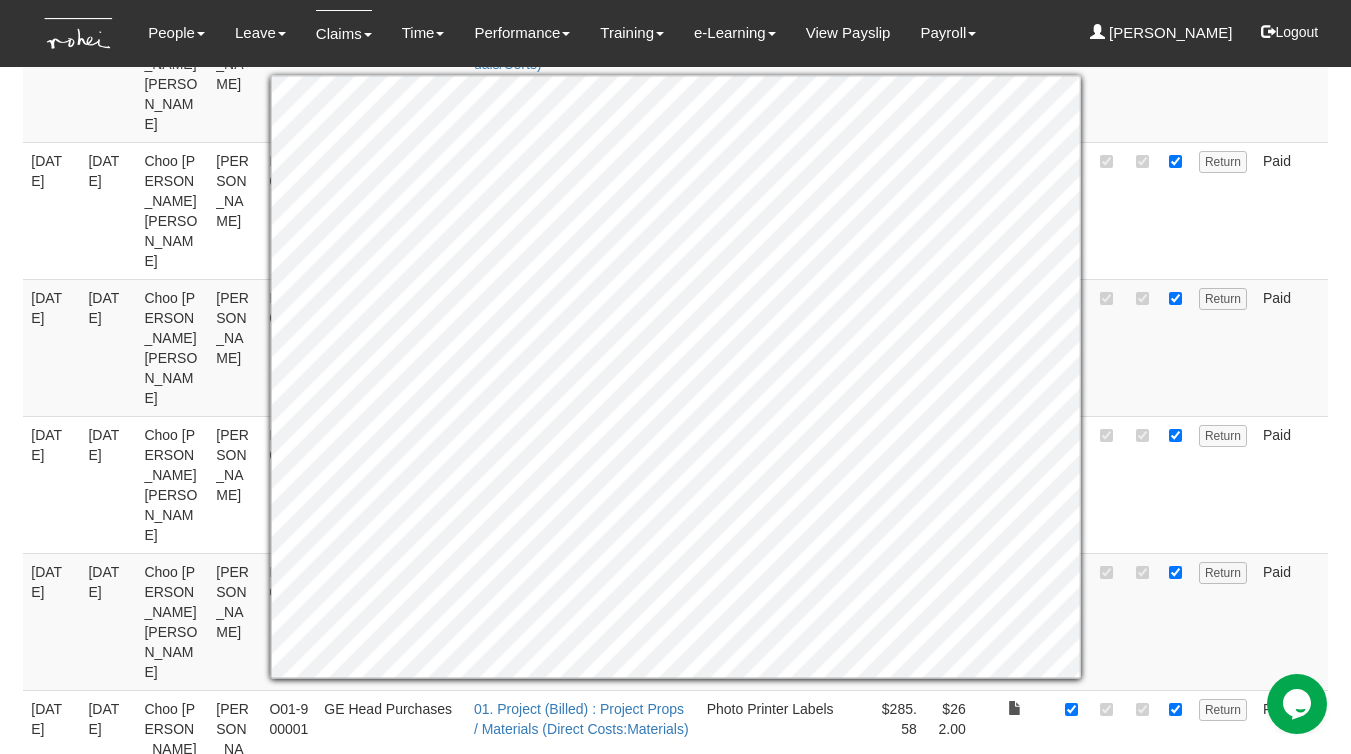 click on "Paid" at bounding box center [1291, 210] 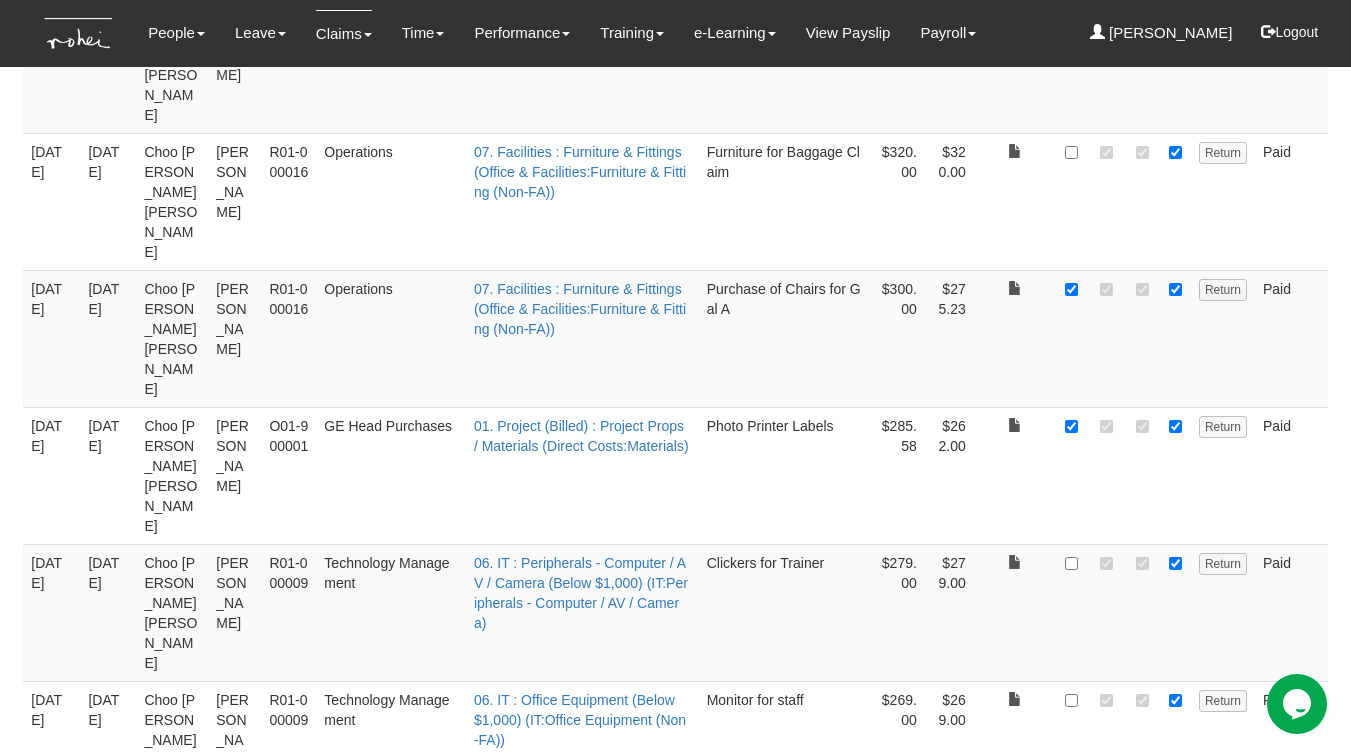 scroll, scrollTop: 0, scrollLeft: 0, axis: both 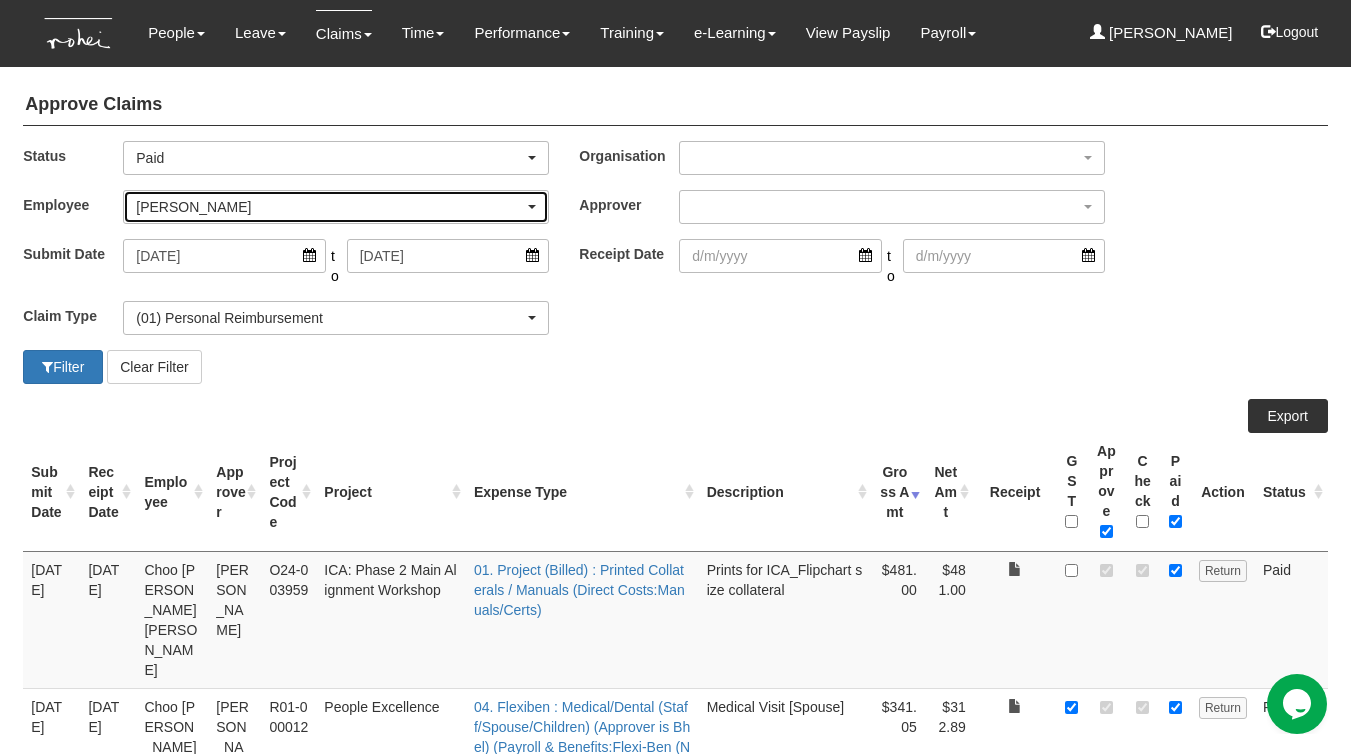 click on "[PERSON_NAME]" at bounding box center [330, 207] 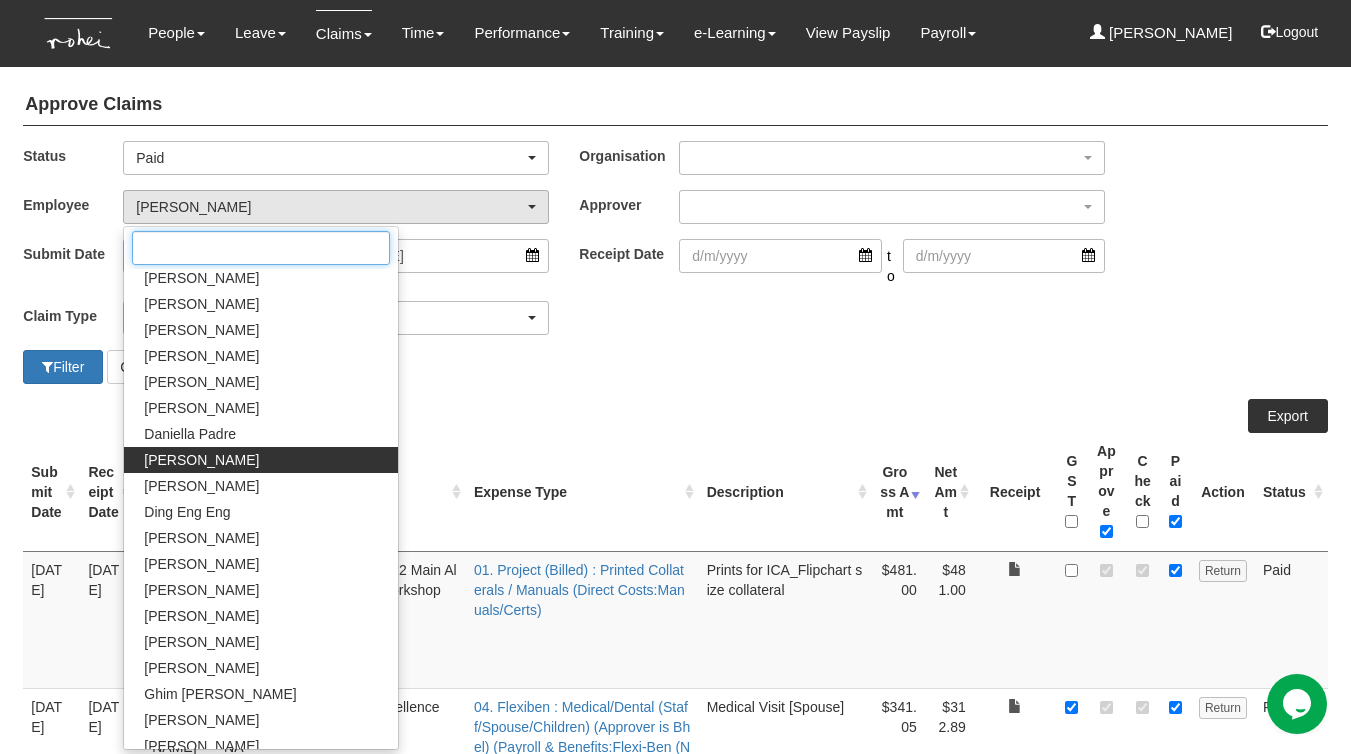 scroll, scrollTop: 414, scrollLeft: 0, axis: vertical 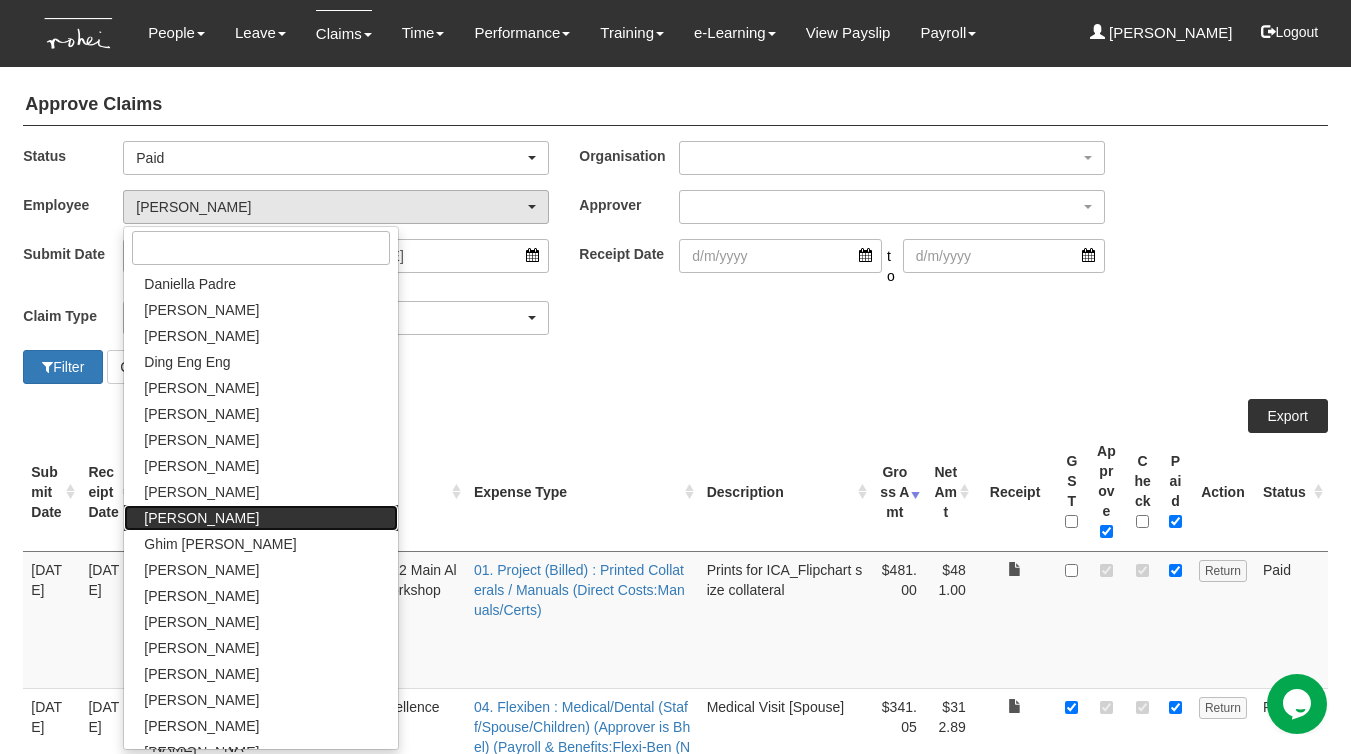 click on "[PERSON_NAME]" at bounding box center [201, 518] 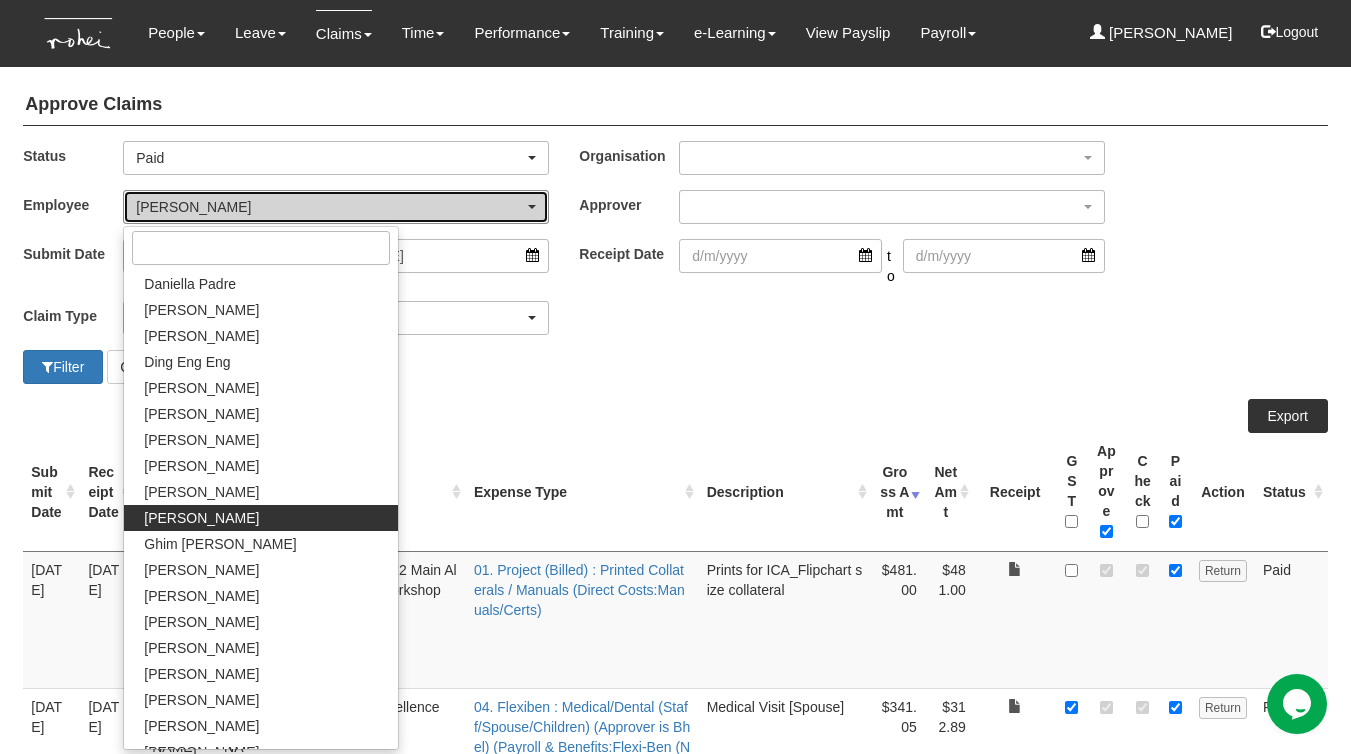 select on "730df1cc-8787-4848-9af9-79fc59d86e09" 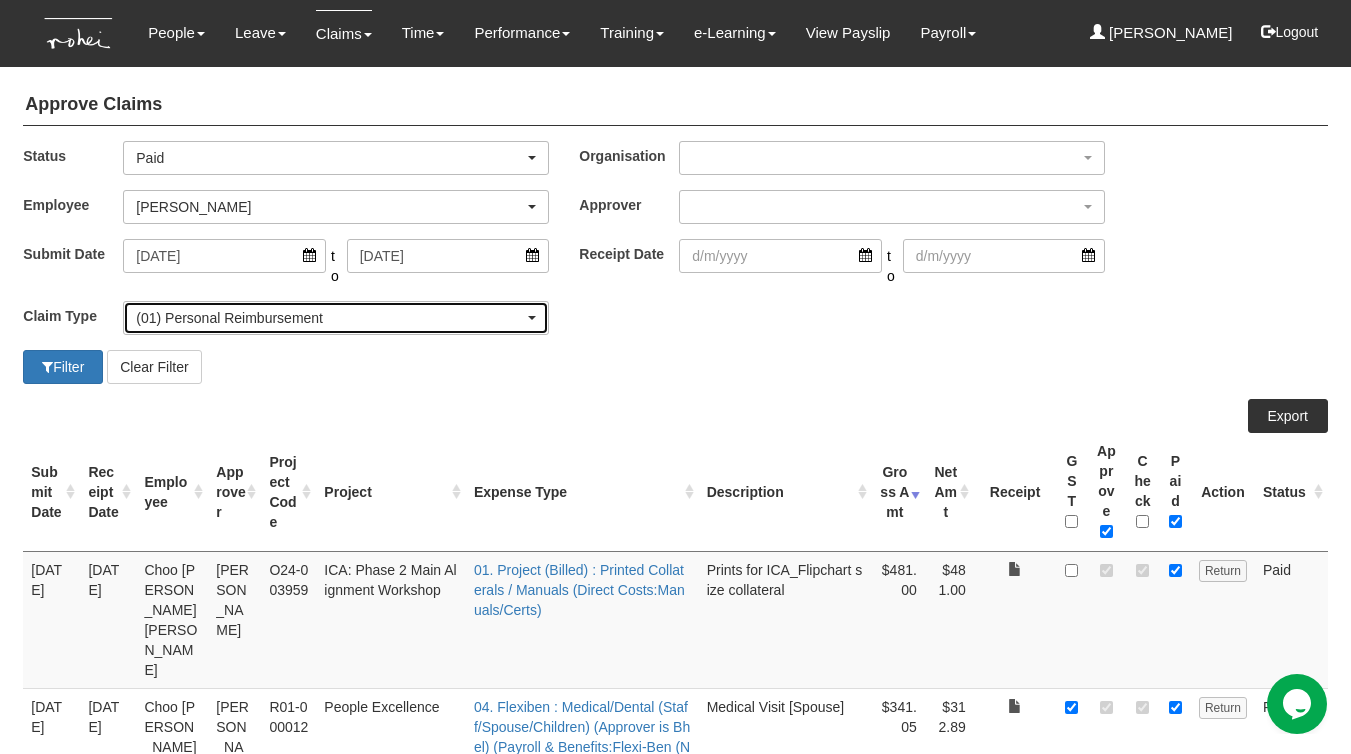 click on "(01) Personal Reimbursement" at bounding box center [330, 318] 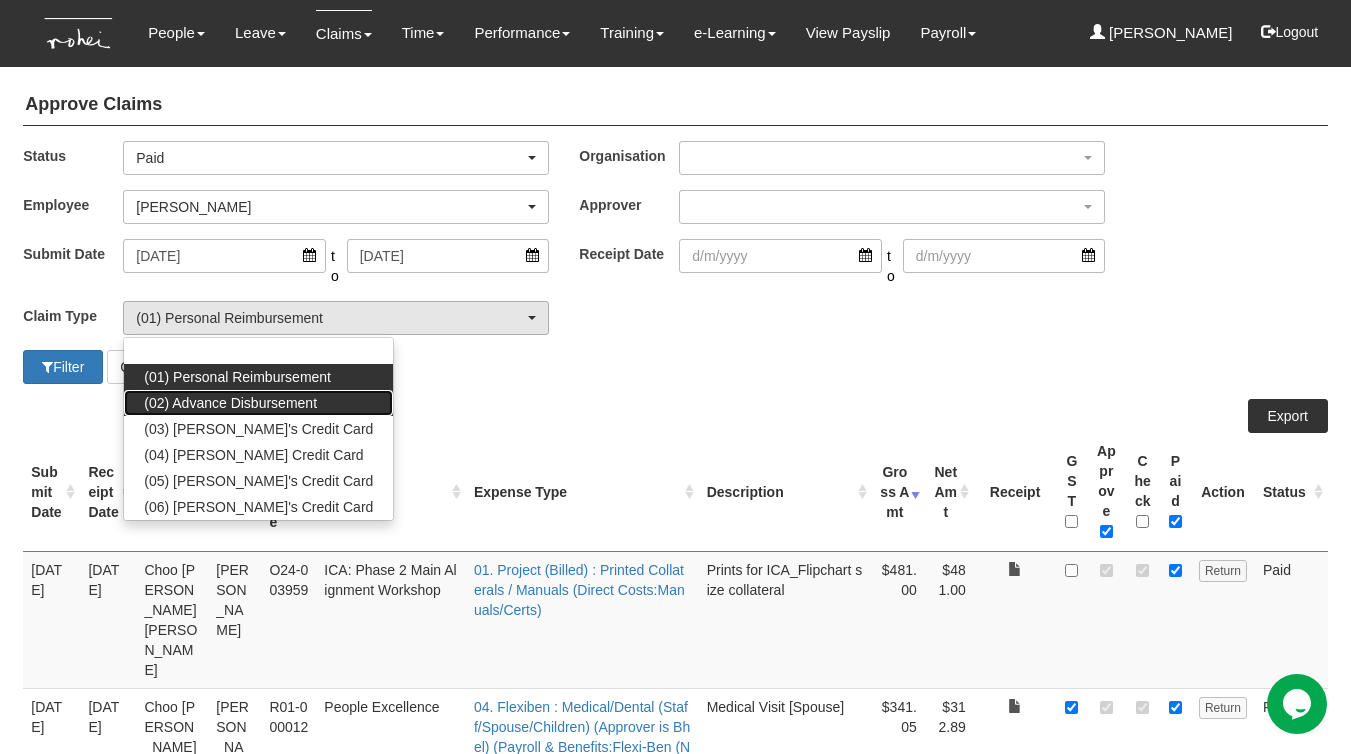 click on "(02) Advance Disbursement" at bounding box center [230, 403] 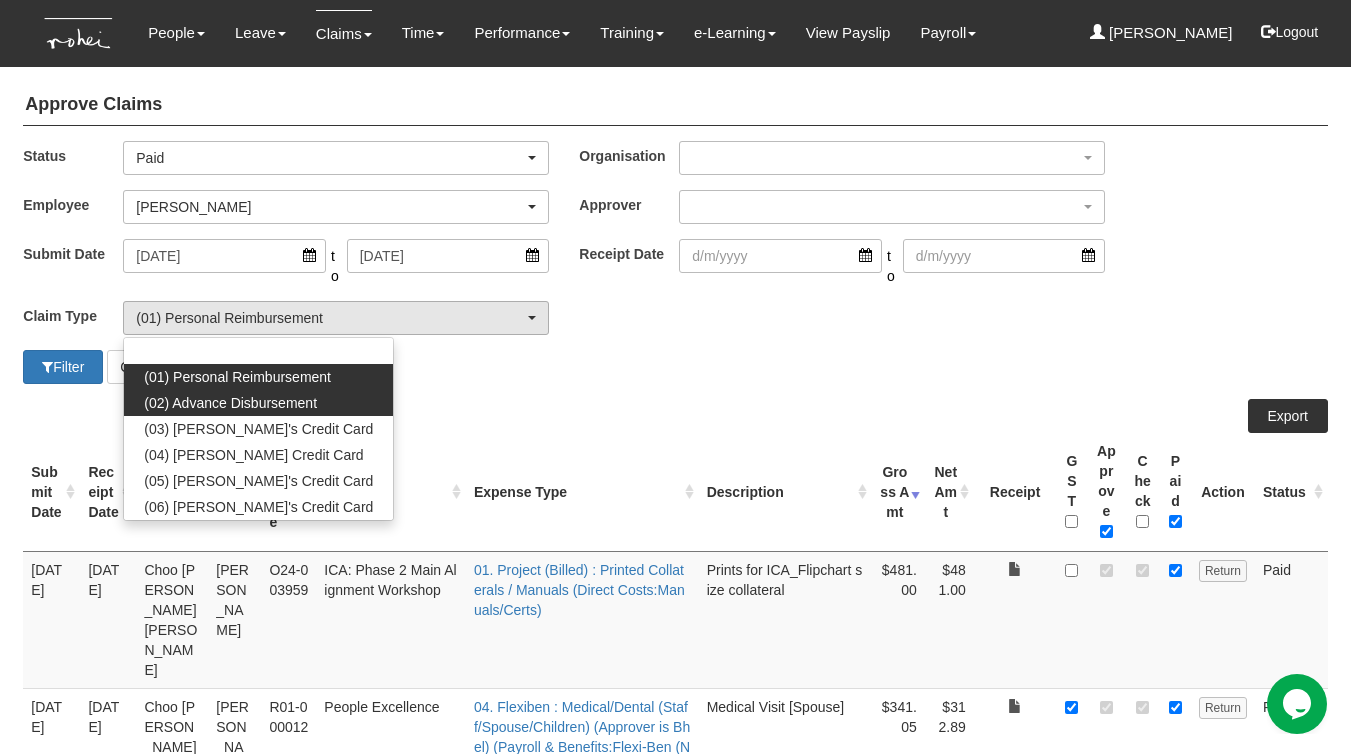 select on "19" 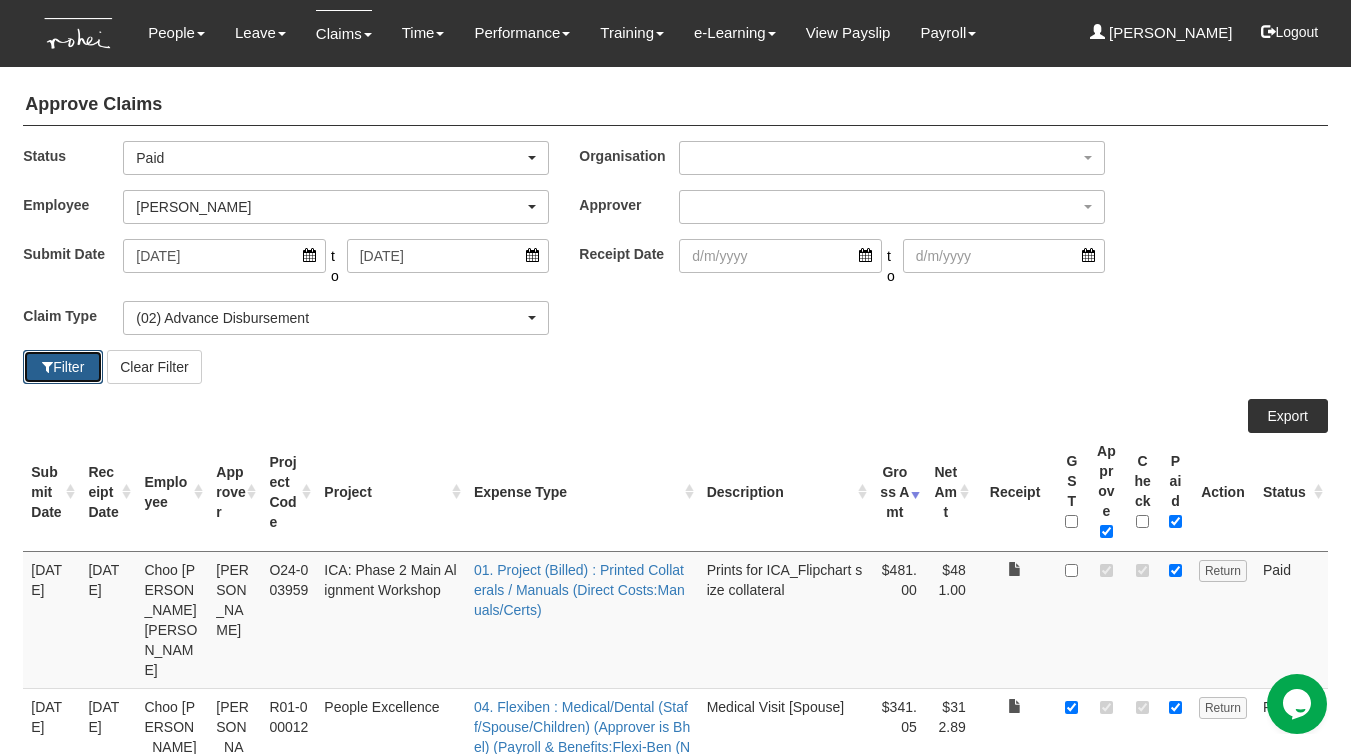 click on "Filter" at bounding box center [63, 367] 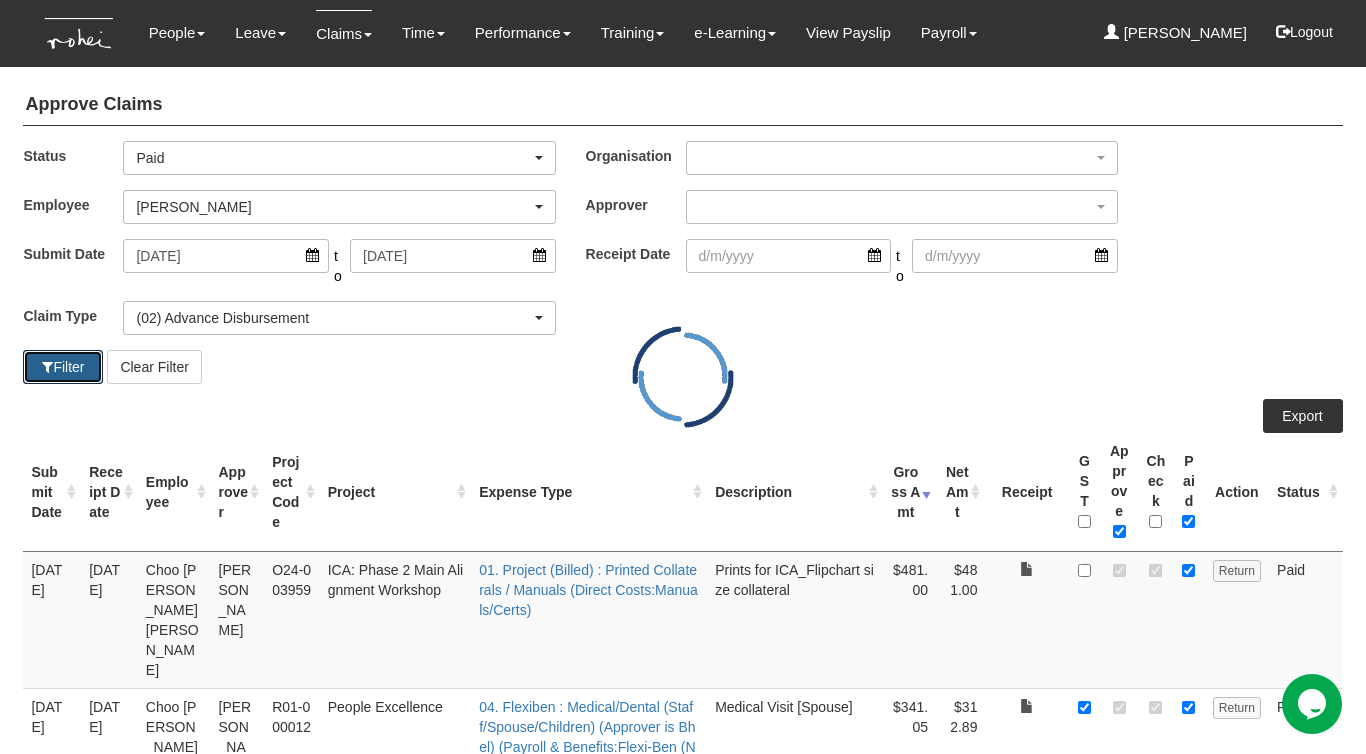 select on "50" 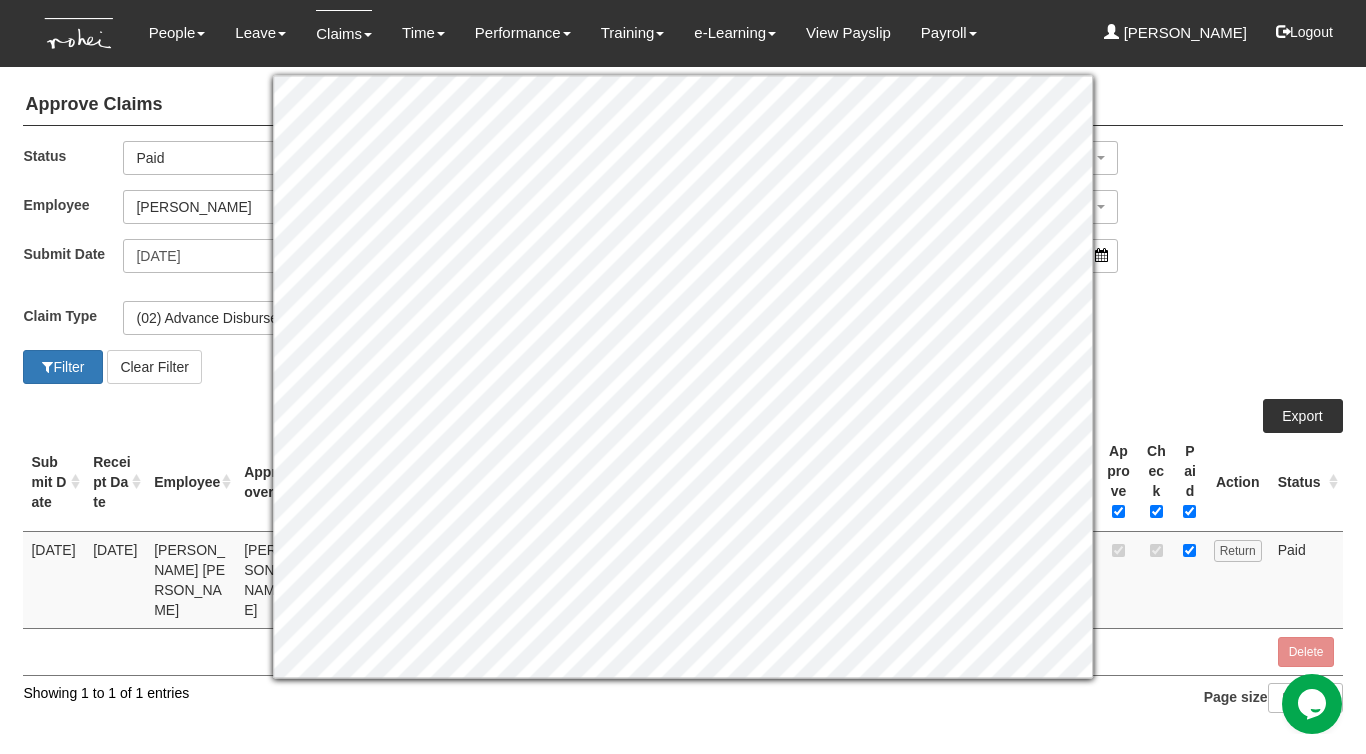 click on "Submit Date
[DATE]
to
[DATE]
Receipt Date
to" at bounding box center [682, 270] 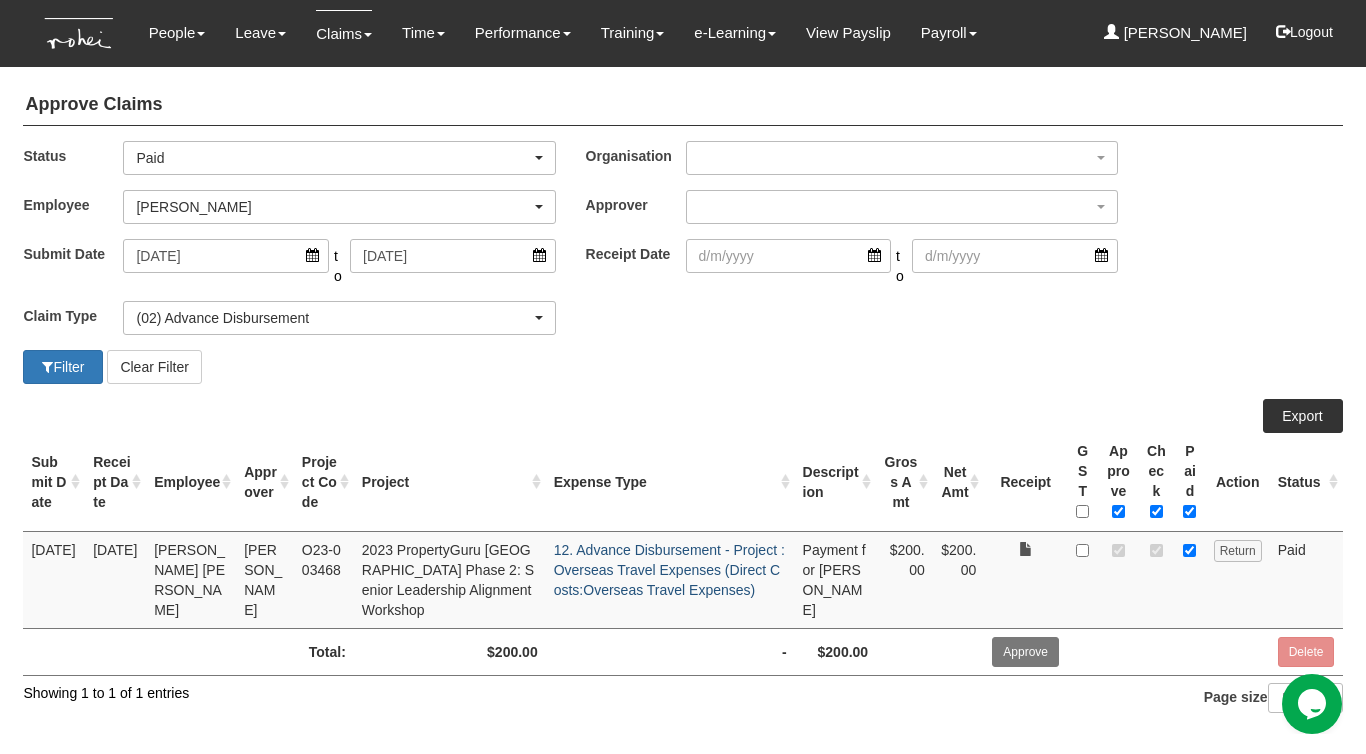 click on "12. Advance Disbursement - Project : Overseas Travel Expenses (Direct Costs:Overseas Travel Expenses)" at bounding box center (669, 570) 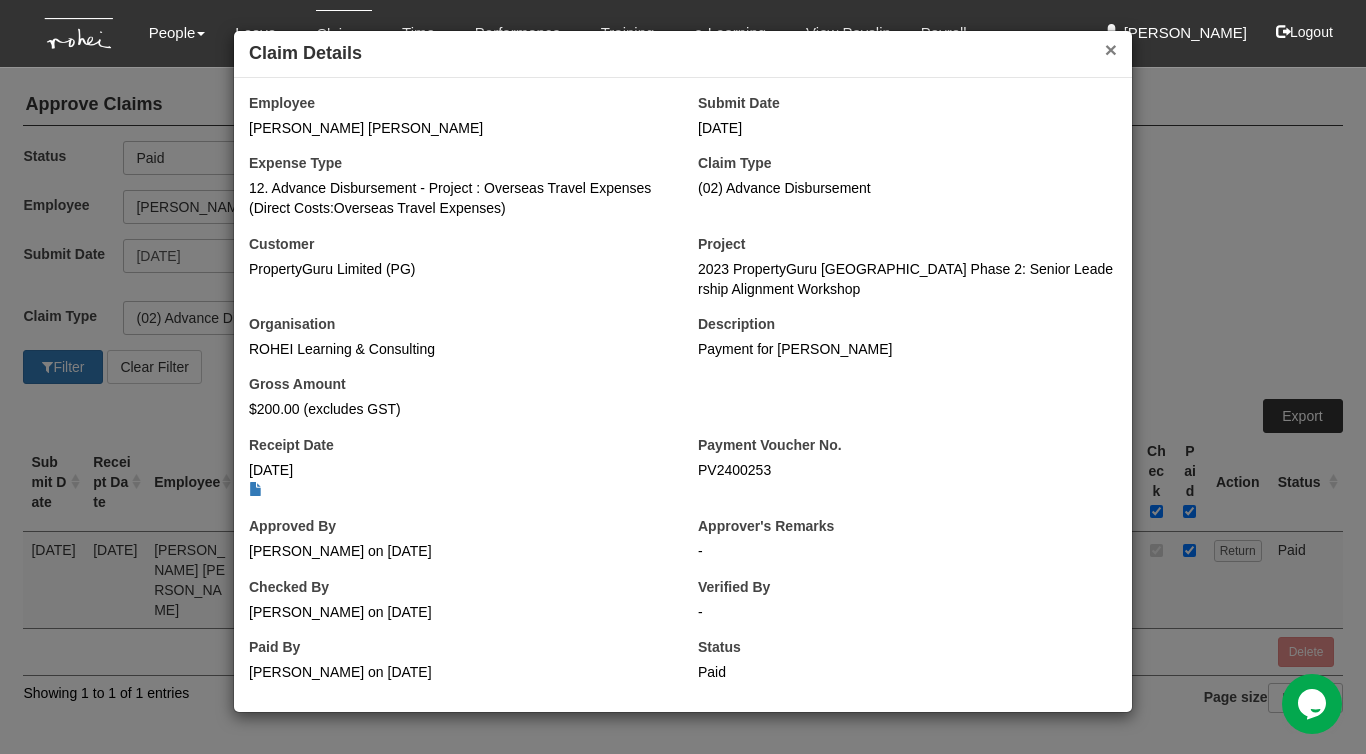 click on "×" at bounding box center [1111, 49] 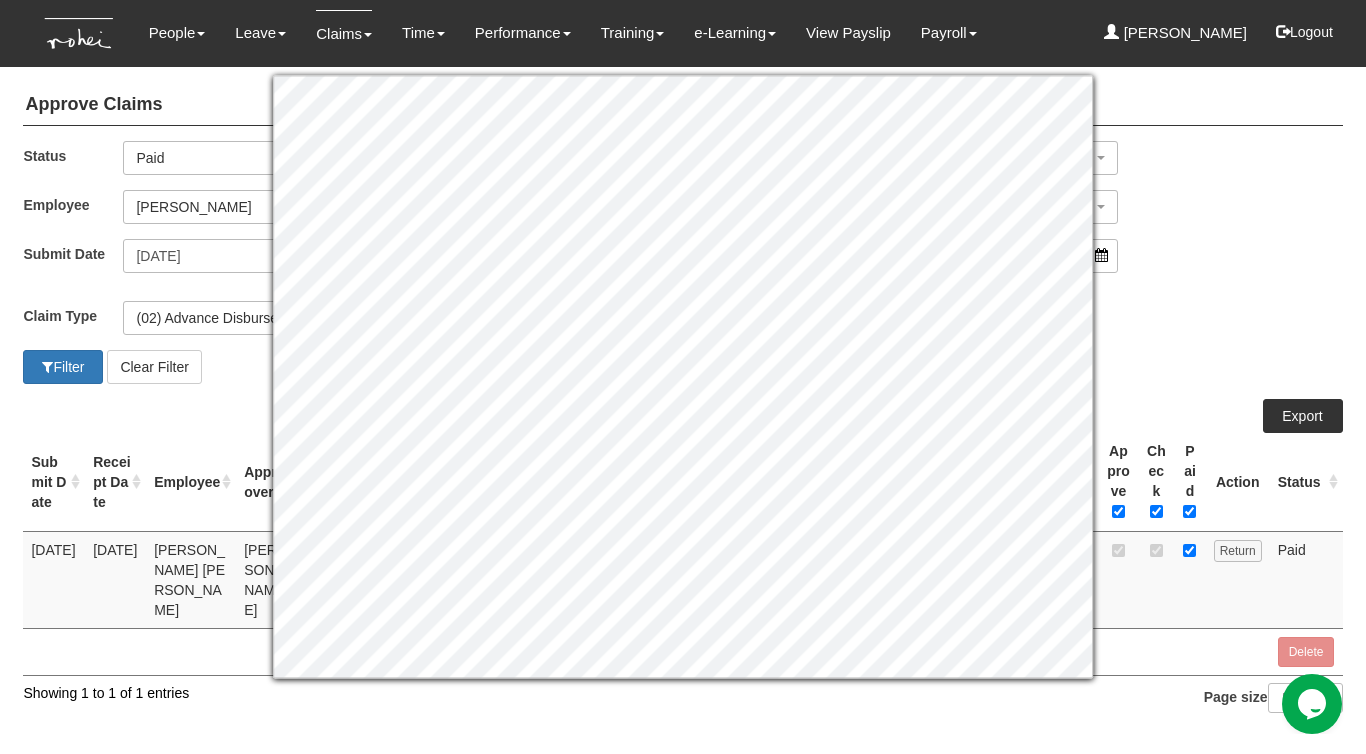 click on "Claim Type
(01) Personal Reimbursement
(02) Advance Disbursement
(03) [PERSON_NAME]'s Credit Card
(04) [PERSON_NAME] Credit Card
(05) [PERSON_NAME]'s Credit Card
(06) [PERSON_NAME]'s Credit Card
(02) Advance Disbursement   (01) Personal Reimbursement (02) Advance Disbursement (03) [PERSON_NAME]'s Credit Card (04) [PERSON_NAME] Credit Card (05) [PERSON_NAME]'s Credit Card (06) [PERSON_NAME]'s Credit Card" at bounding box center [682, 325] 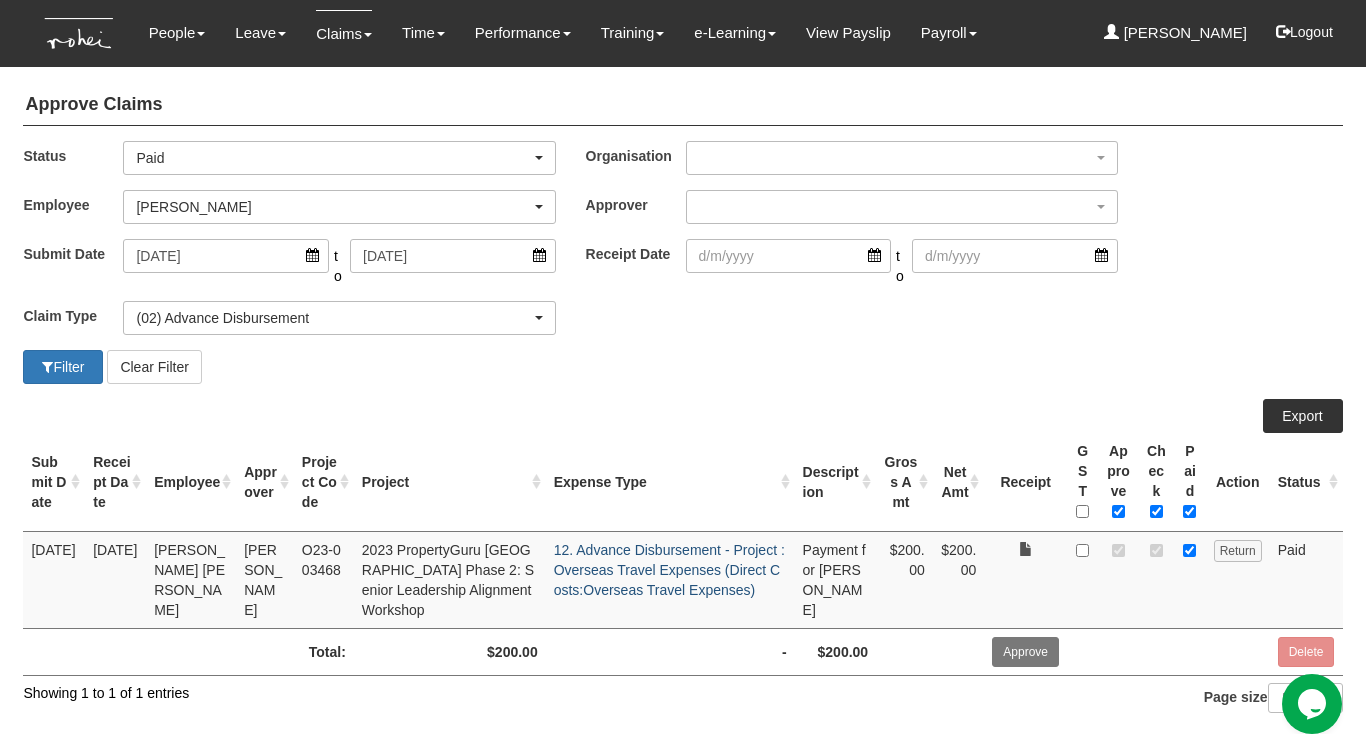click on "12. Advance Disbursement - Project : Overseas Travel Expenses (Direct Costs:Overseas Travel Expenses)" at bounding box center [669, 570] 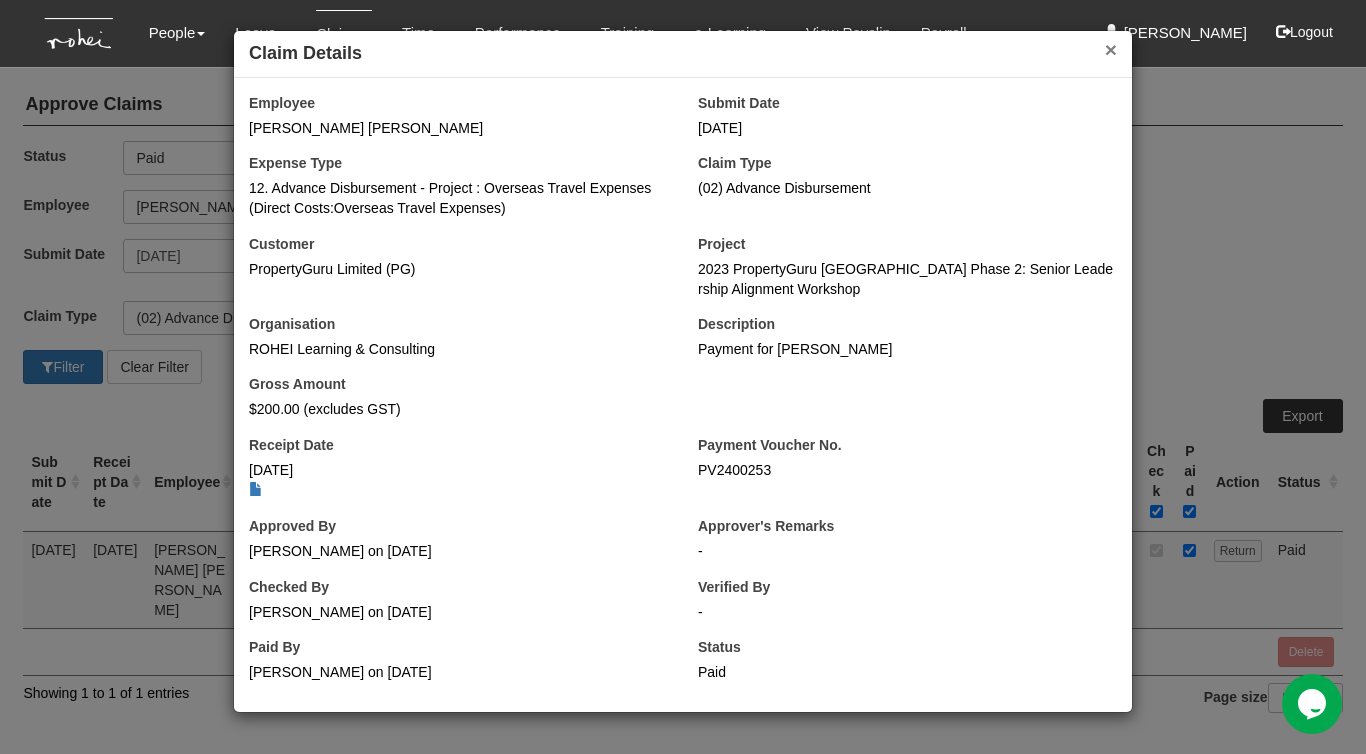 click on "×" at bounding box center (1111, 49) 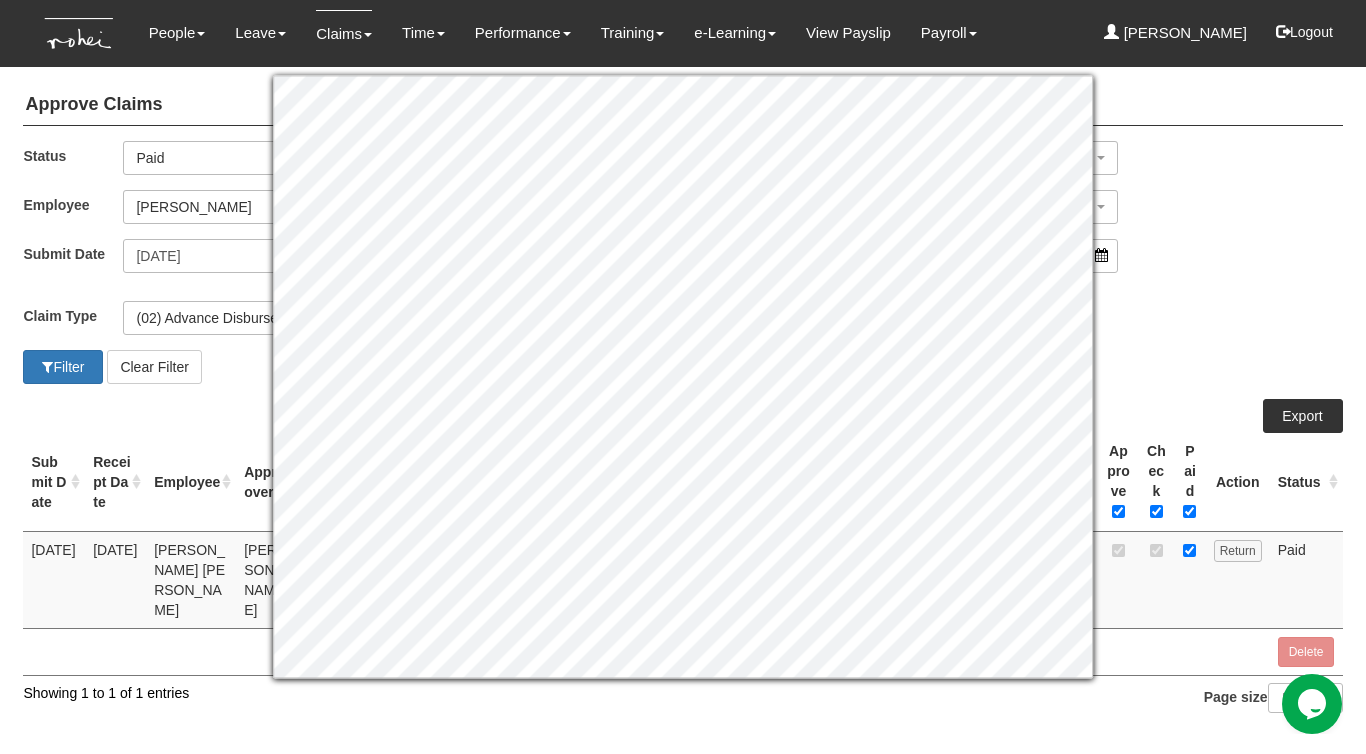 click on "Submit Date
Receipt Date
Employee
Approver
Project Code
Project
Expense Type
Description
Gross Amt
Net Amt
Receipt
GST
Approve
Check
-" at bounding box center (682, 537) 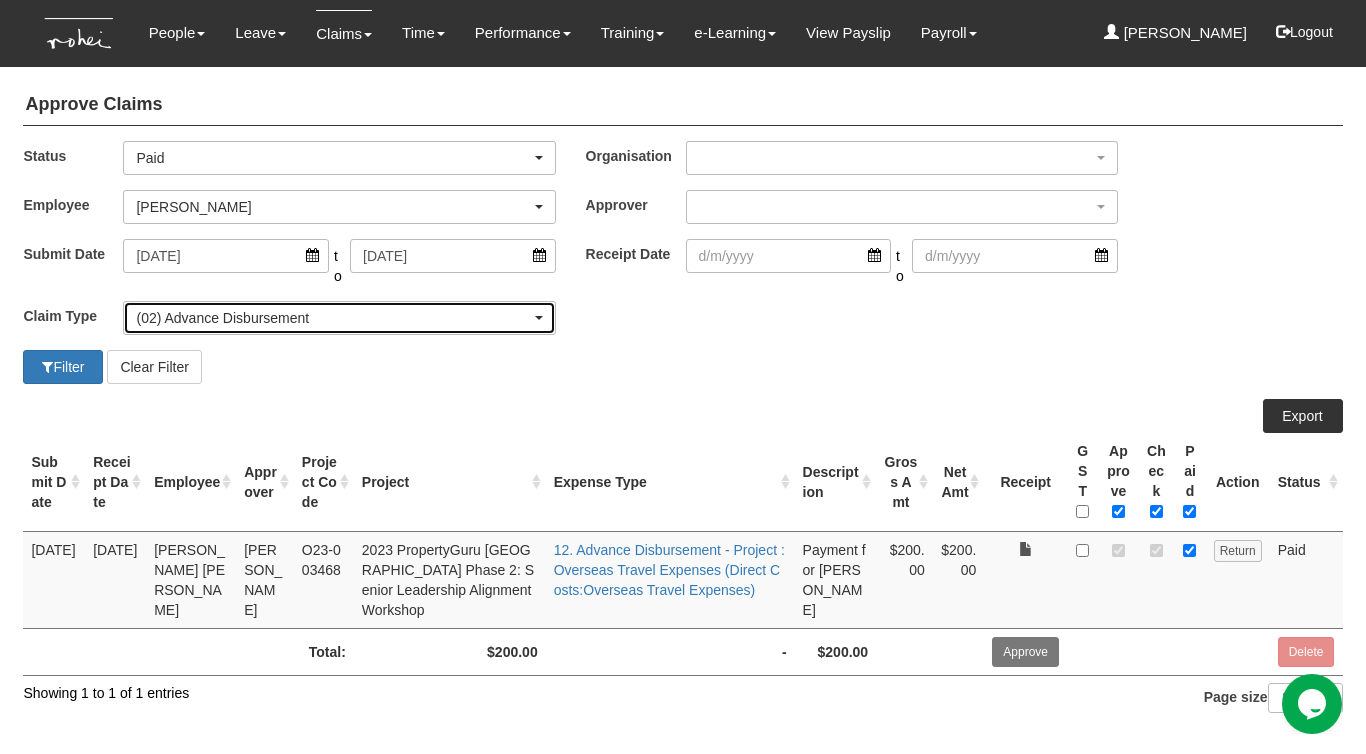 click on "(02) Advance Disbursement" at bounding box center [333, 318] 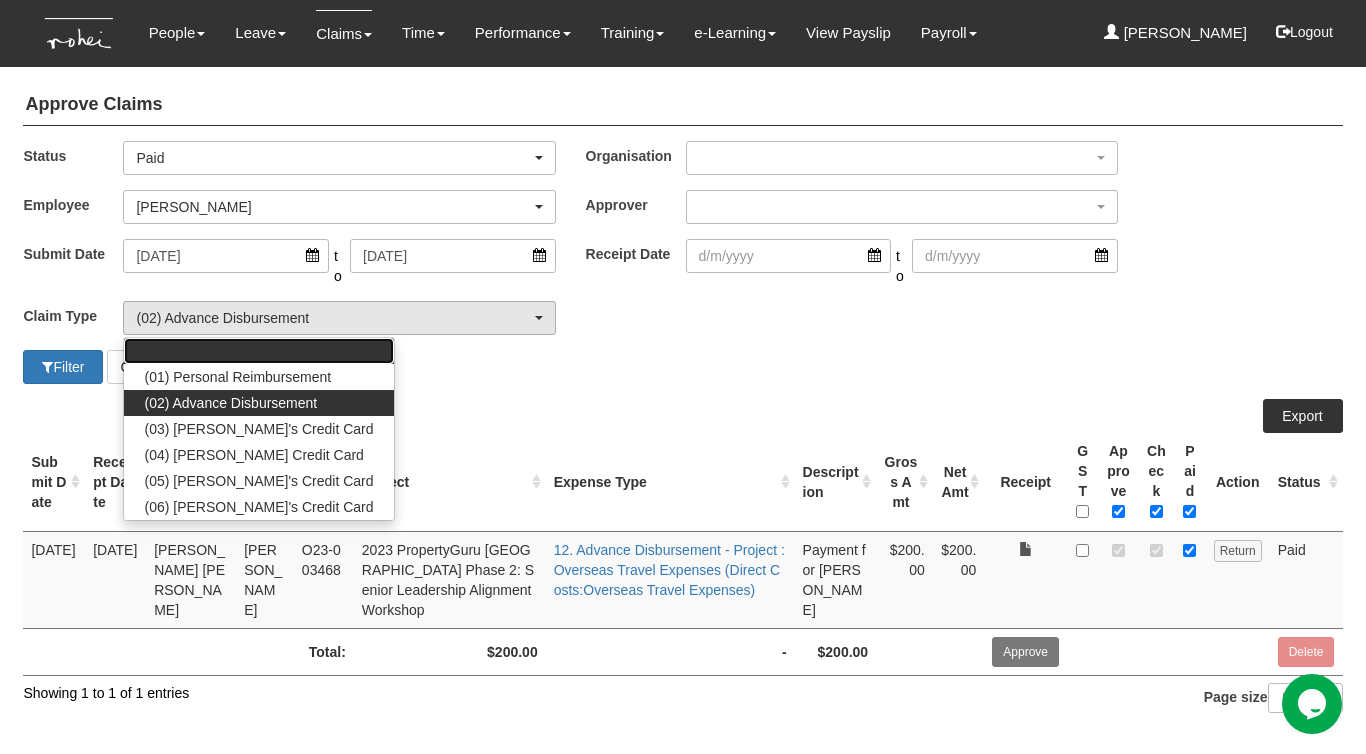 click at bounding box center (258, 351) 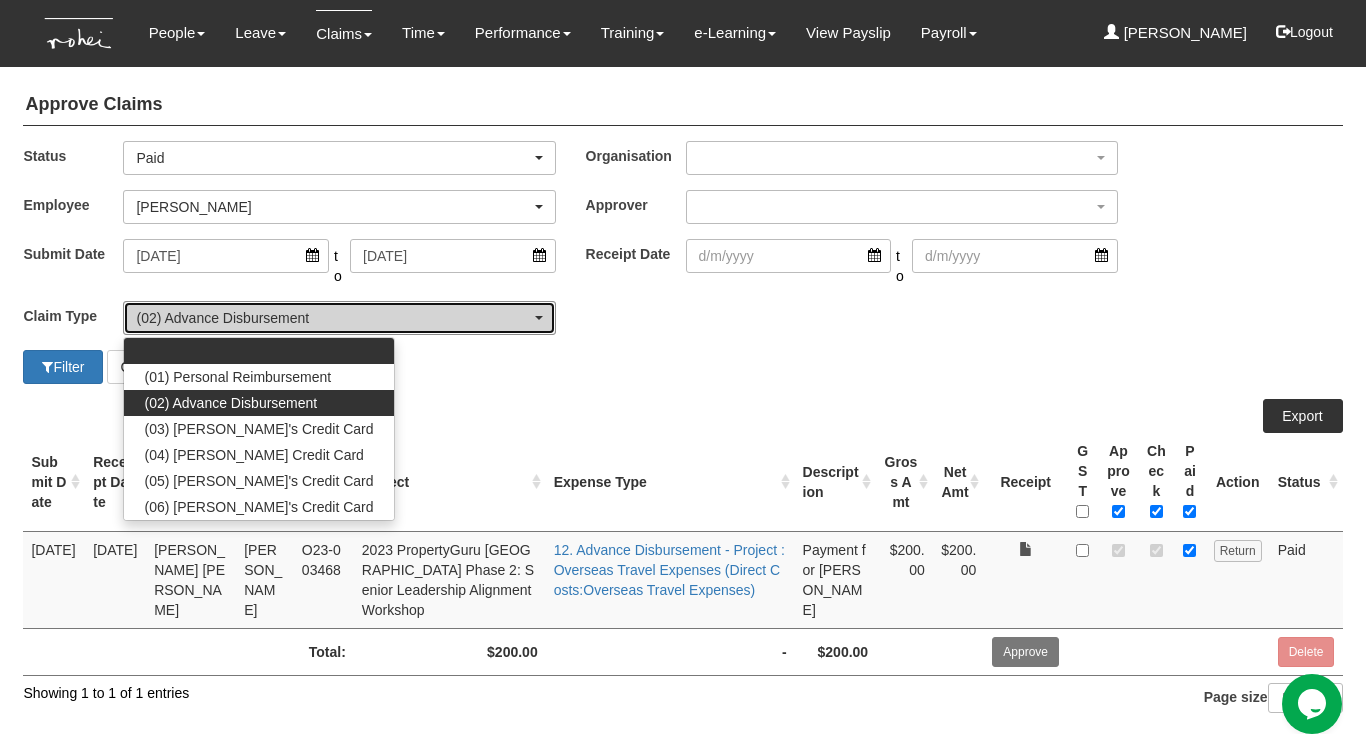 select 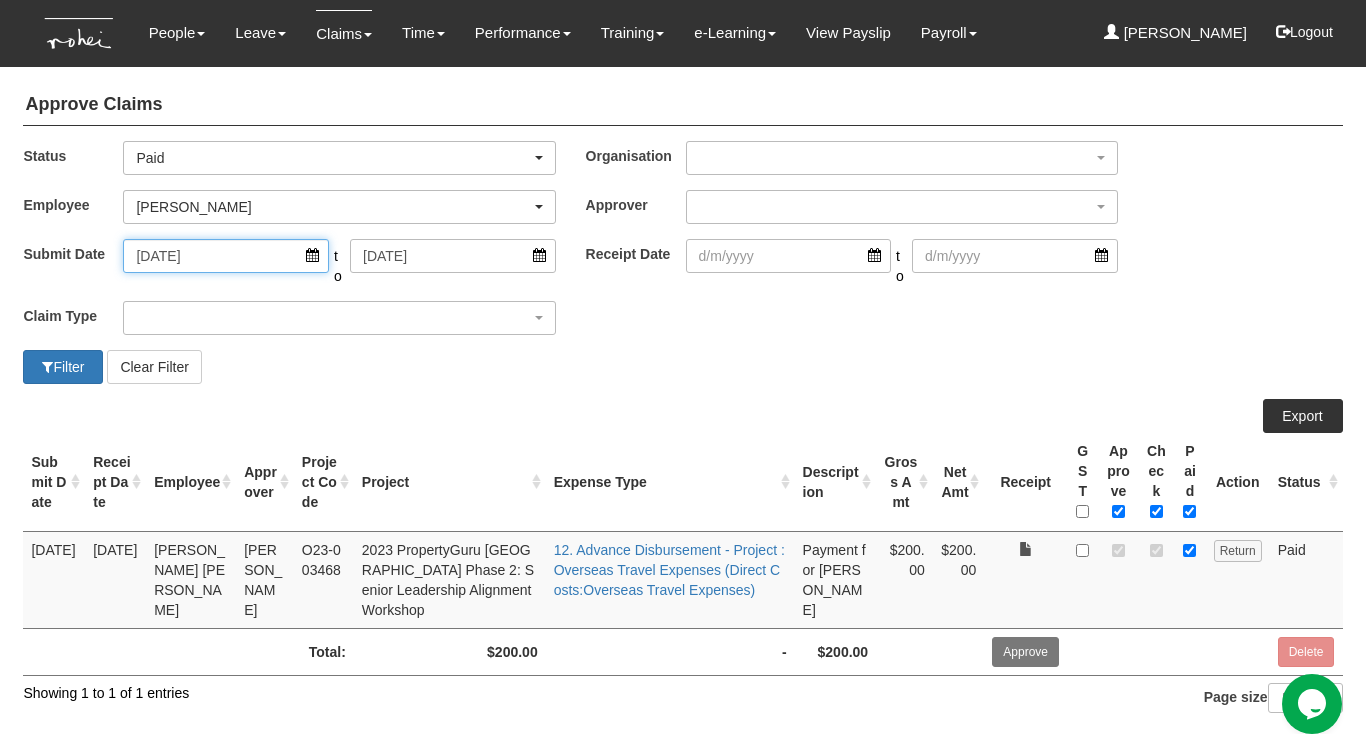click on "[DATE]" at bounding box center [226, 256] 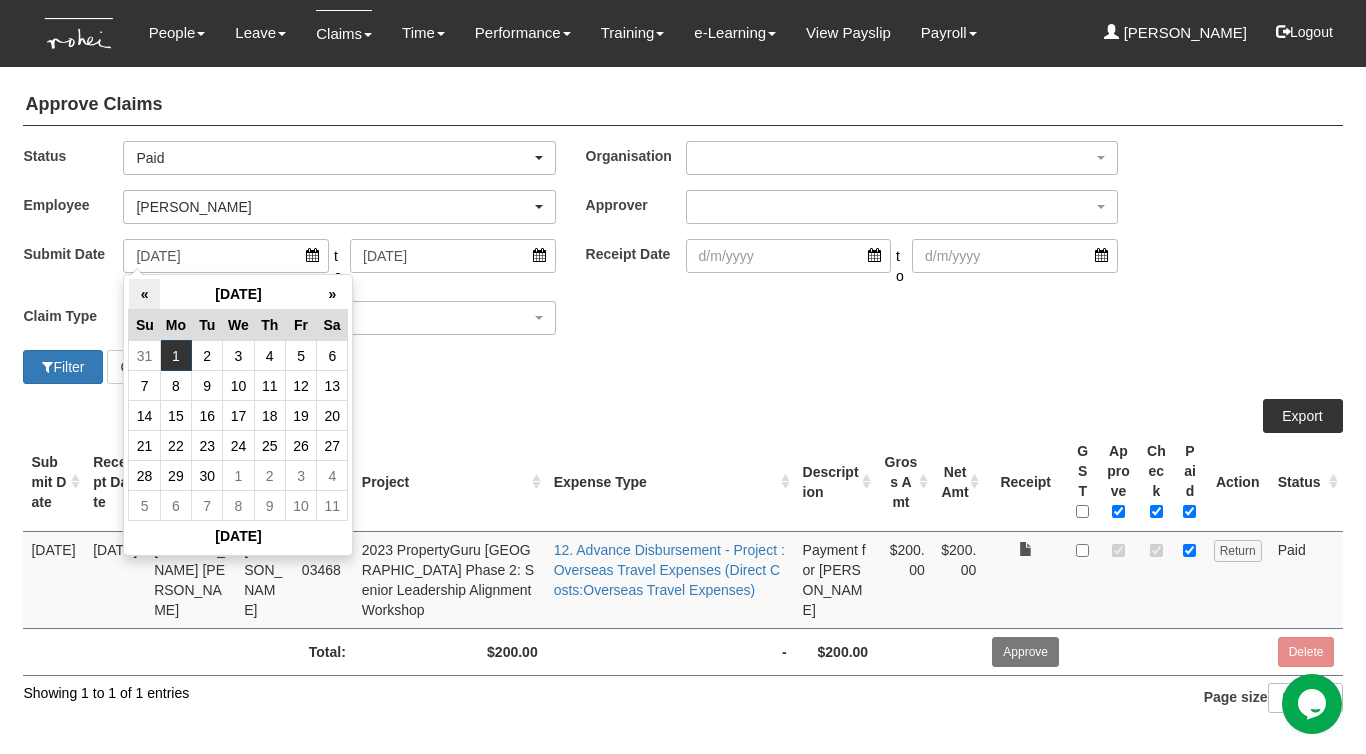 click on "«" at bounding box center (144, 294) 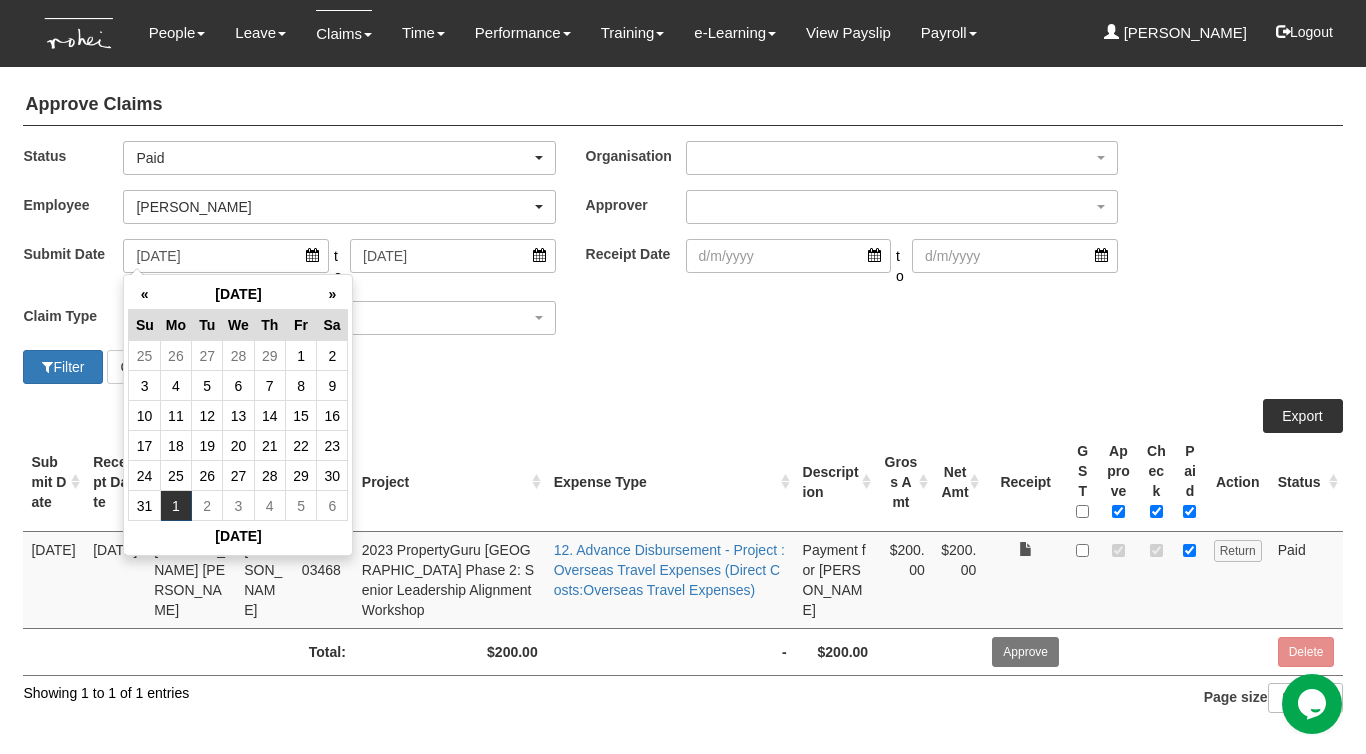 click on "«" at bounding box center (144, 294) 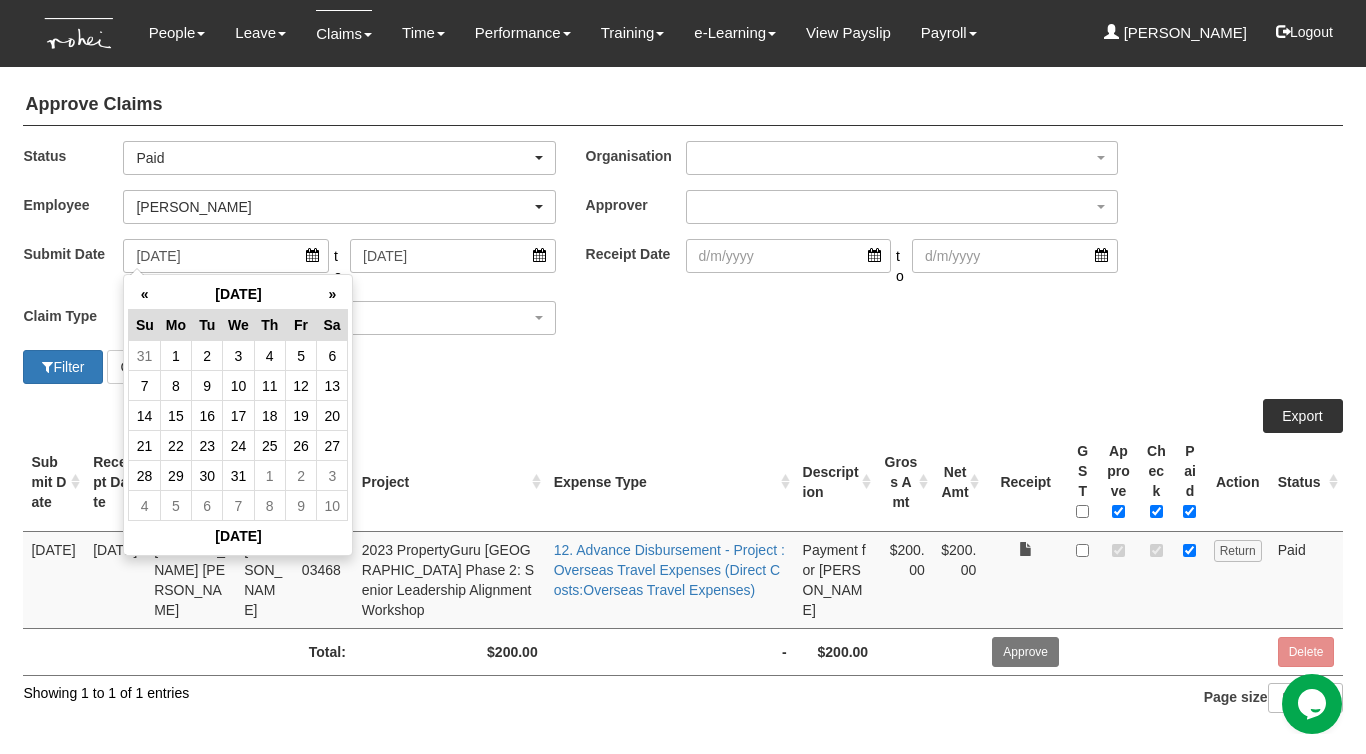 click on "«" at bounding box center [144, 294] 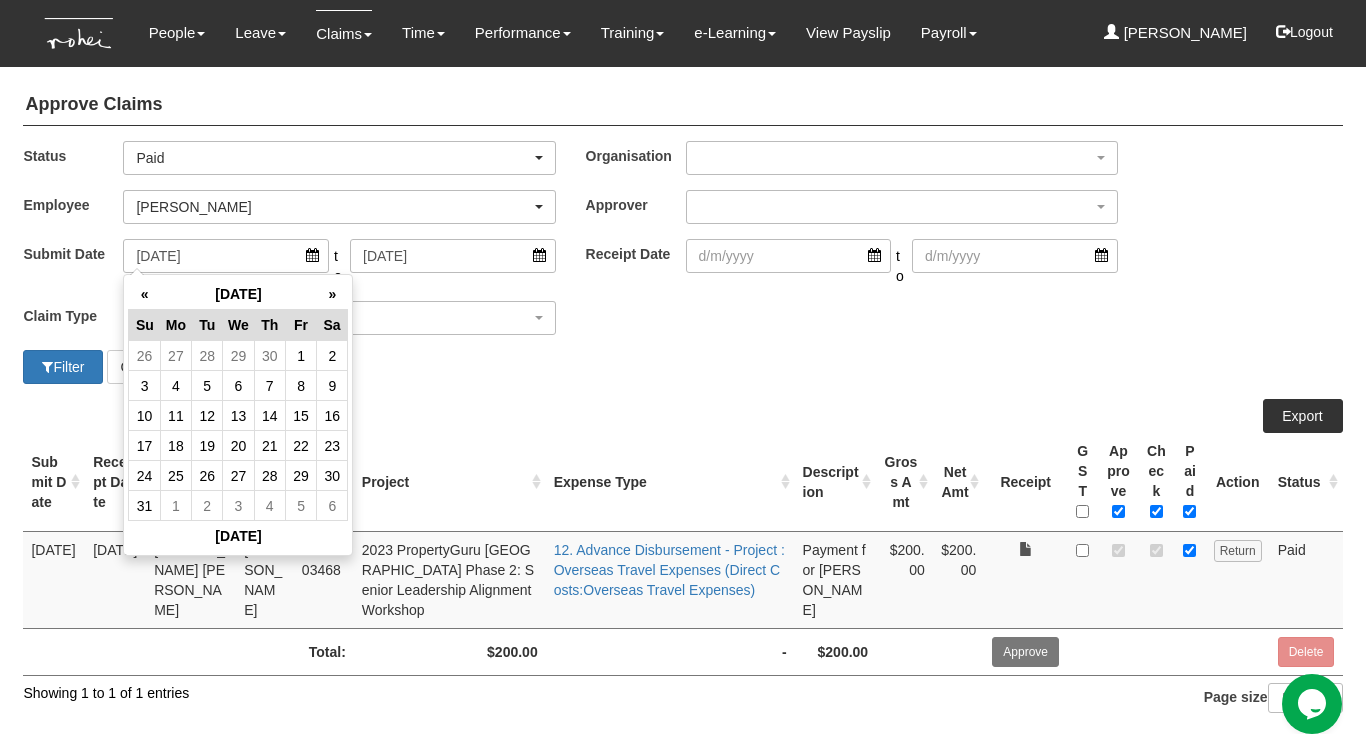 click on "«" at bounding box center [144, 294] 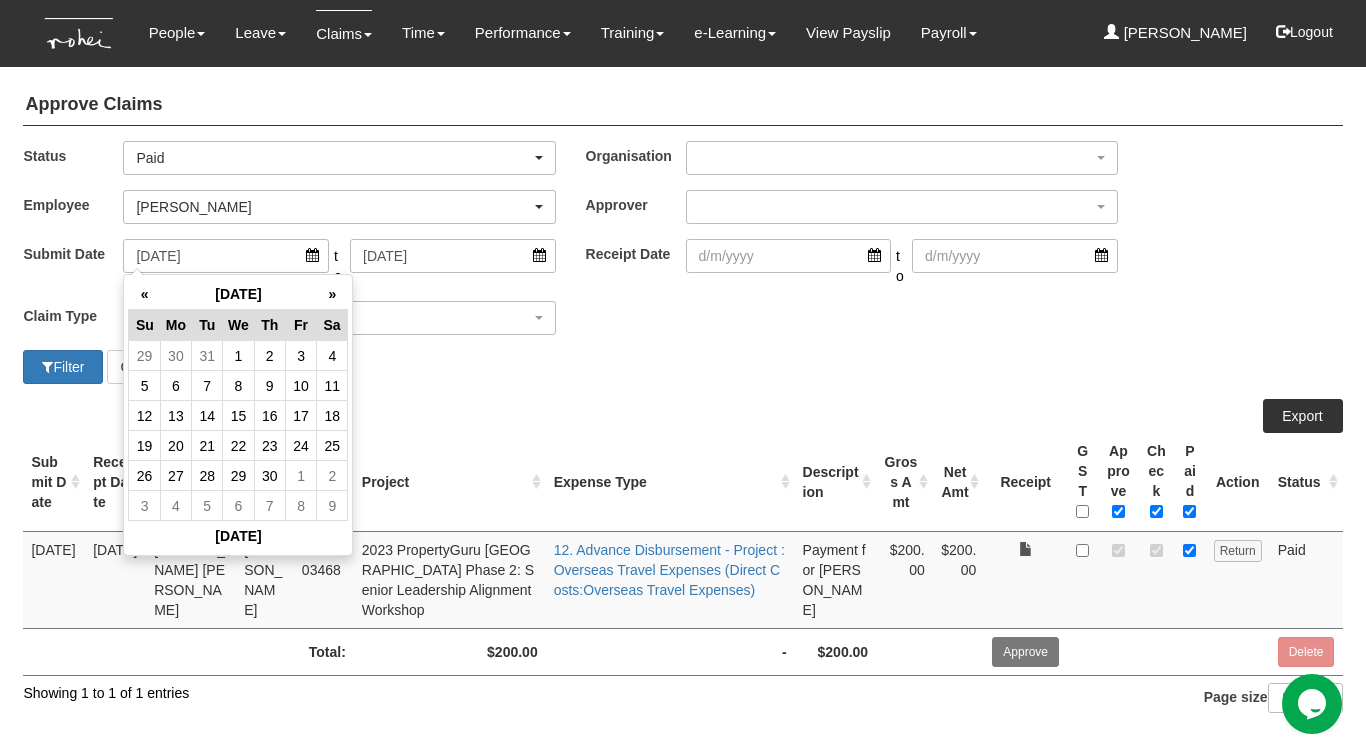 click on "«" at bounding box center (144, 294) 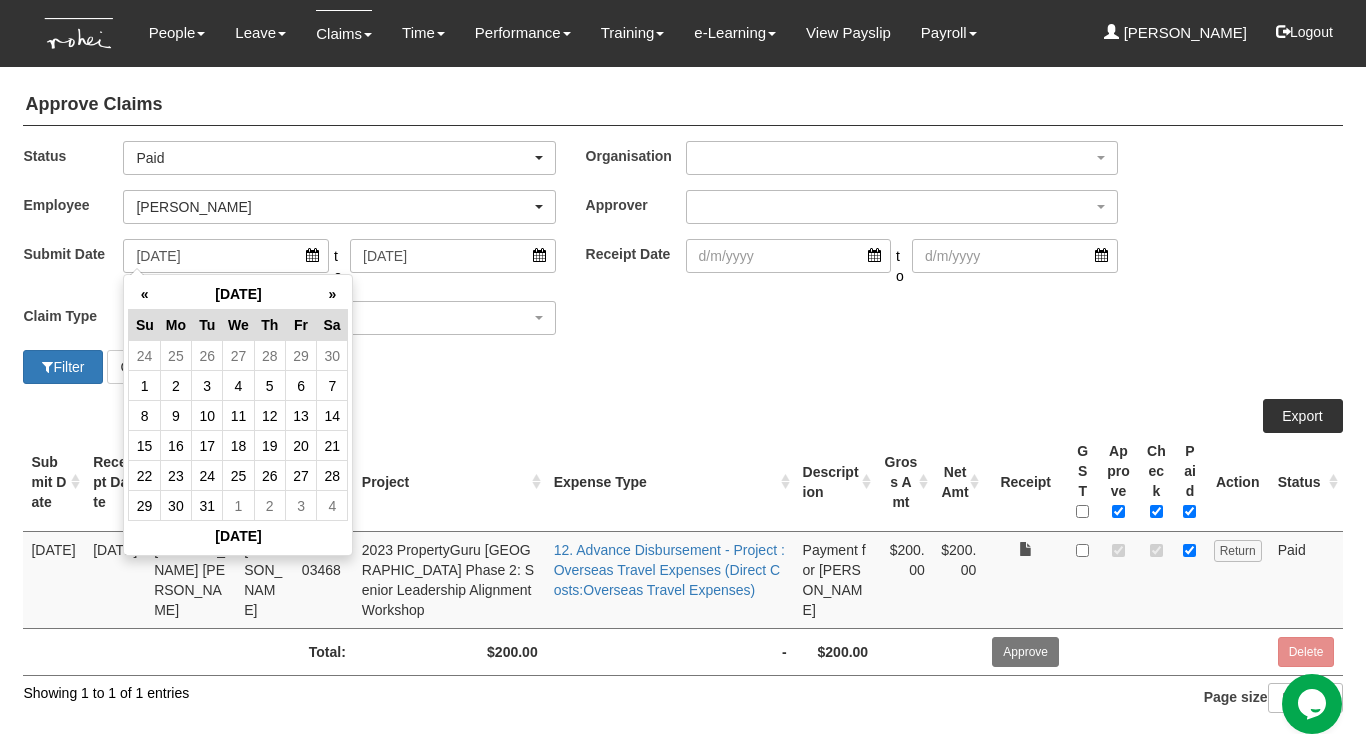 click on "«" at bounding box center [144, 294] 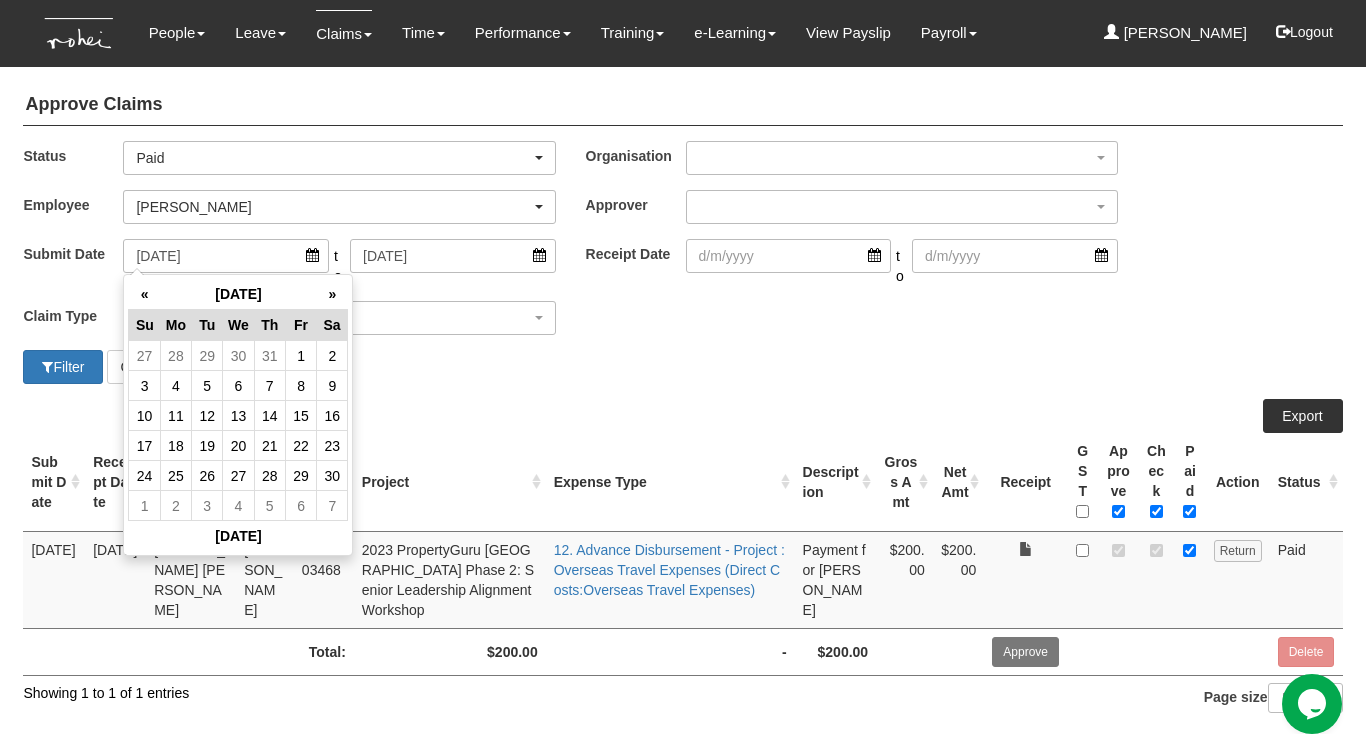 click on "«" at bounding box center (144, 294) 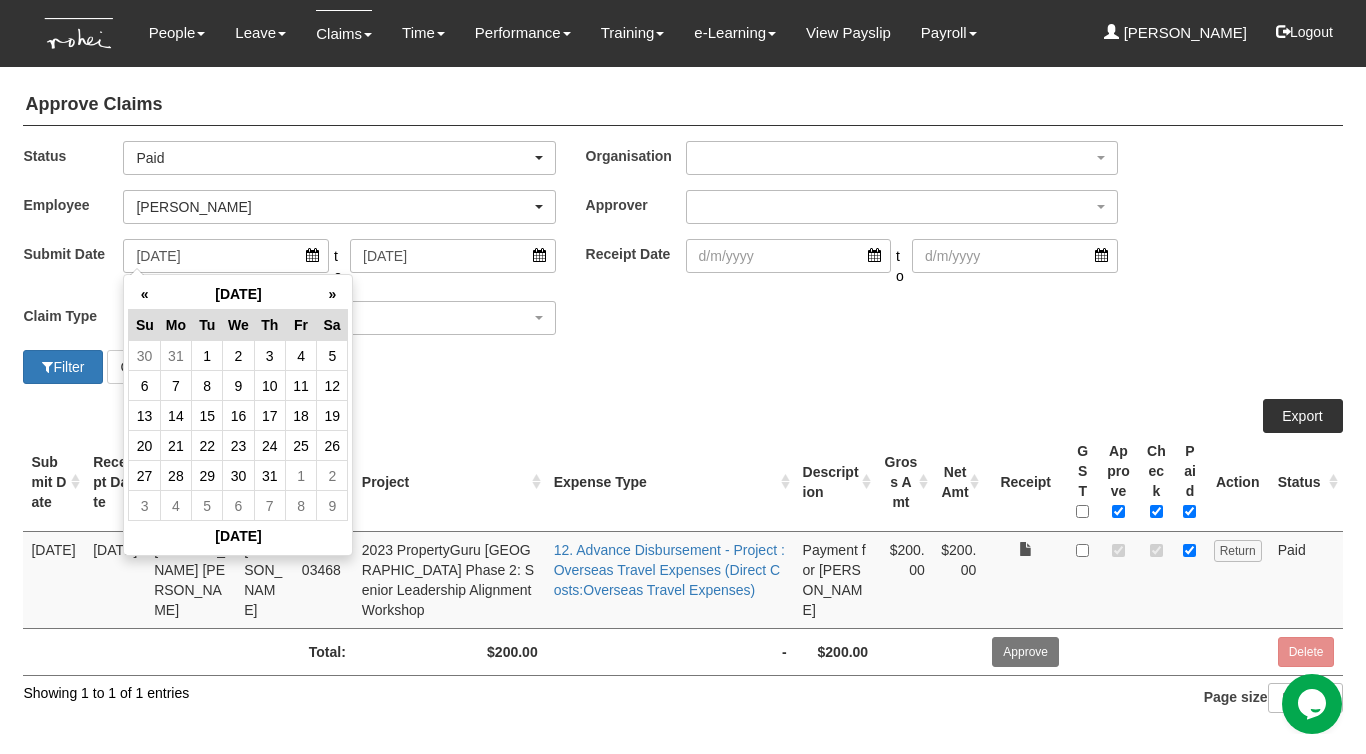 click on "«" at bounding box center (144, 294) 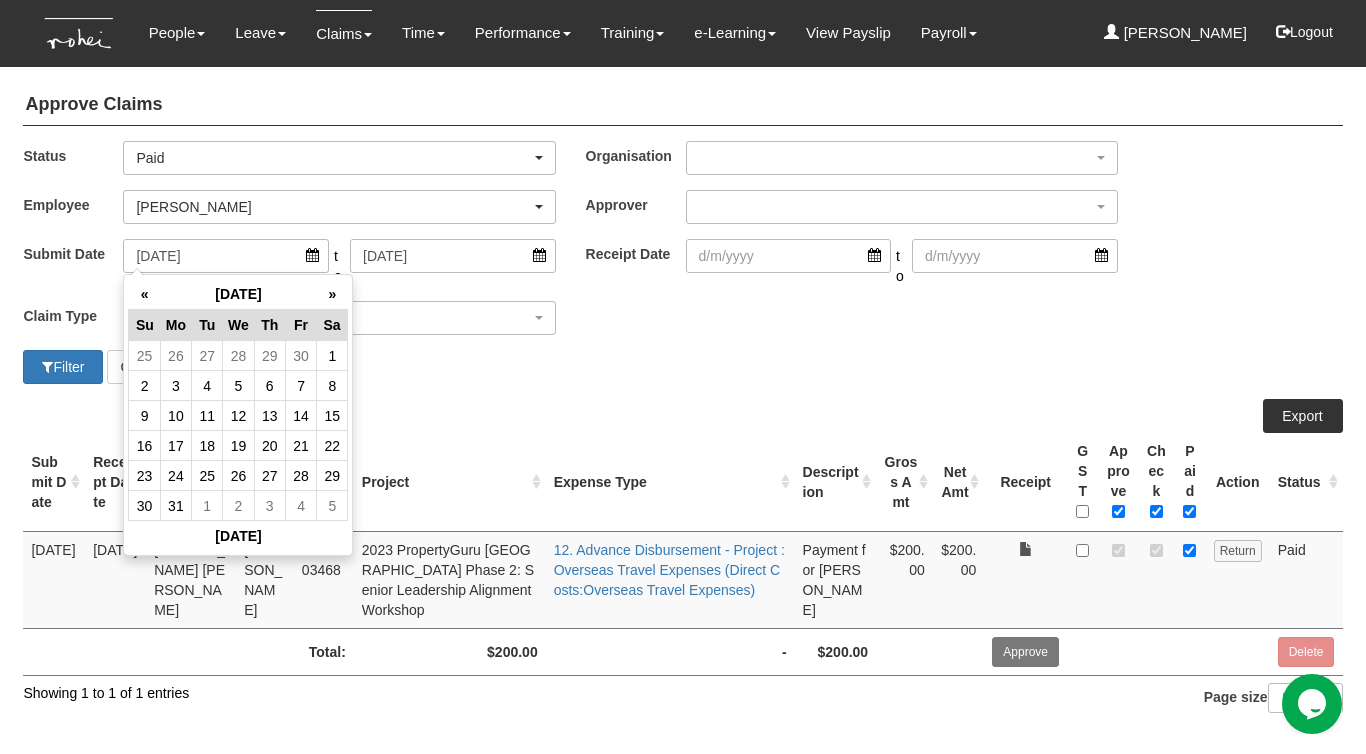 click on "«" at bounding box center [144, 294] 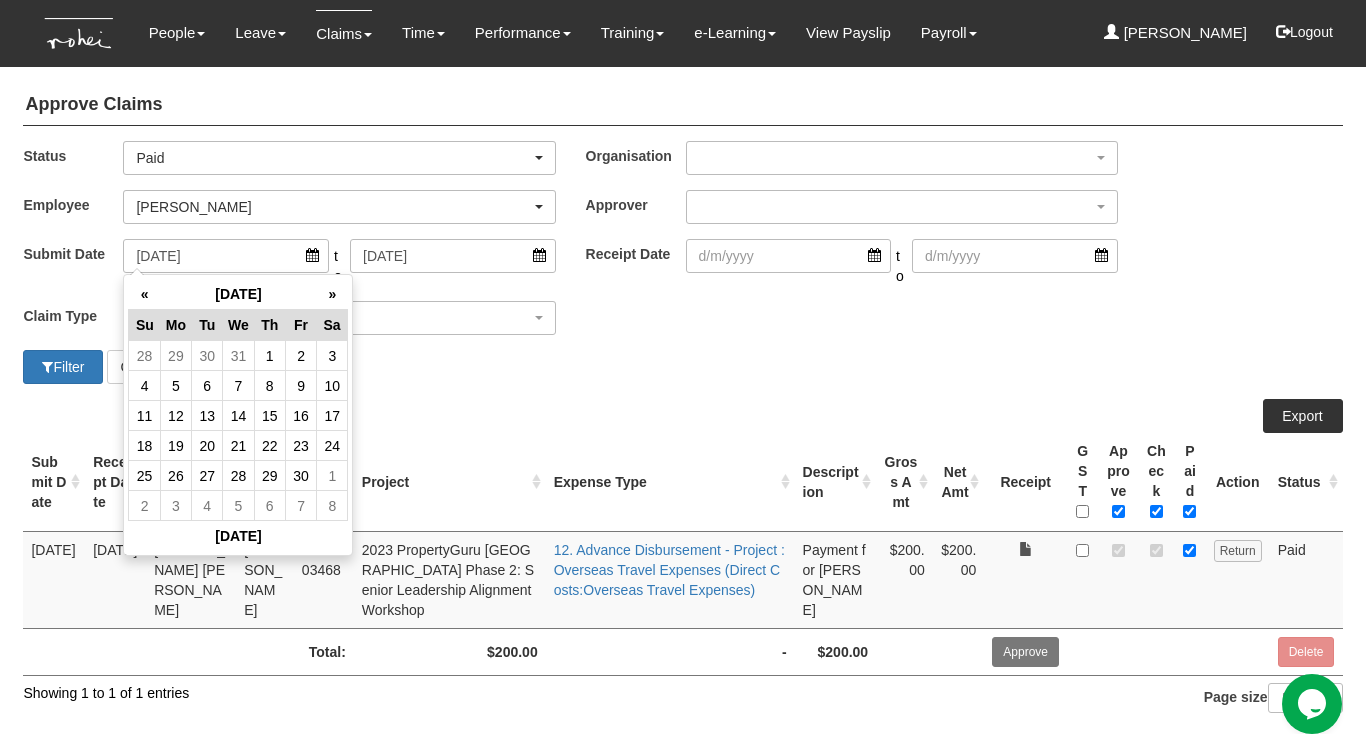 click on "«" at bounding box center (144, 294) 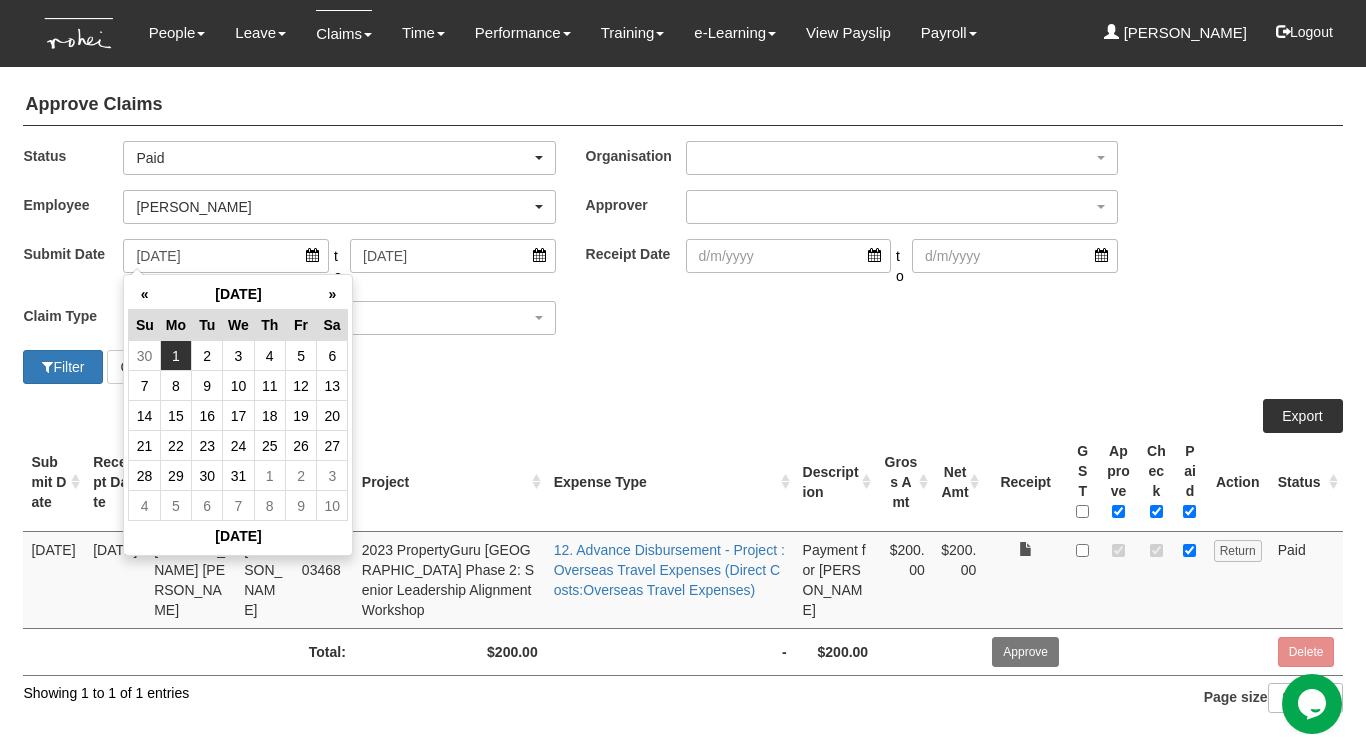 click on "1" at bounding box center [175, 356] 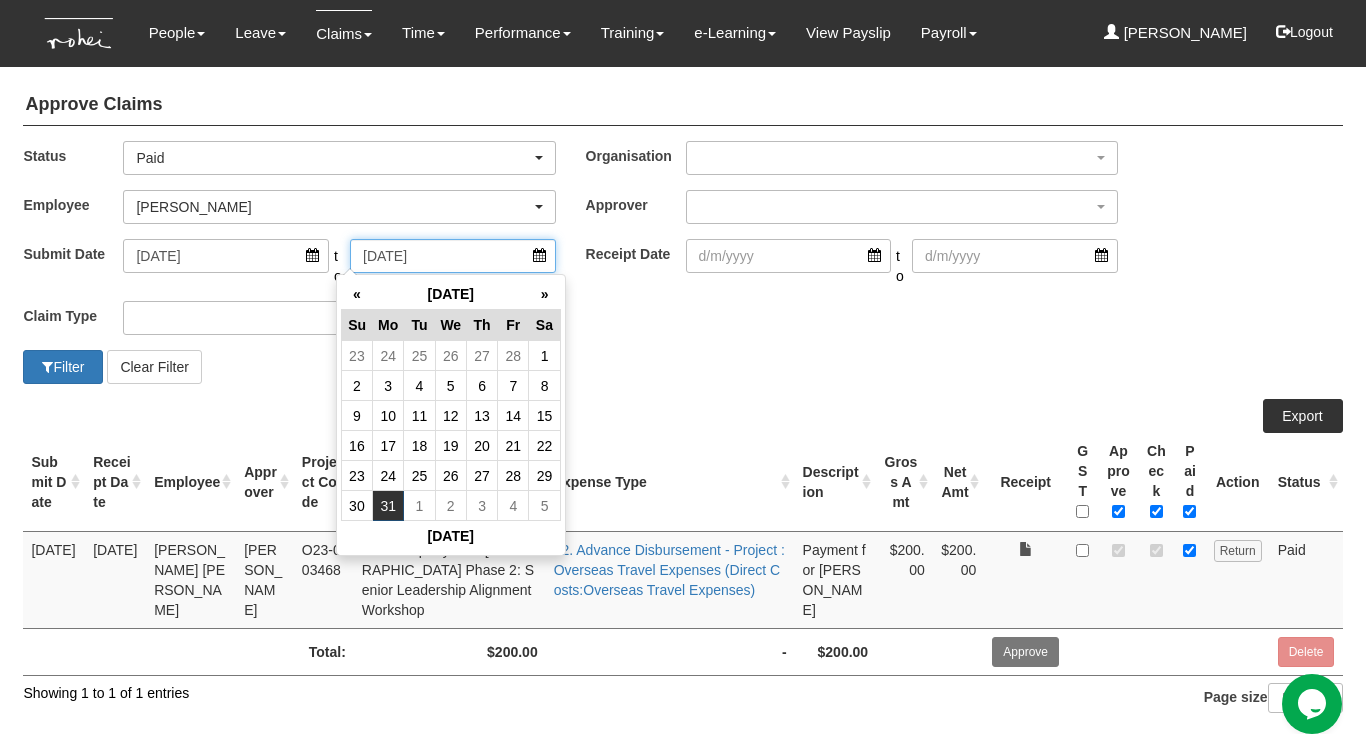click on "[DATE]" at bounding box center (453, 256) 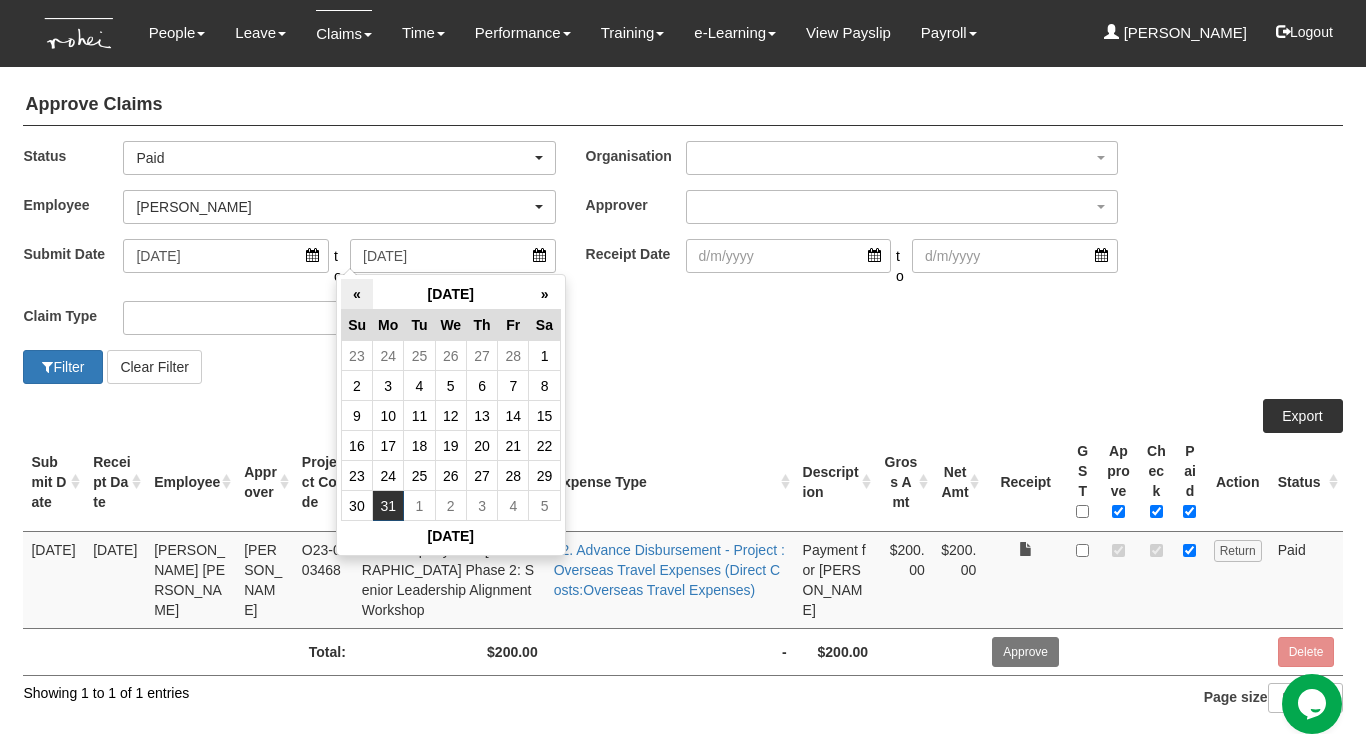 click on "«" at bounding box center [356, 294] 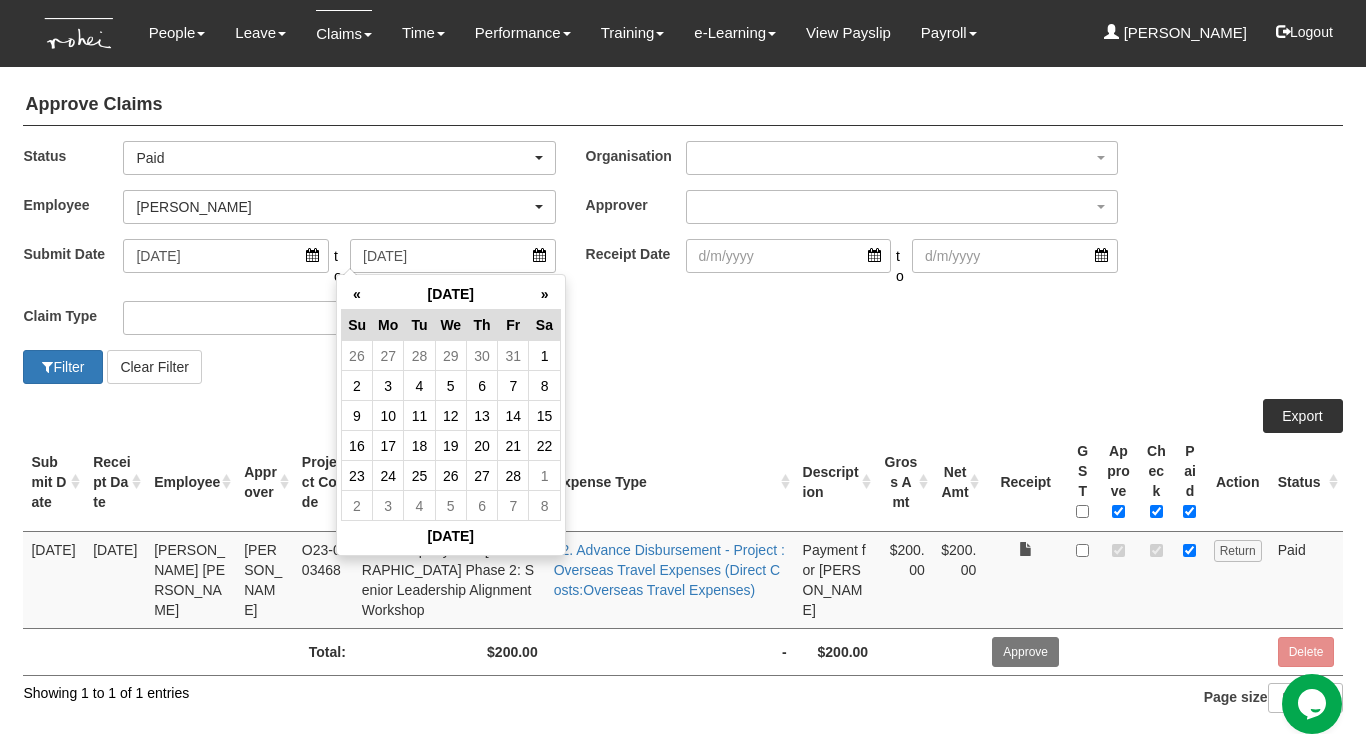 click on "«" at bounding box center (356, 294) 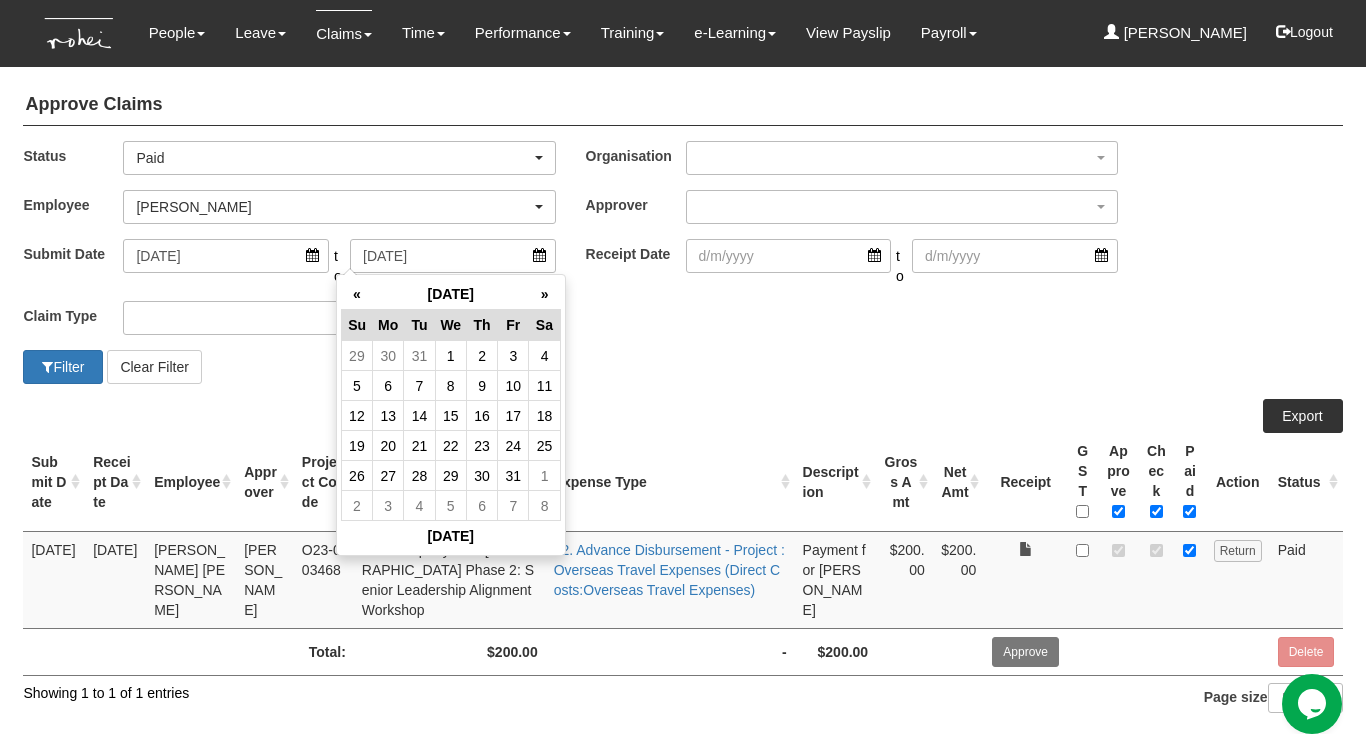 click on "«" at bounding box center (356, 294) 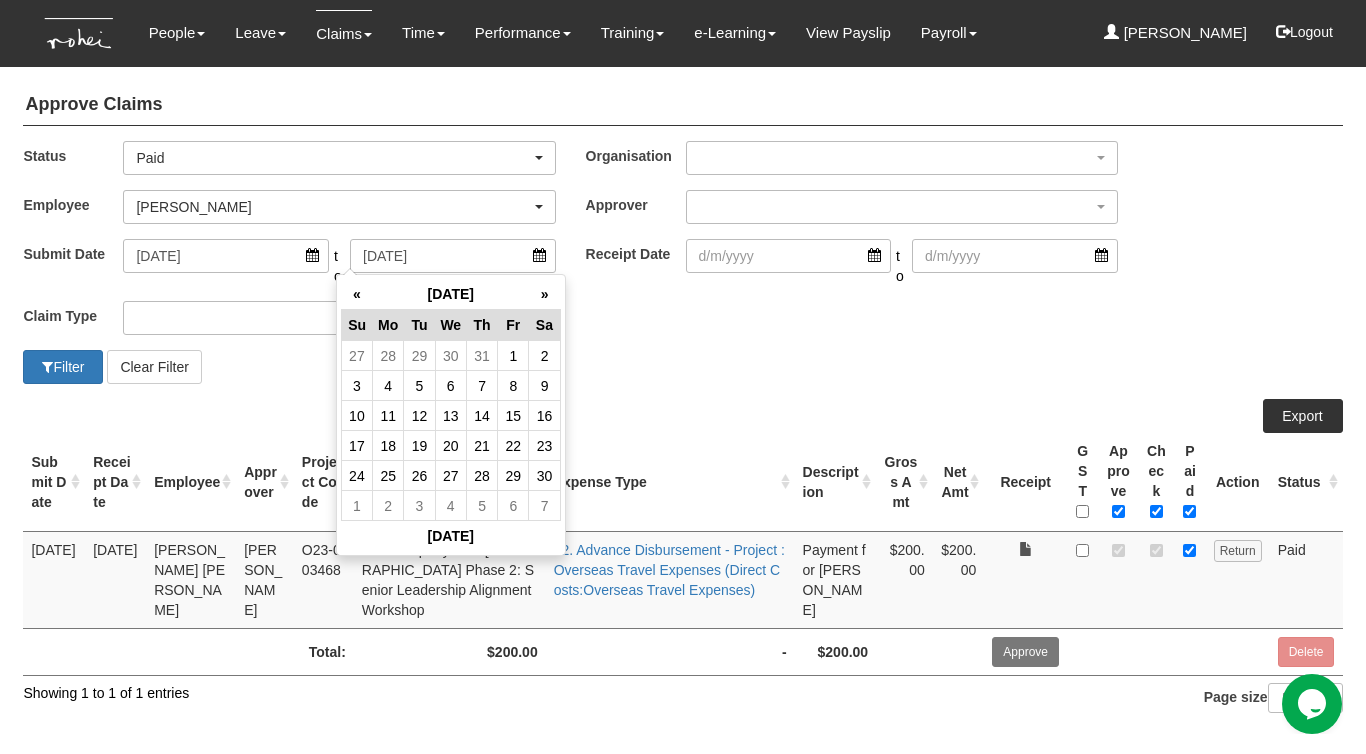 click on "«" at bounding box center (356, 294) 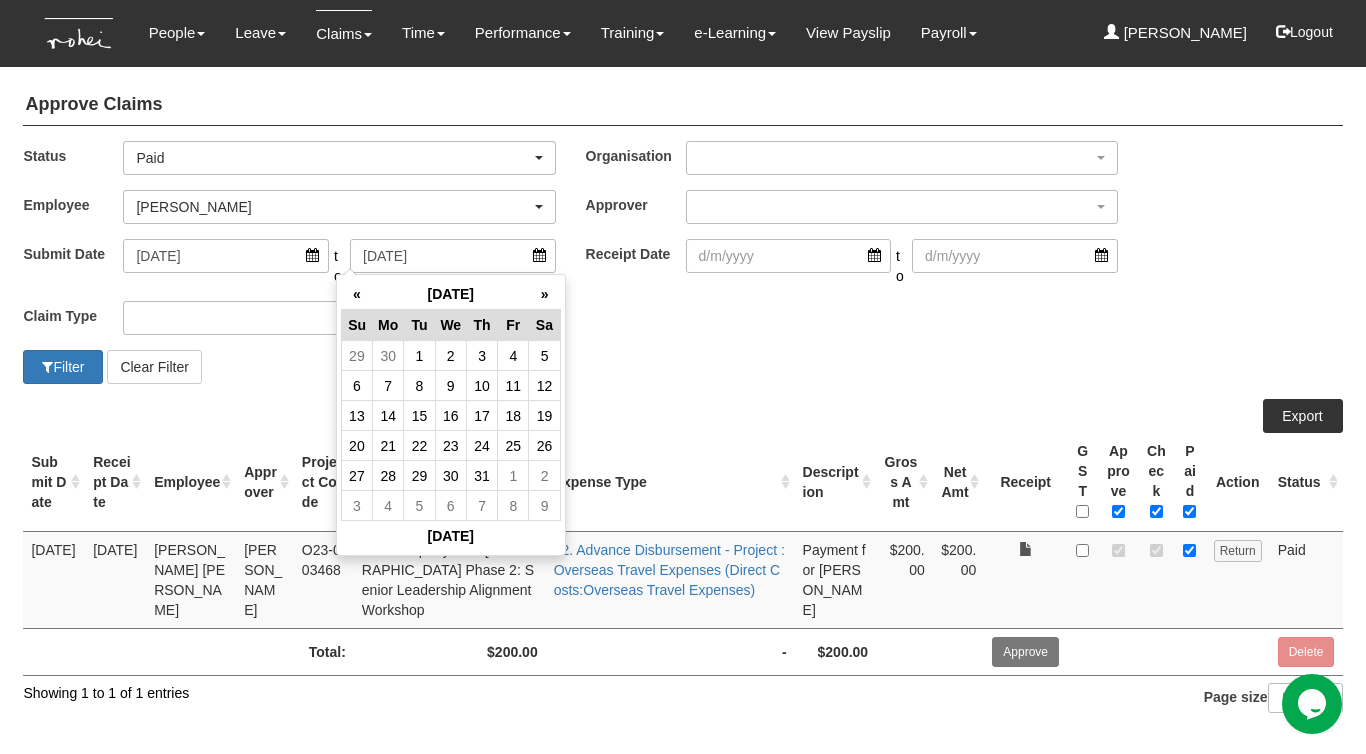 click on "«" at bounding box center [356, 294] 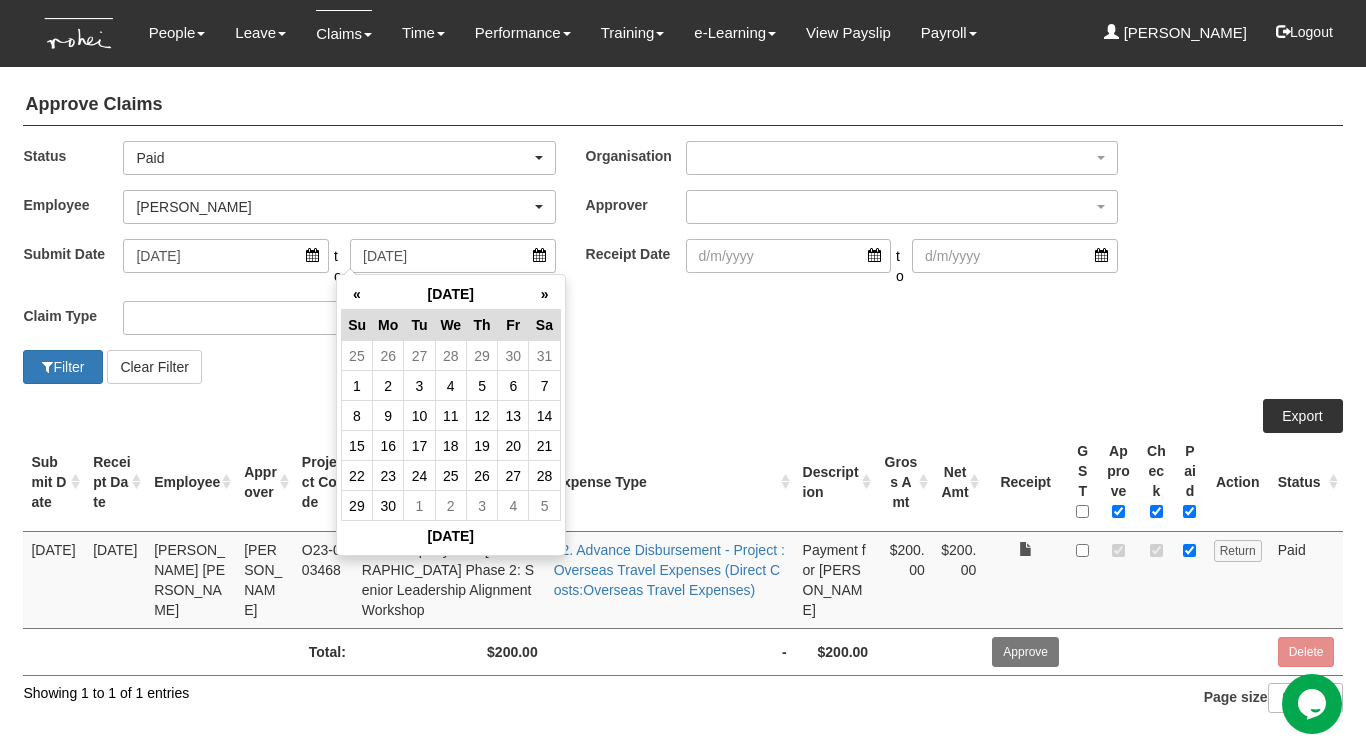 click on "«" at bounding box center (356, 294) 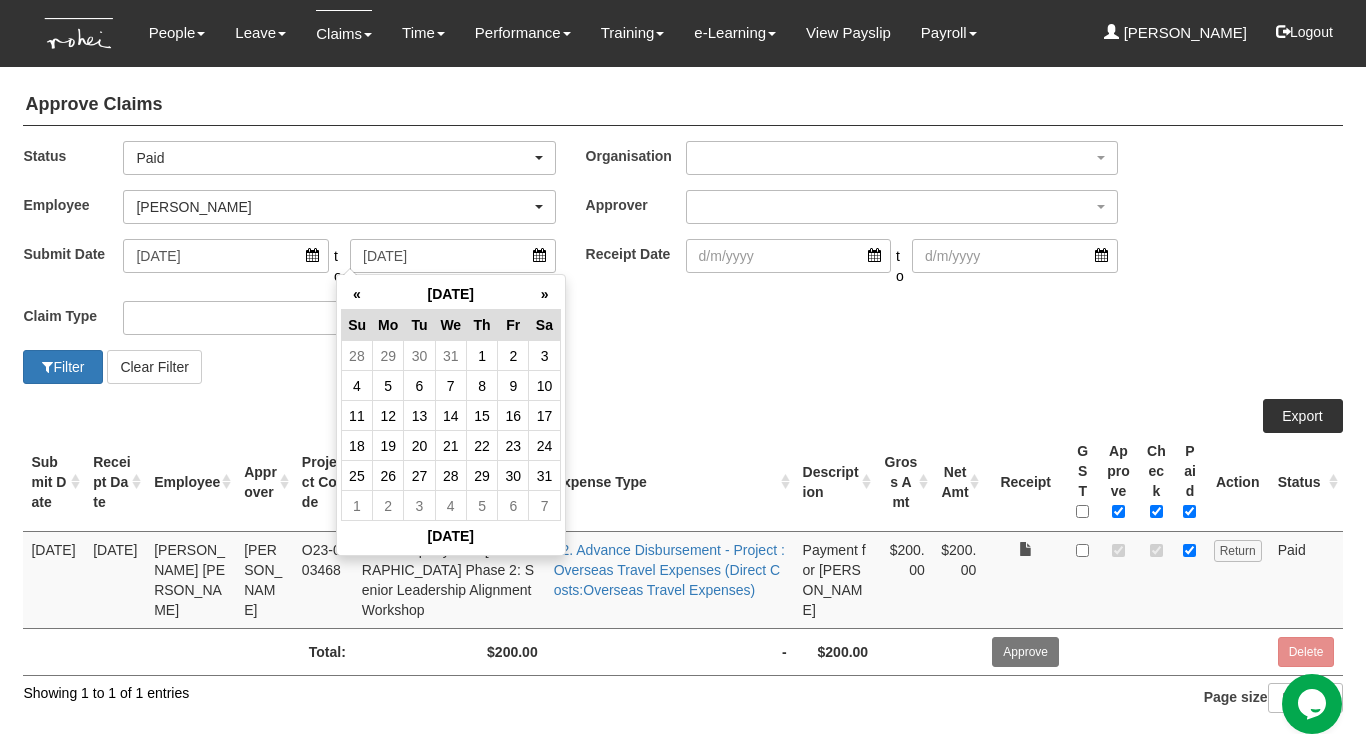 click on "«" at bounding box center [356, 294] 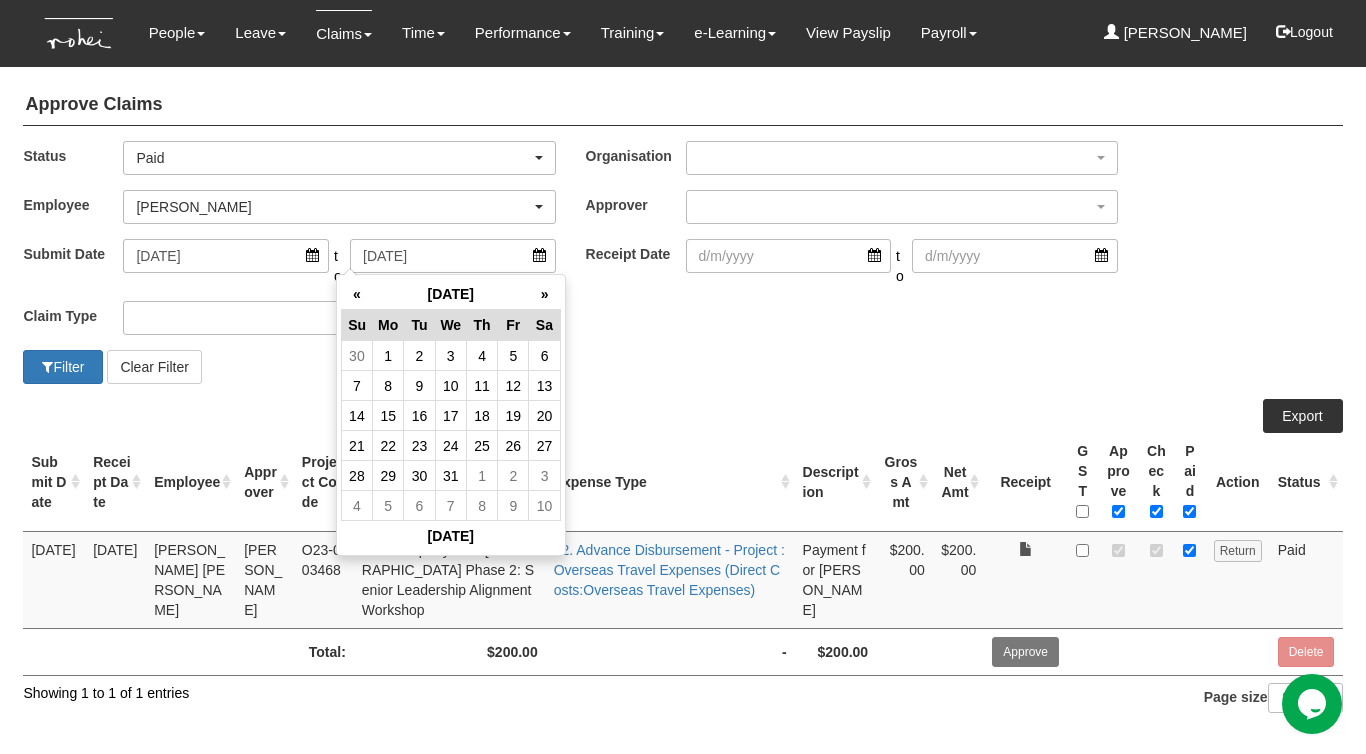 click on "«" at bounding box center [356, 294] 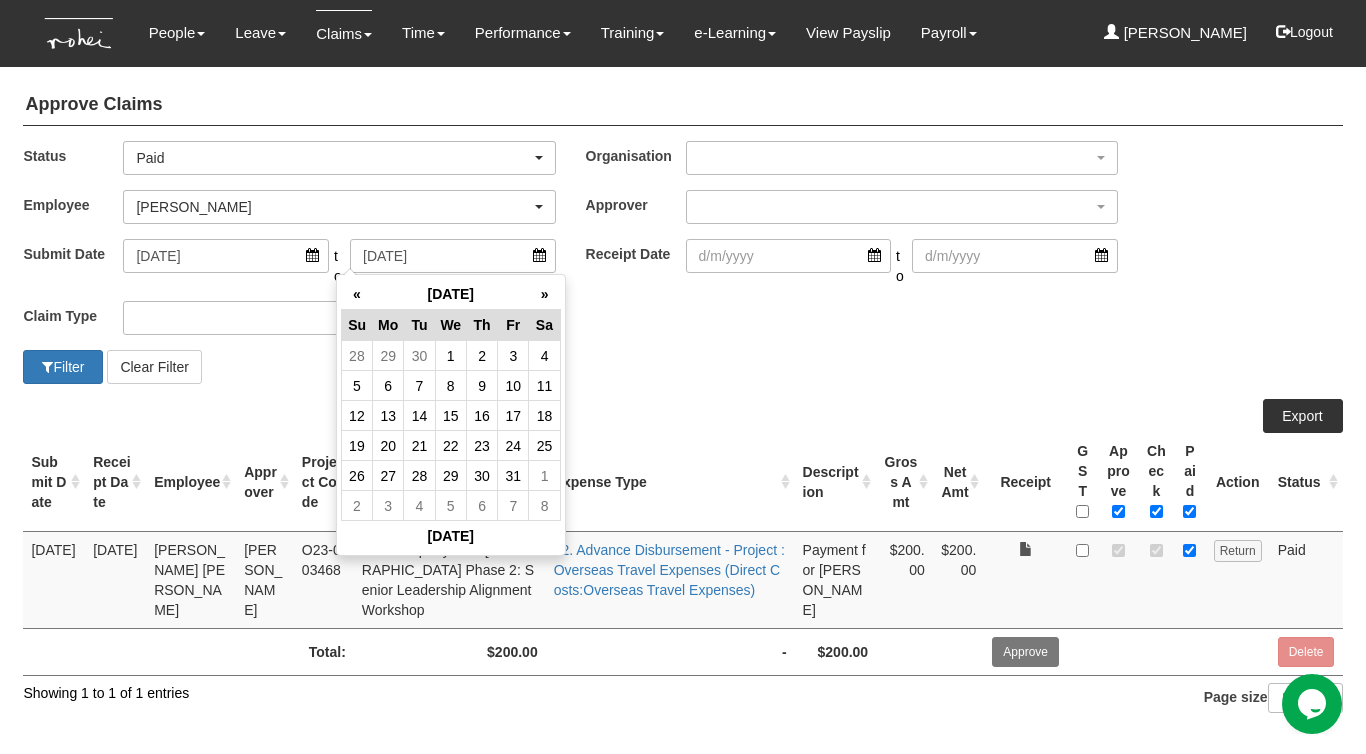 click on "«" at bounding box center [356, 294] 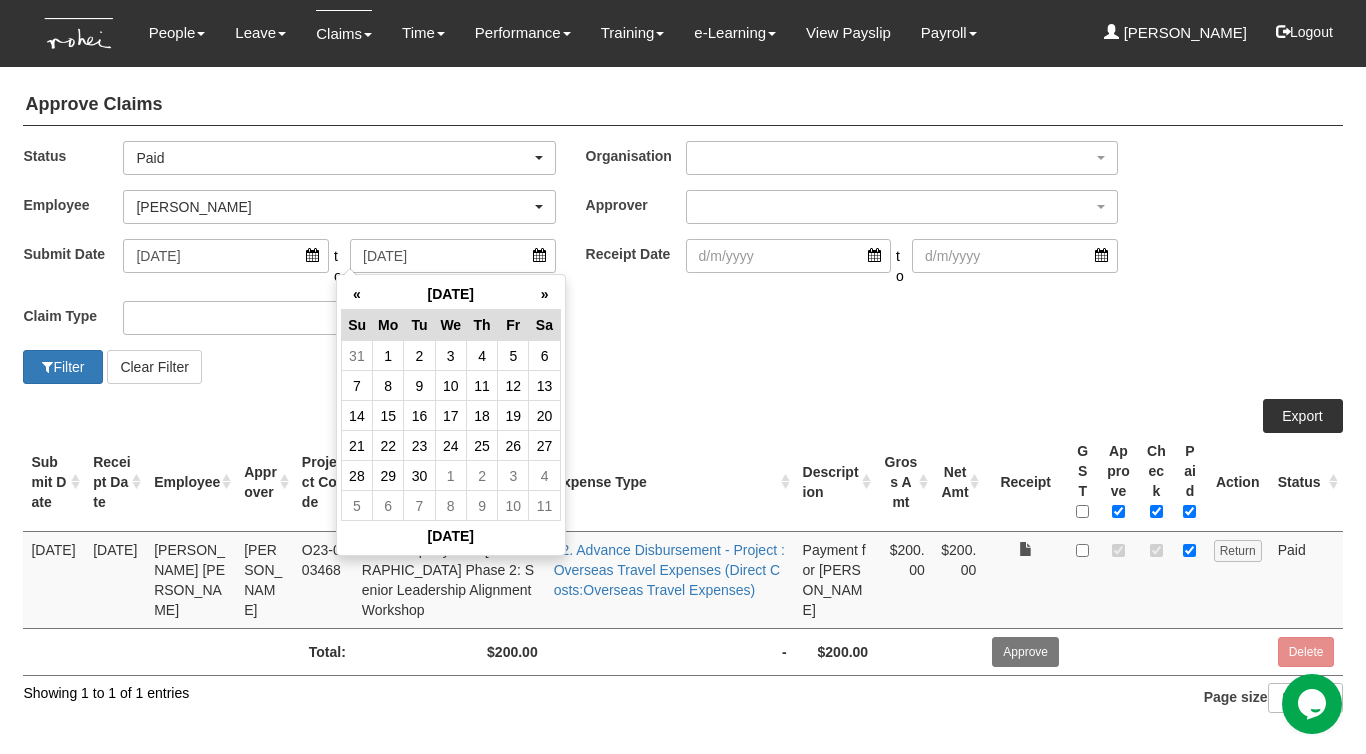 click on "«" at bounding box center [356, 294] 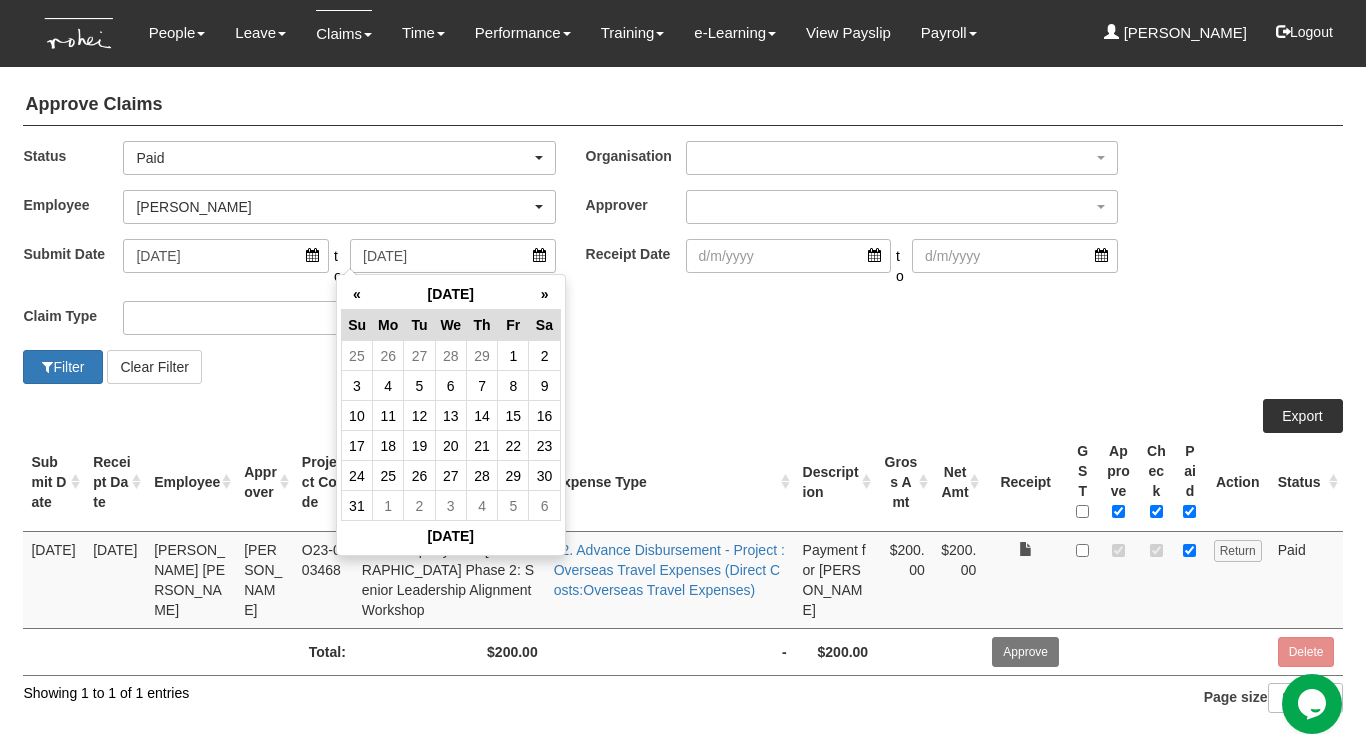 click on "«" at bounding box center [356, 294] 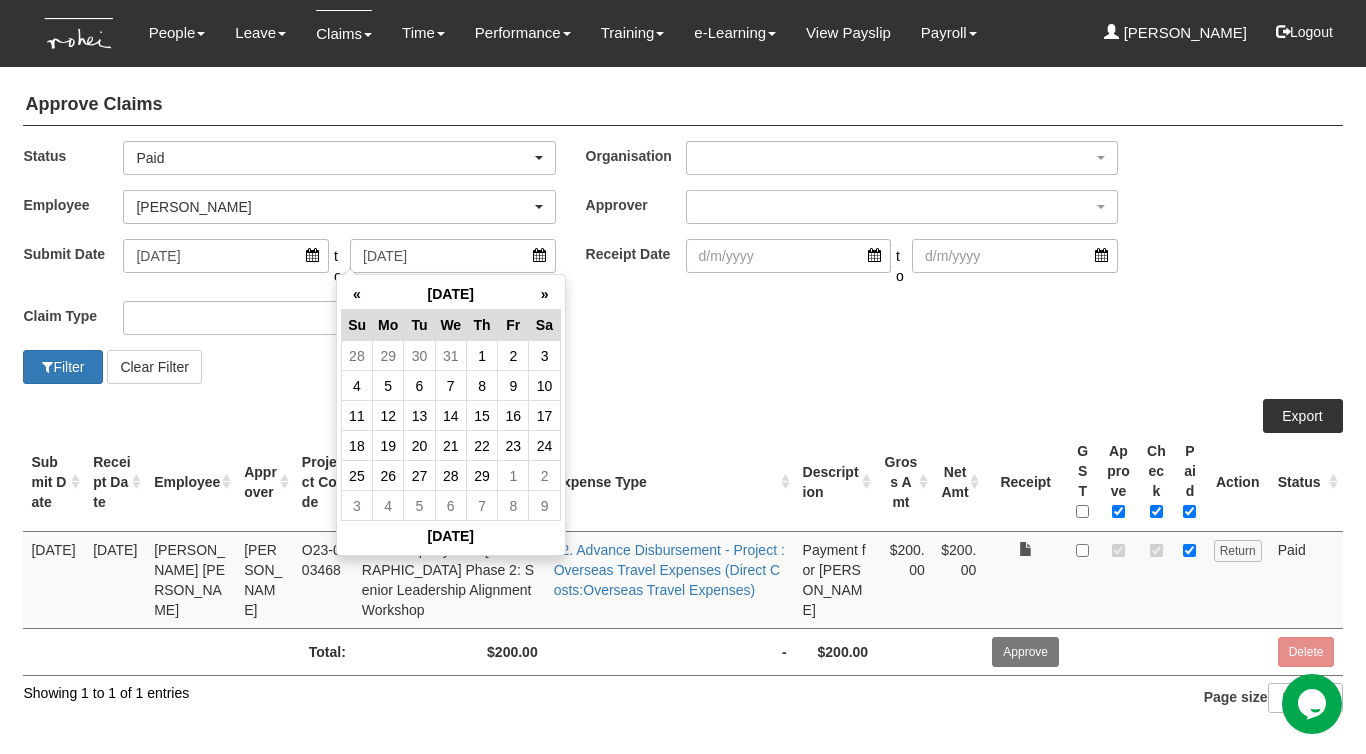 click on "«" at bounding box center (356, 294) 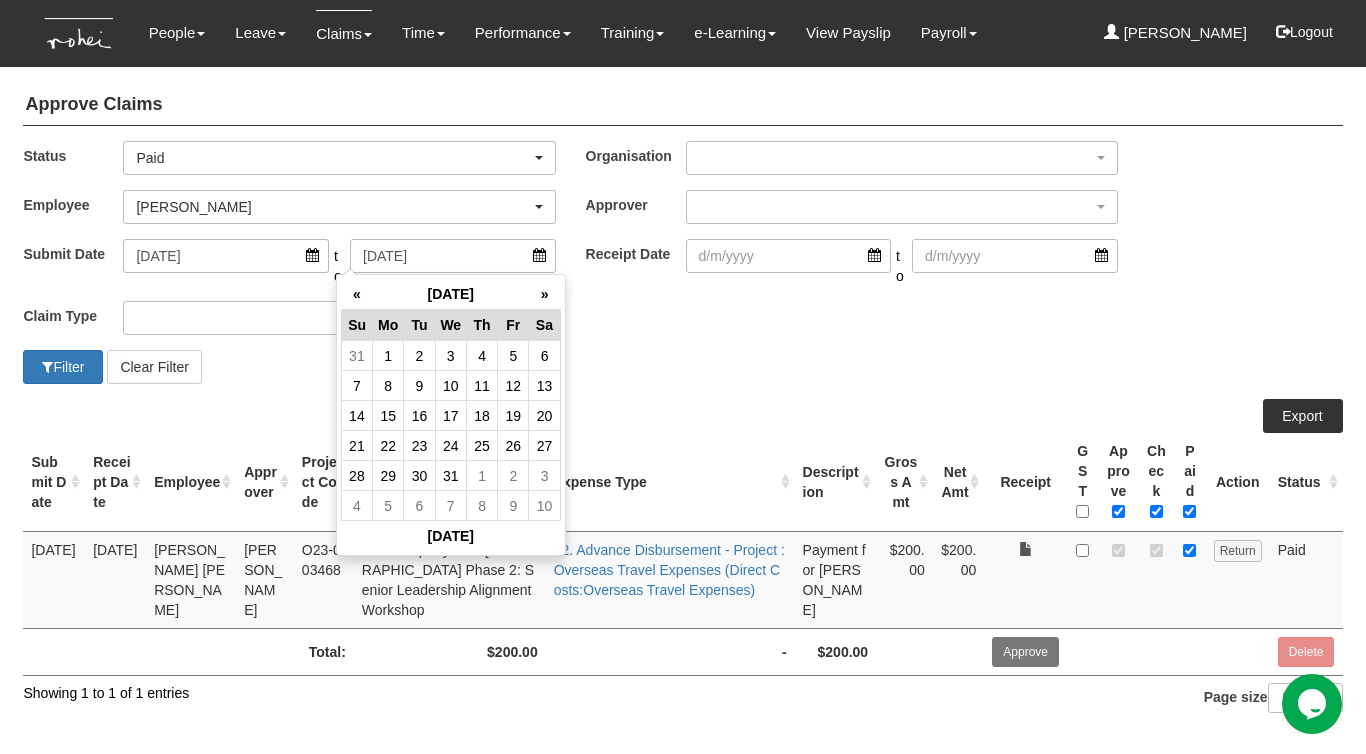 click on "«" at bounding box center (356, 294) 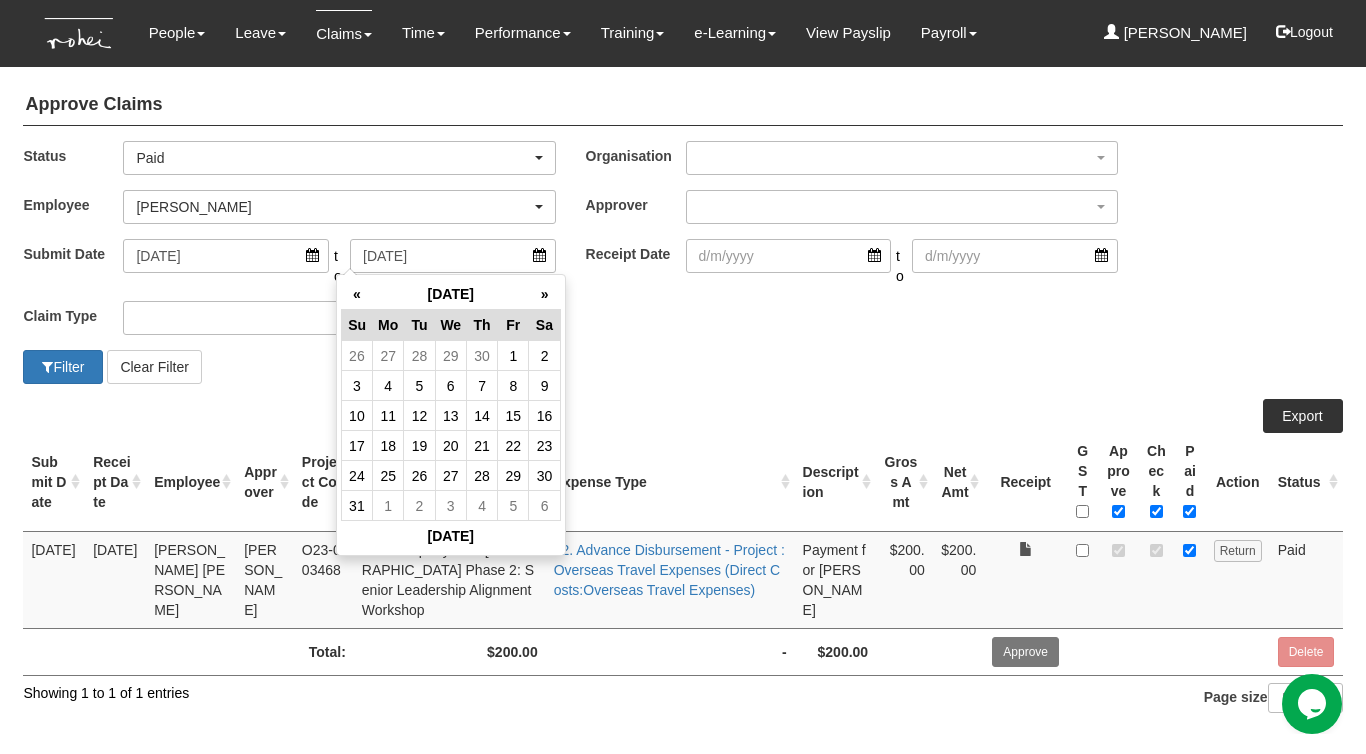 click on "«" at bounding box center (356, 294) 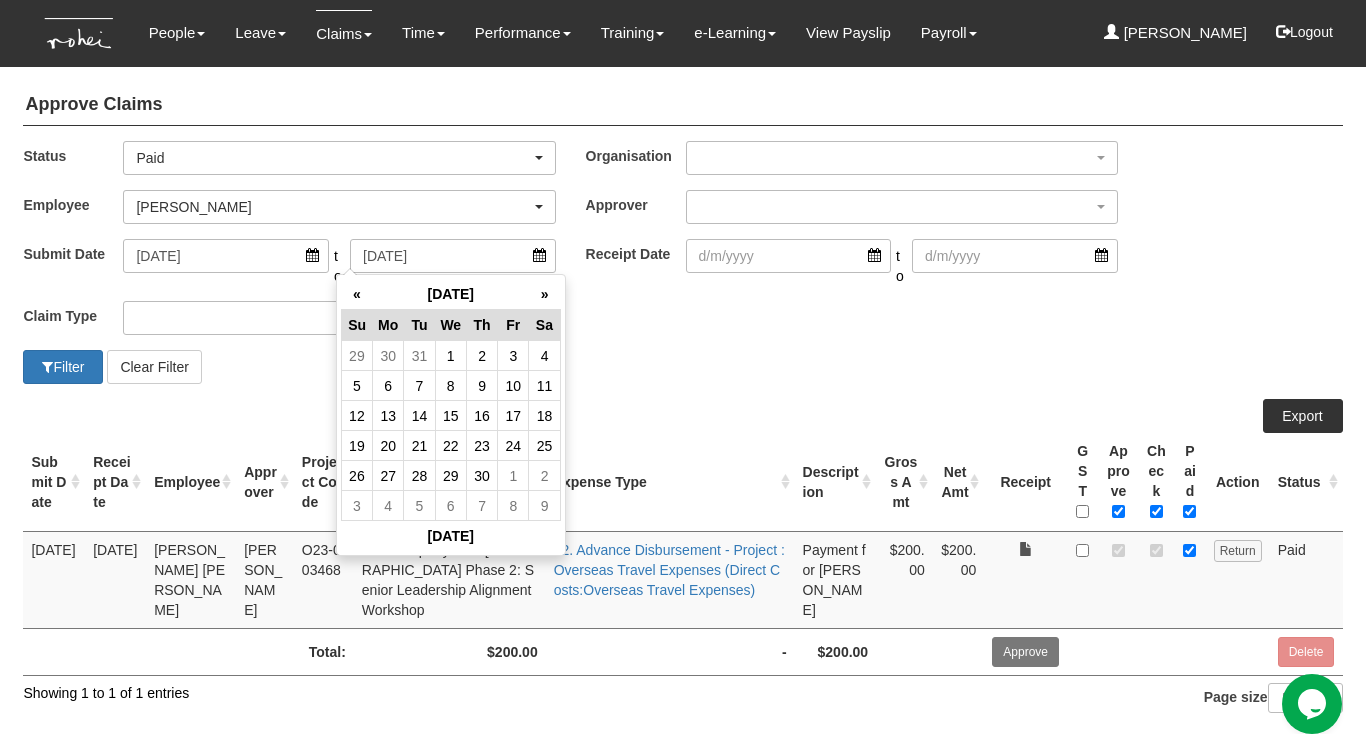 click on "«" at bounding box center [356, 294] 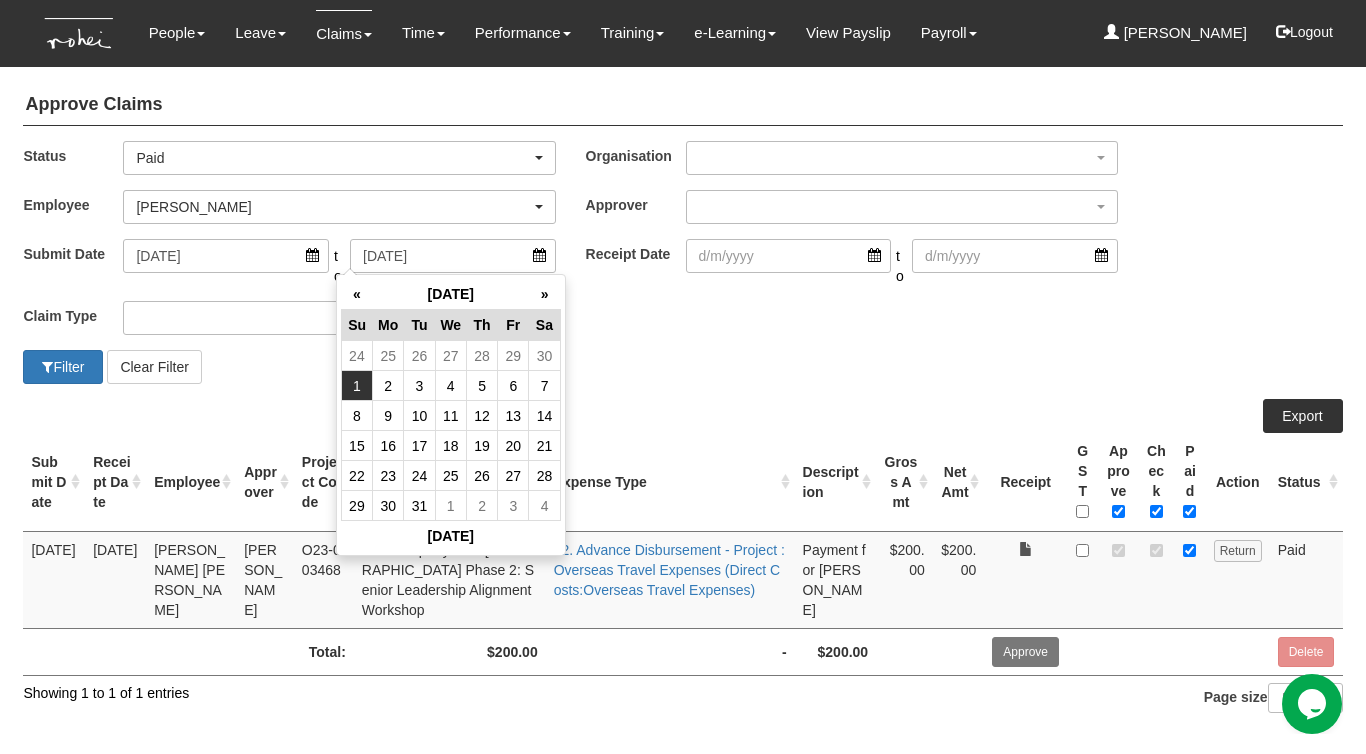 click on "1" at bounding box center (356, 386) 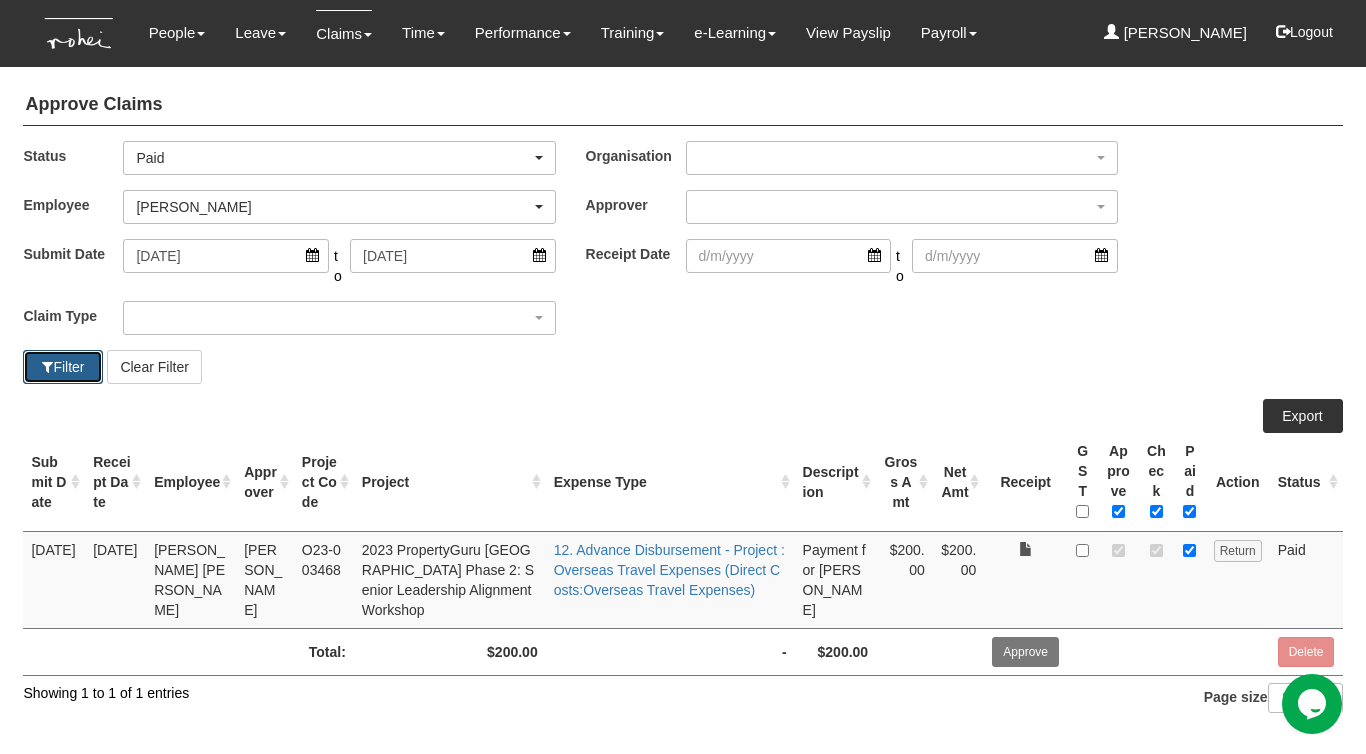 click on "Filter" at bounding box center (63, 367) 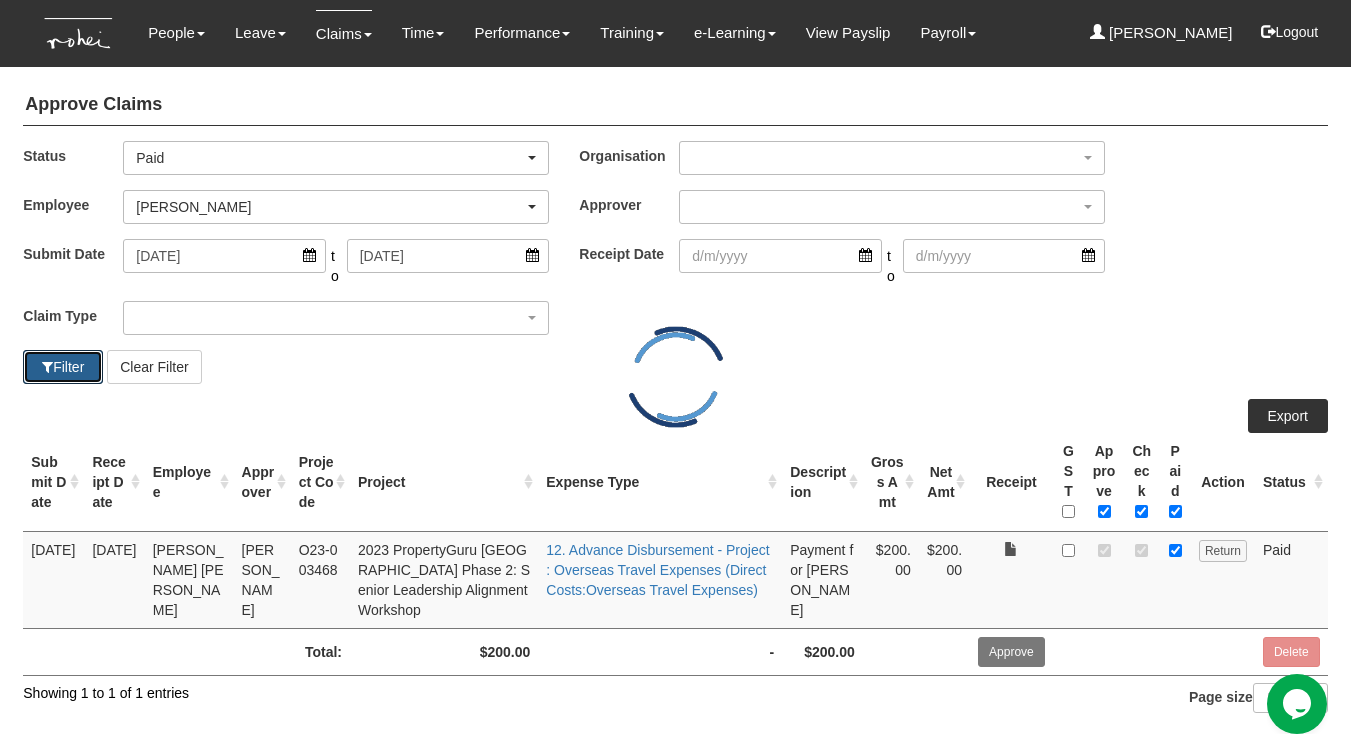 select on "50" 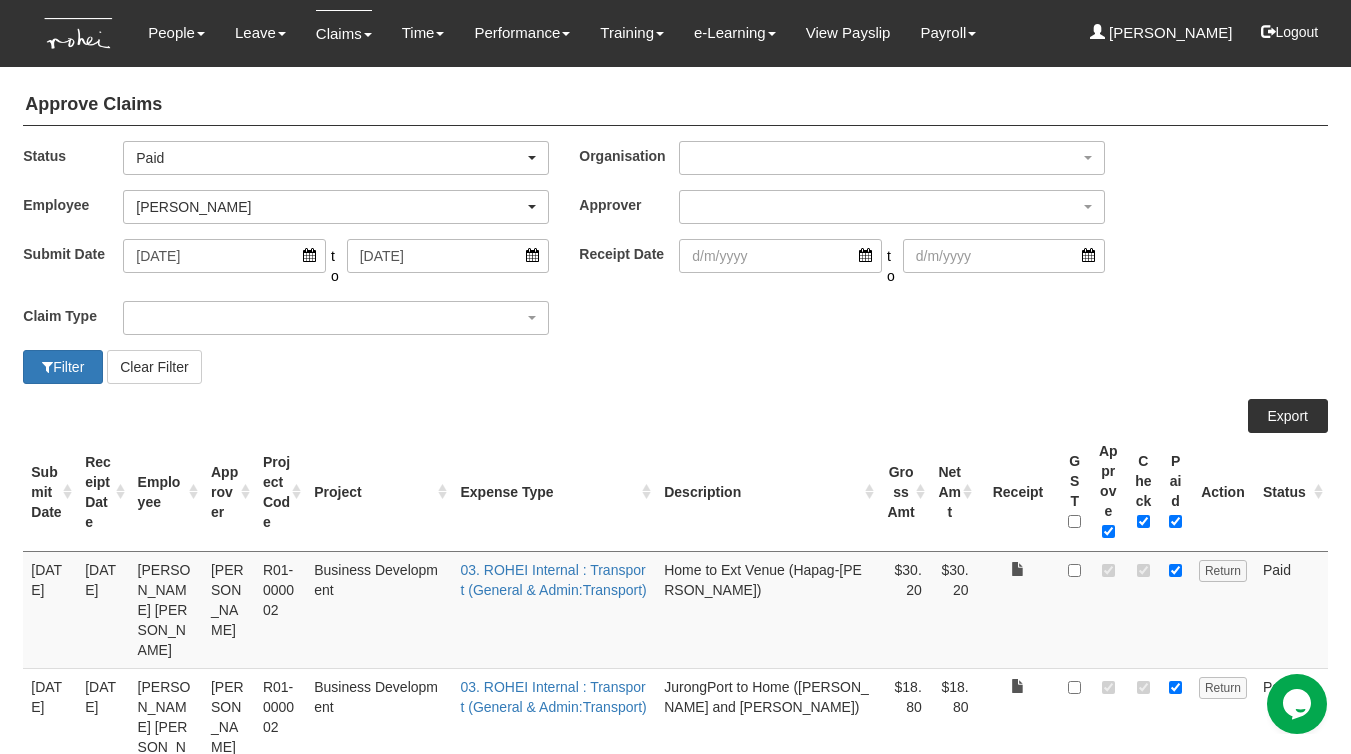 click on "Gross Amt" at bounding box center [904, 492] 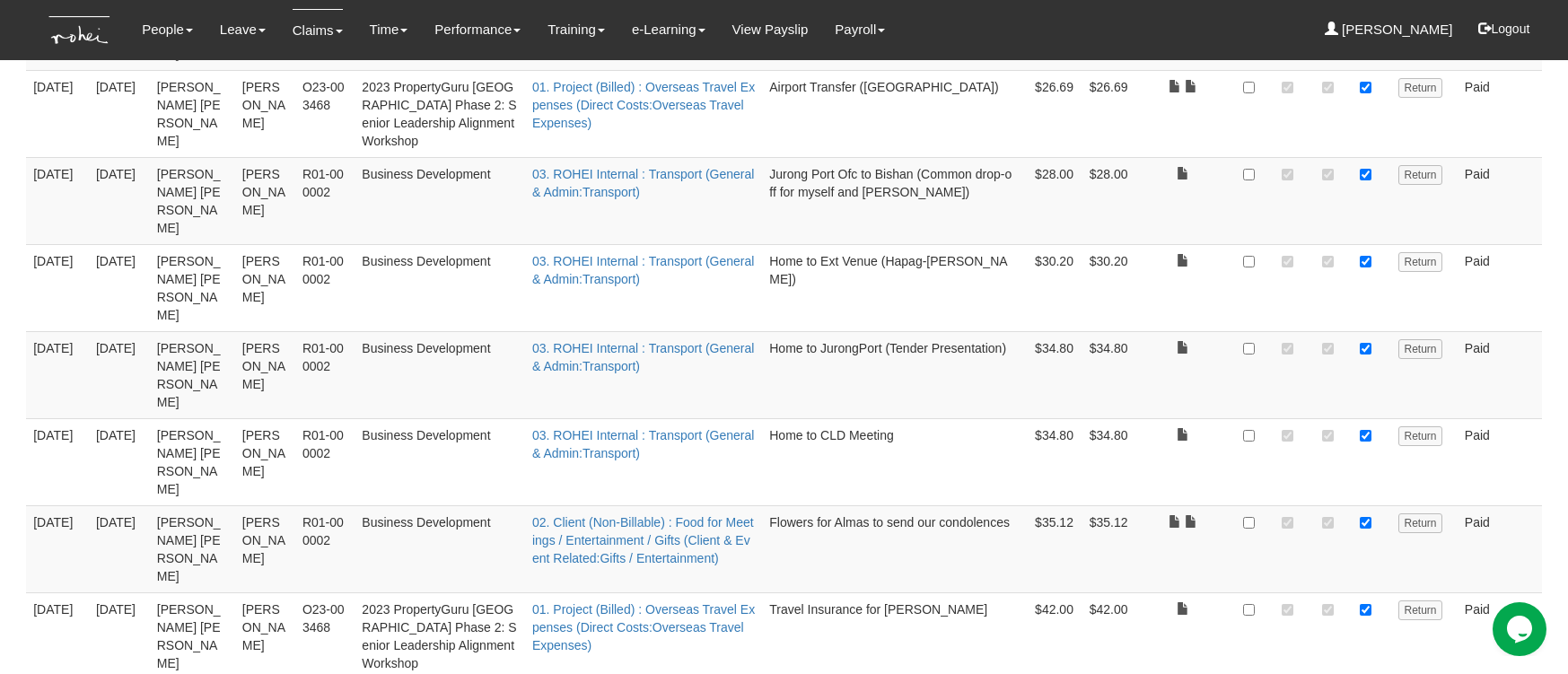 scroll, scrollTop: 1161, scrollLeft: 0, axis: vertical 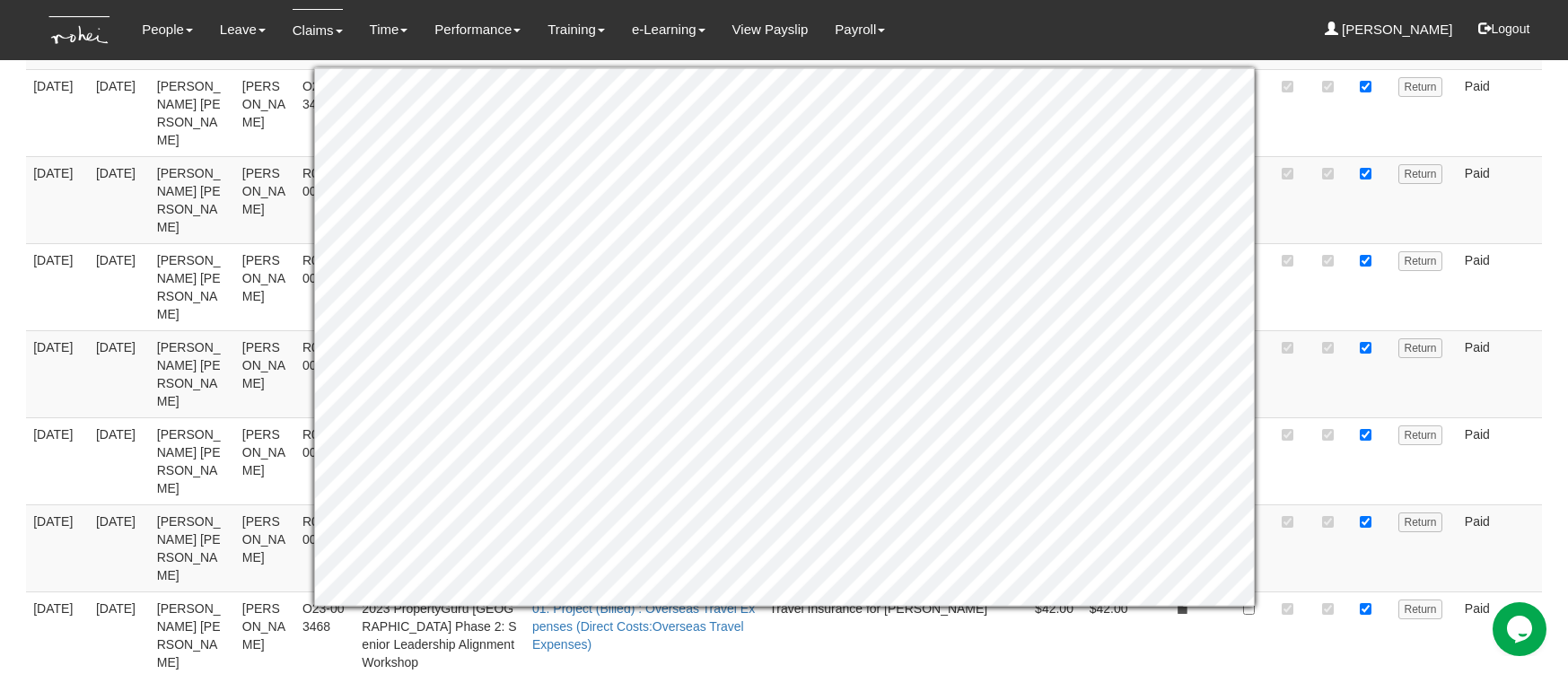 click at bounding box center (1287, 722) 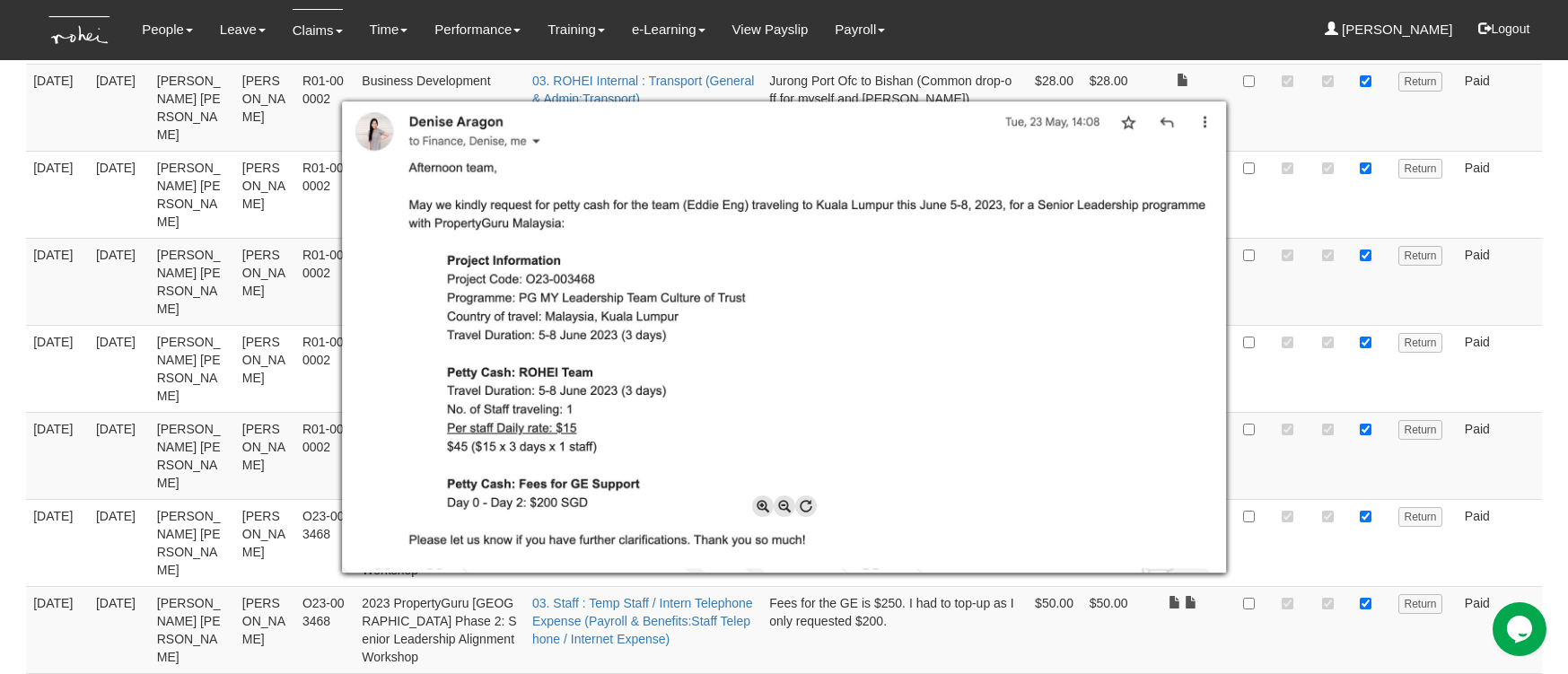 scroll, scrollTop: 1262, scrollLeft: 0, axis: vertical 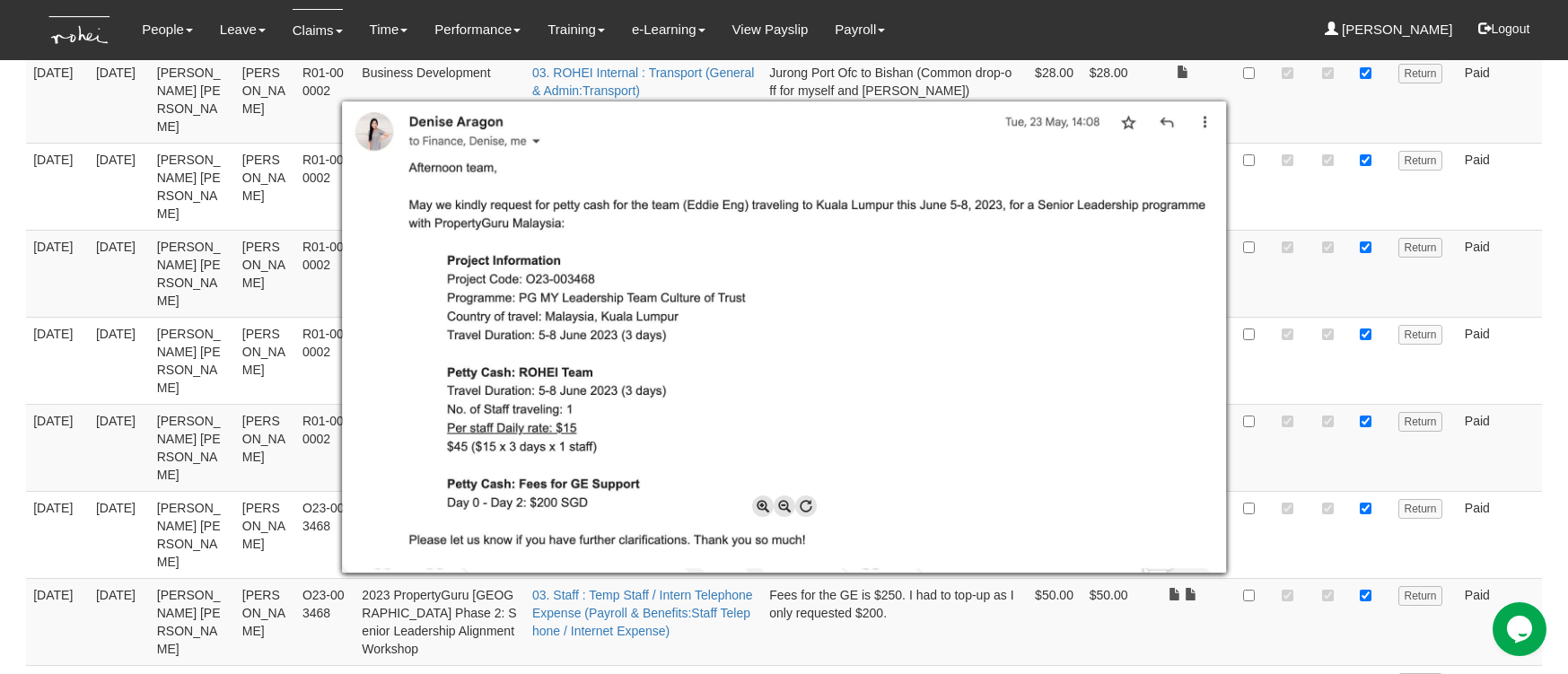 click at bounding box center (784, 337) 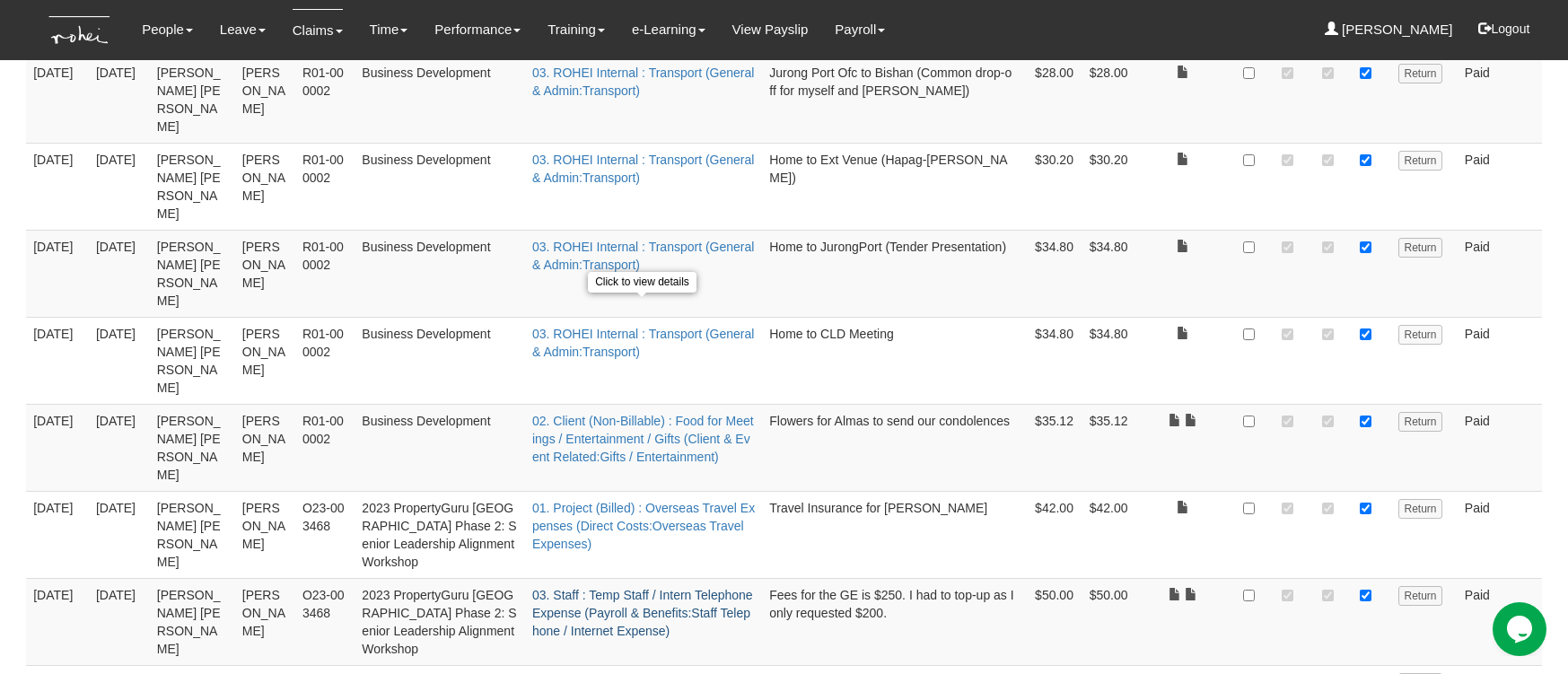 click on "03. Staff : Temp Staff / Intern Telephone Expense (Payroll & Benefits:Staff Telephone / Internet Expense)" at bounding box center (643, 613) 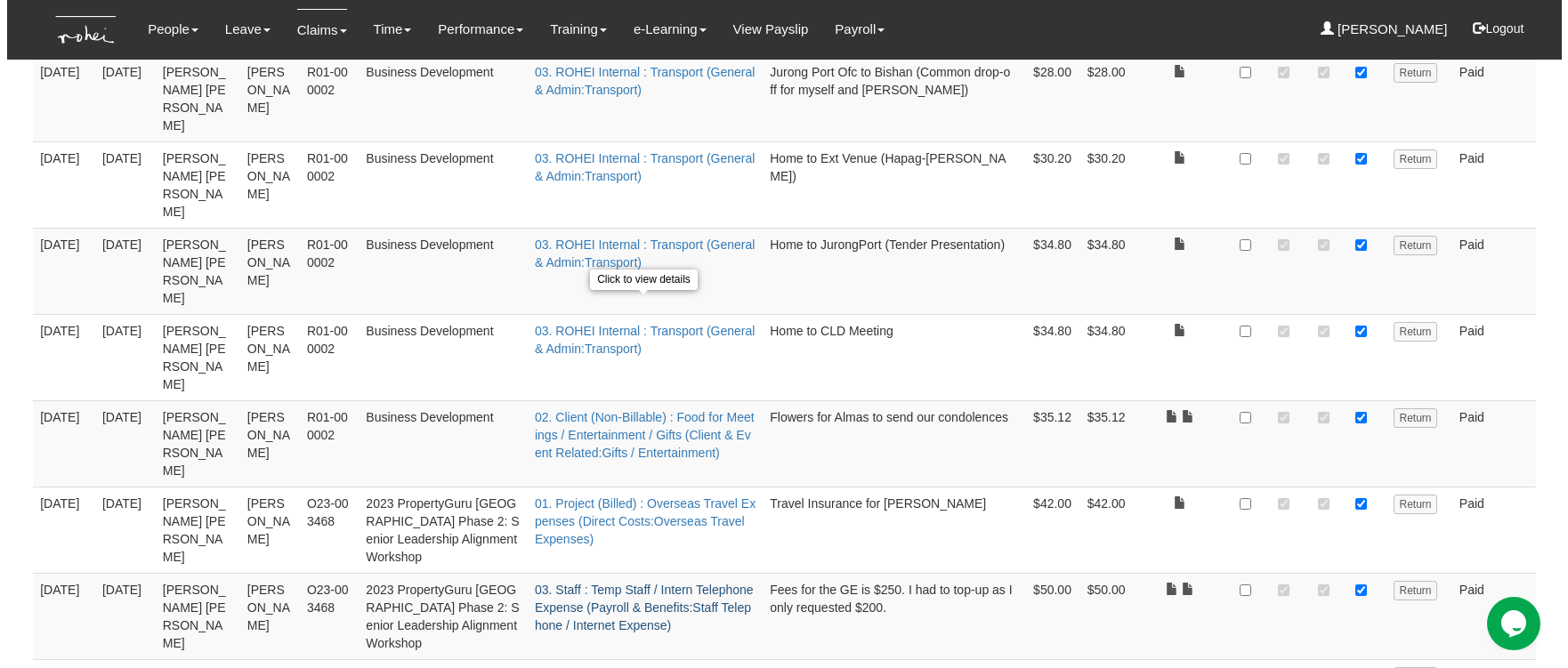 scroll, scrollTop: 1322, scrollLeft: 0, axis: vertical 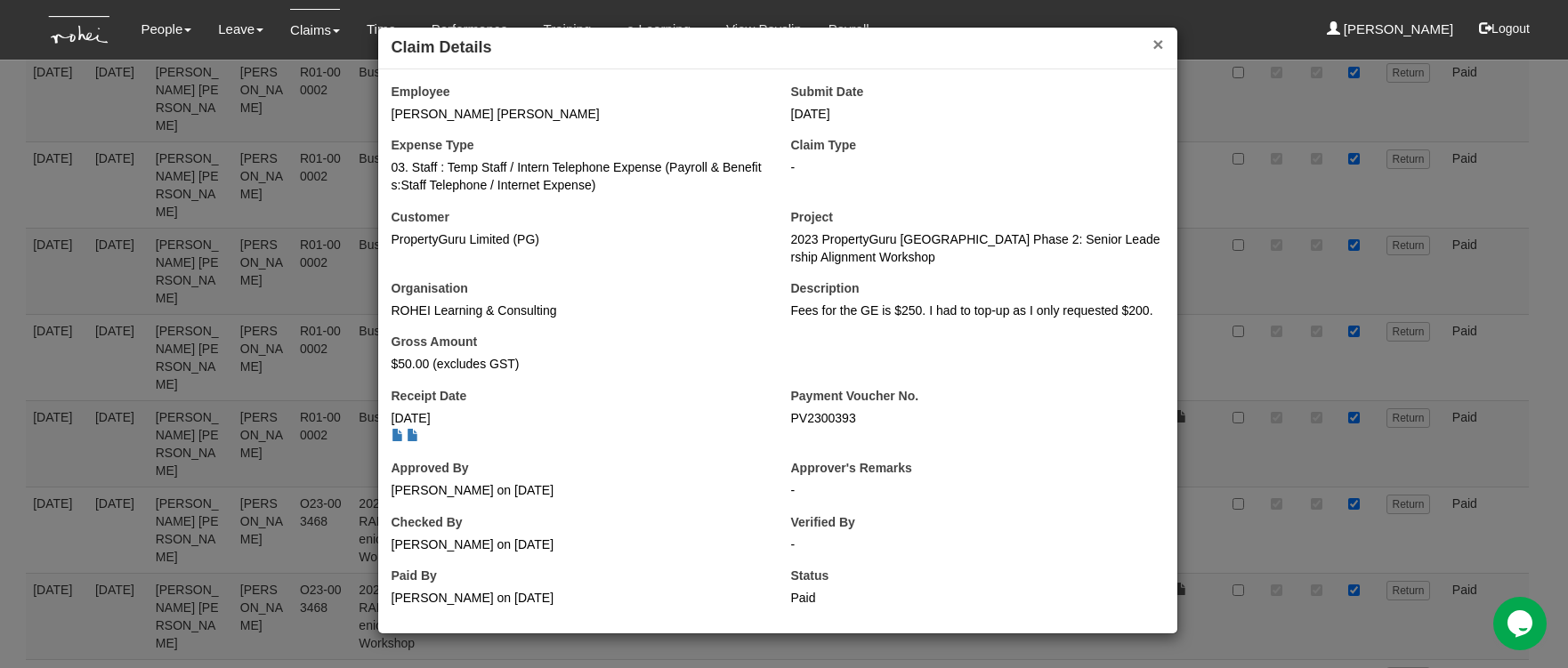 click on "×" at bounding box center [1158, 44] 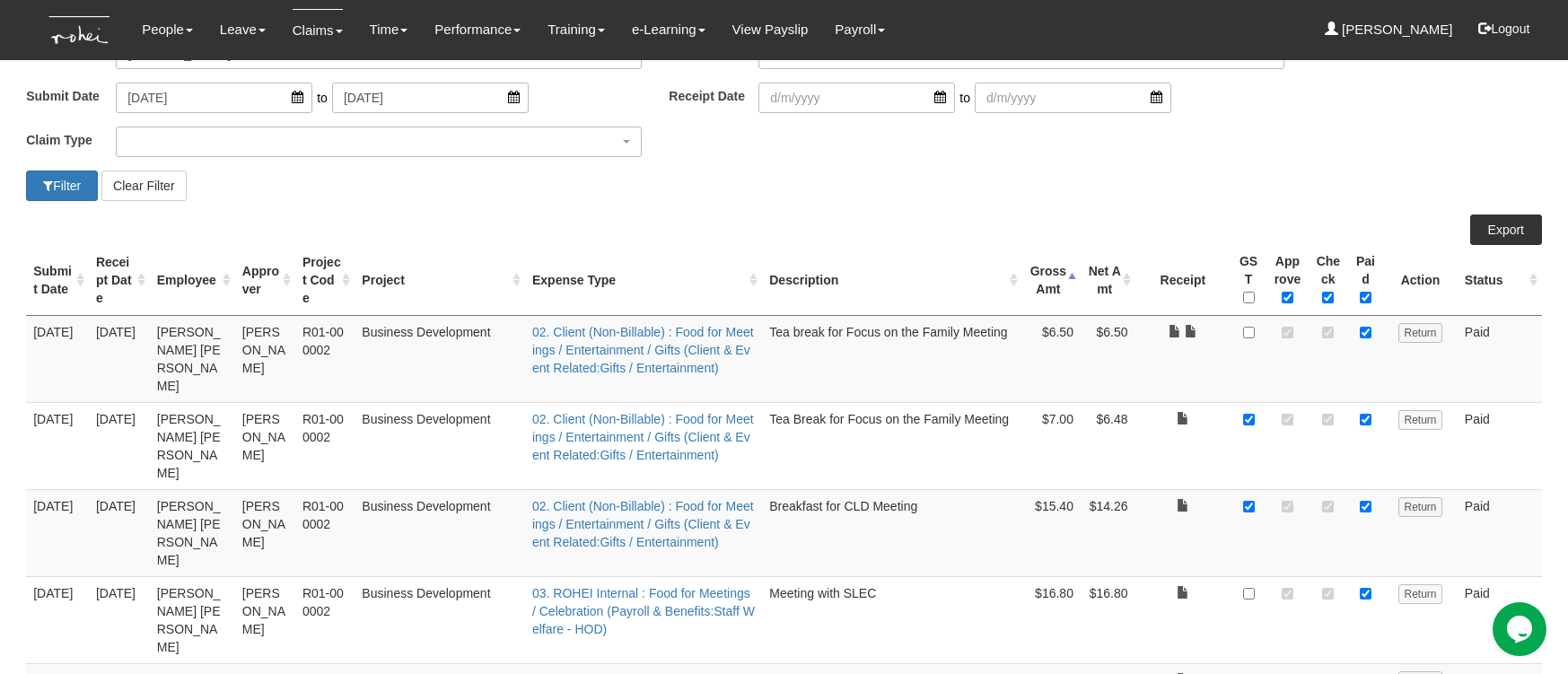 scroll, scrollTop: 0, scrollLeft: 0, axis: both 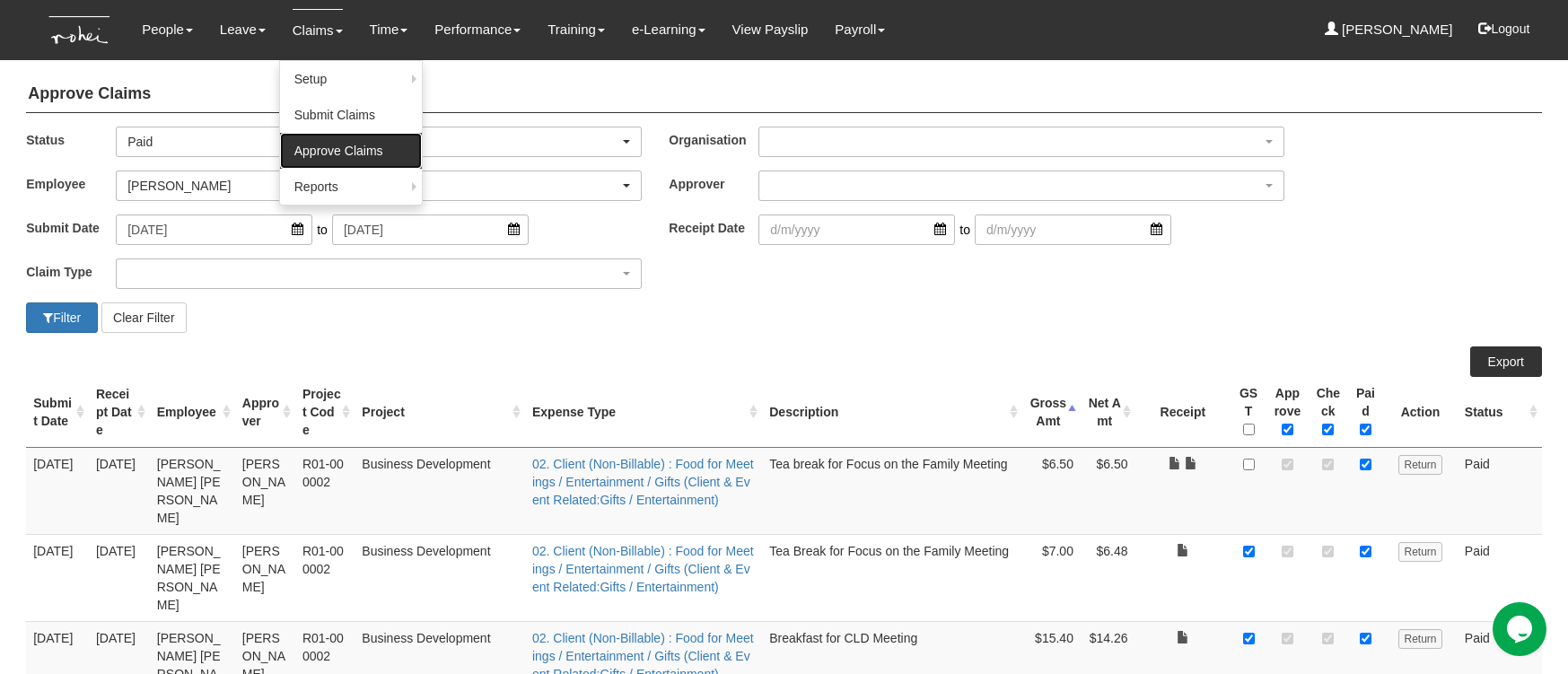 click on "Approve Claims" at bounding box center (351, 151) 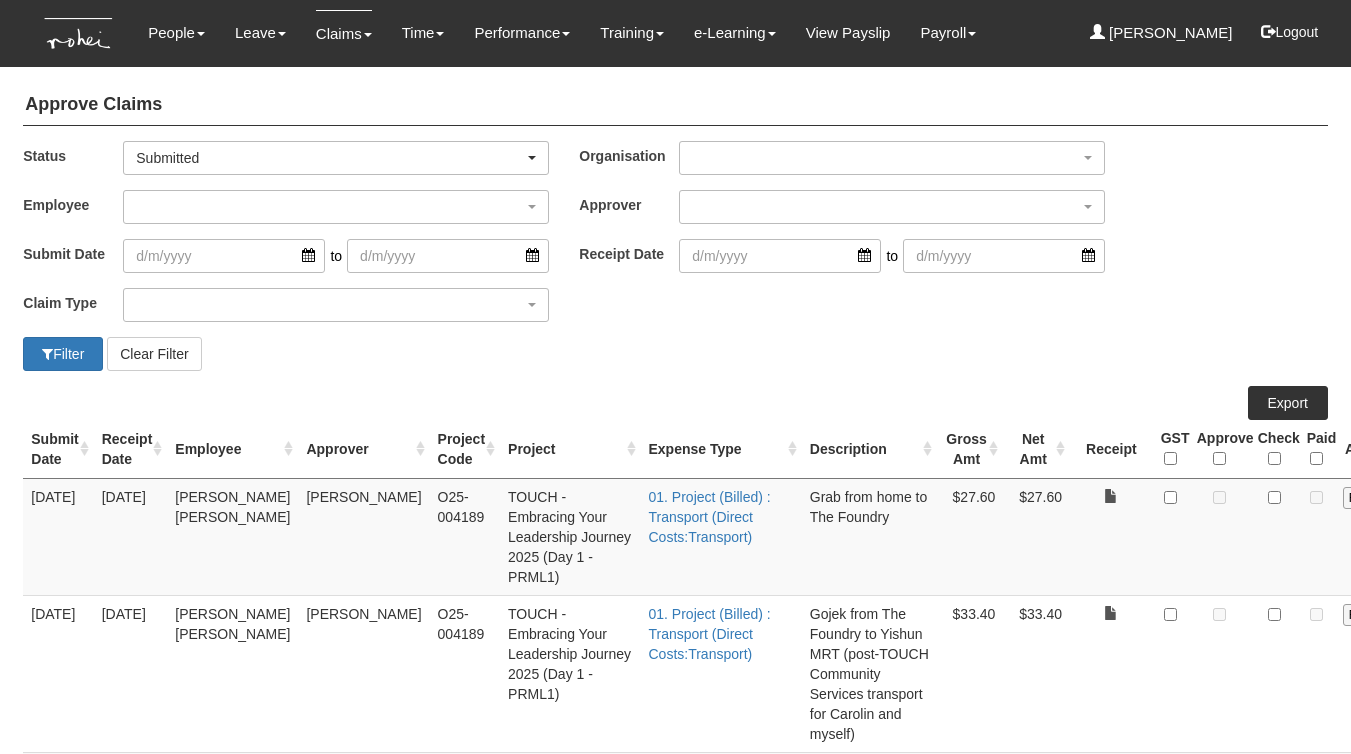 select on "50" 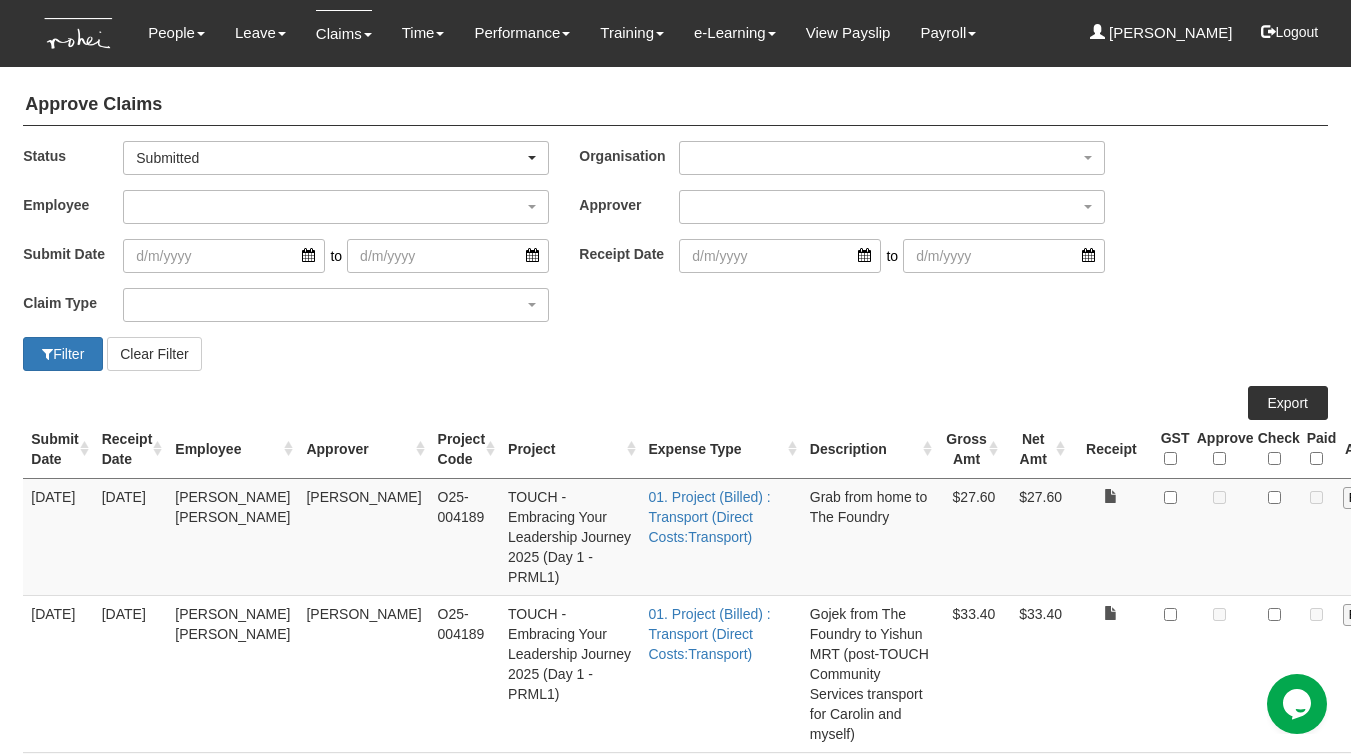 scroll, scrollTop: 0, scrollLeft: 0, axis: both 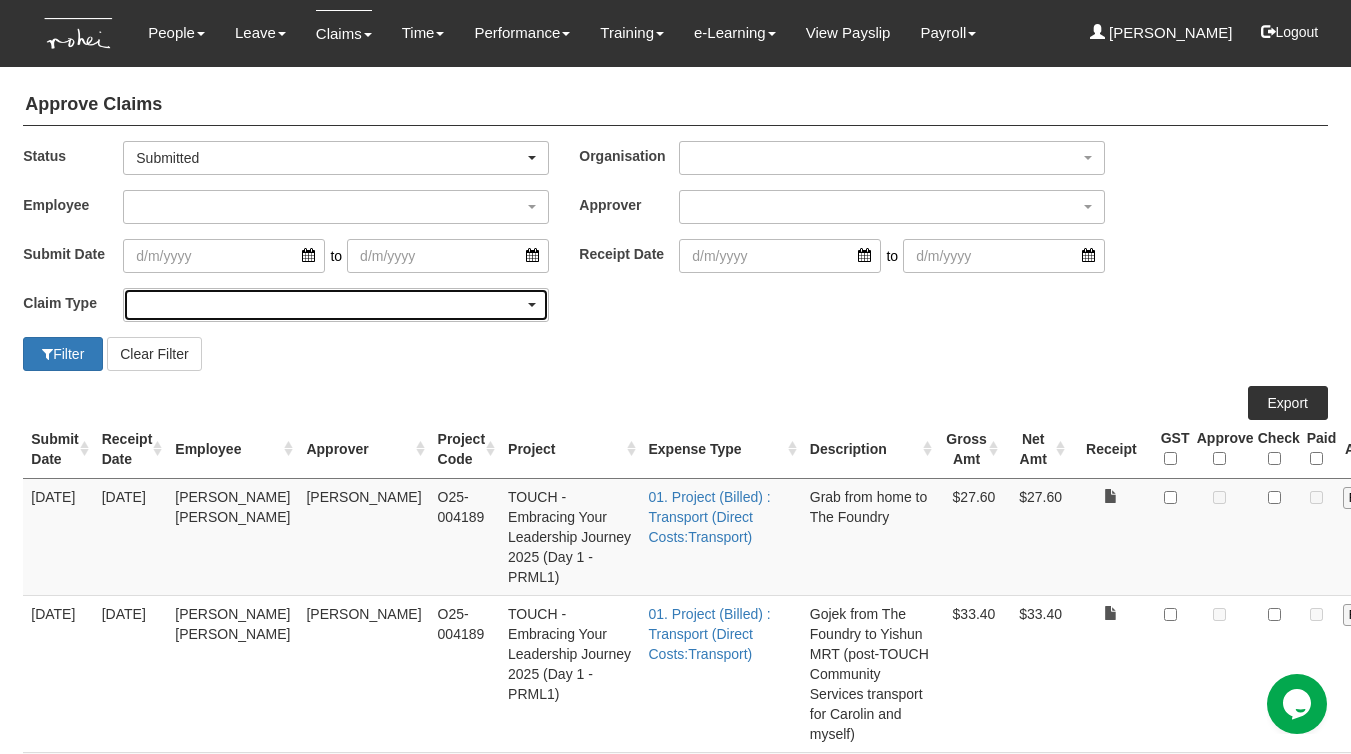 click at bounding box center (336, 305) 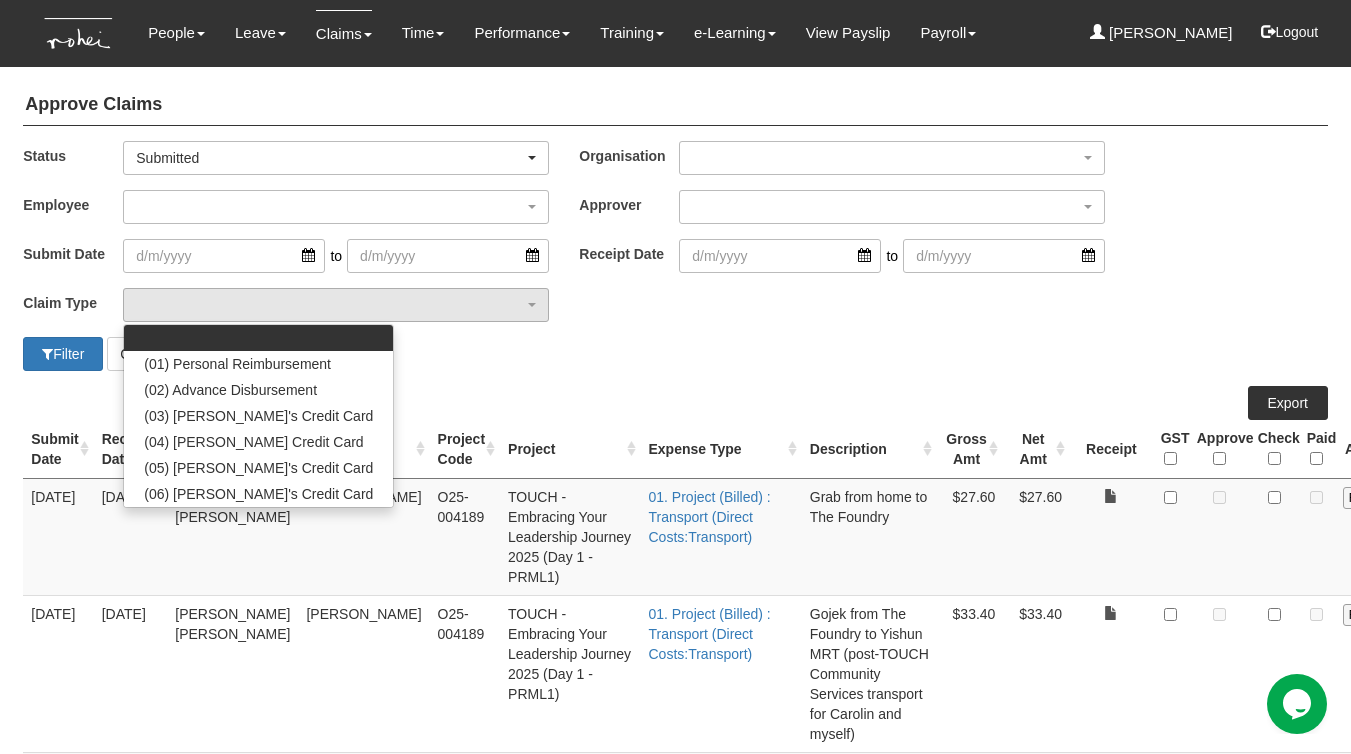 click on "Filter
Clear Filter" at bounding box center (341, 354) 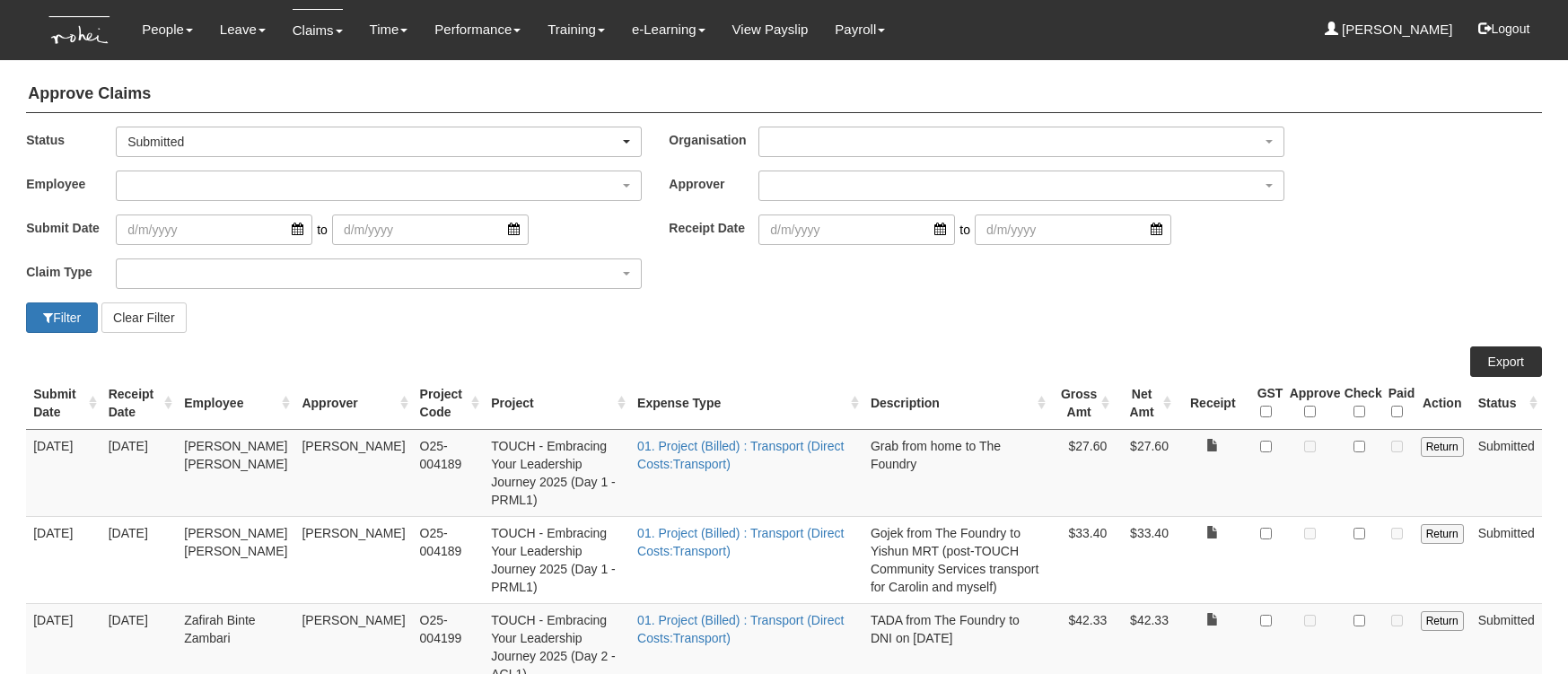 select on "50" 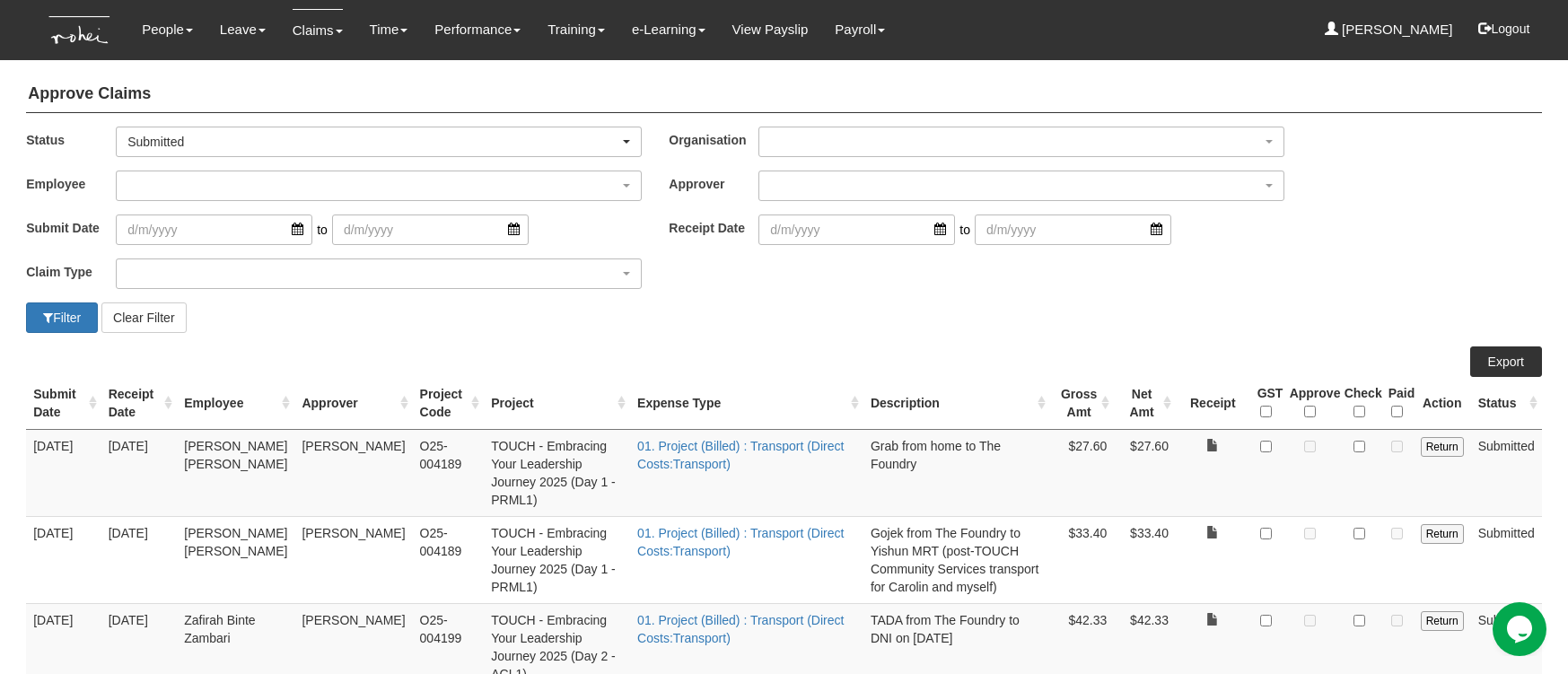 scroll, scrollTop: 0, scrollLeft: 0, axis: both 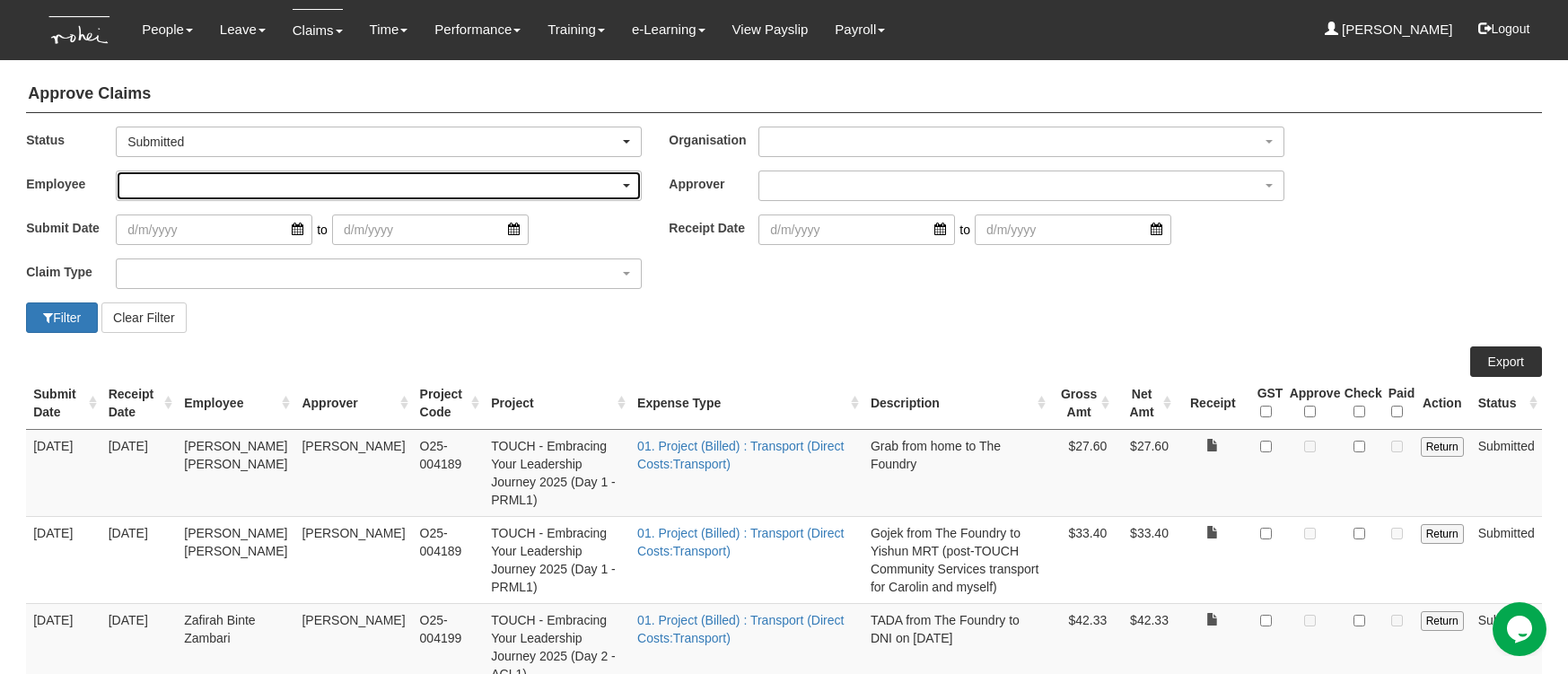 click at bounding box center (379, 186) 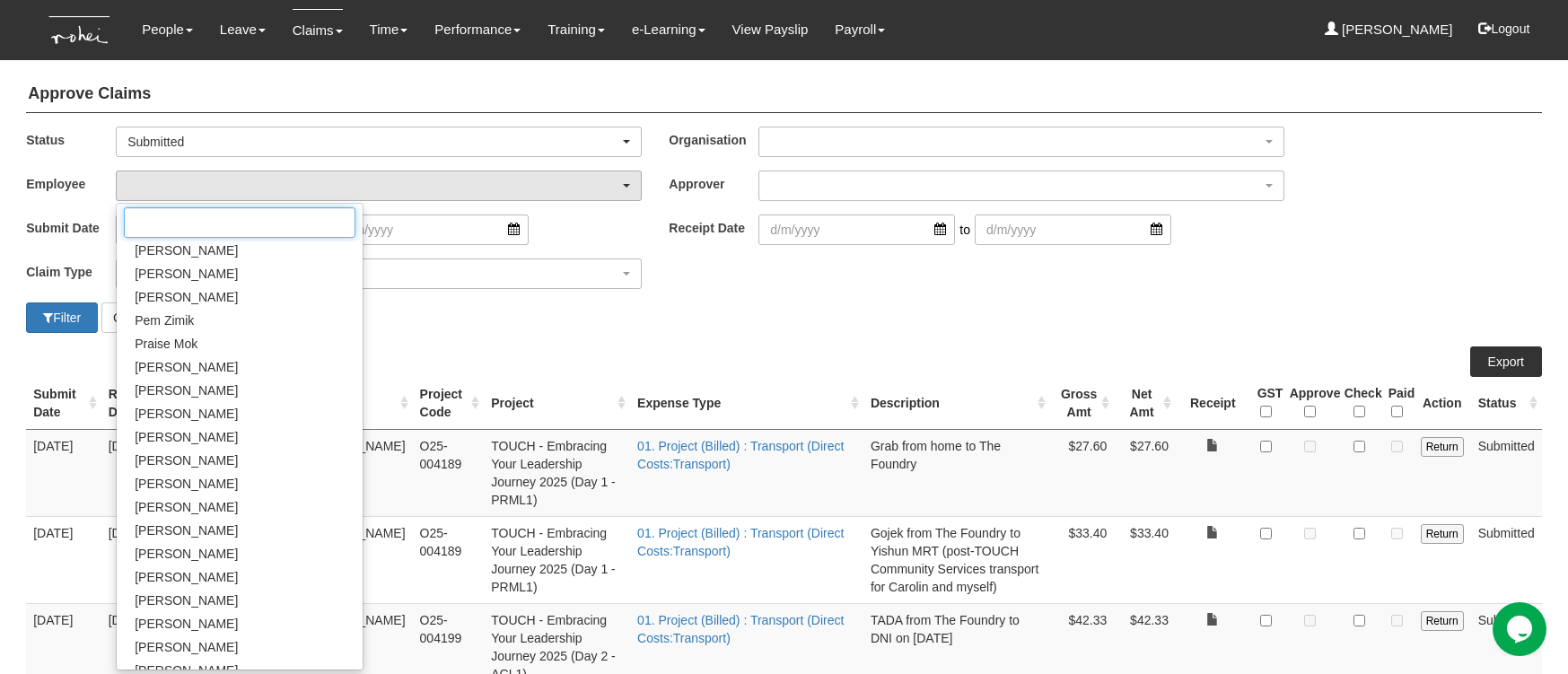scroll, scrollTop: 1019, scrollLeft: 0, axis: vertical 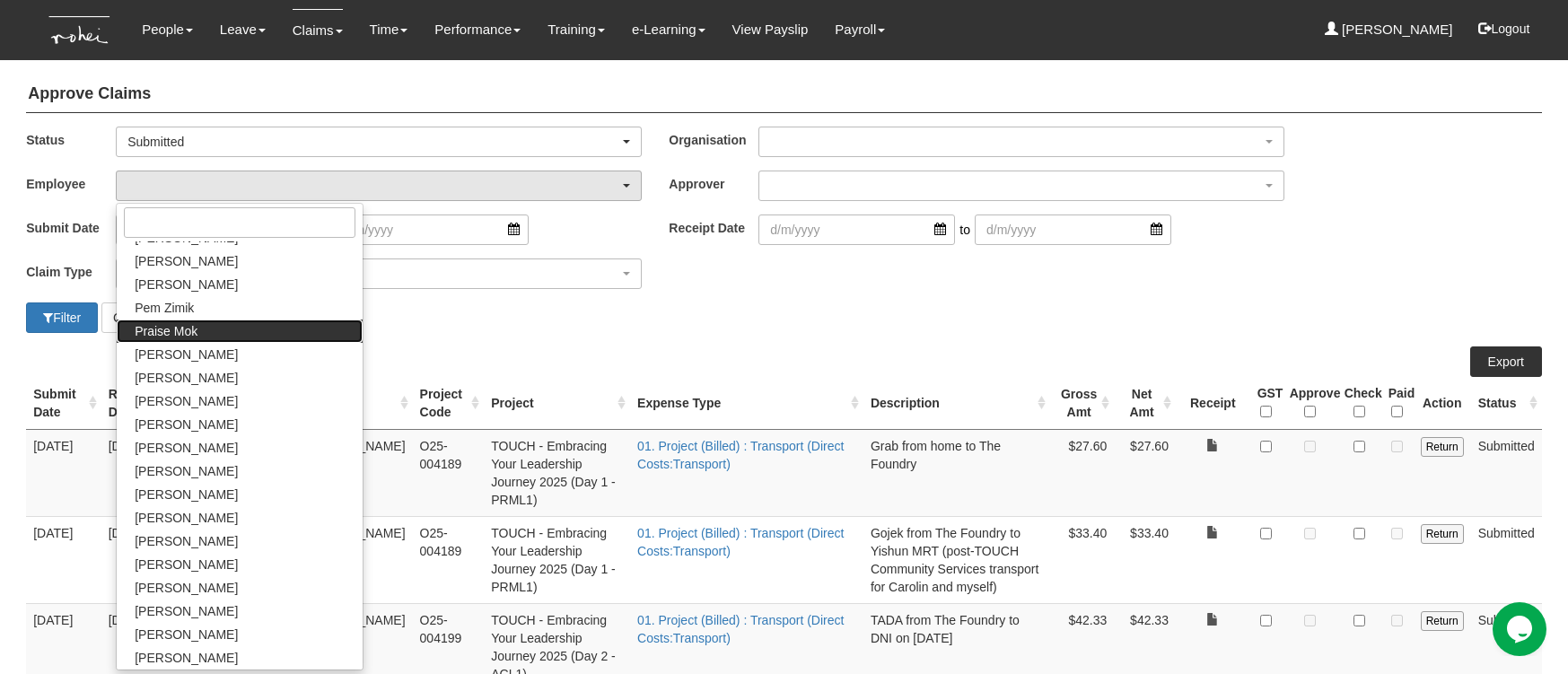 click on "Praise Mok" at bounding box center (166, 331) 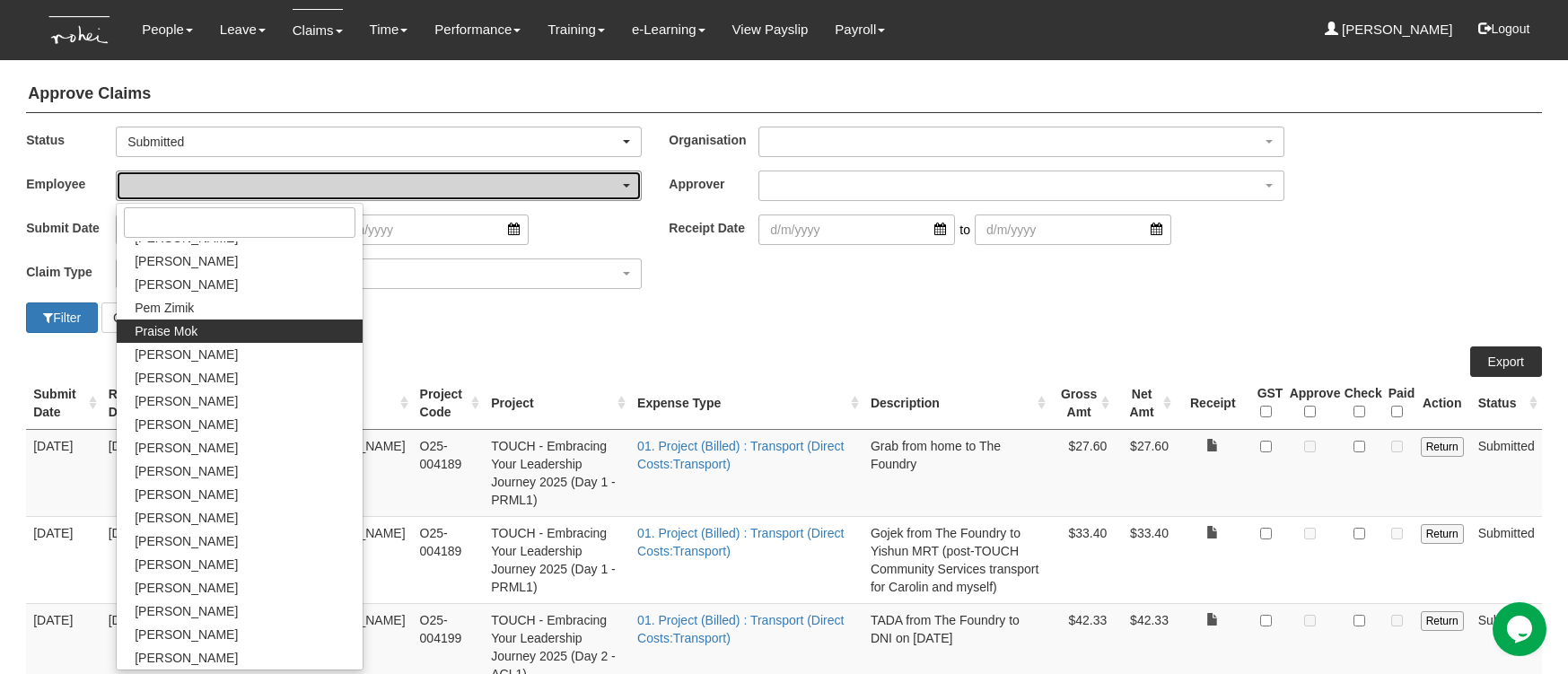select on "a239810e-5a69-47ba-9b5d-970cc174a94c" 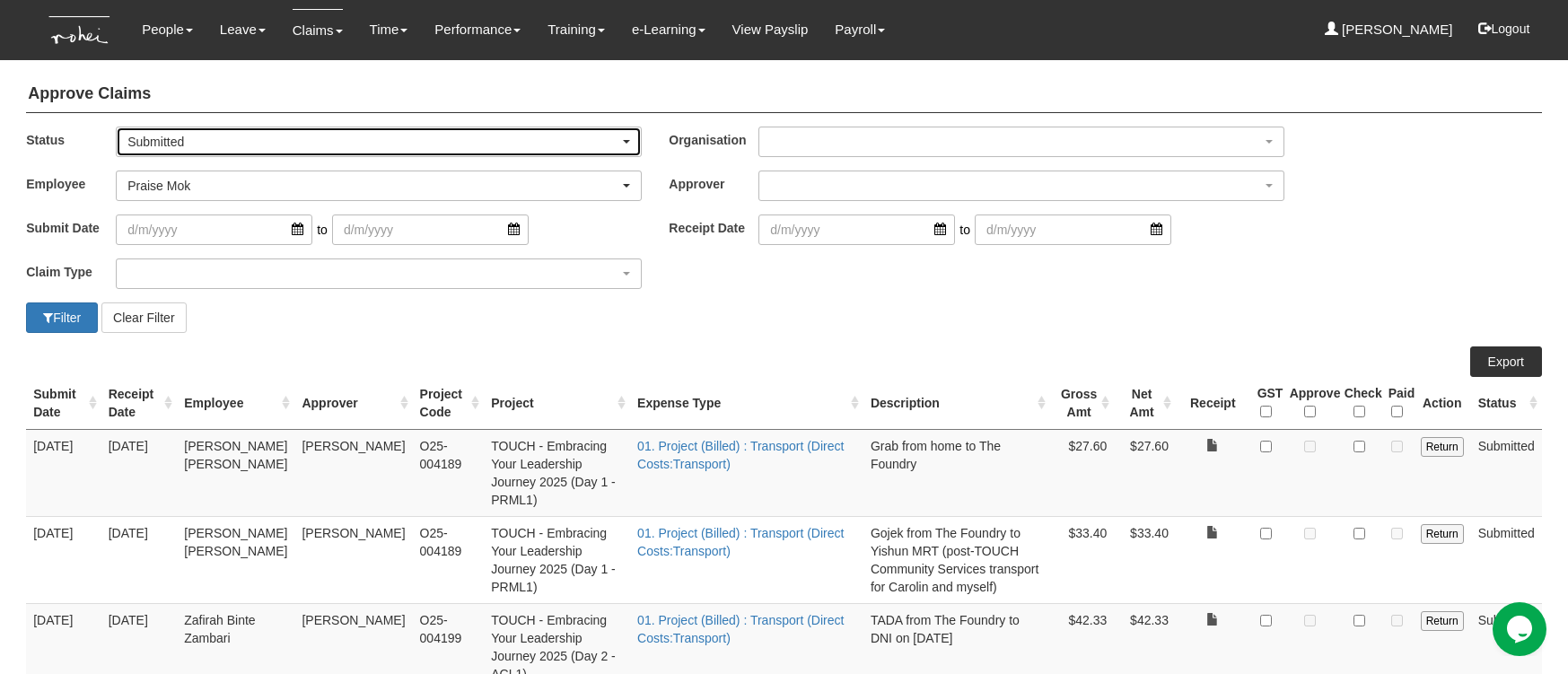 click on "Submitted" at bounding box center [373, 142] 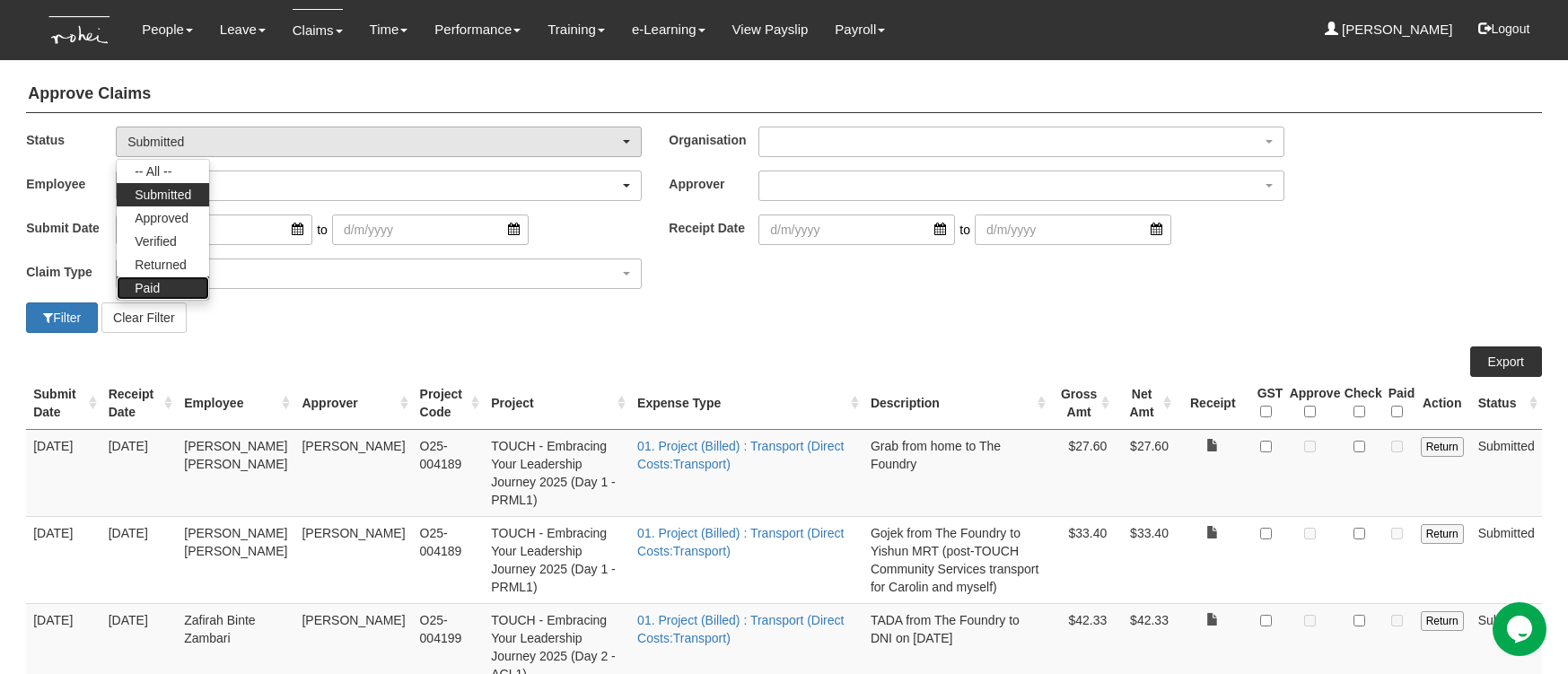 click on "Paid" at bounding box center [162, 288] 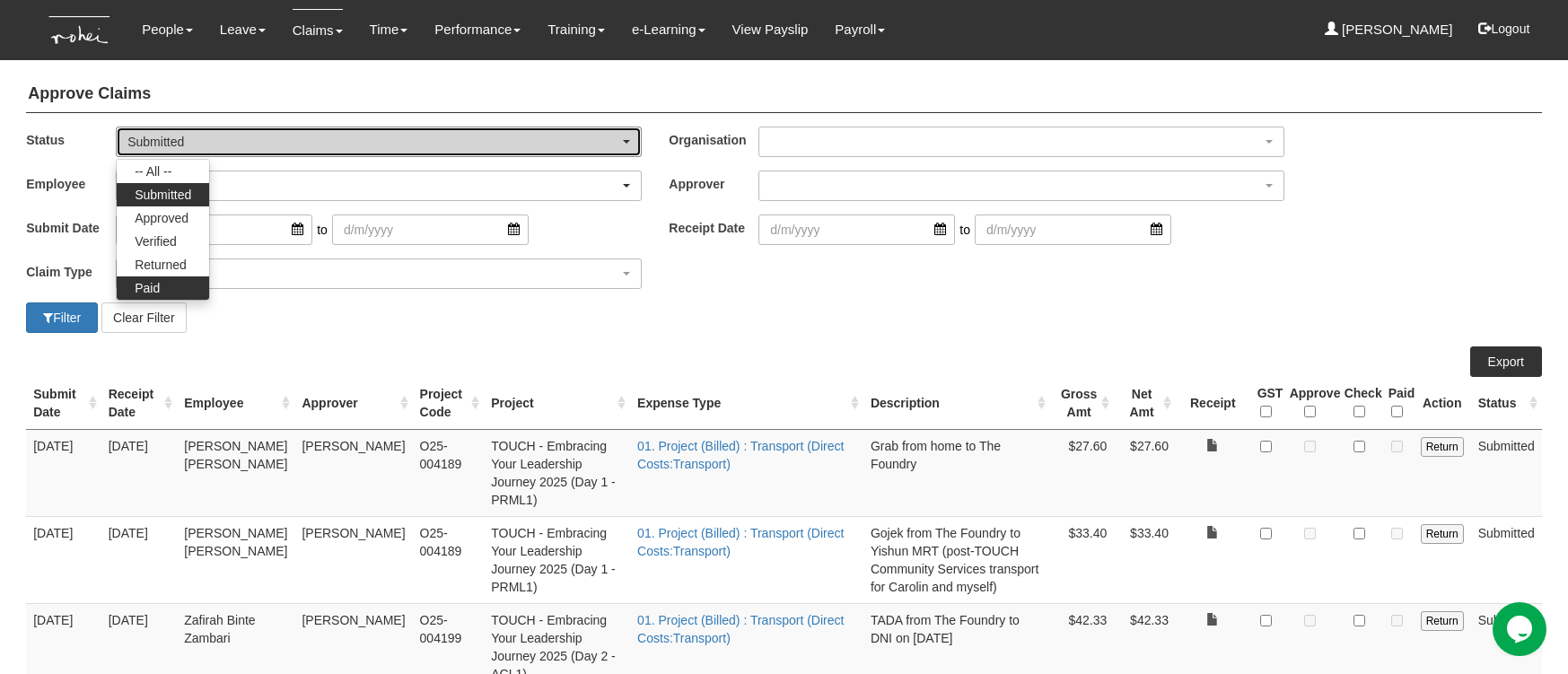 select on "Paid" 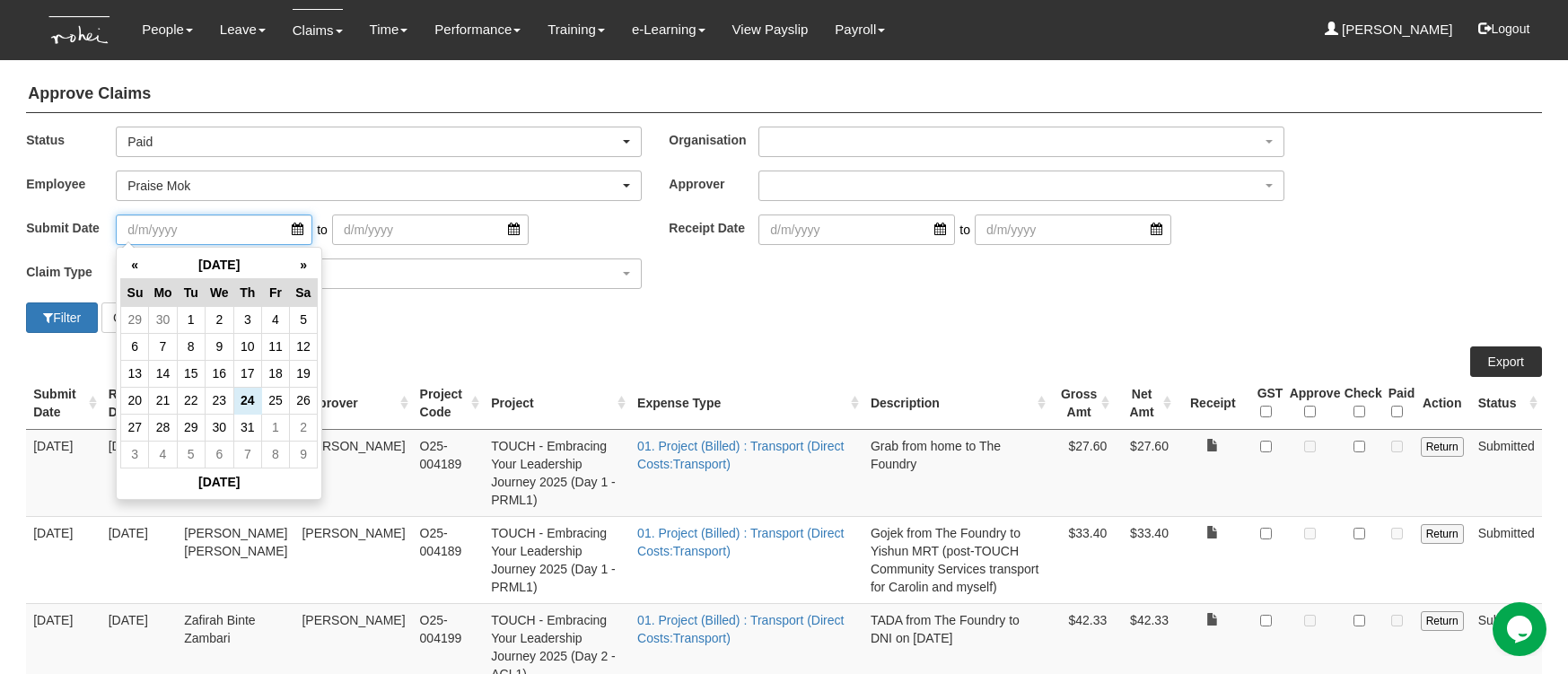 click at bounding box center (214, 230) 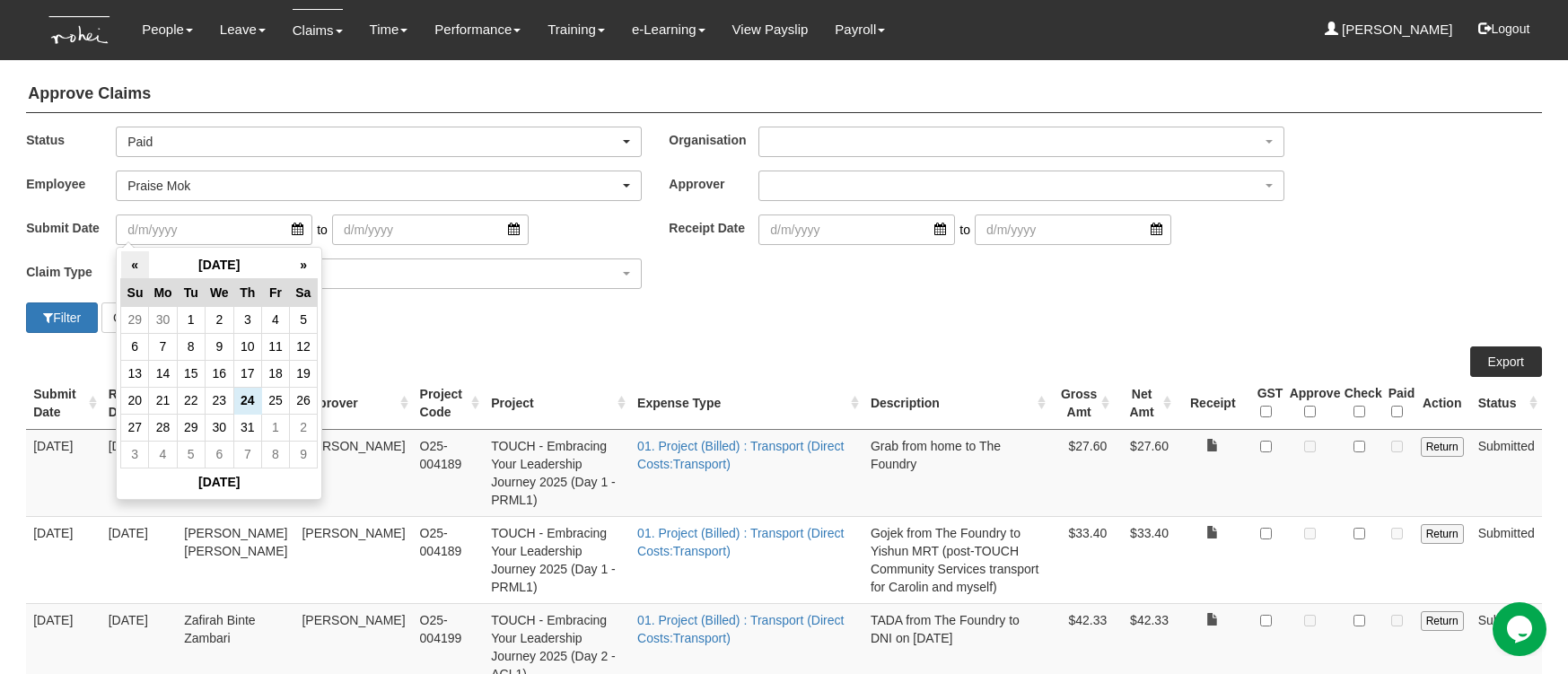 click on "«" at bounding box center [135, 265] 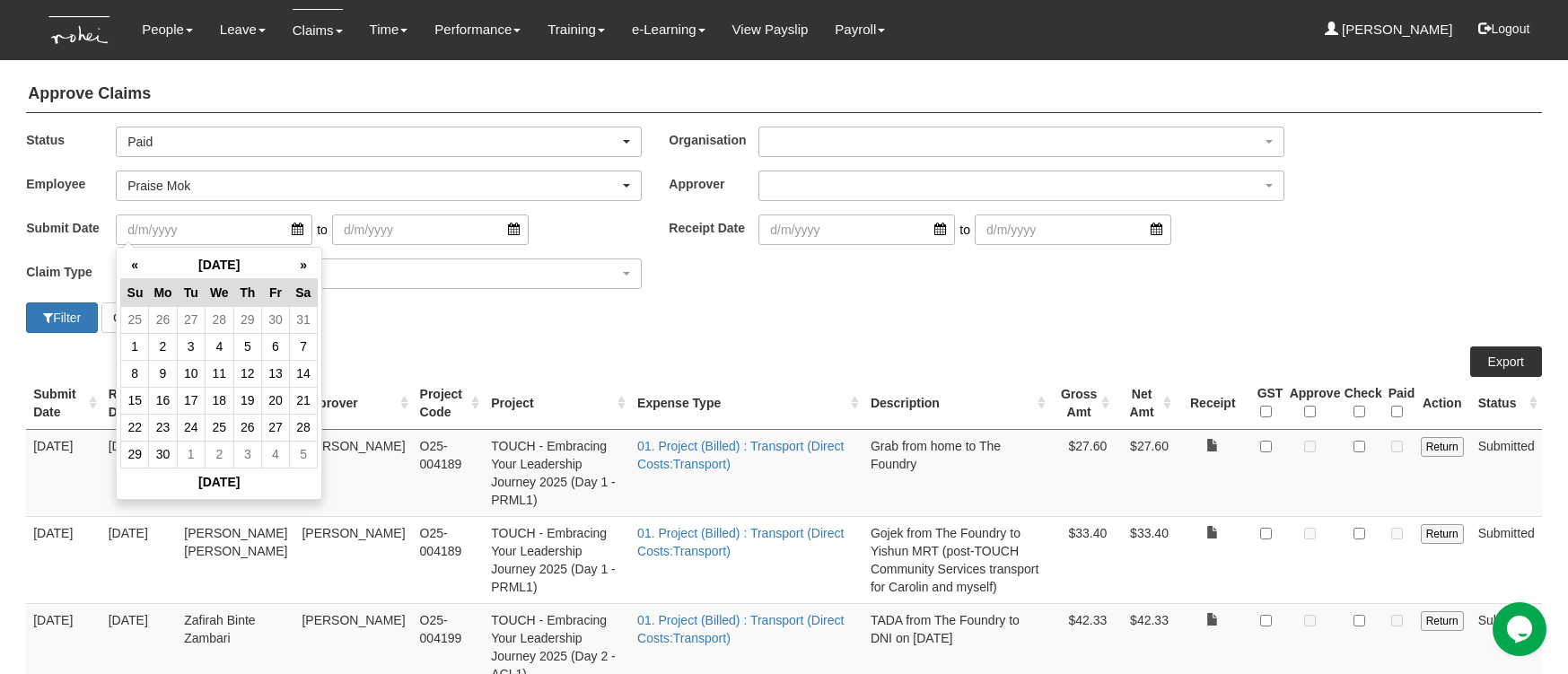 click on "«" at bounding box center (135, 265) 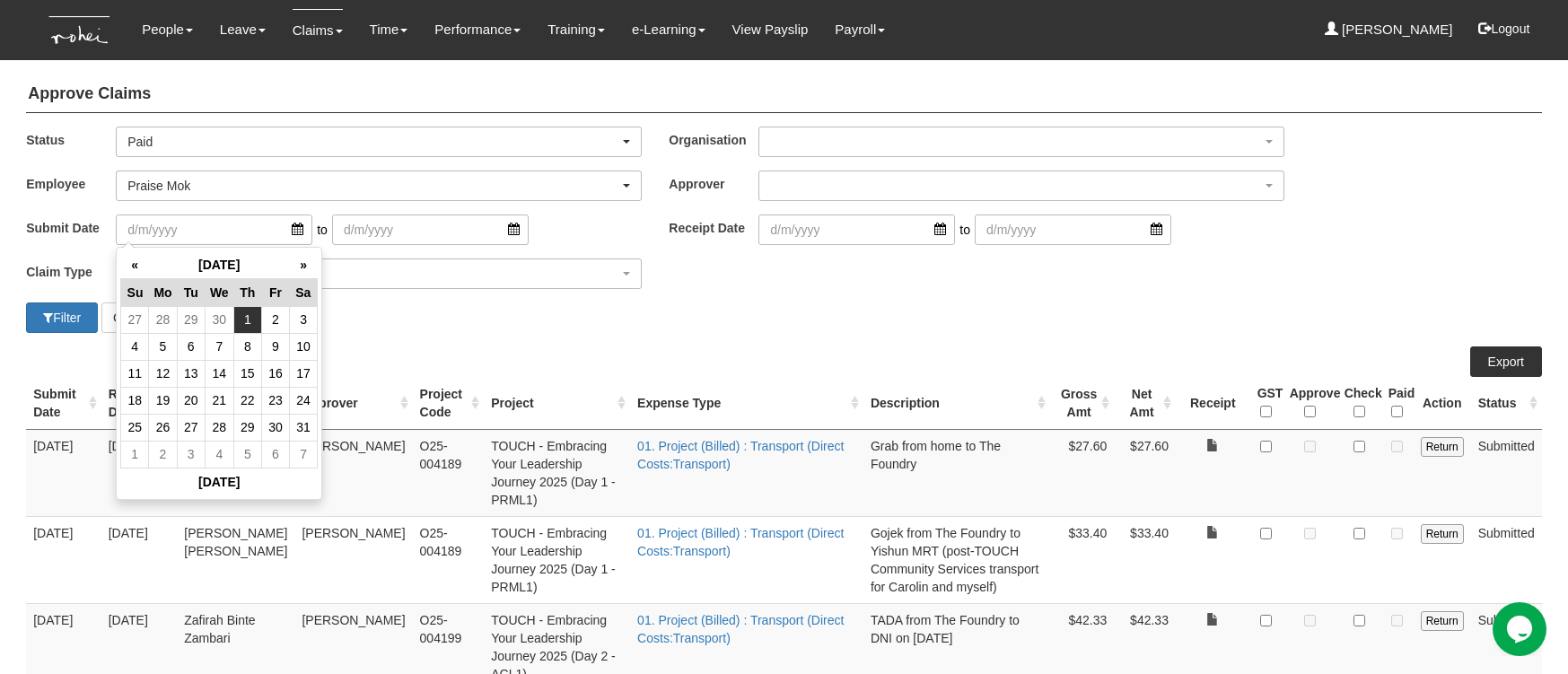 click on "1" at bounding box center (247, 319) 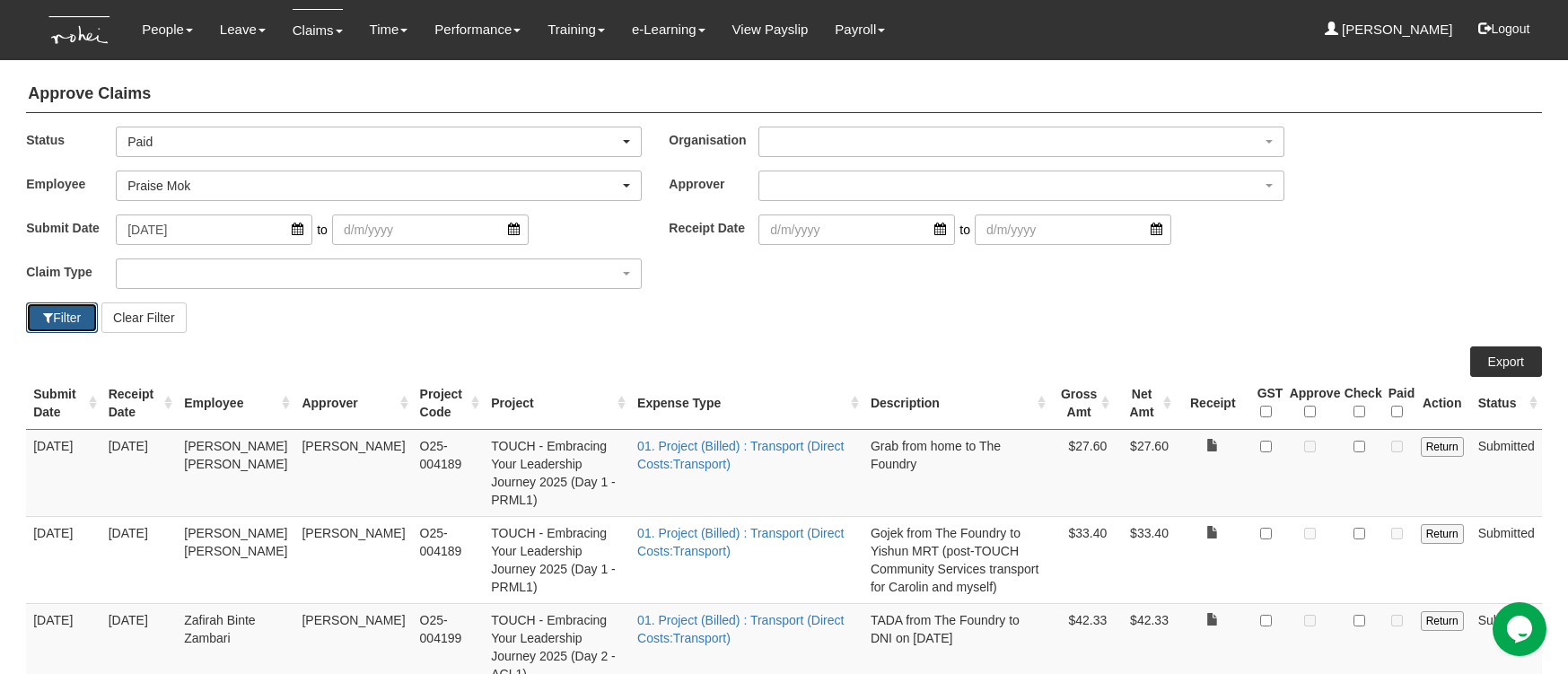 click on "Filter" at bounding box center (62, 318) 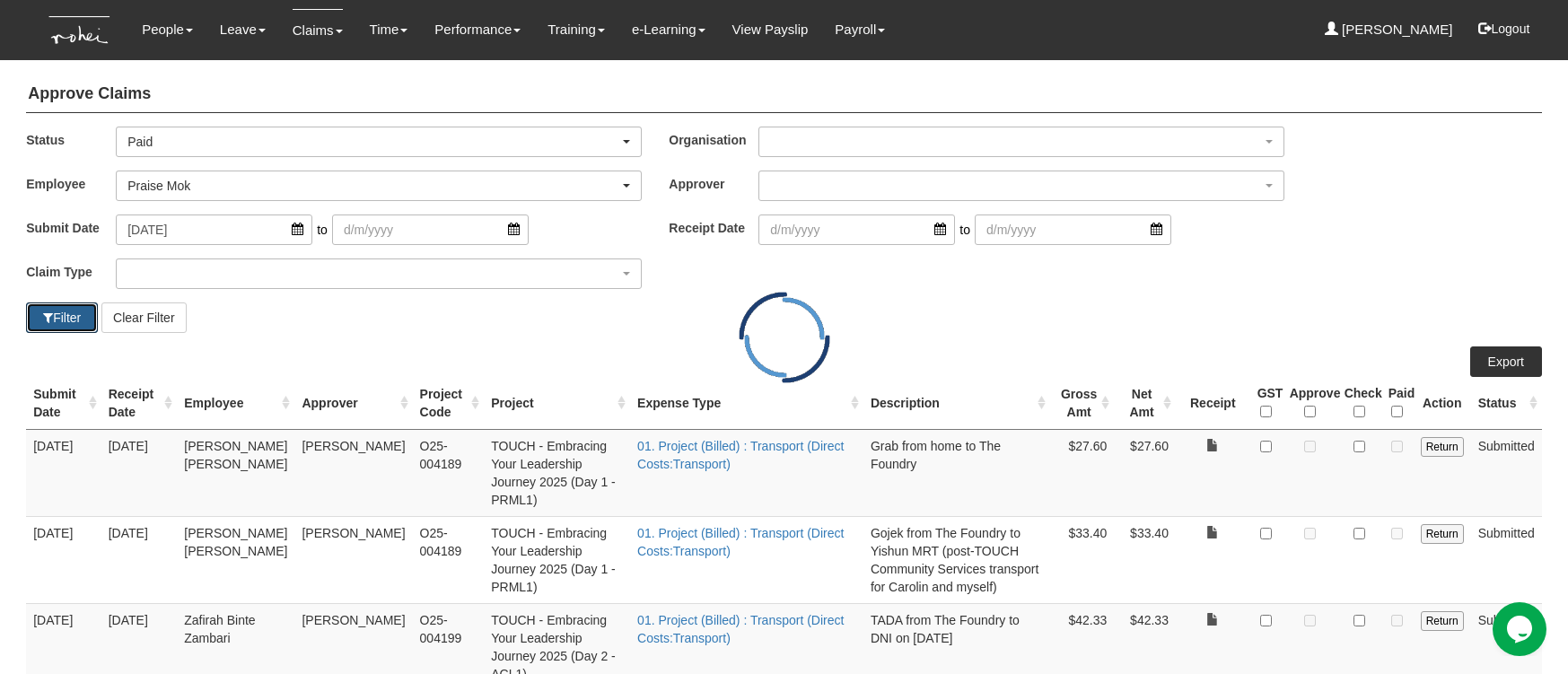 select on "50" 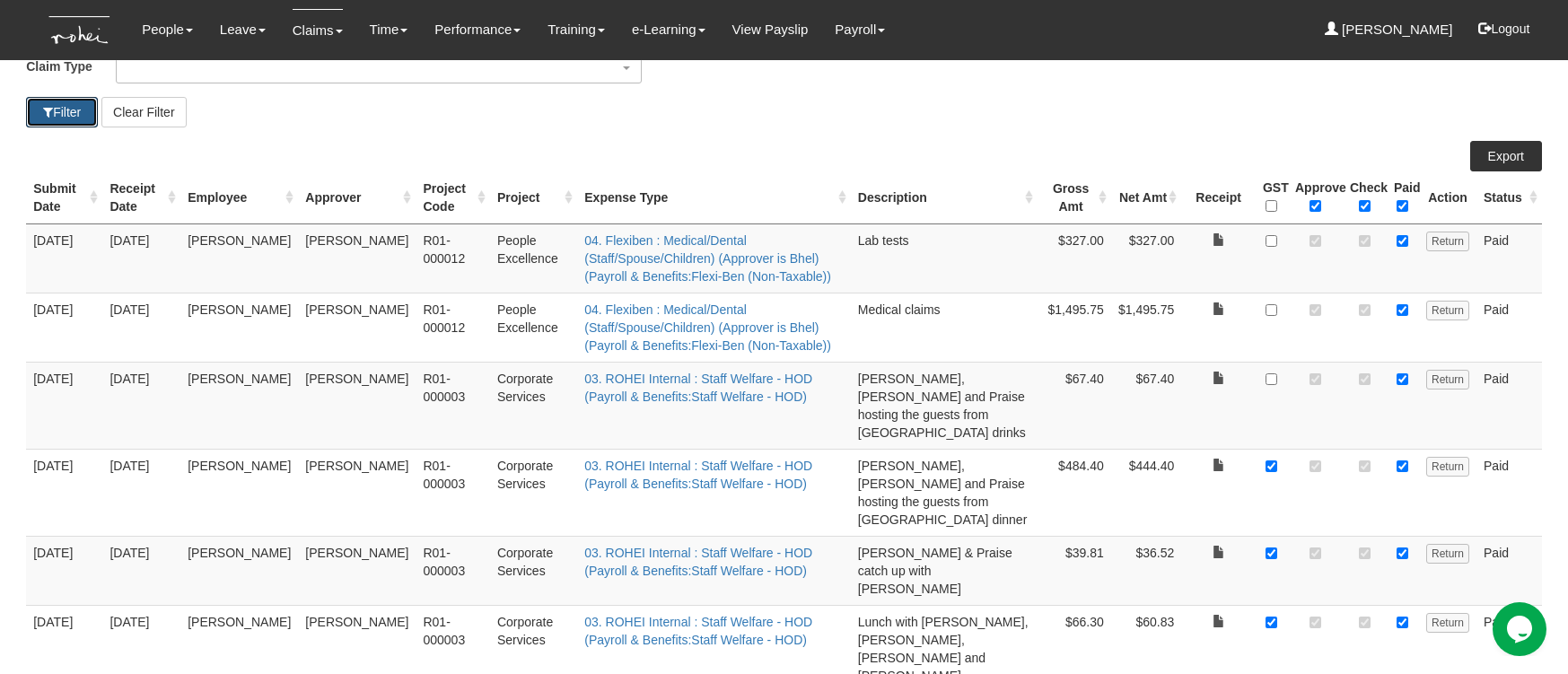 scroll, scrollTop: 40, scrollLeft: 0, axis: vertical 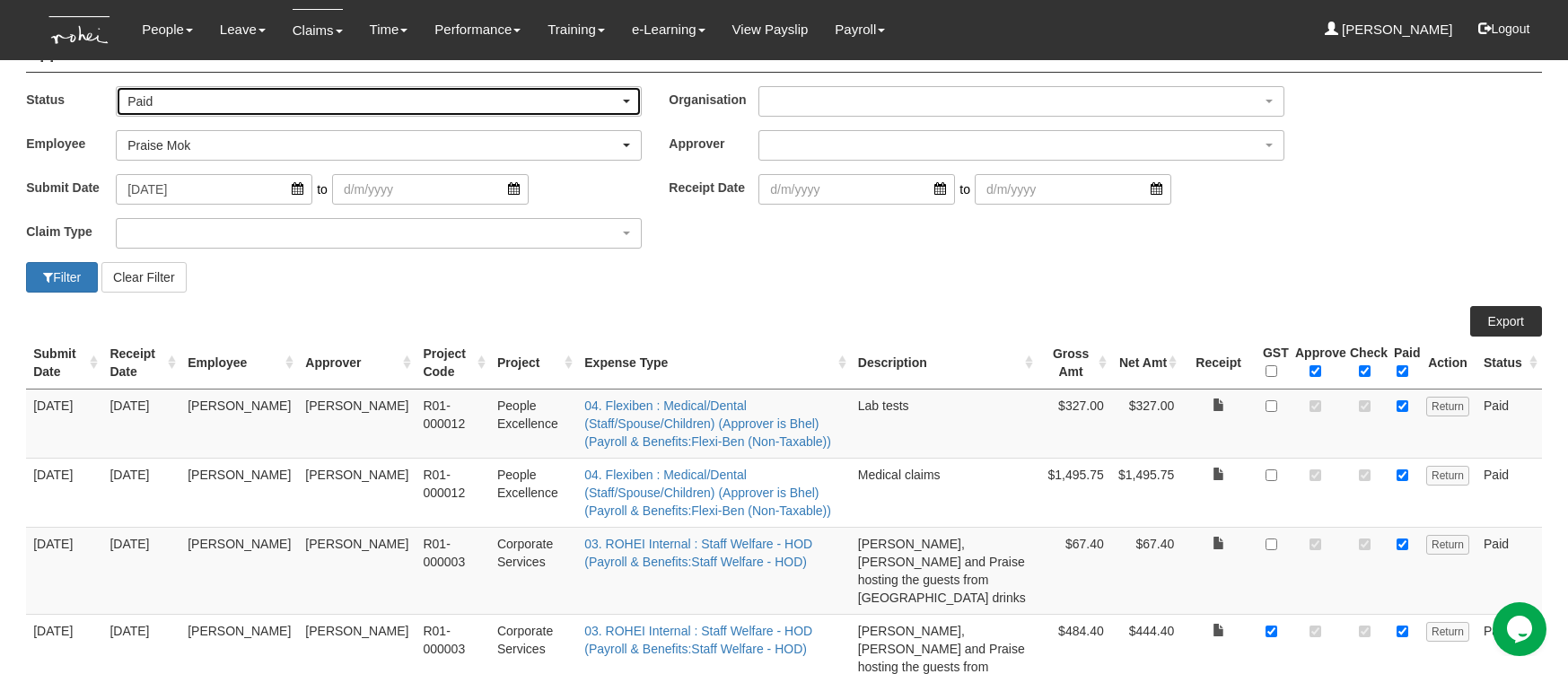 click on "Paid" at bounding box center [373, 101] 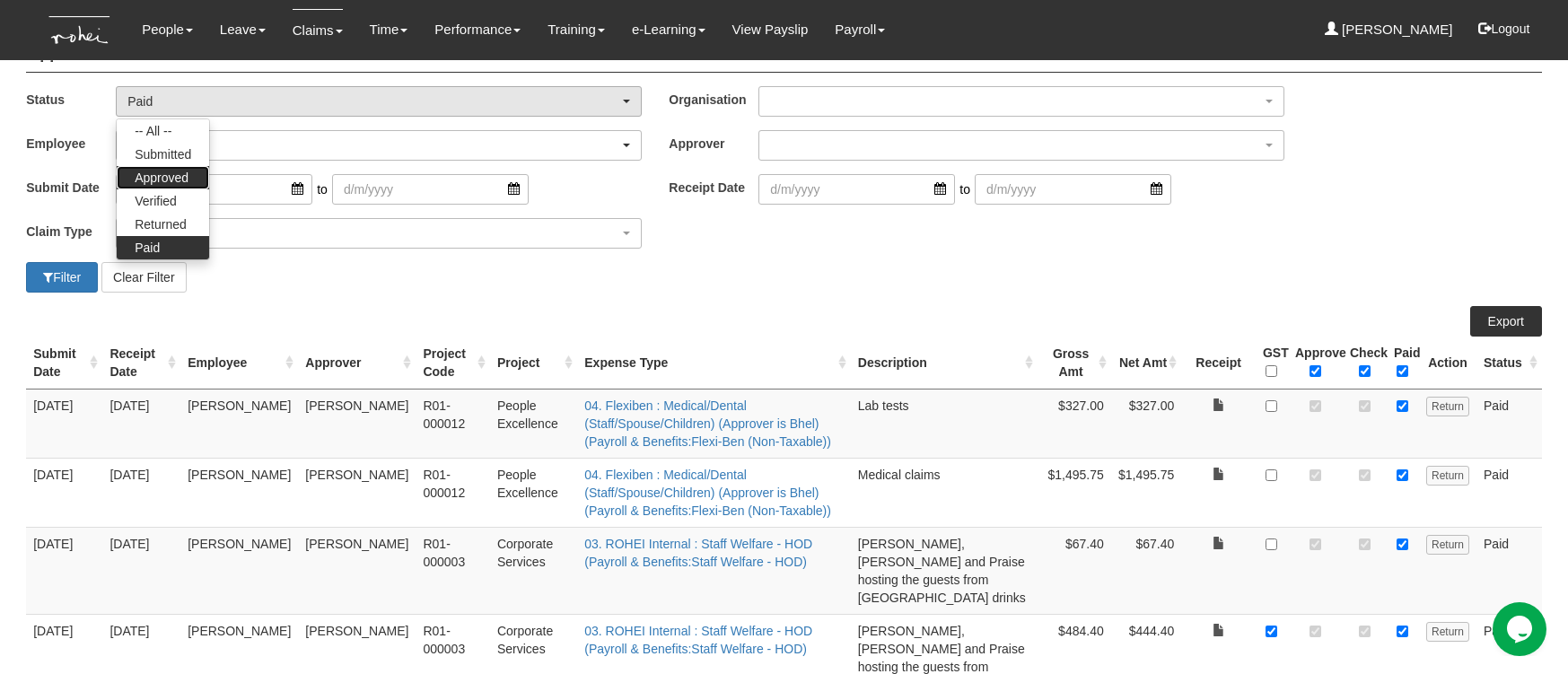 click on "Approved" at bounding box center [162, 178] 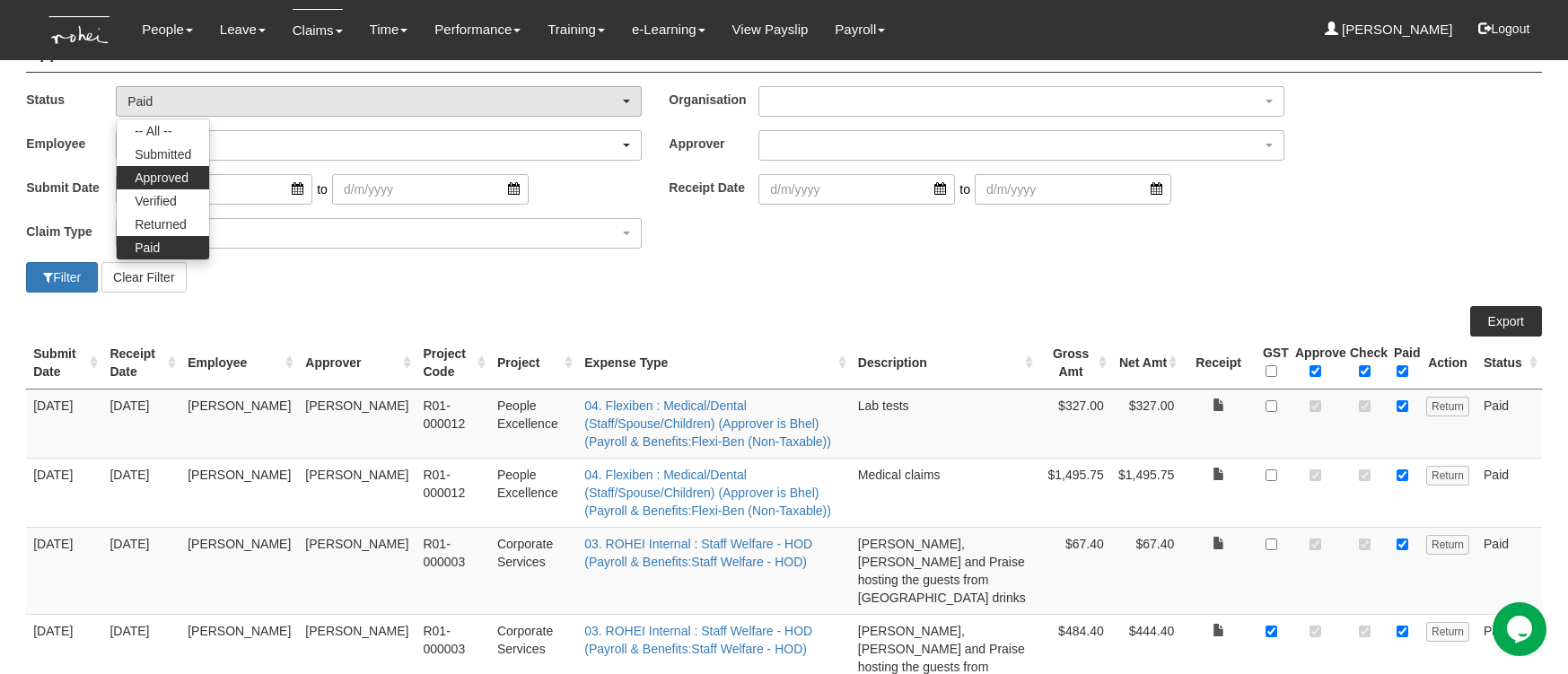select on "Approved" 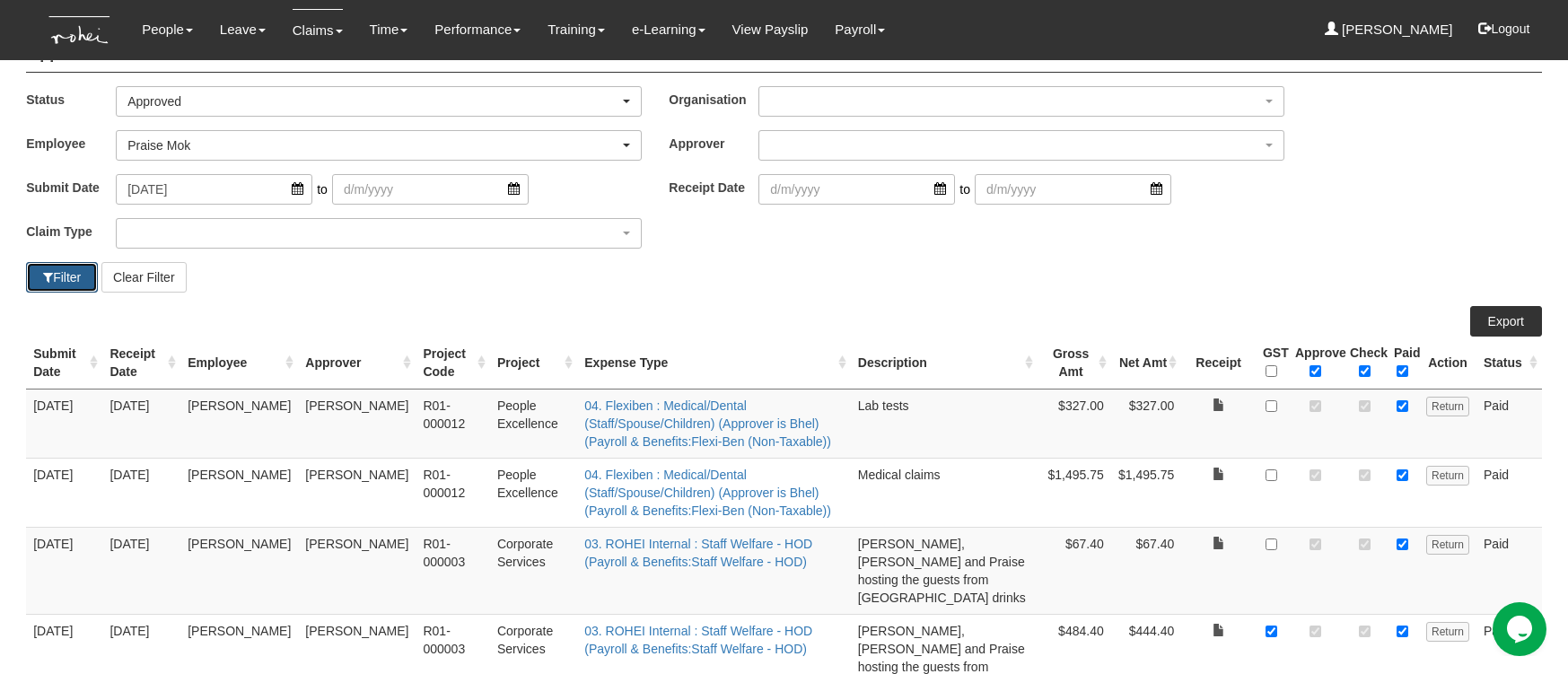 click on "Filter" at bounding box center [62, 277] 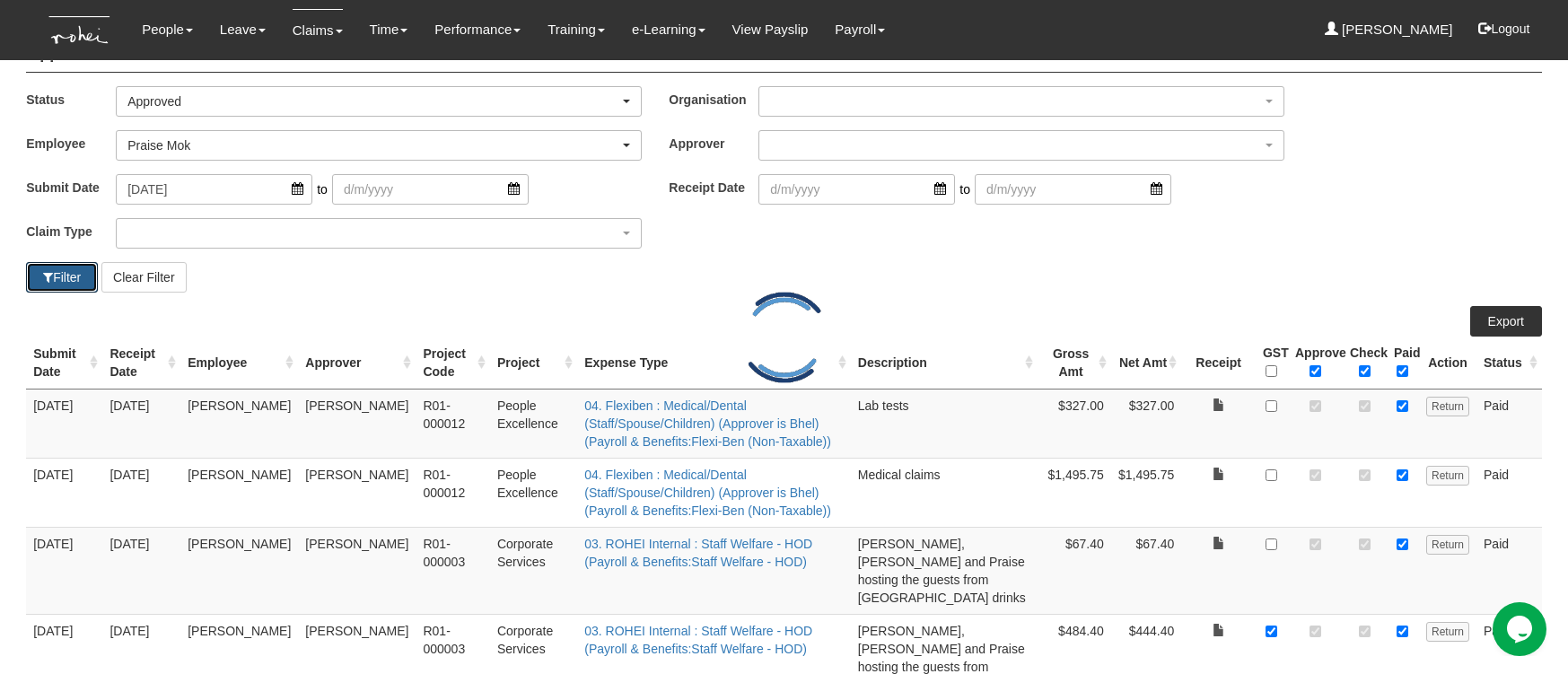 select on "50" 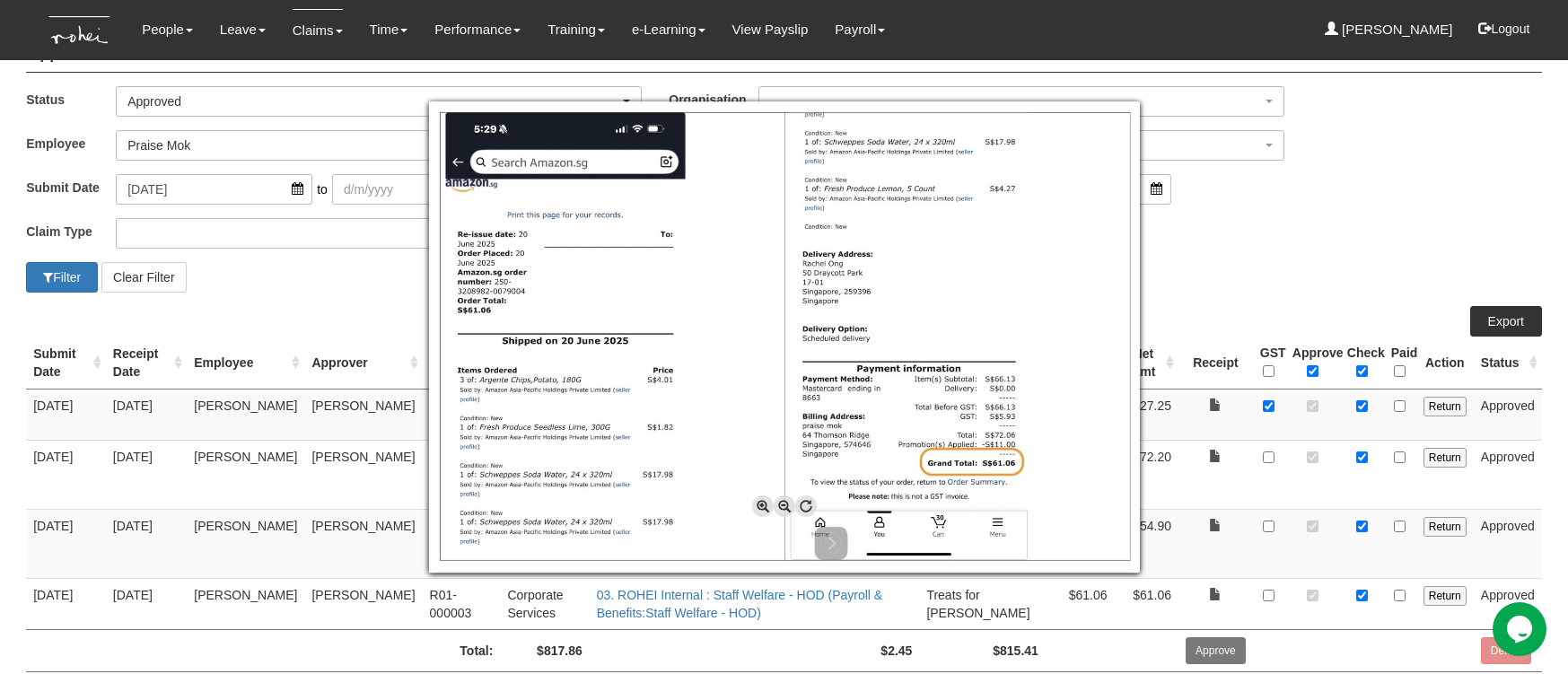 click at bounding box center [784, 337] 